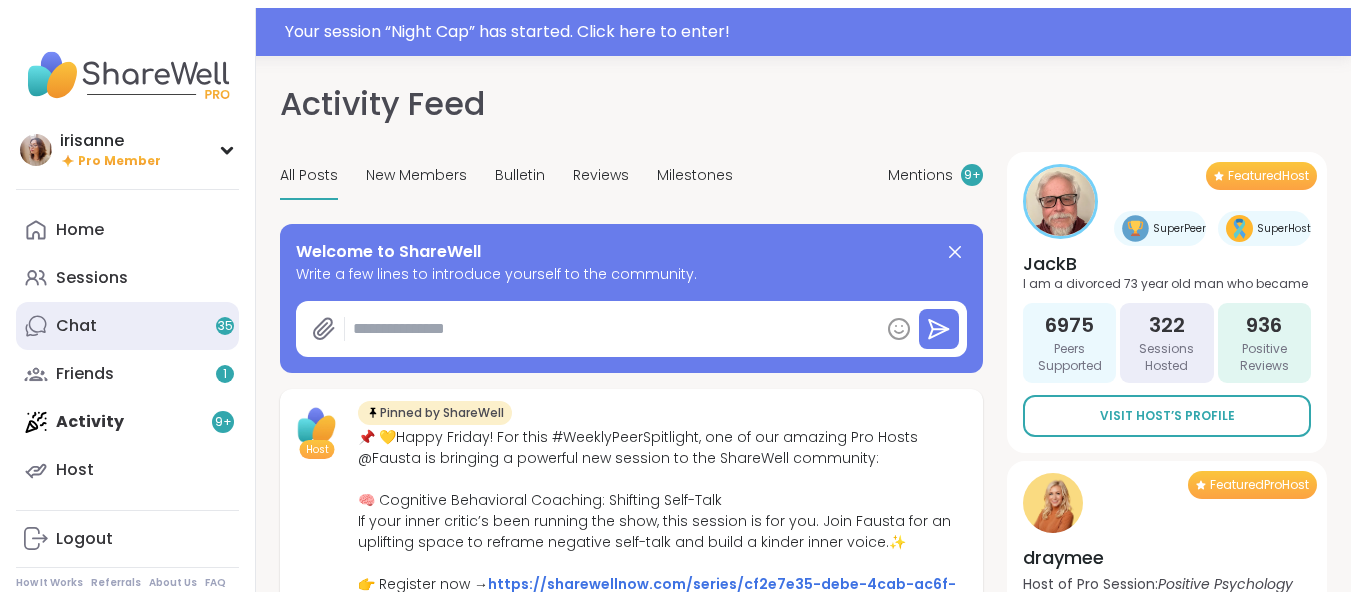 scroll, scrollTop: 0, scrollLeft: 0, axis: both 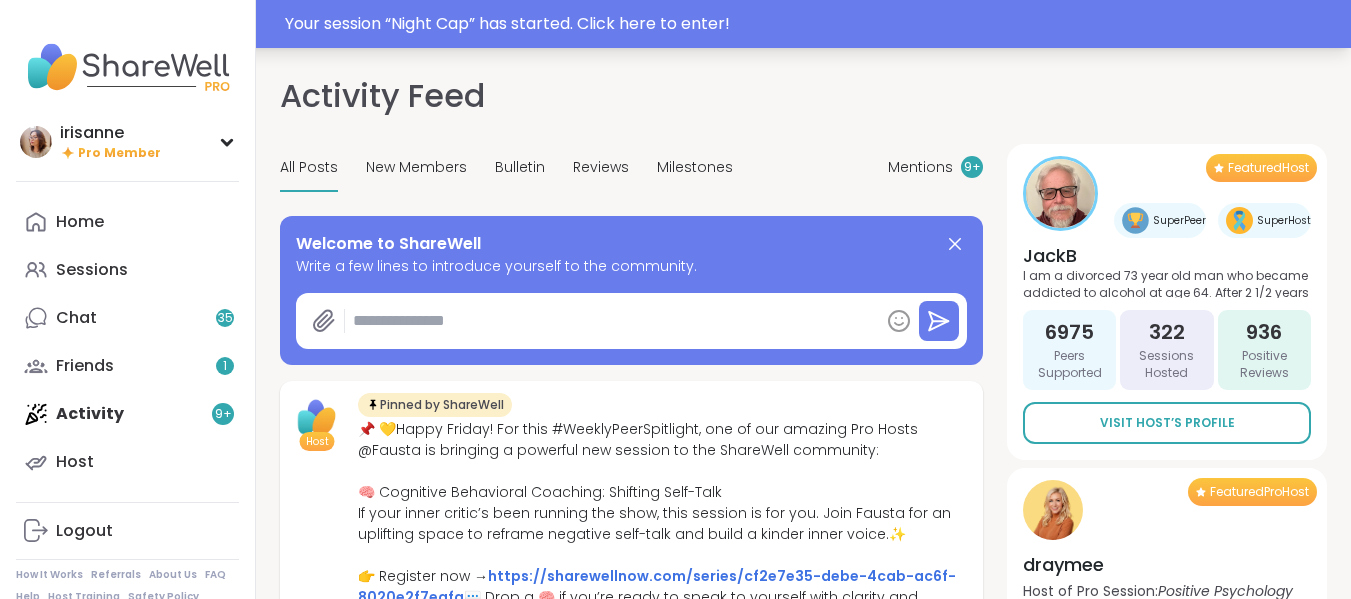 click on "Your session “ Night Cap ” has started. Click here to enter!" at bounding box center [812, 24] 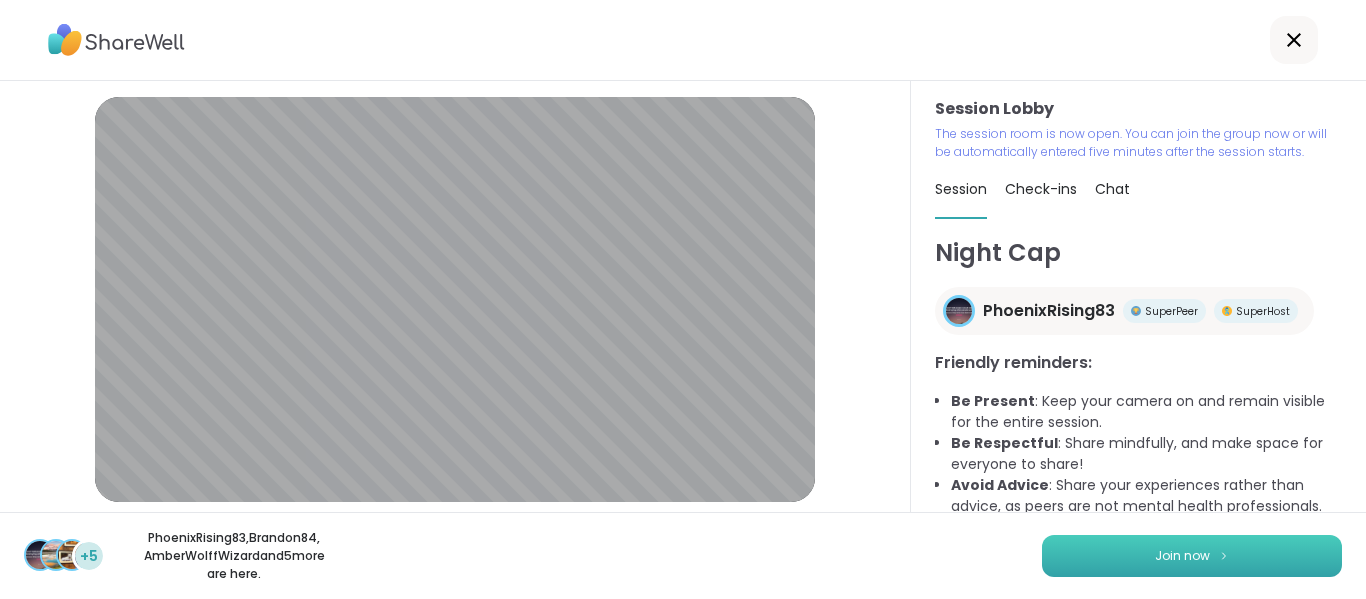 click on "Join now" at bounding box center [1192, 556] 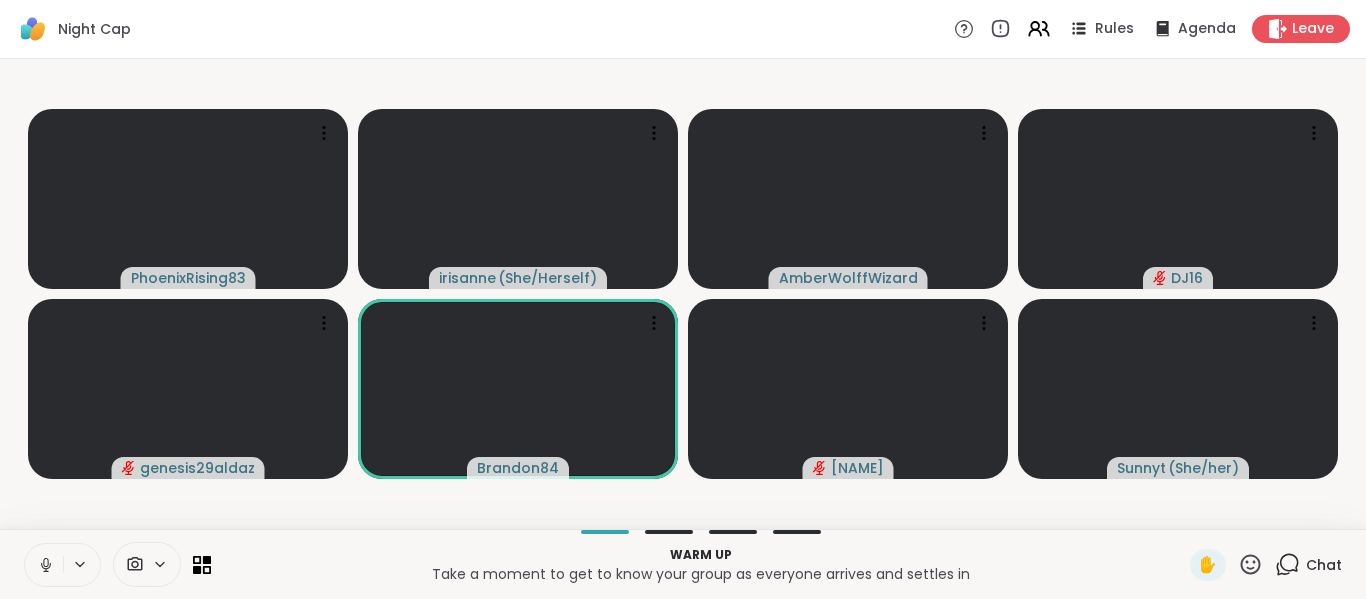 click at bounding box center (81, 564) 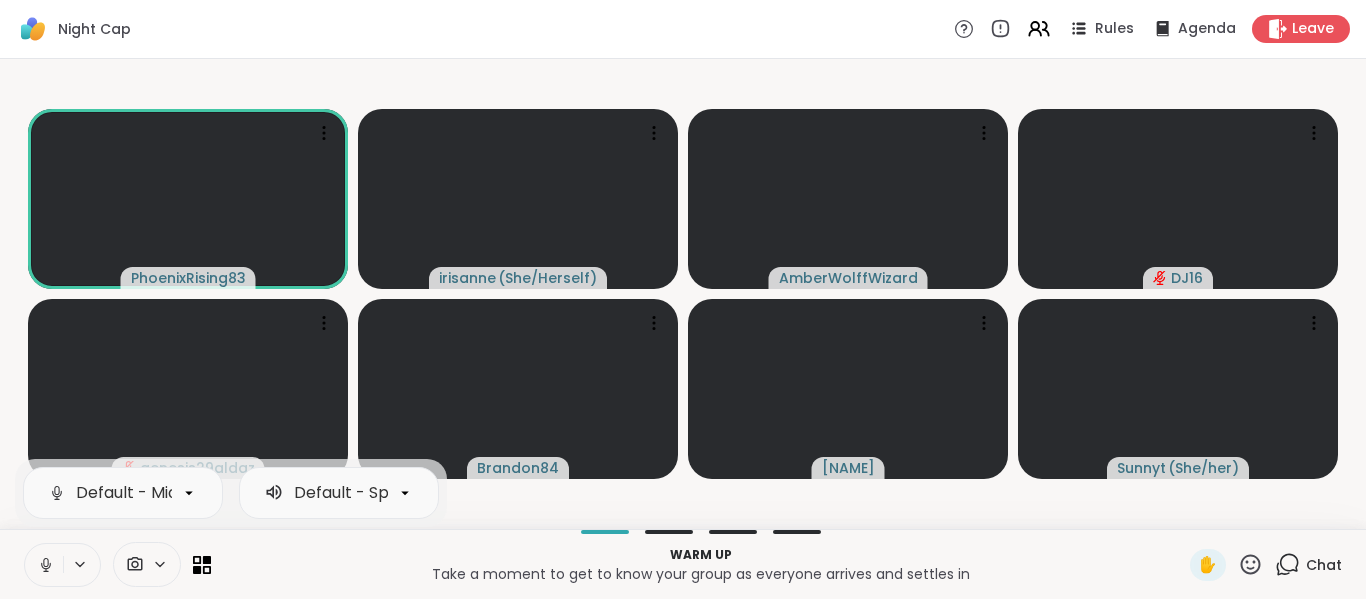 click 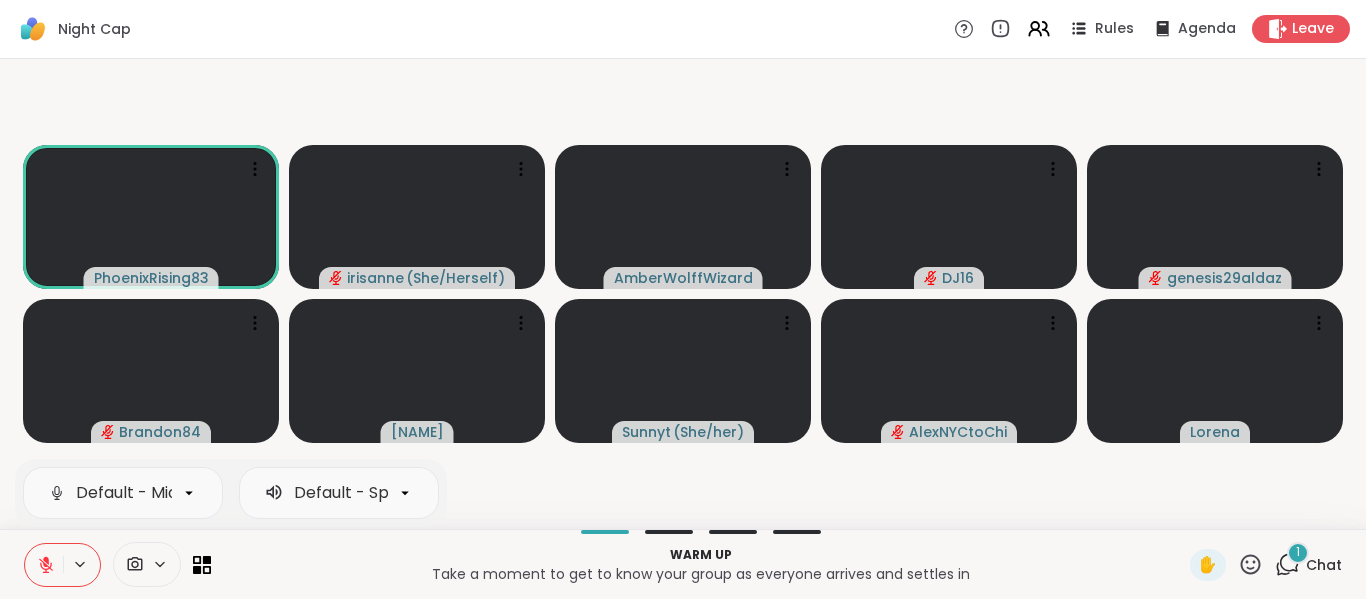 click at bounding box center [44, 565] 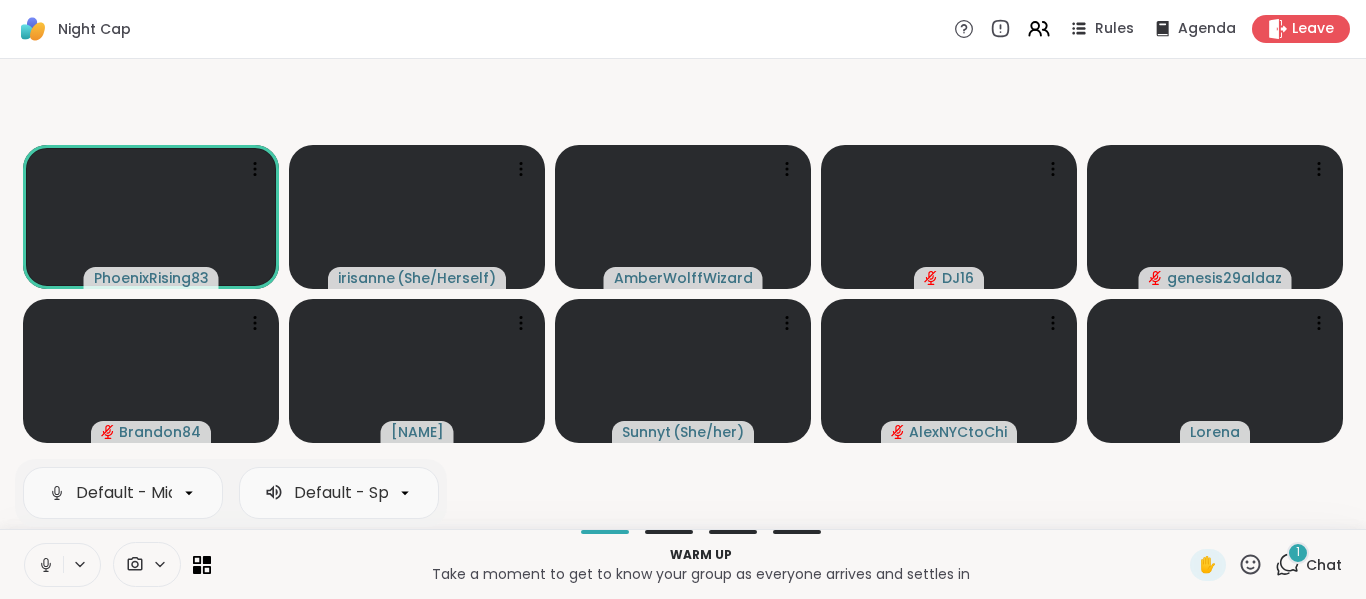 click at bounding box center (44, 565) 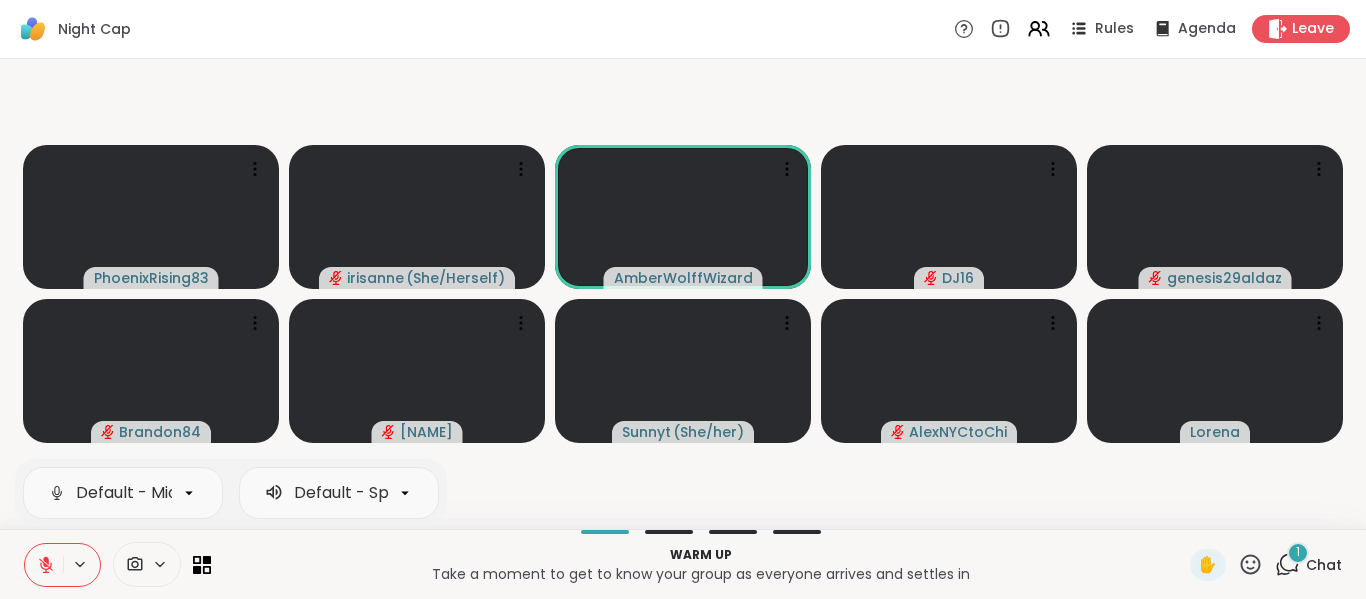 click at bounding box center [44, 565] 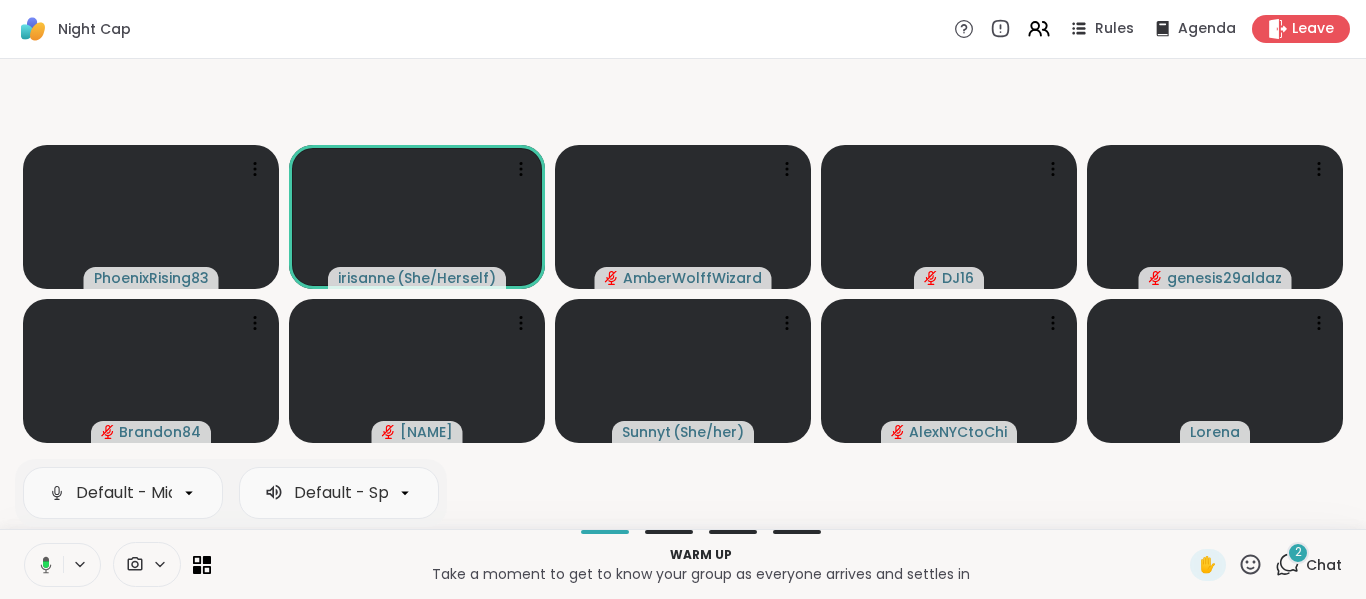 drag, startPoint x: 31, startPoint y: 574, endPoint x: 15, endPoint y: 555, distance: 24.839485 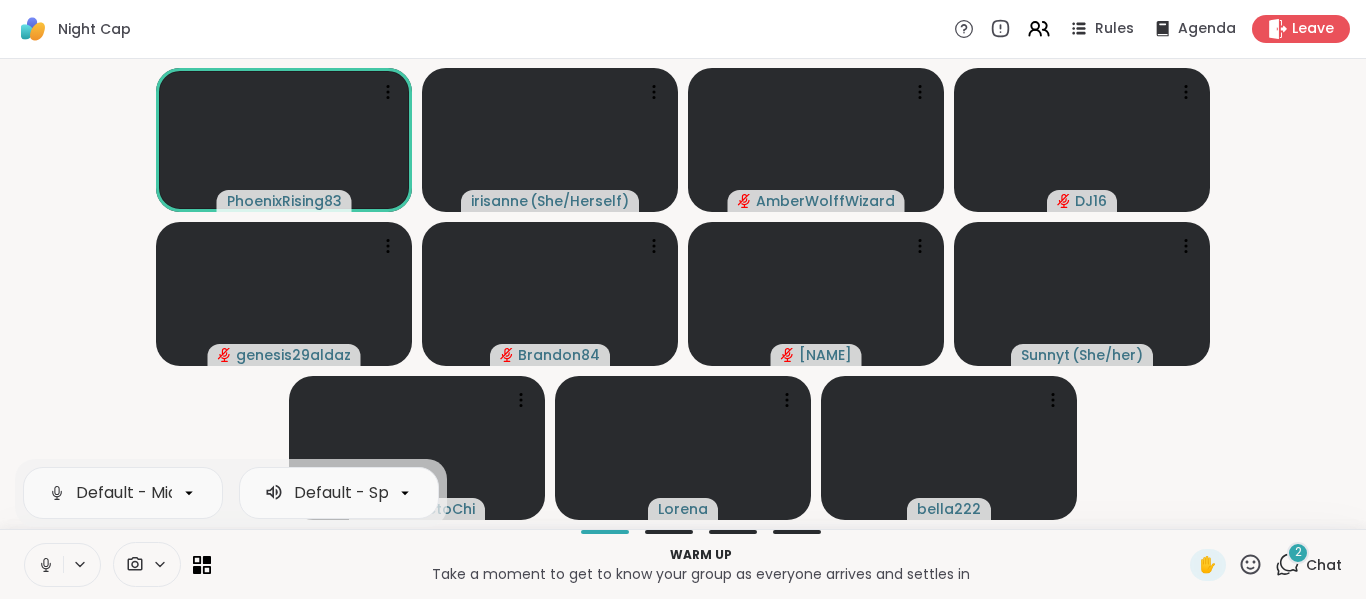 click at bounding box center (44, 565) 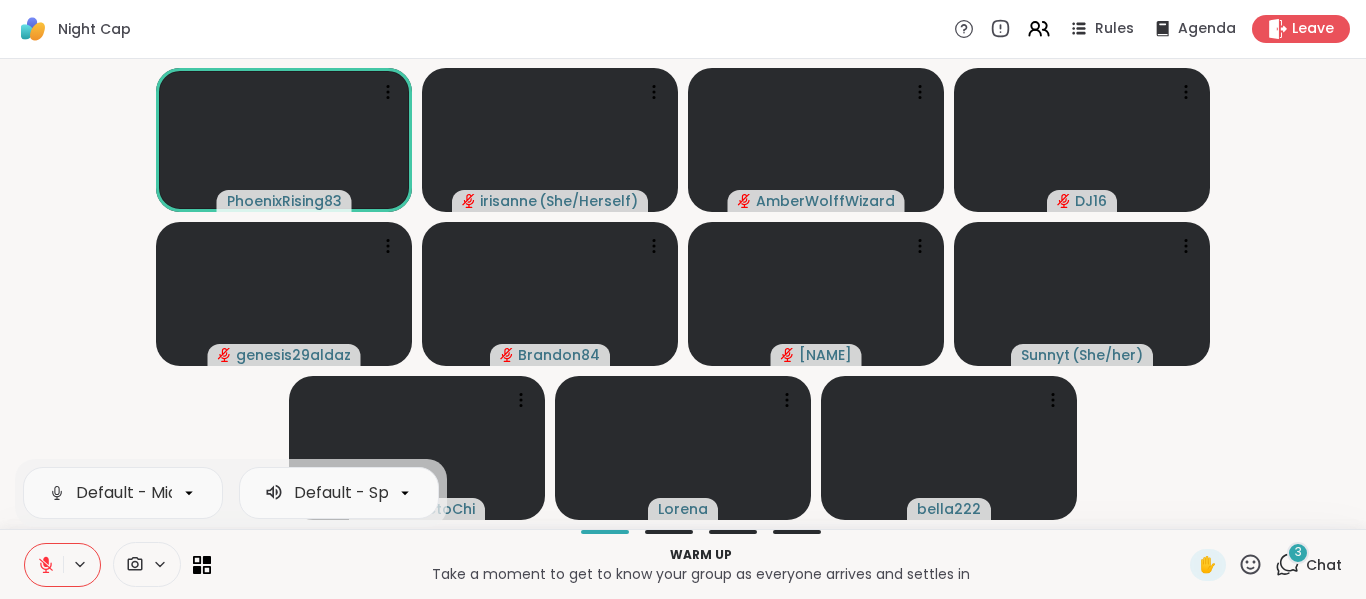 click at bounding box center (44, 565) 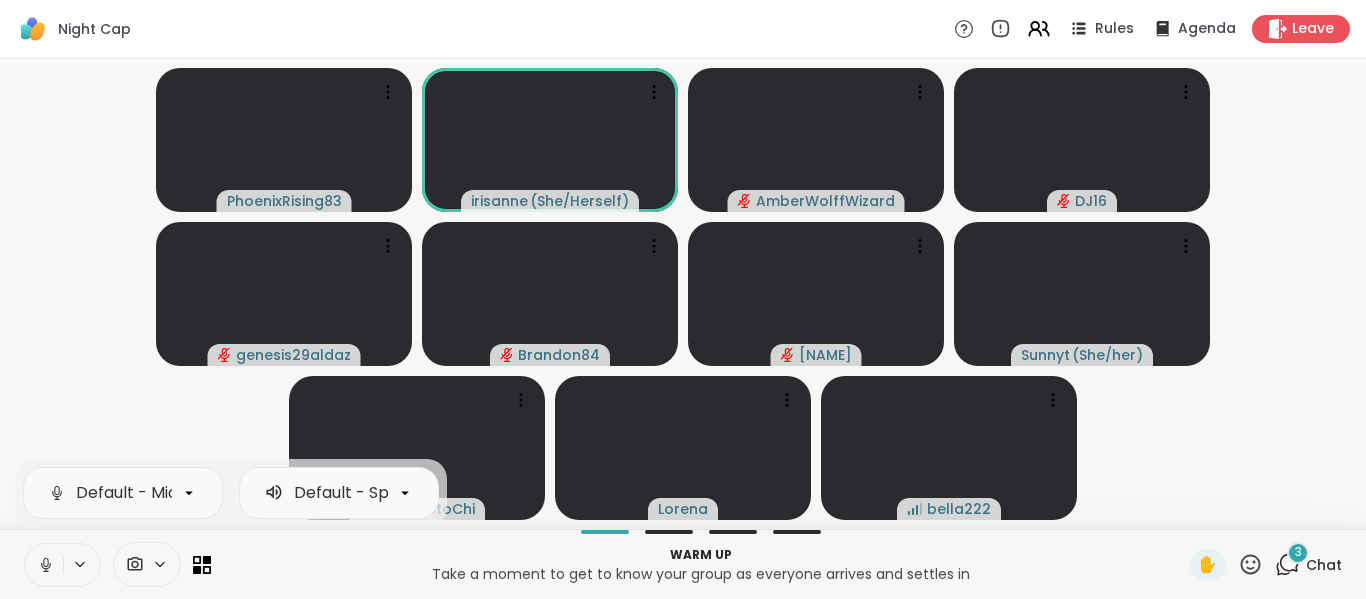 click at bounding box center [44, 565] 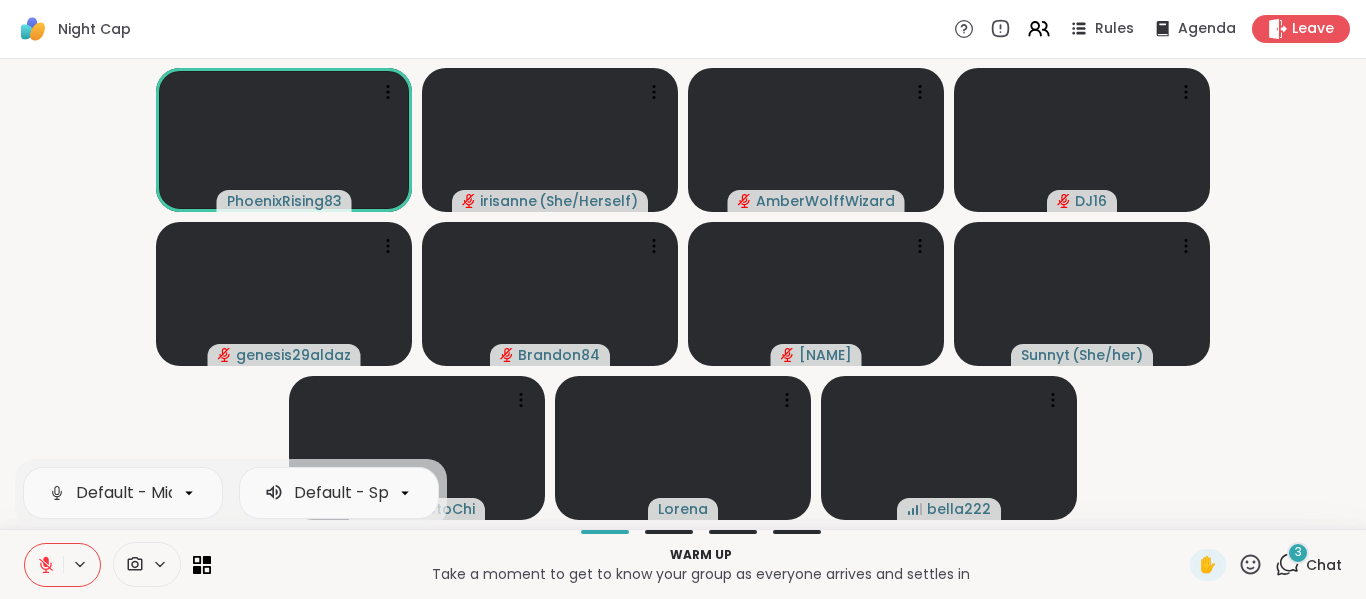 click at bounding box center (44, 565) 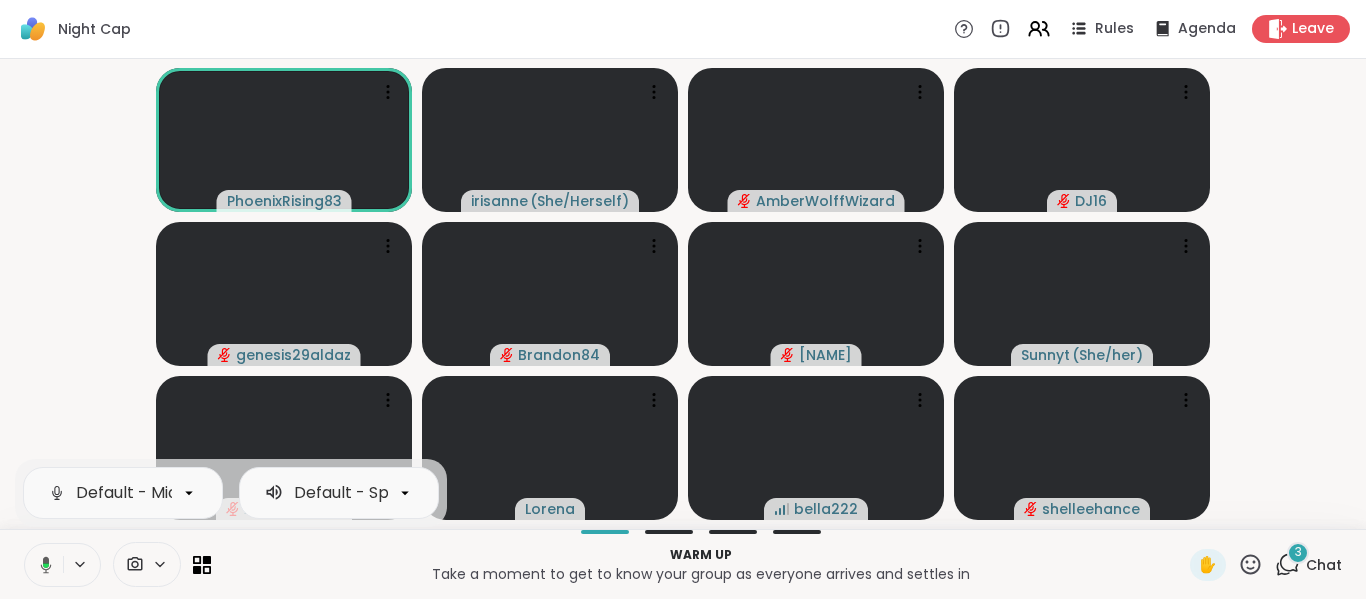 click at bounding box center (42, 565) 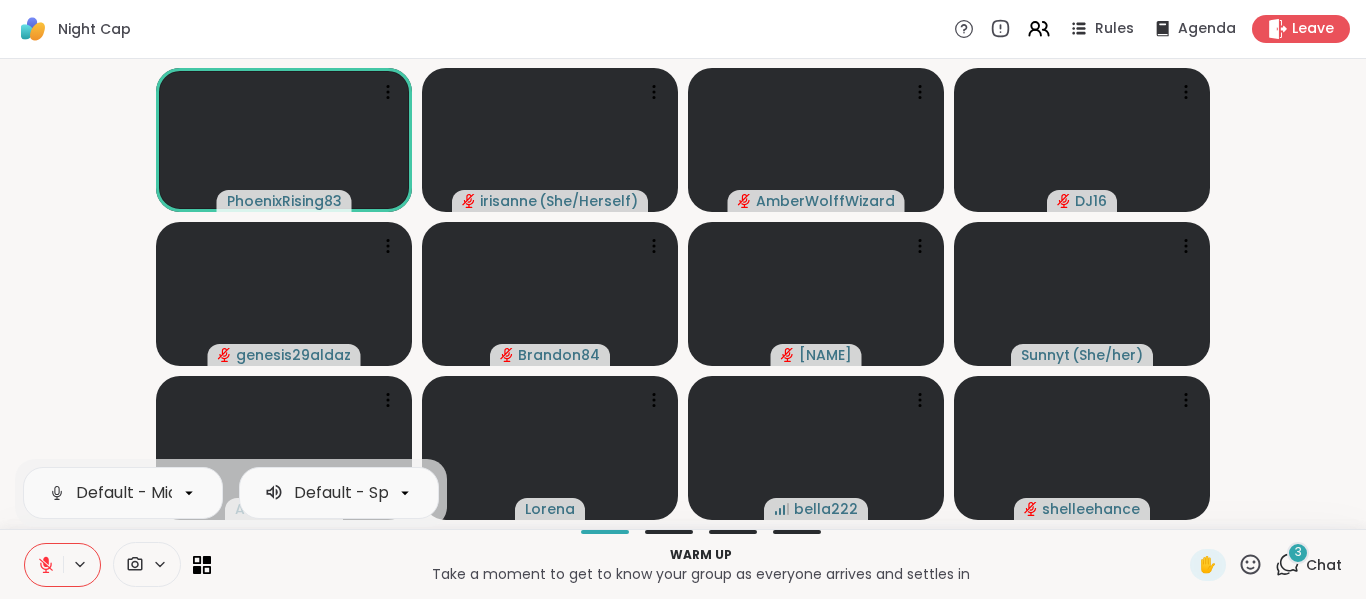 click on "[USERNAME] @[USERNAME] ( [GENDER] ) @[USERNAME] @[USERNAME] @[USERNAME] @[USERNAME] ( [GENDER] ) @[USERNAME] @[USERNAME] @[USERNAME] @[USERNAME]" at bounding box center [683, 294] 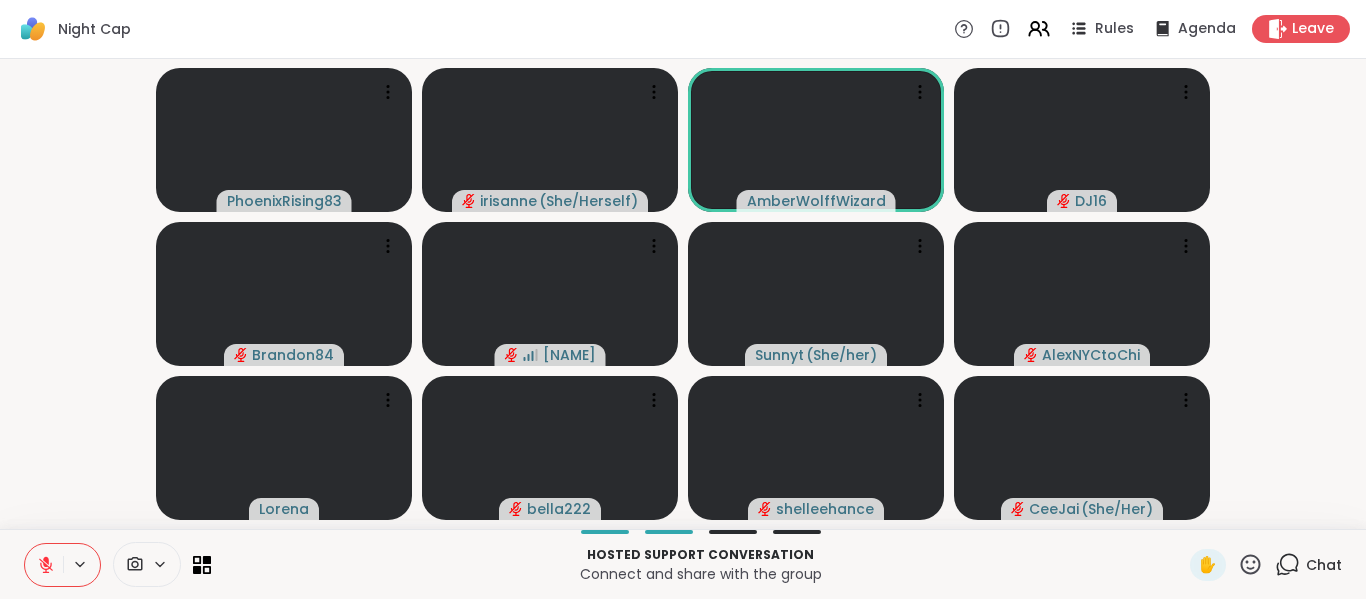 click 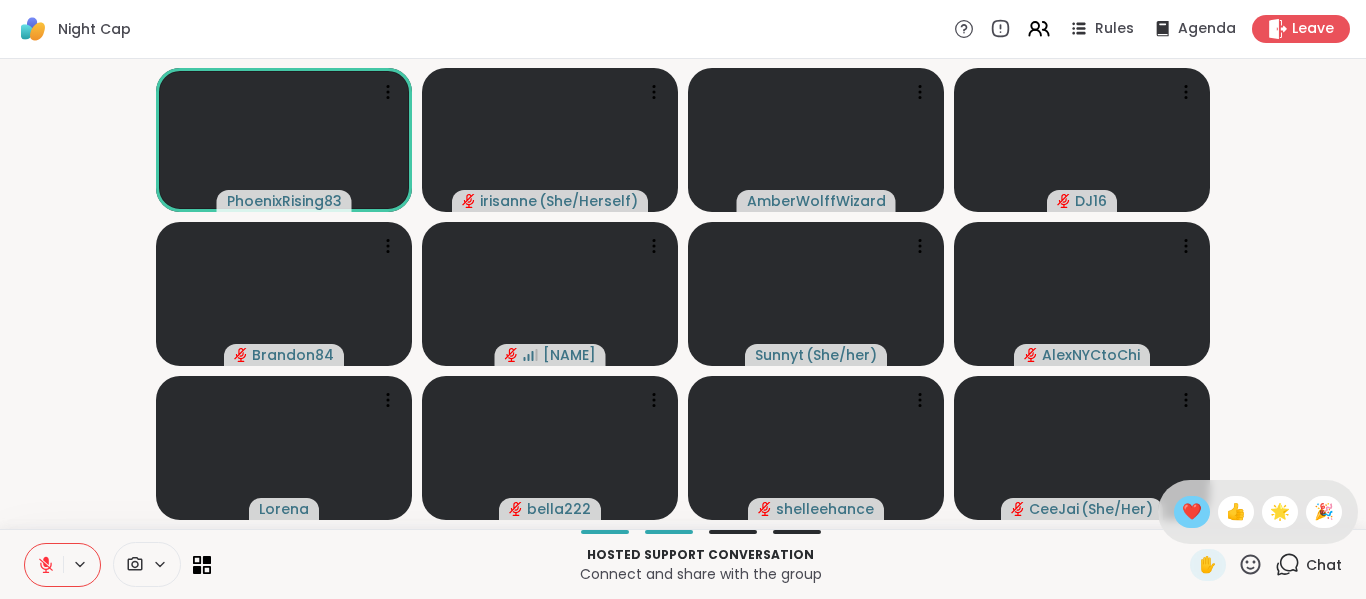 click on "❤️" at bounding box center [1192, 512] 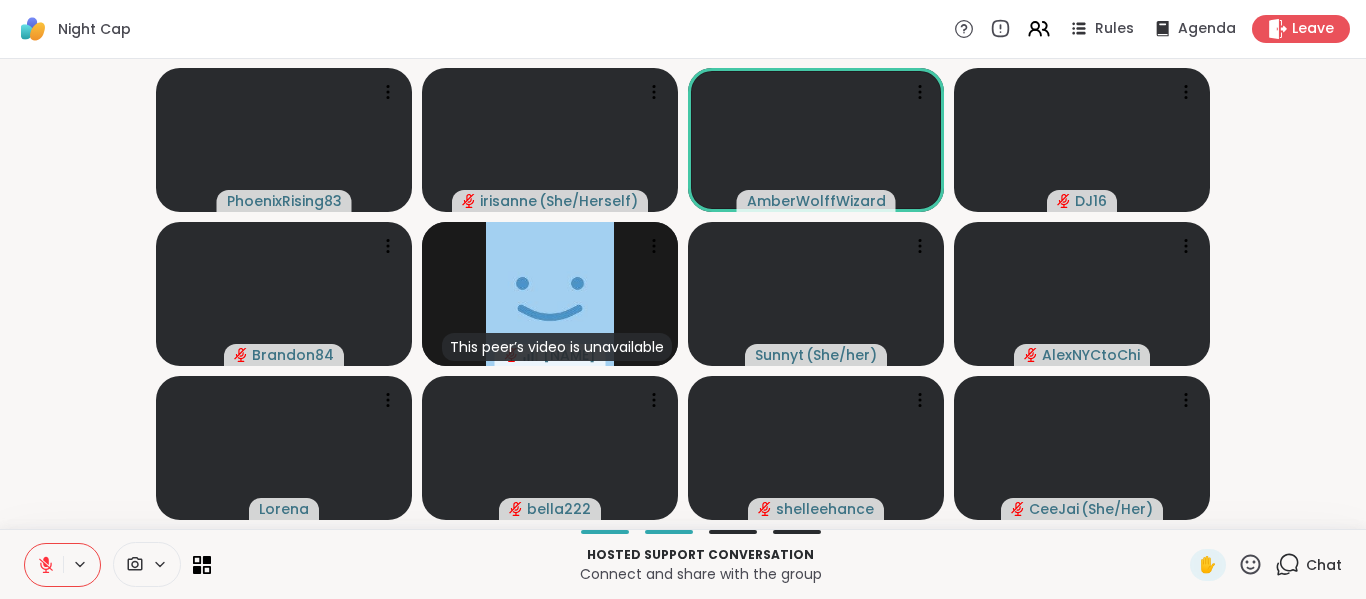 drag, startPoint x: 78, startPoint y: 503, endPoint x: 77, endPoint y: 452, distance: 51.009804 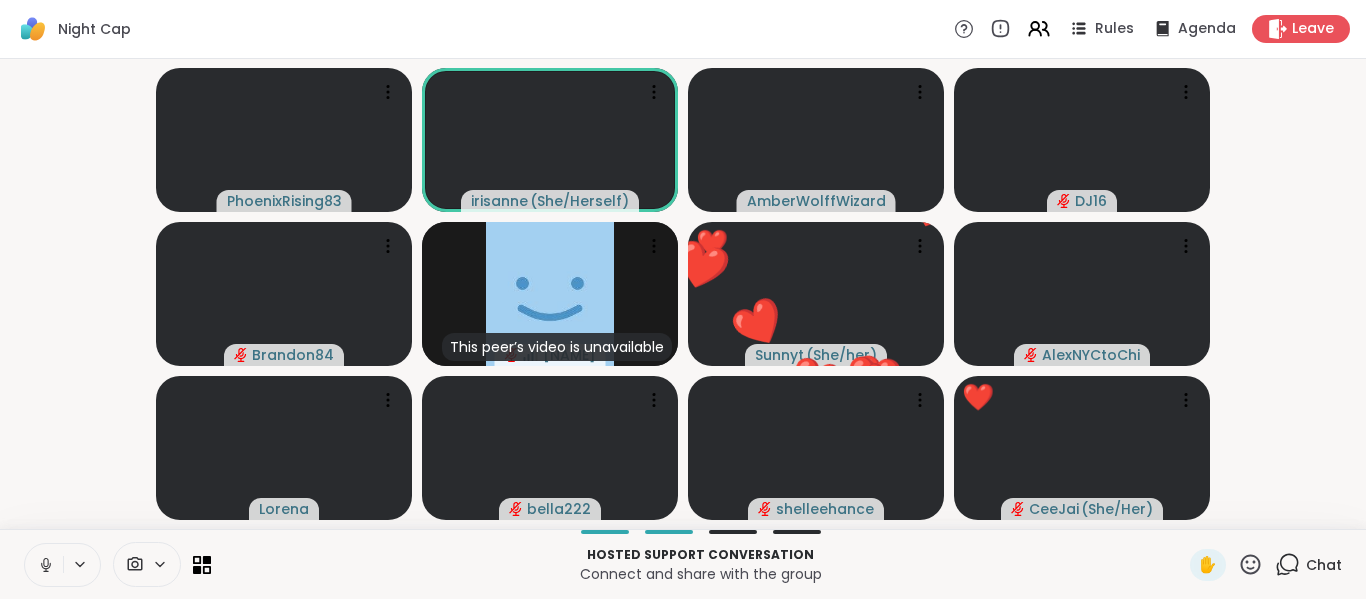 click at bounding box center (44, 565) 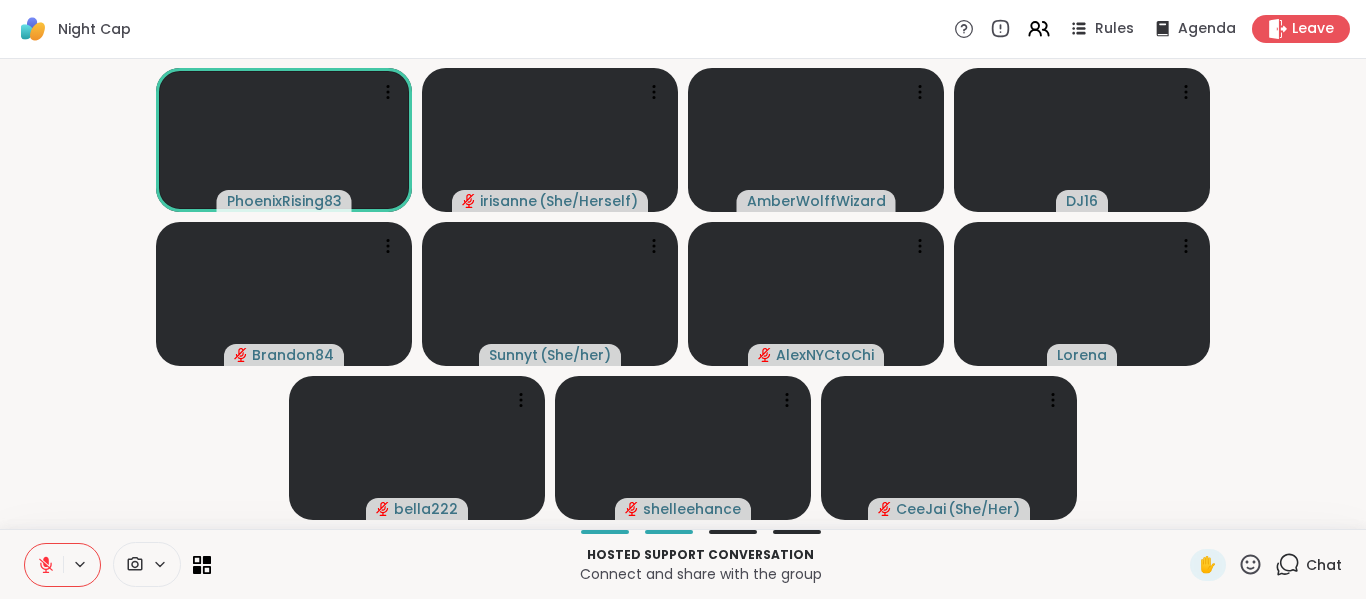 click 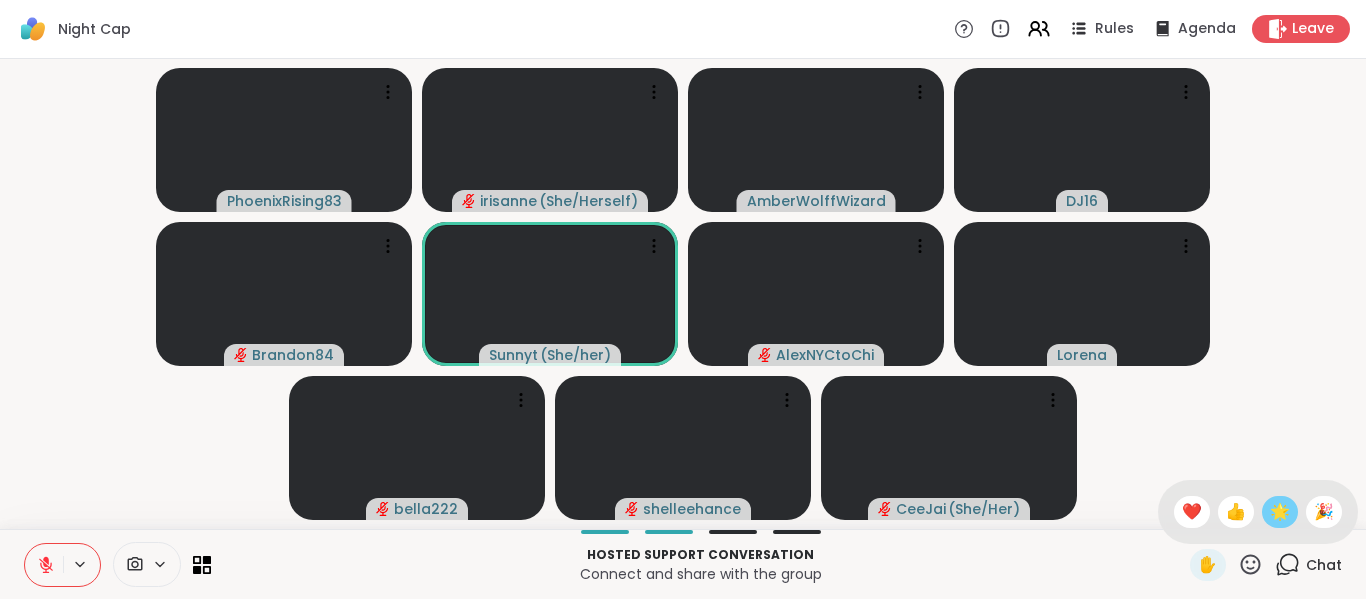 click on "🌟" at bounding box center (1280, 512) 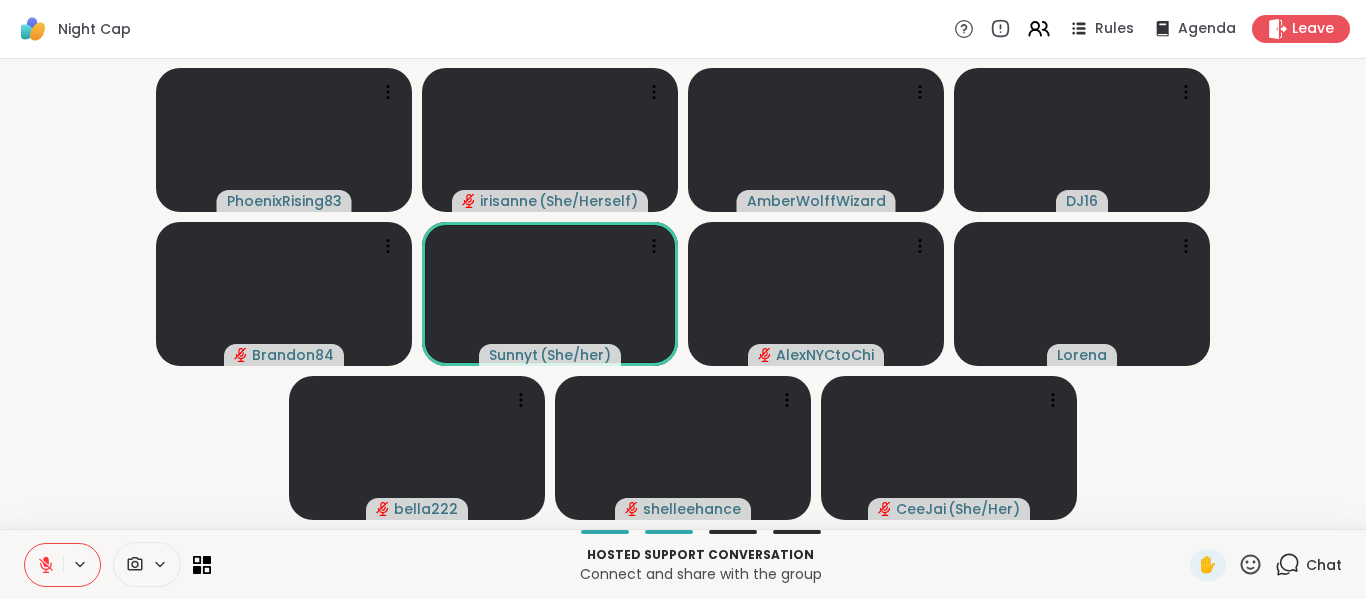 click 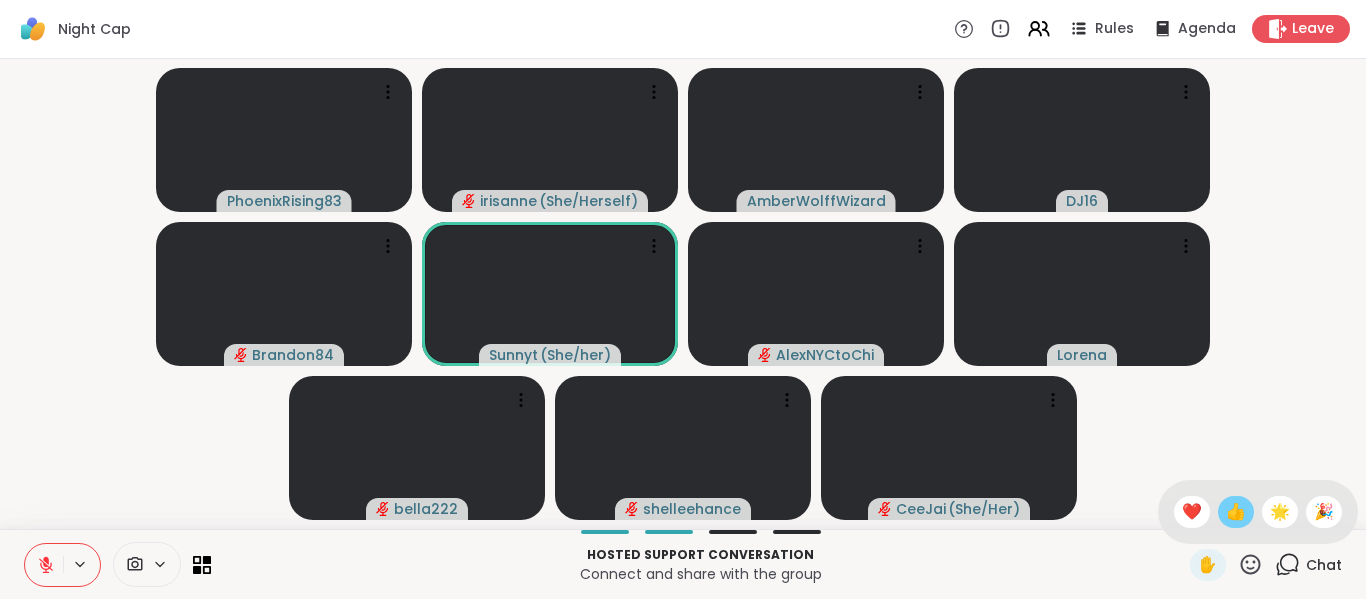 click on "👍" at bounding box center [1236, 512] 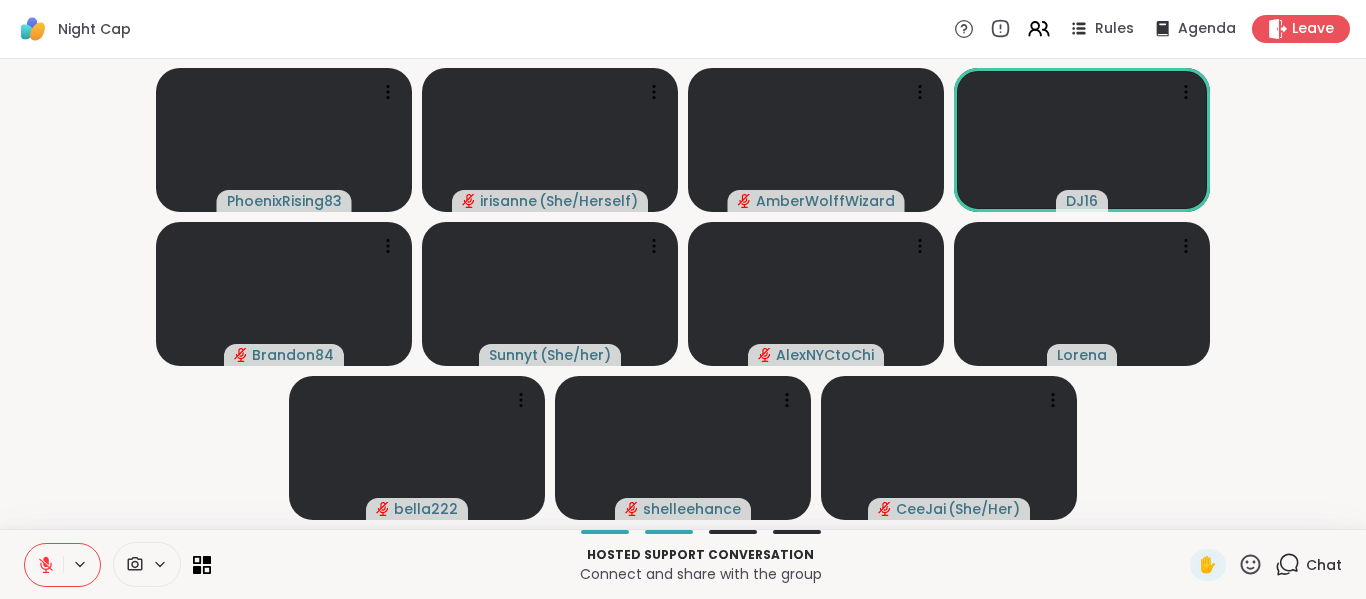click on "[USERNAME] @[USERNAME] ( [GENDER] ) @[USERNAME] @[USERNAME] @[USERNAME] @[USERNAME] ( [GENDER] ) @[USERNAME] @[USERNAME] @[USERNAME] @[USERNAME]" at bounding box center [683, 294] 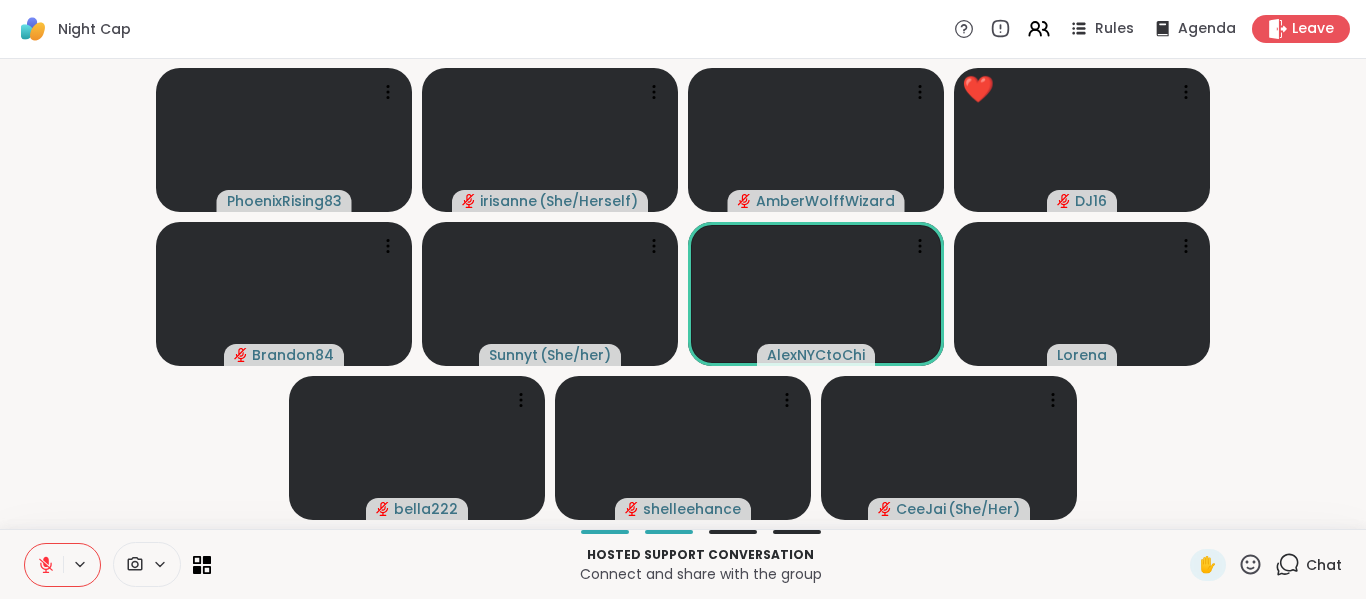 click on "[USERNAME] @[USERNAME] ( [GENDER] ) @[USERNAME] @[USERNAME] @[USERNAME] @[USERNAME] ( [GENDER] ) @[USERNAME] @[USERNAME] @[USERNAME] @[USERNAME]" at bounding box center (683, 294) 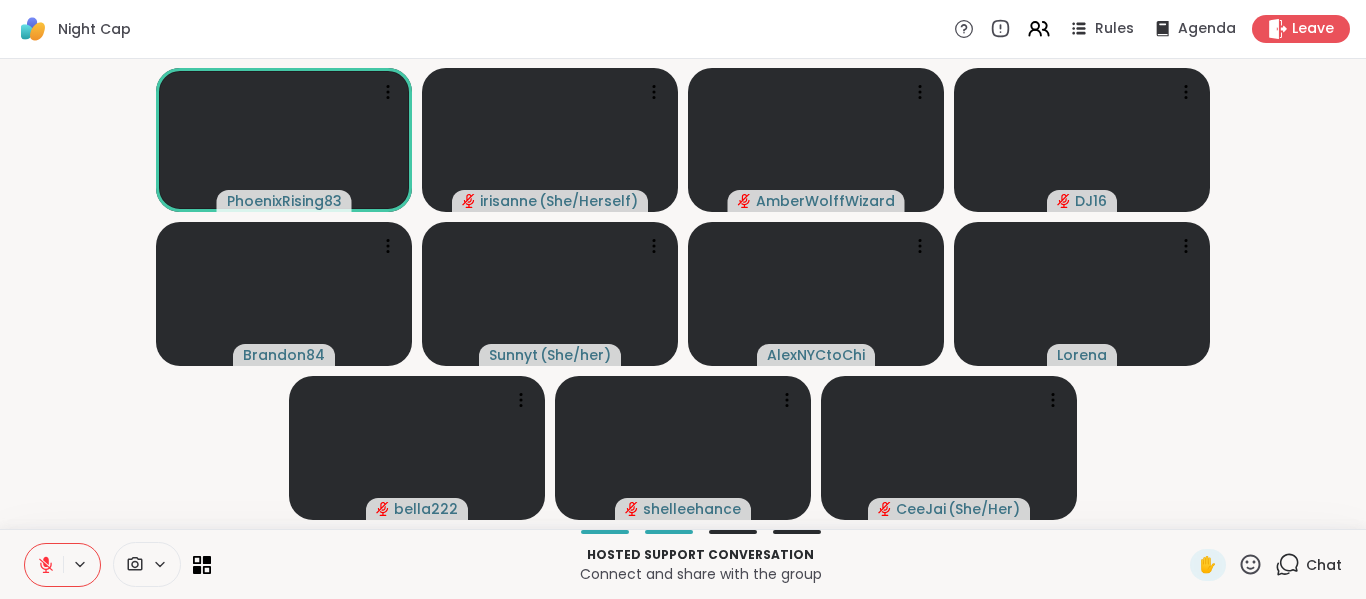 click 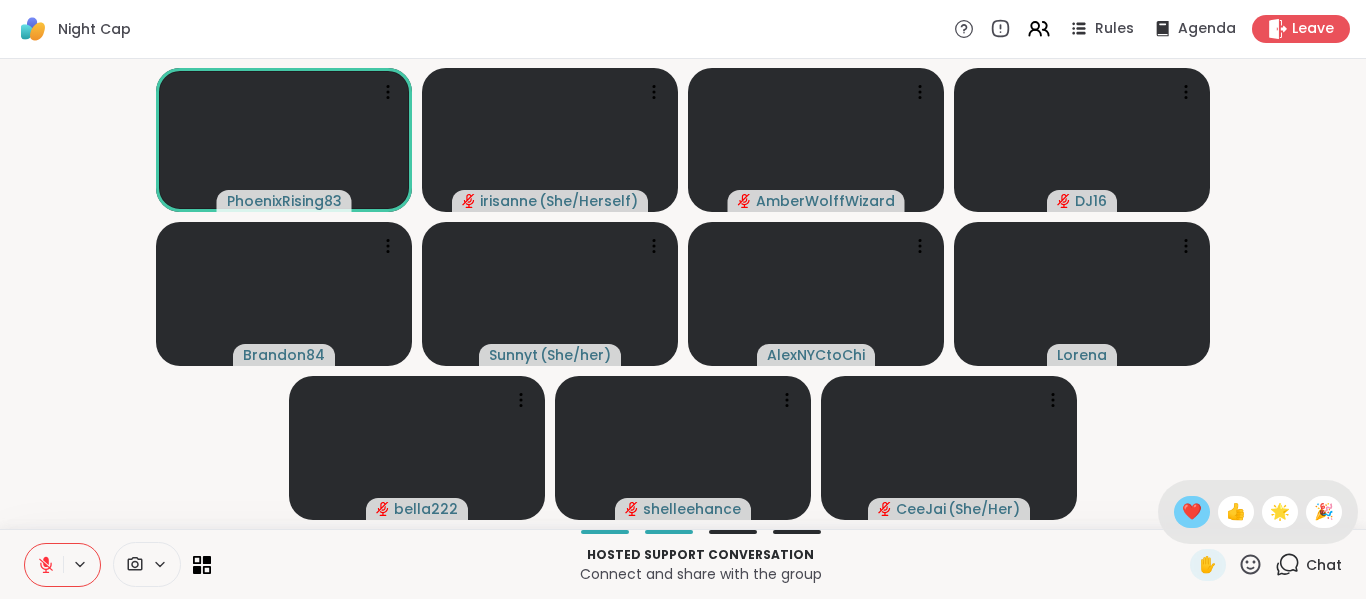 click on "❤️" at bounding box center (1192, 512) 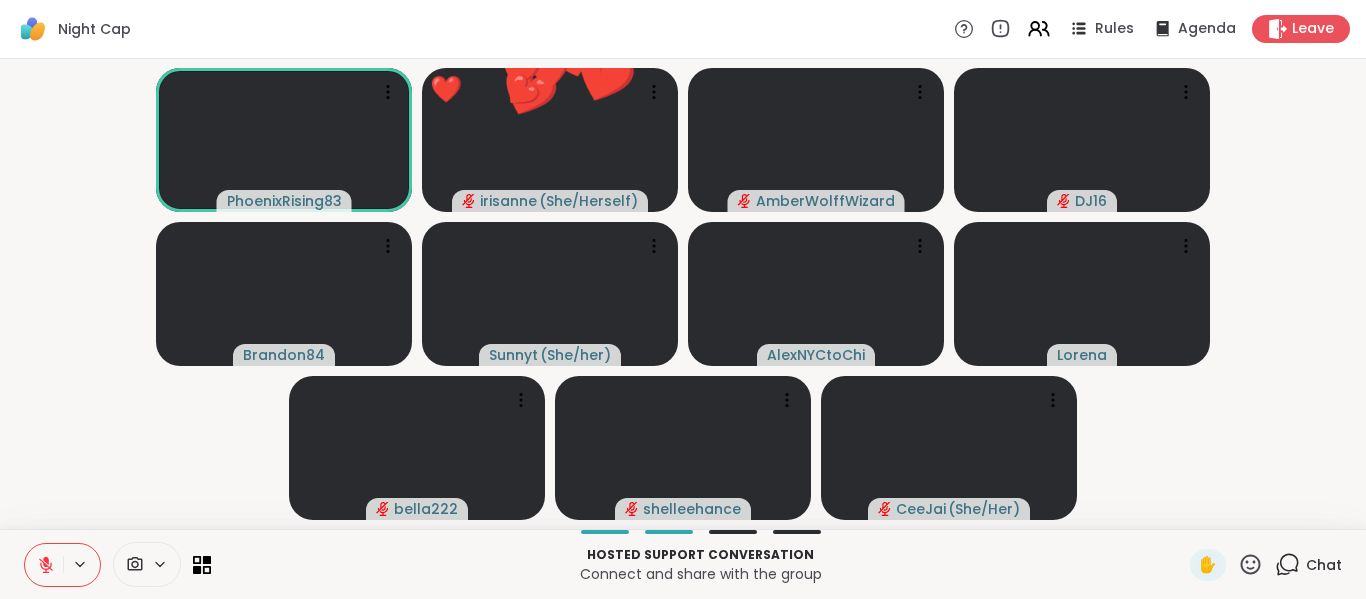 click on "[USERNAME] ❤️ @[USERNAME] ( [GENDER] ) ❤️ ❤️ ❤️ ❤️ ❤️ ❤️ ❤️ ❤️ ❤️ ❤️ ❤️ ❤️ ❤️ ❤️ ❤️ ❤️ ❤️ ❤️ ❤️ ❤️ ❤️ ❤️ ❤️ ❤️ ❤️ ❤️ ❤️ ❤️ ❤️ @[USERNAME] @[USERNAME] @[USERNAME] @[USERNAME] ( [GENDER] ) @[USERNAME] @[USERNAME] @[USERNAME] @[USERNAME]" at bounding box center [683, 294] 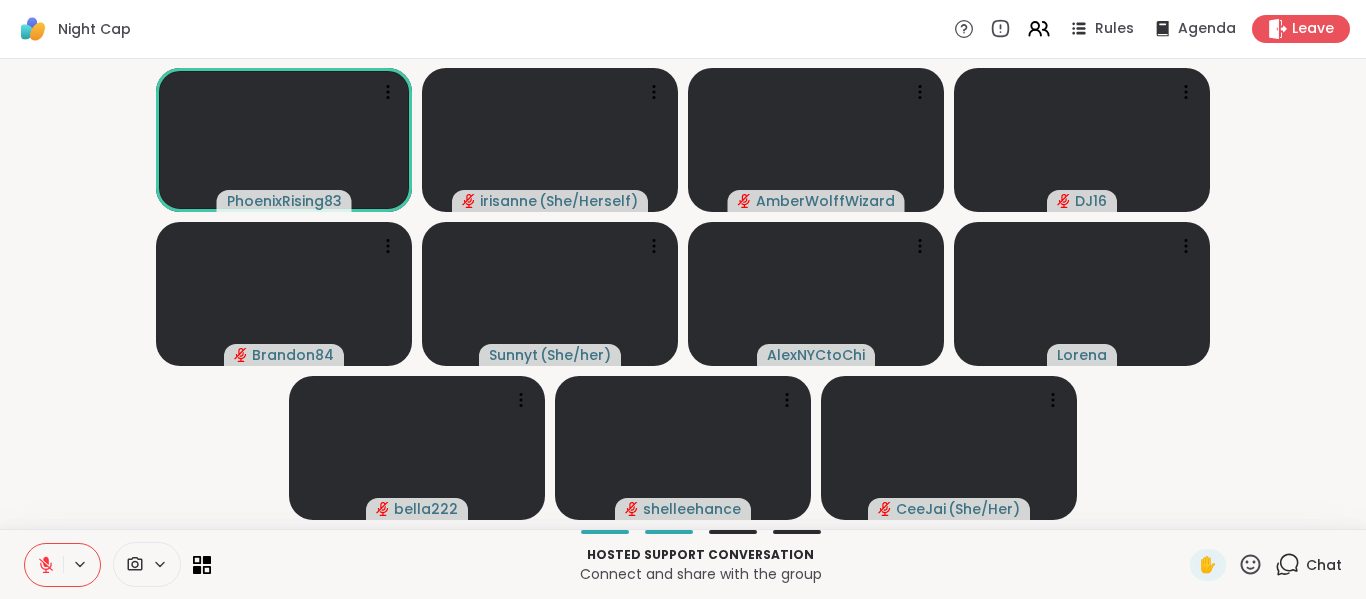 click 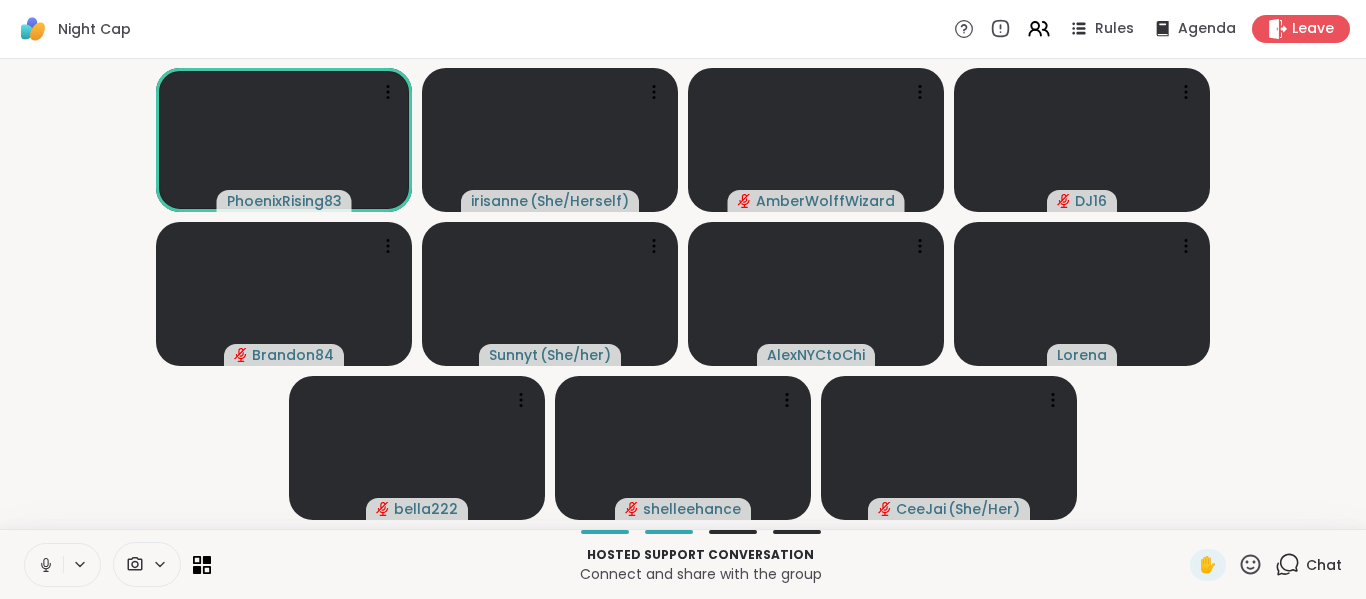click 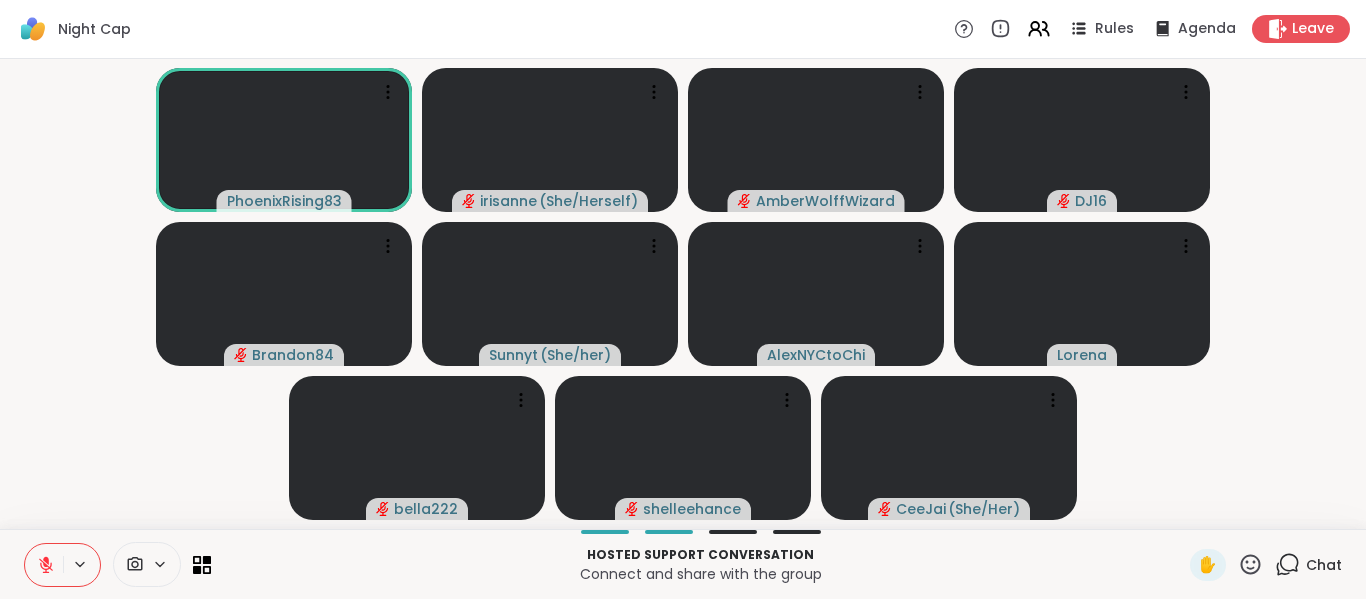 drag, startPoint x: 49, startPoint y: 573, endPoint x: 81, endPoint y: 436, distance: 140.68759 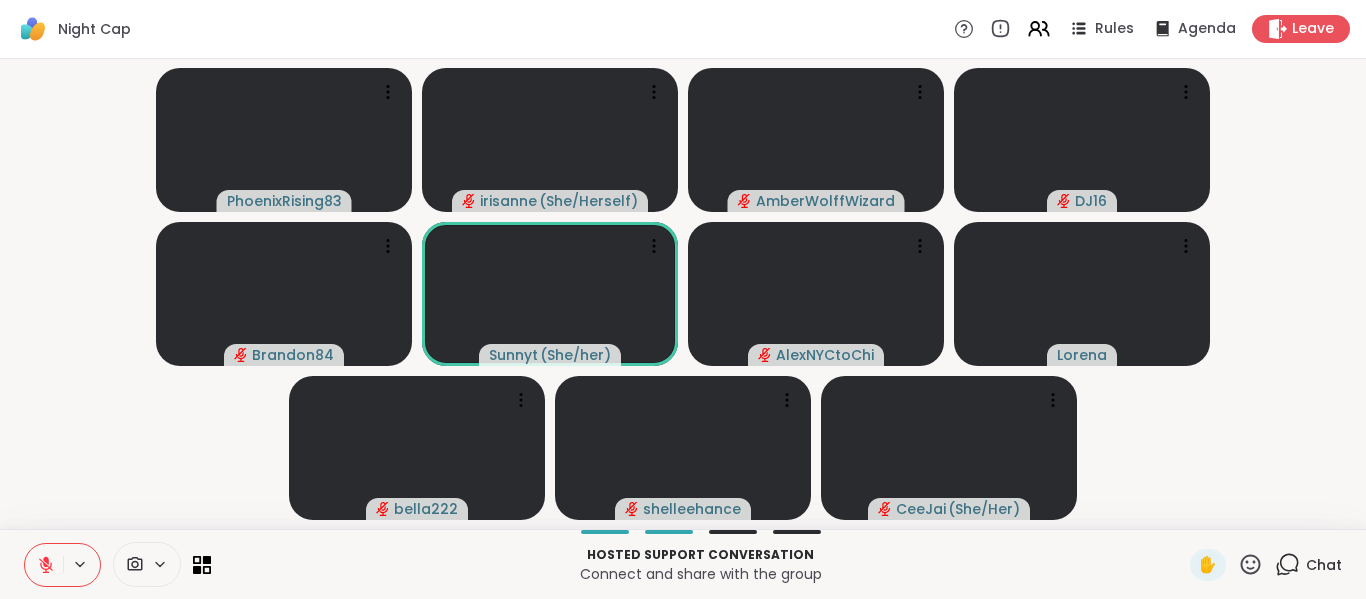 click on "✋ Chat" at bounding box center (1266, 565) 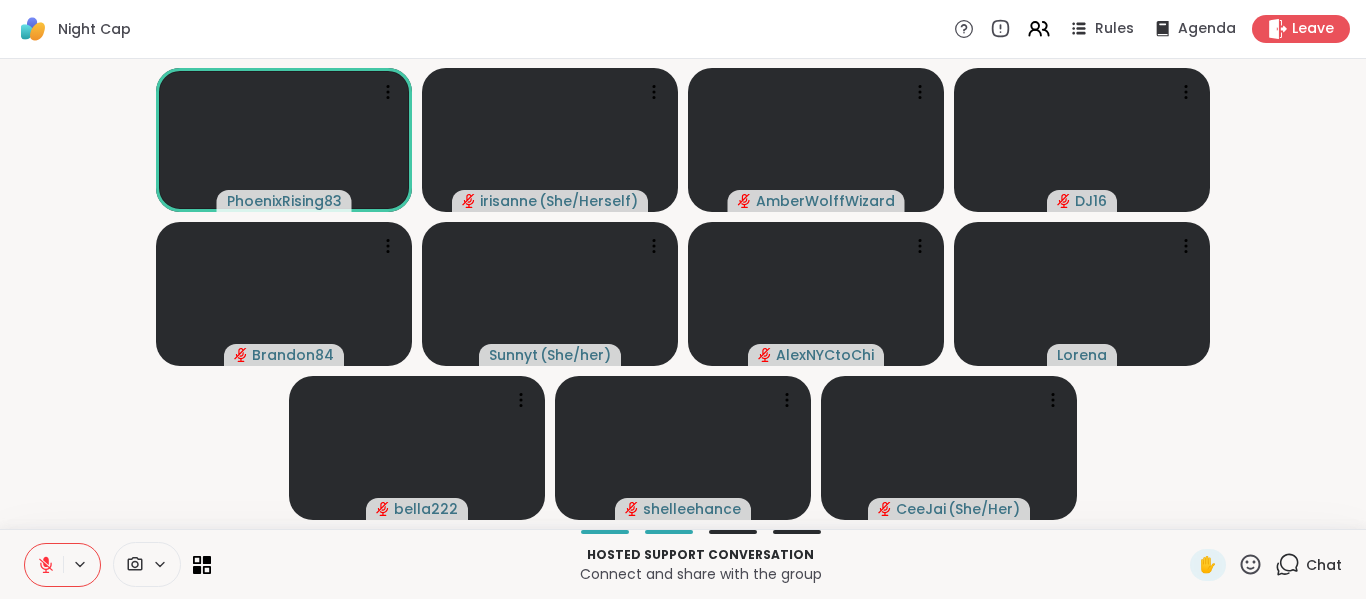 click 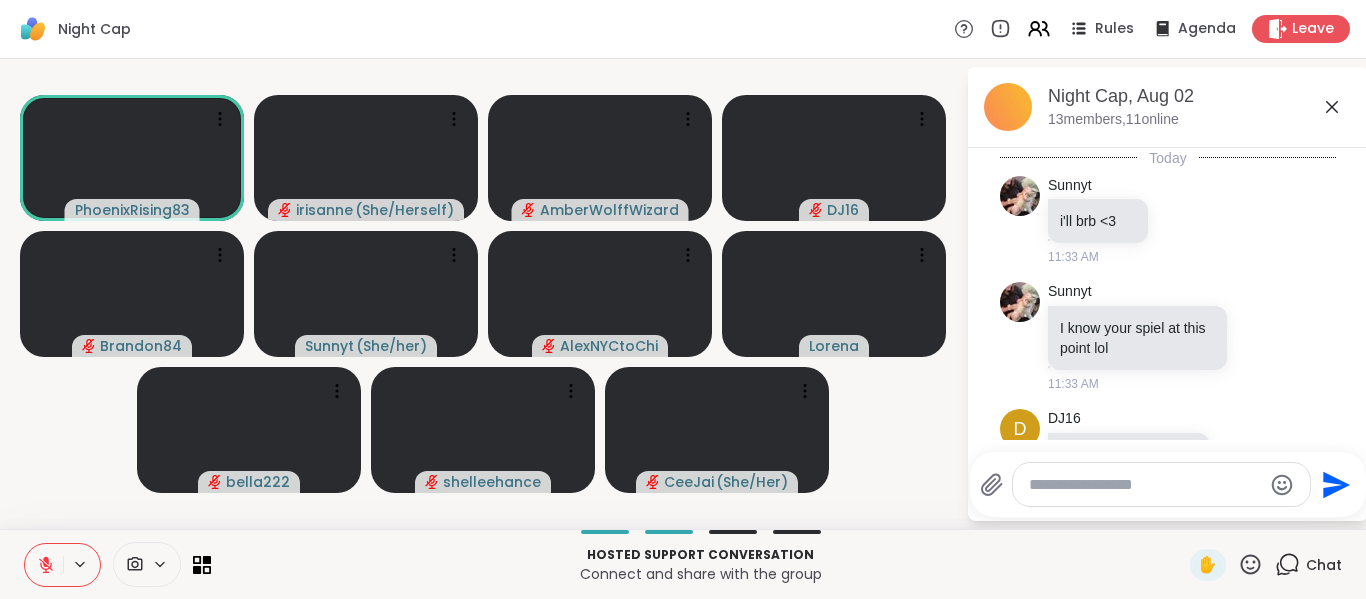 scroll, scrollTop: 785, scrollLeft: 0, axis: vertical 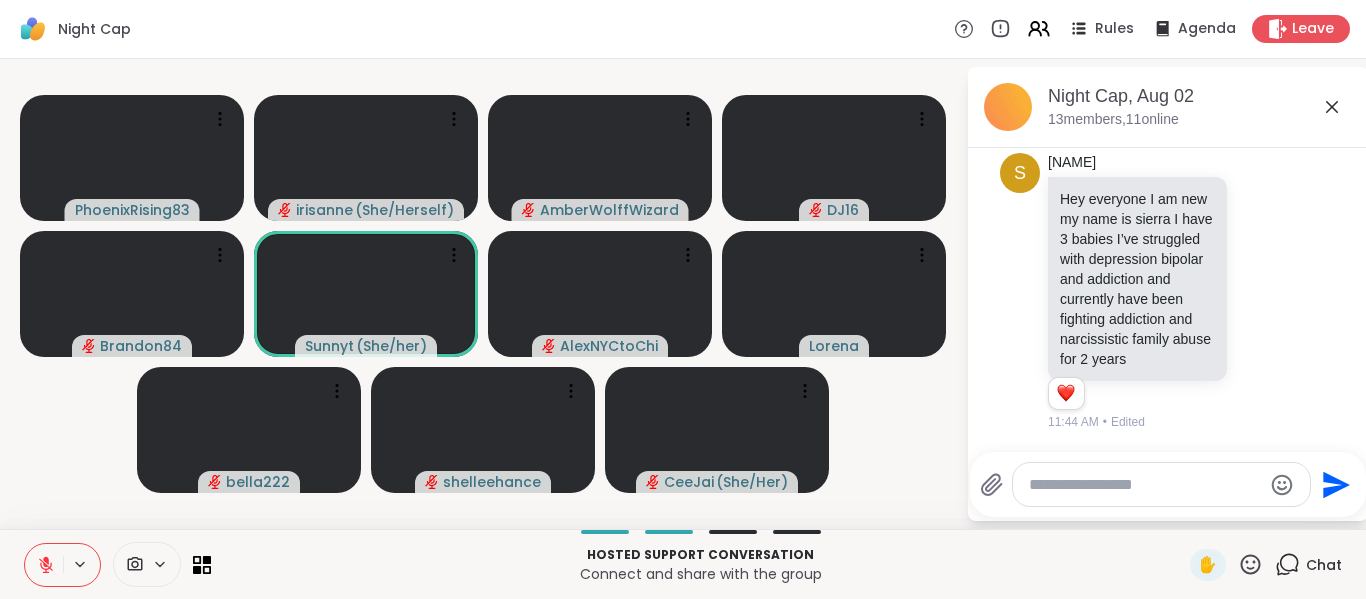 click at bounding box center (1145, 485) 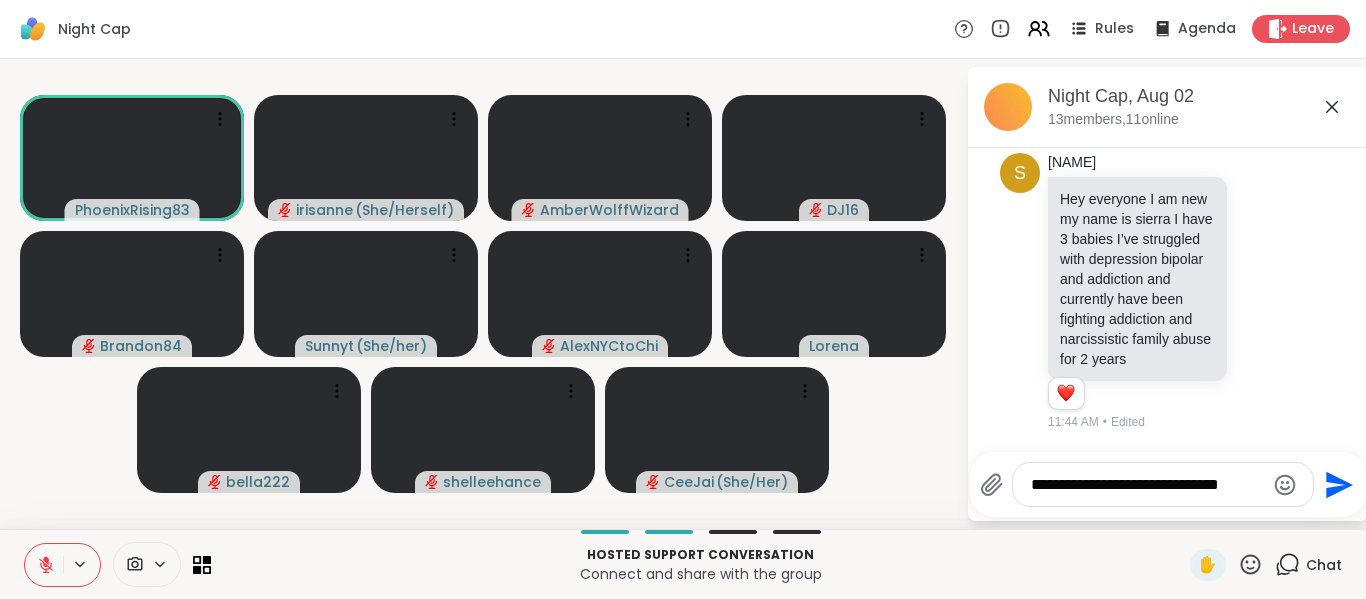 type on "**********" 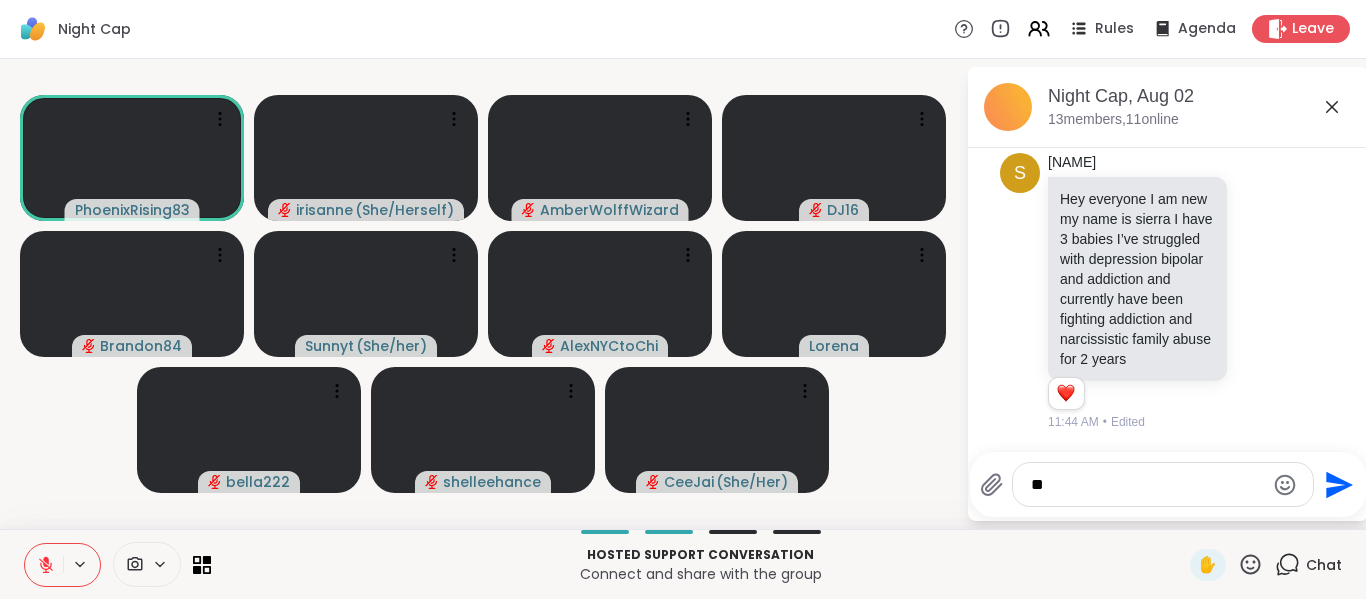 scroll, scrollTop: 912, scrollLeft: 0, axis: vertical 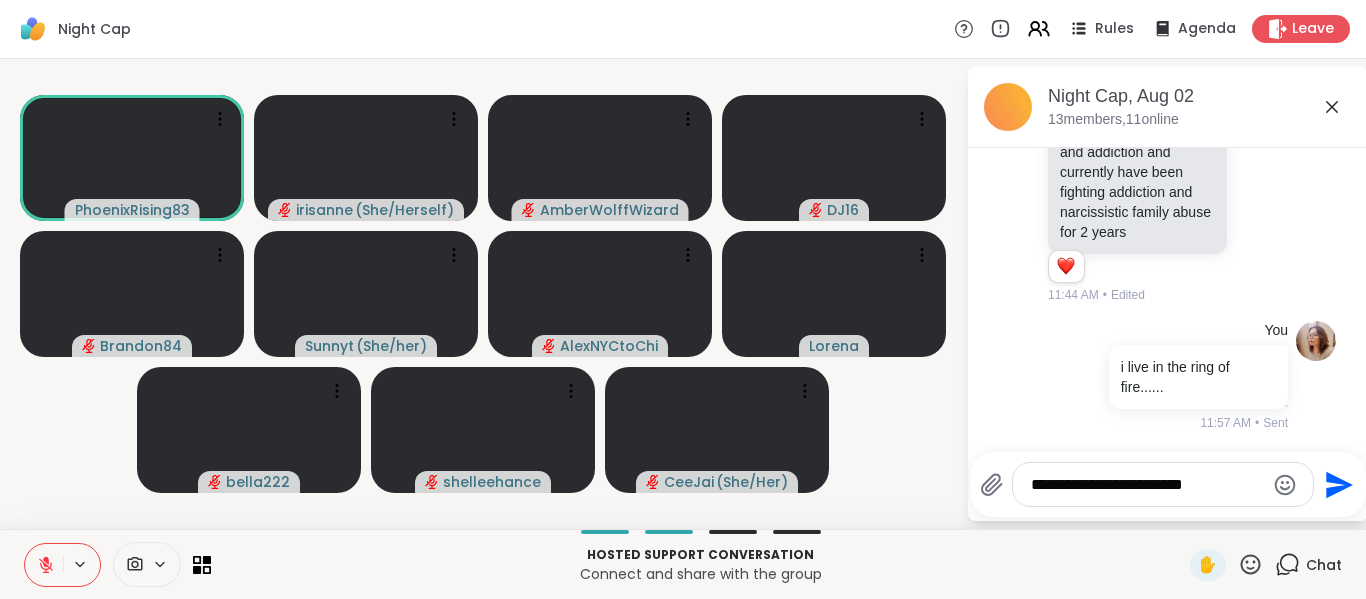 type on "**********" 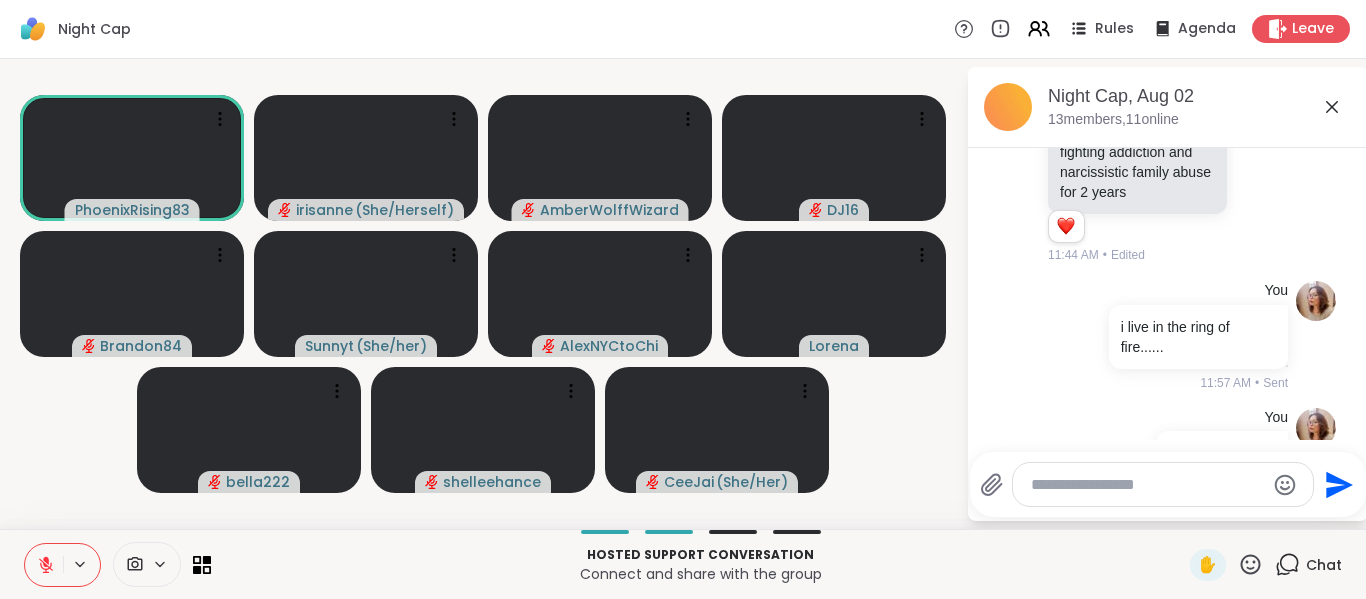 scroll, scrollTop: 1019, scrollLeft: 0, axis: vertical 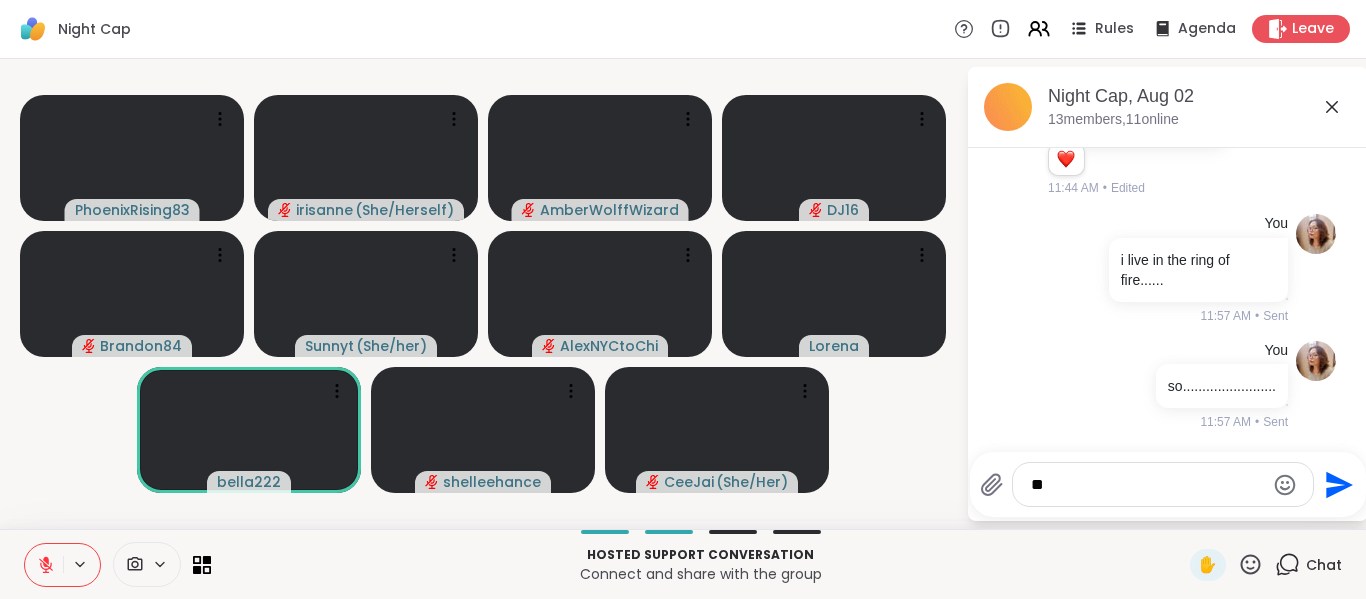 type on "*" 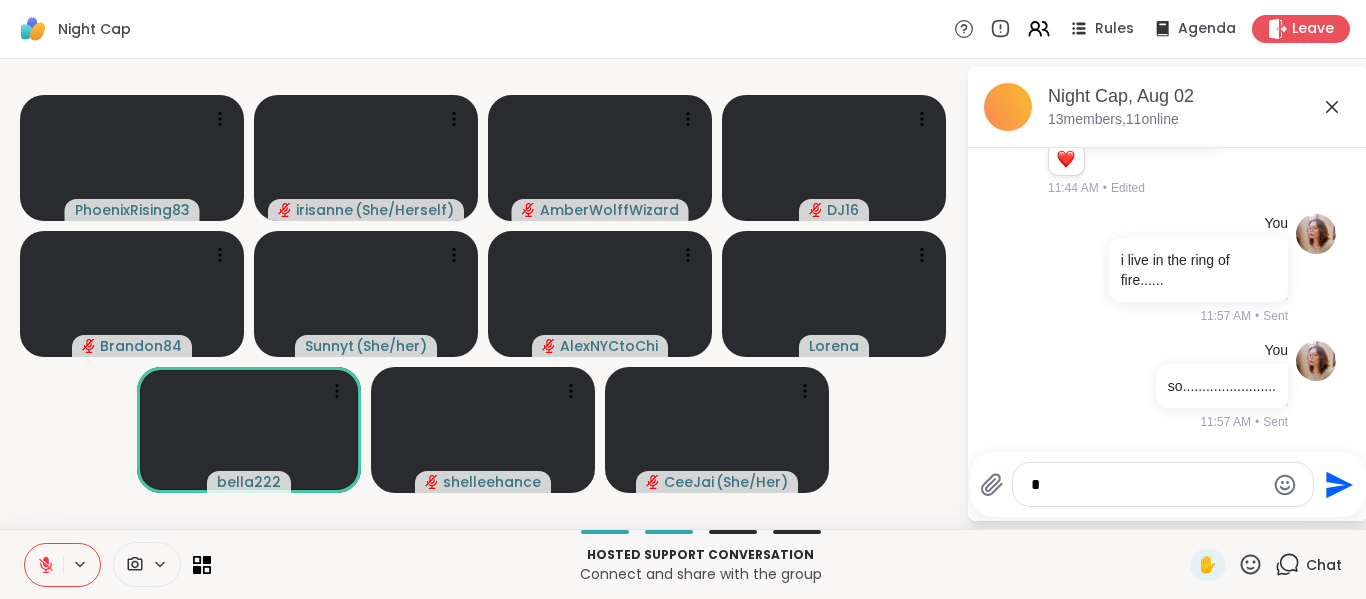 type 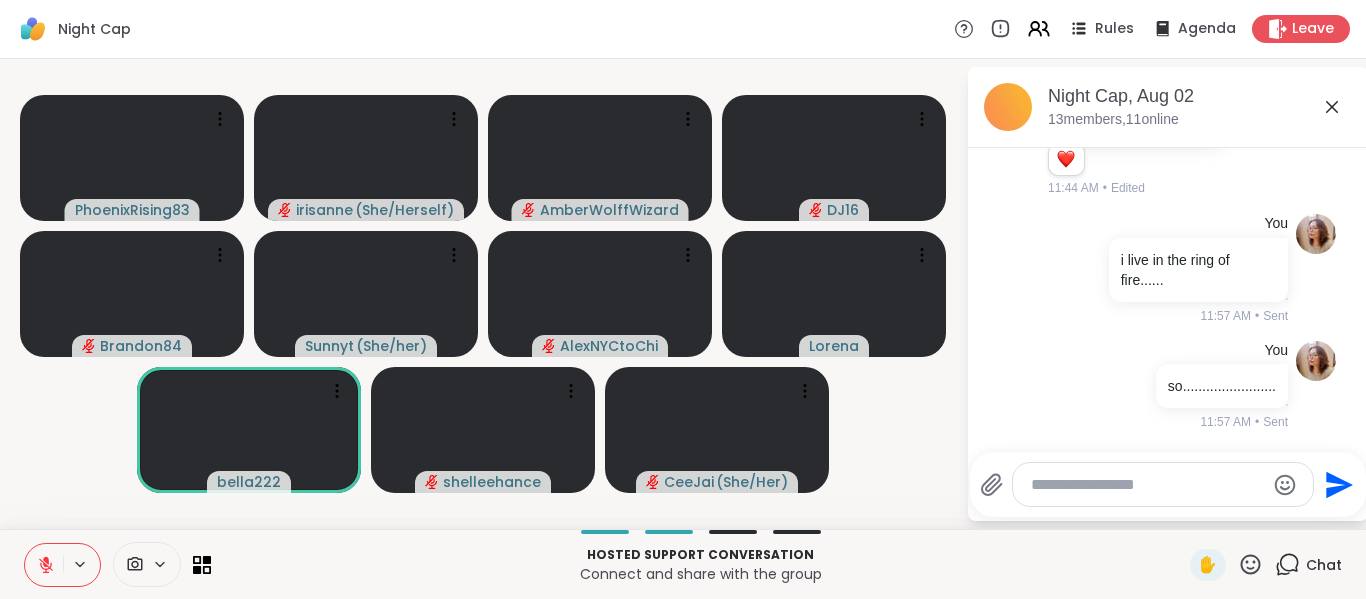 click 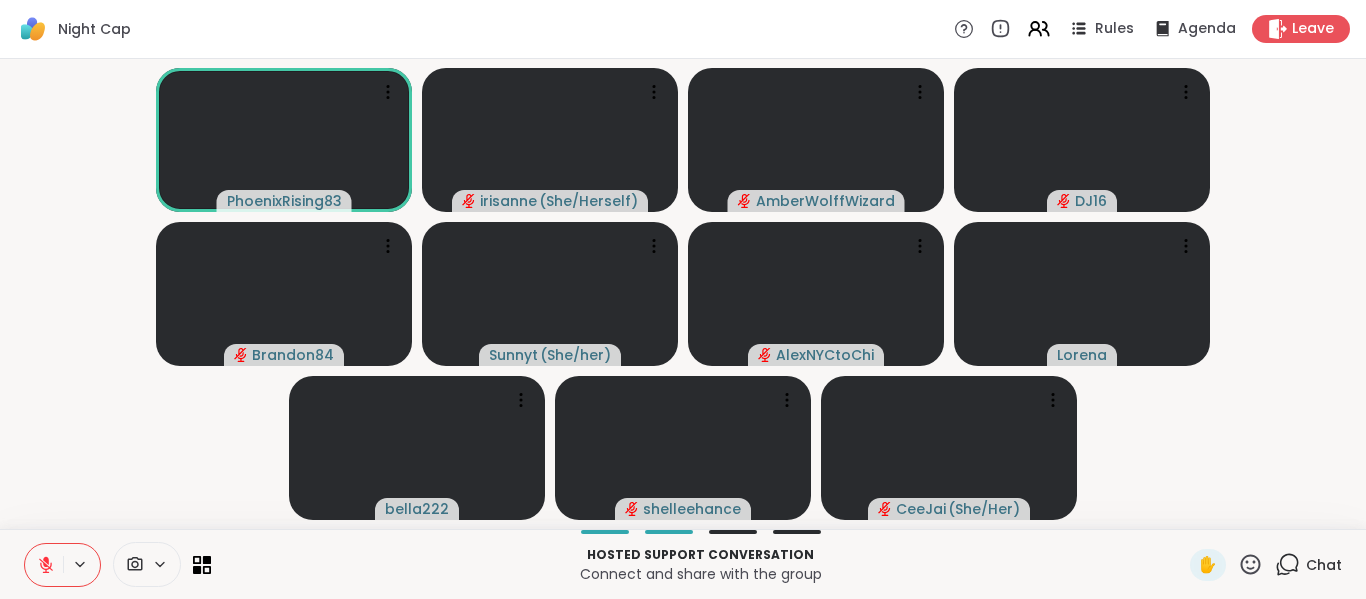 click 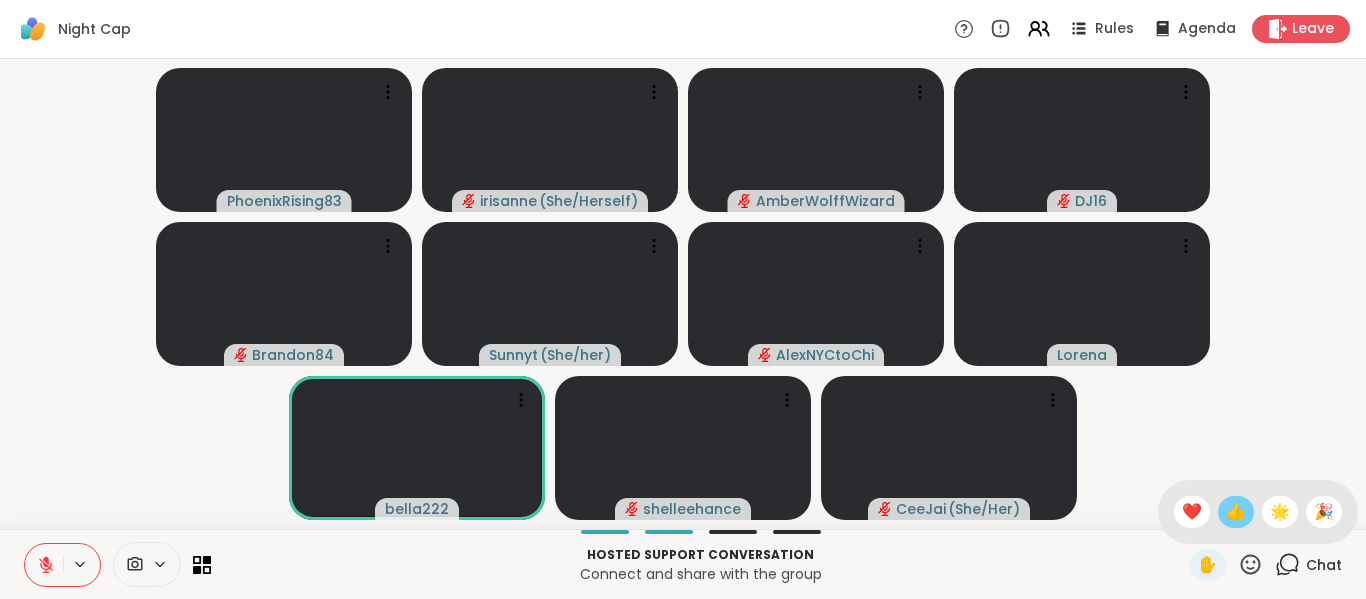 click on "👍" at bounding box center (1236, 512) 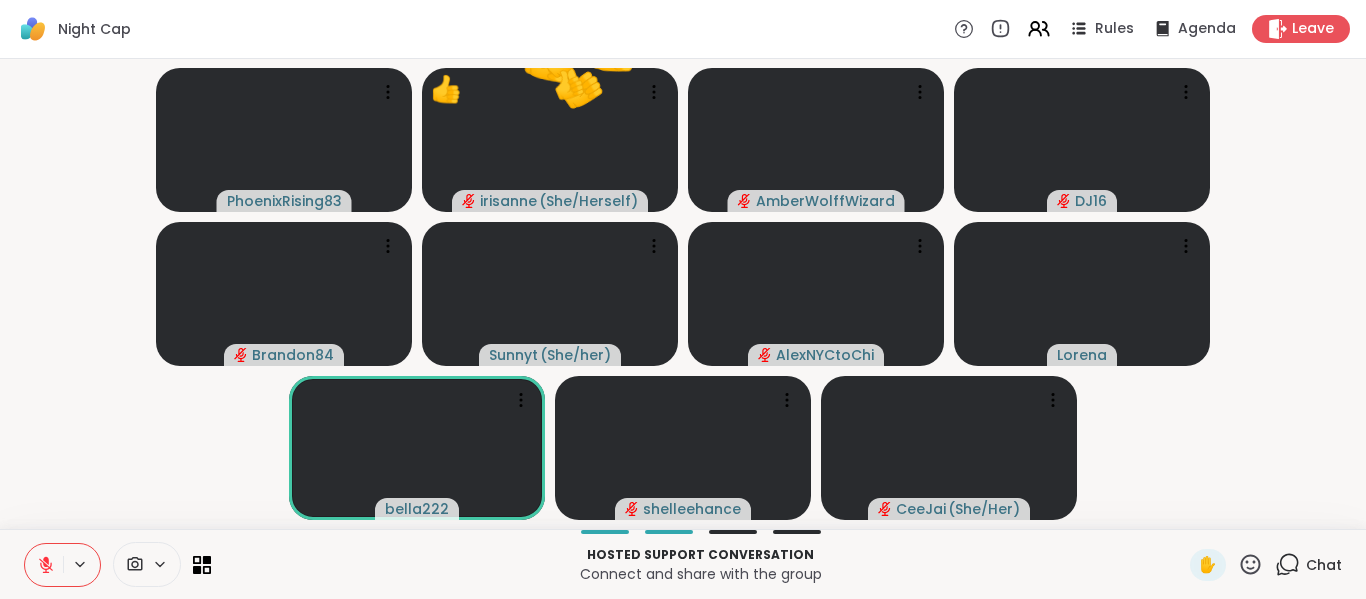 click on "[USERNAME] 👍 @[USERNAME] ( [GENDER] ) 👍 👍 👍 👍 👍 👍 👍 👍 👍 👍 👍 👍 👍 👍 👍 👍 👍 👍 👍 👍 👍 👍 👍 👍 @[USERNAME] @[USERNAME] ( [GENDER] ) @[USERNAME] @[USERNAME] @[USERNAME] @[USERNAME]" at bounding box center [683, 294] 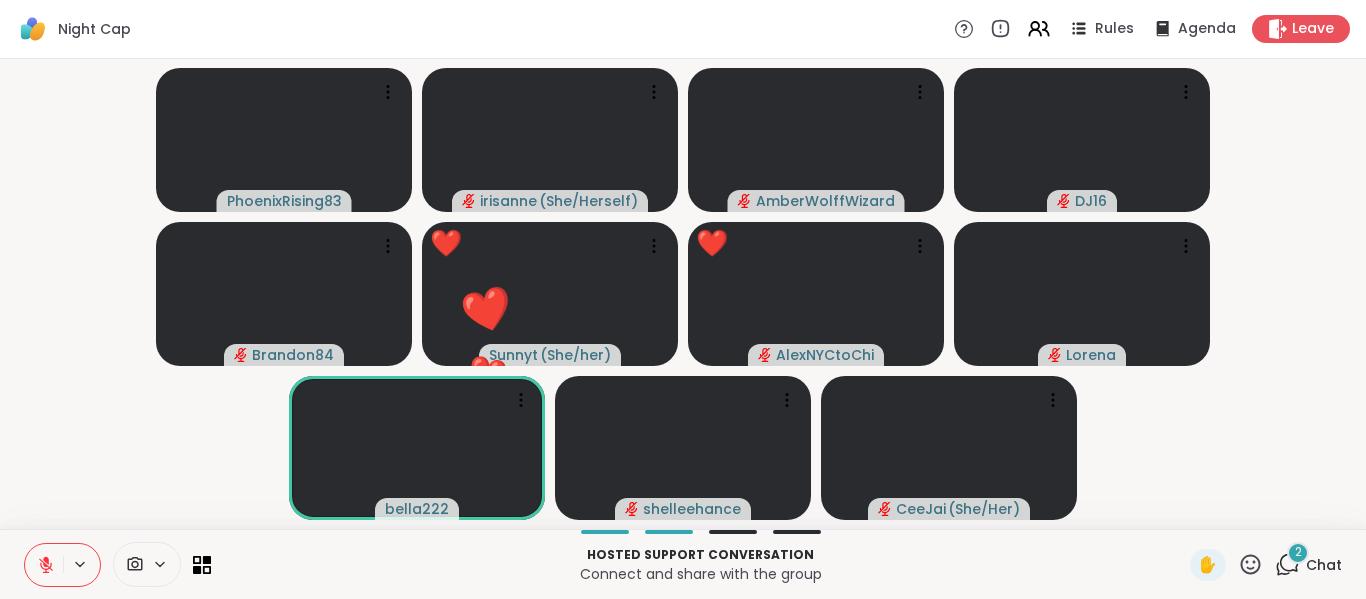 click 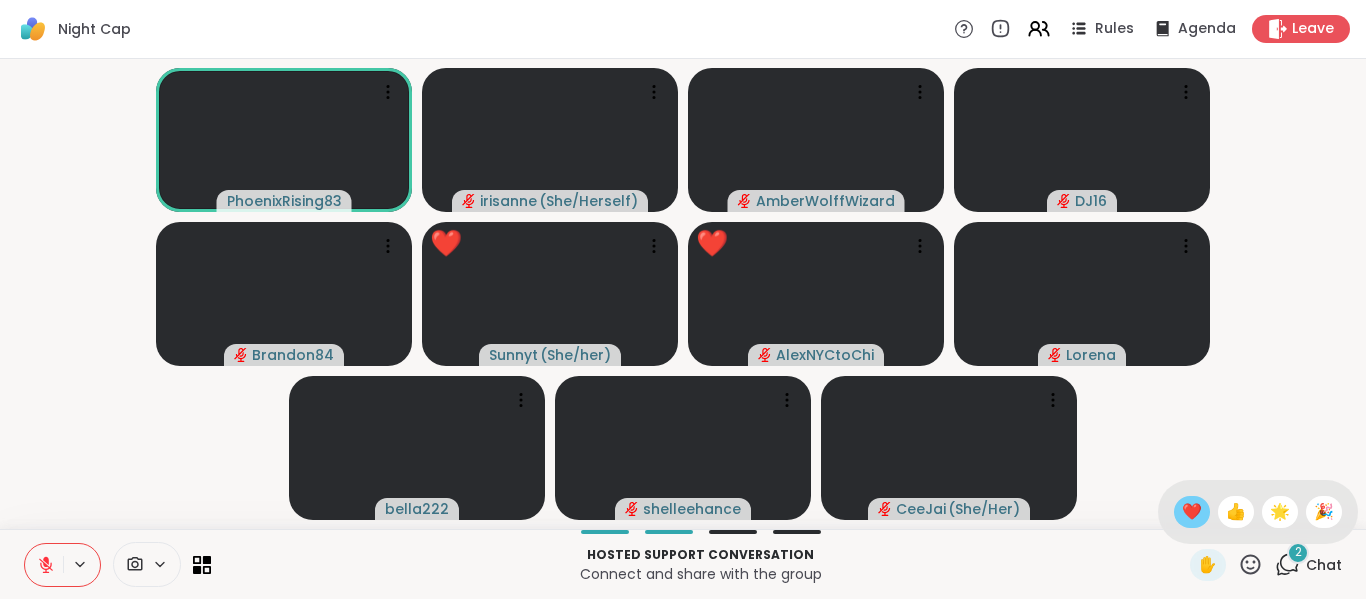 click on "❤️" at bounding box center (1192, 512) 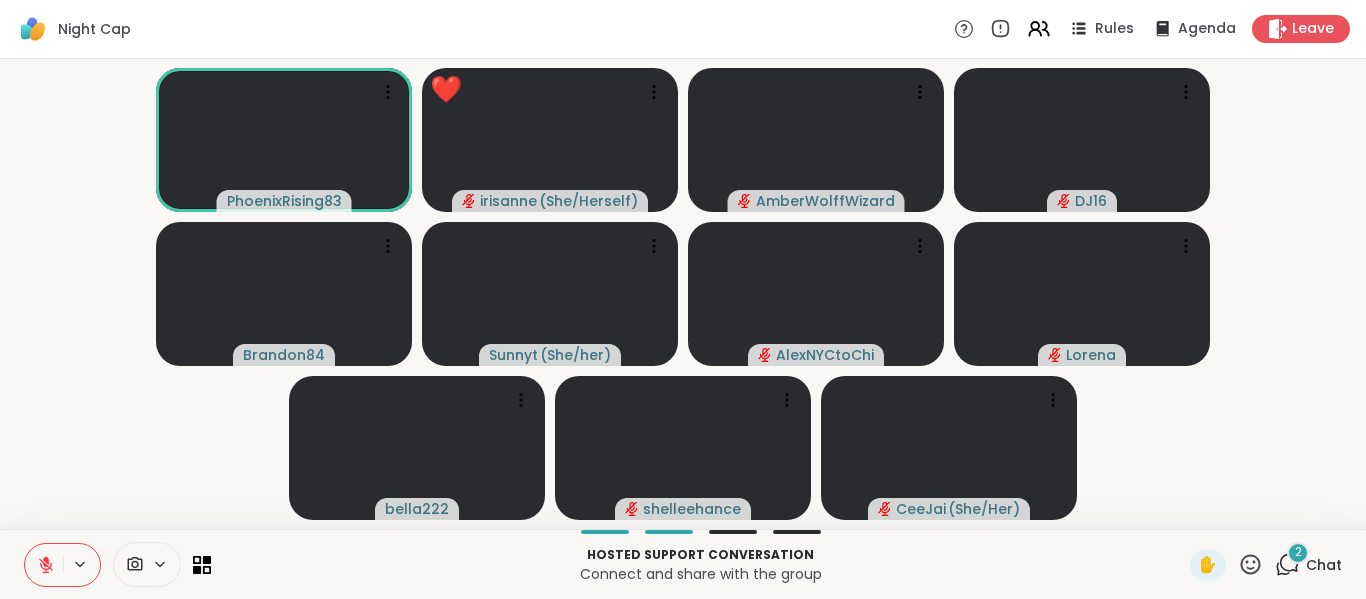 click 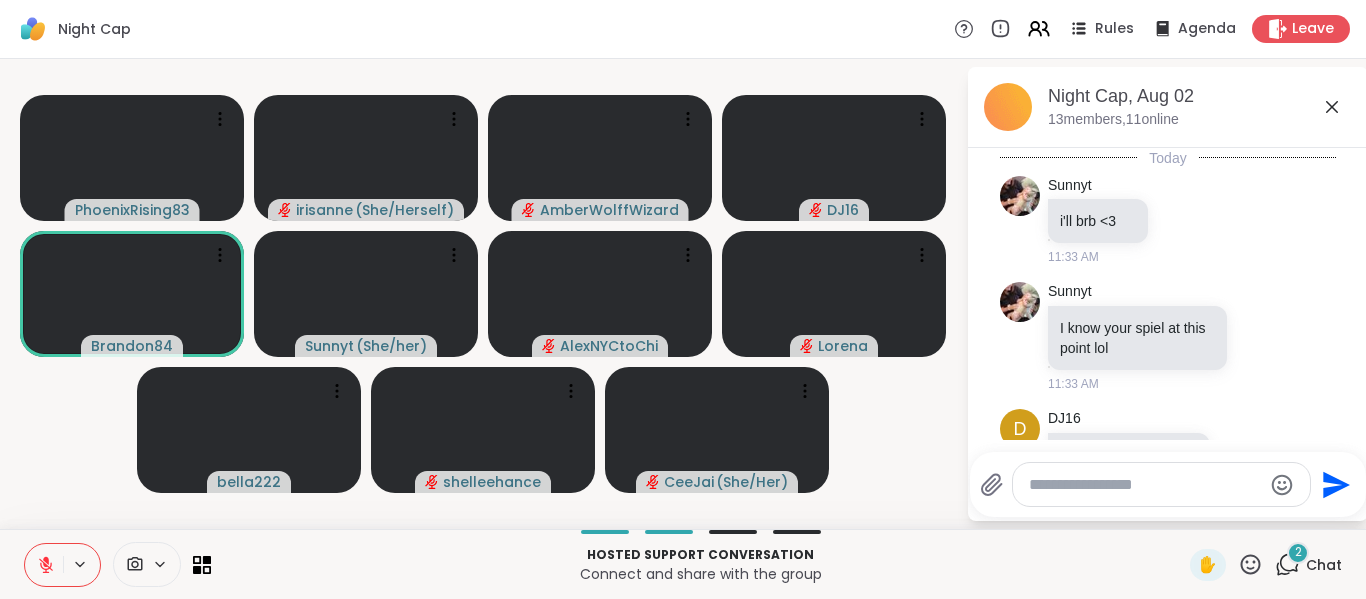 scroll, scrollTop: 1397, scrollLeft: 0, axis: vertical 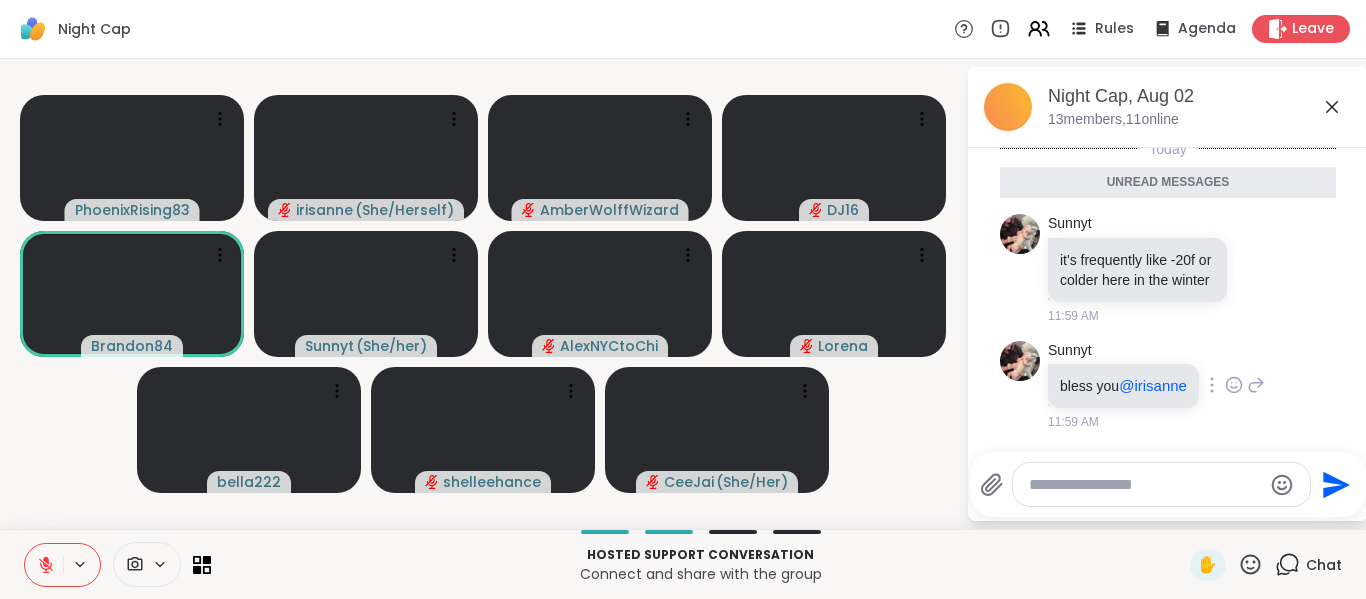 click at bounding box center [1234, 385] 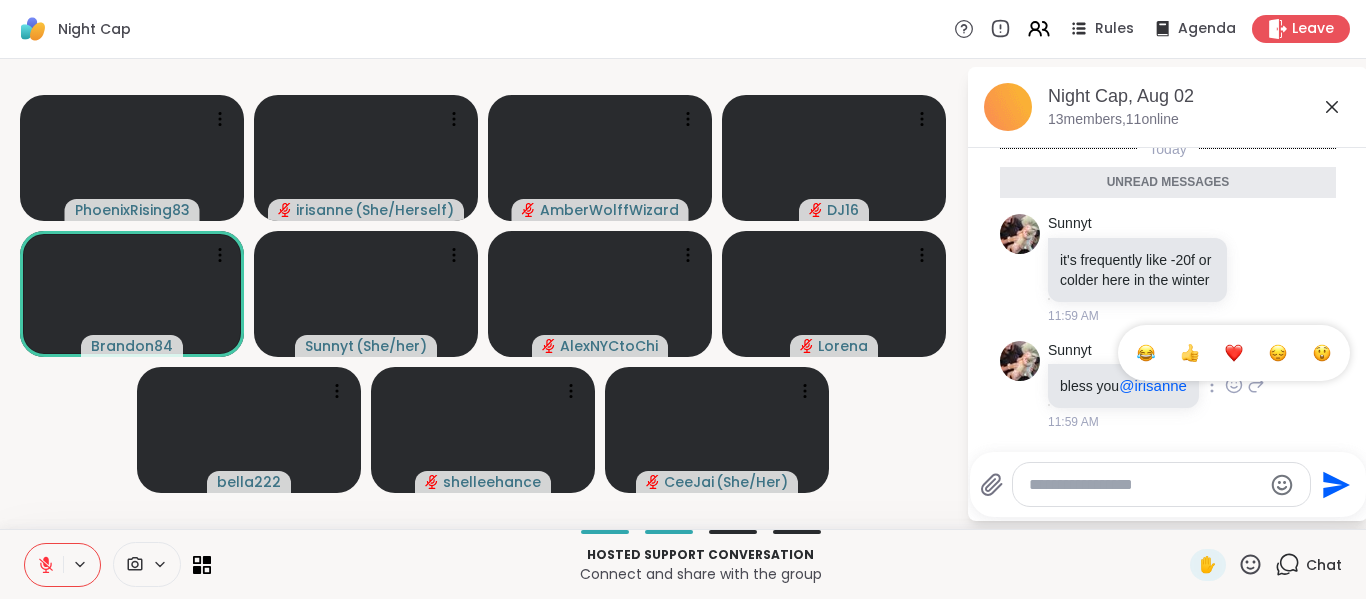 click at bounding box center [1146, 353] 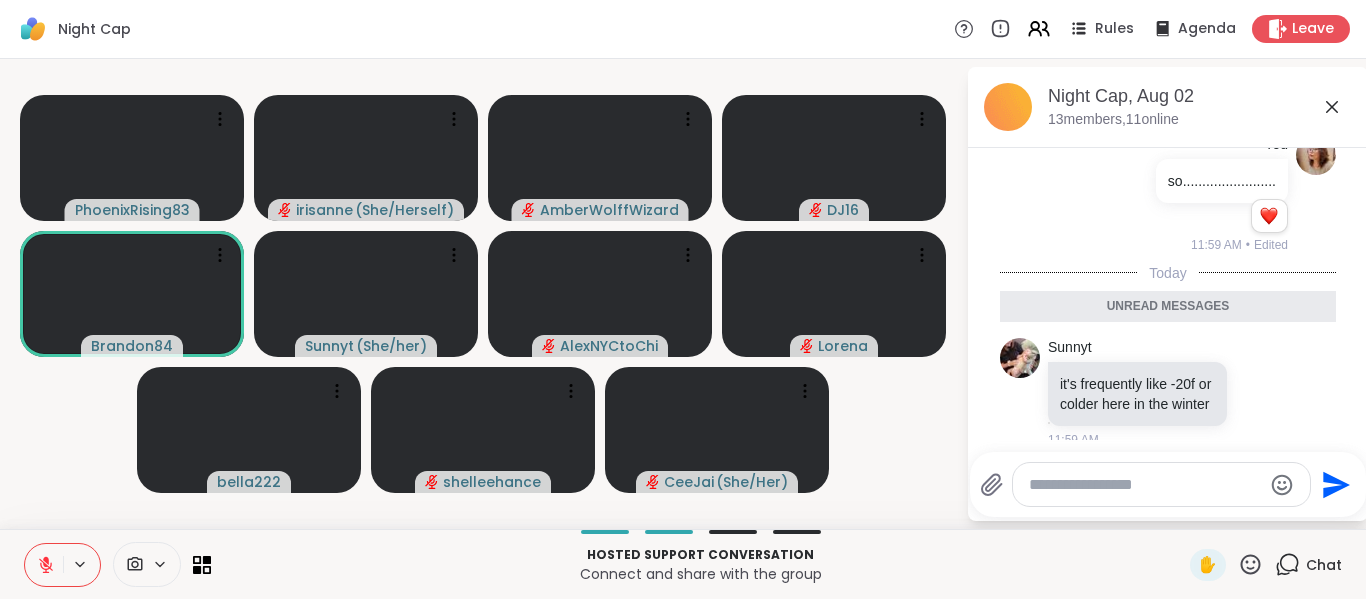 scroll, scrollTop: 1212, scrollLeft: 0, axis: vertical 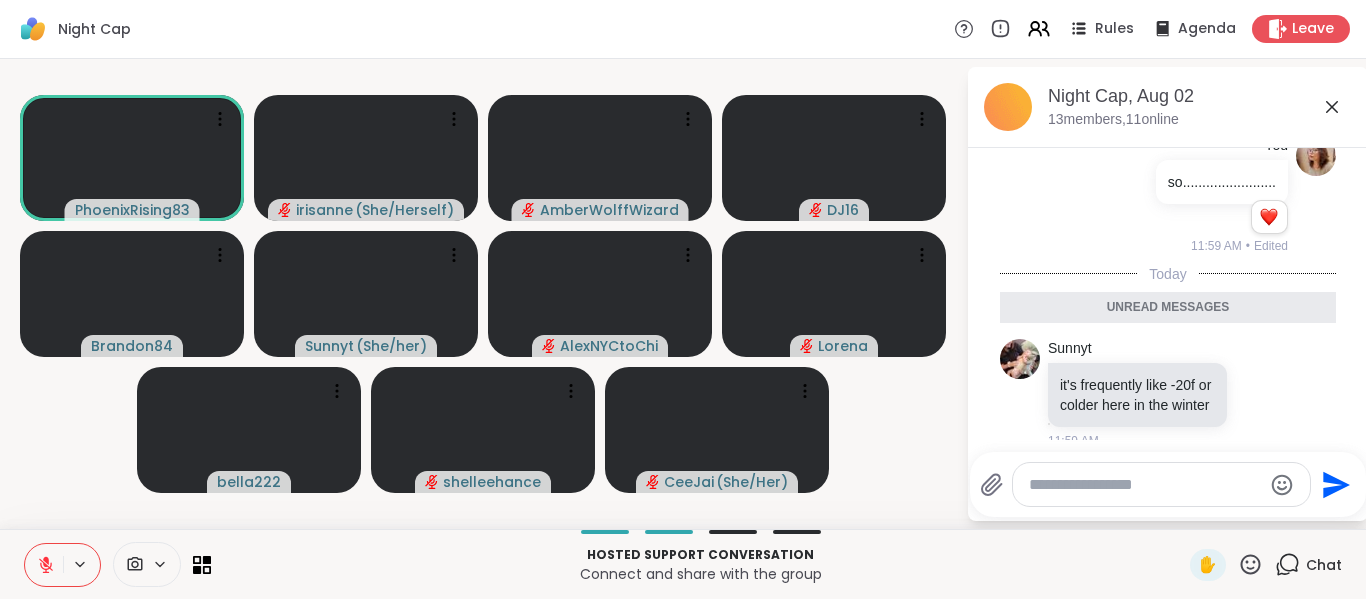 click 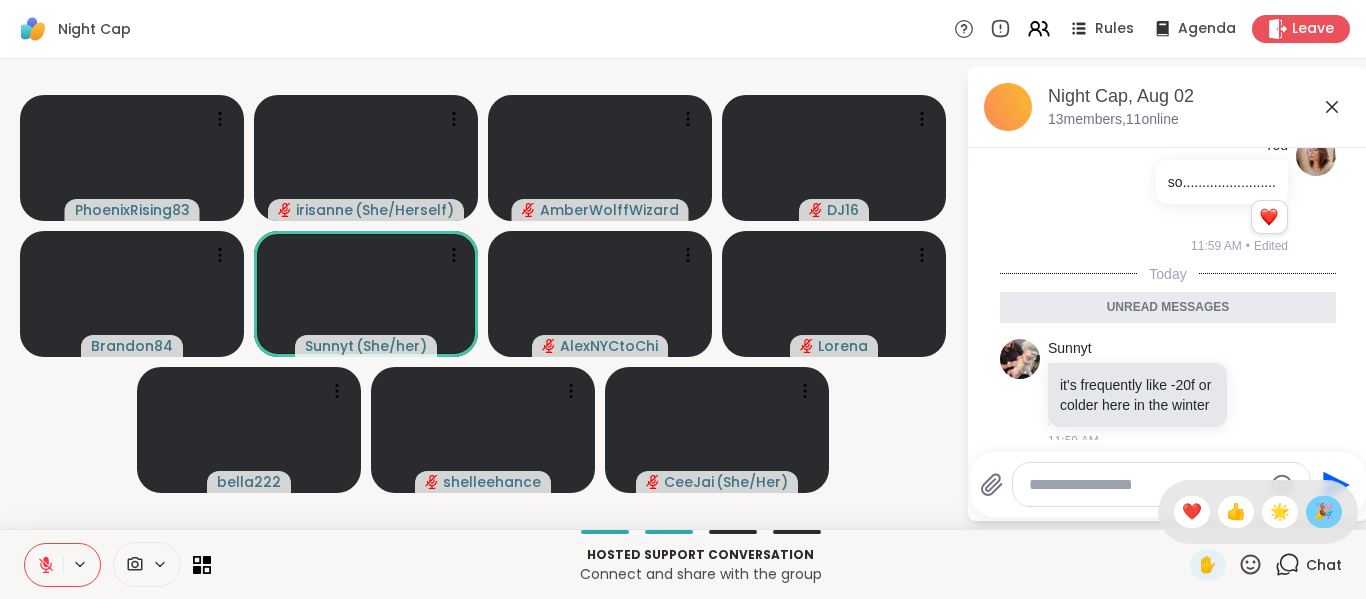 click on "🎉" at bounding box center [1324, 512] 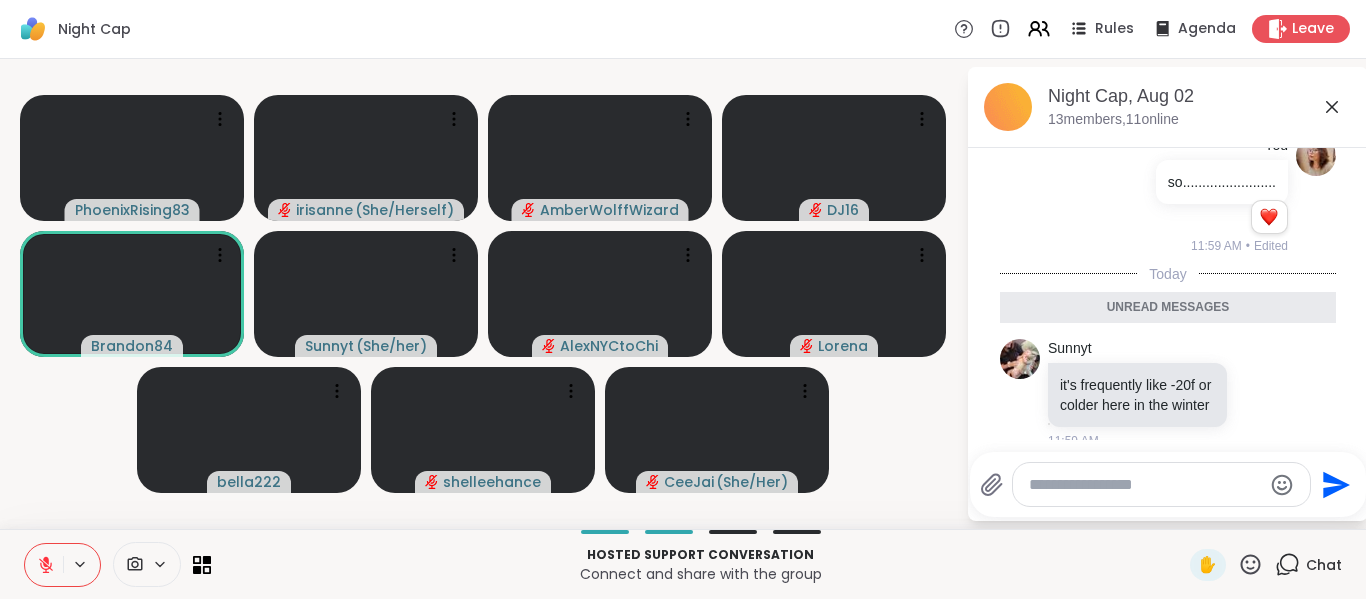 click 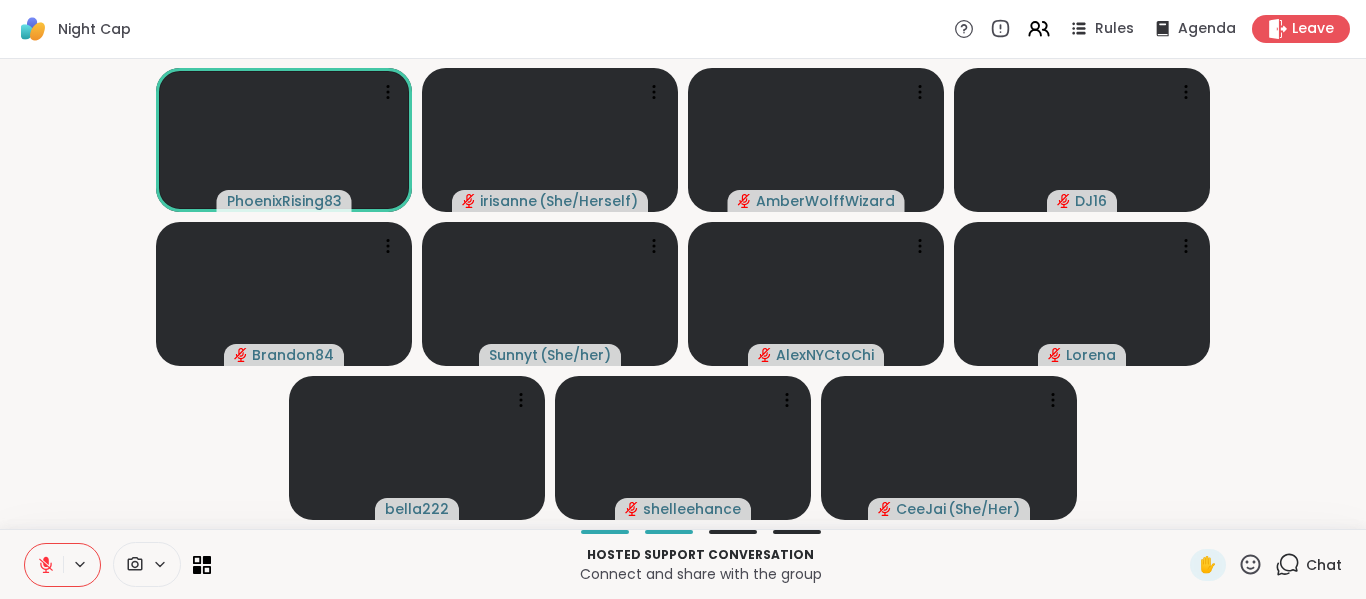 click on "[USERNAME] @[USERNAME] ( [GENDER] ) @[USERNAME] @[USERNAME] @[USERNAME] @[USERNAME] ( [GENDER] ) @[USERNAME] @[USERNAME] @[USERNAME] @[USERNAME]" at bounding box center (683, 294) 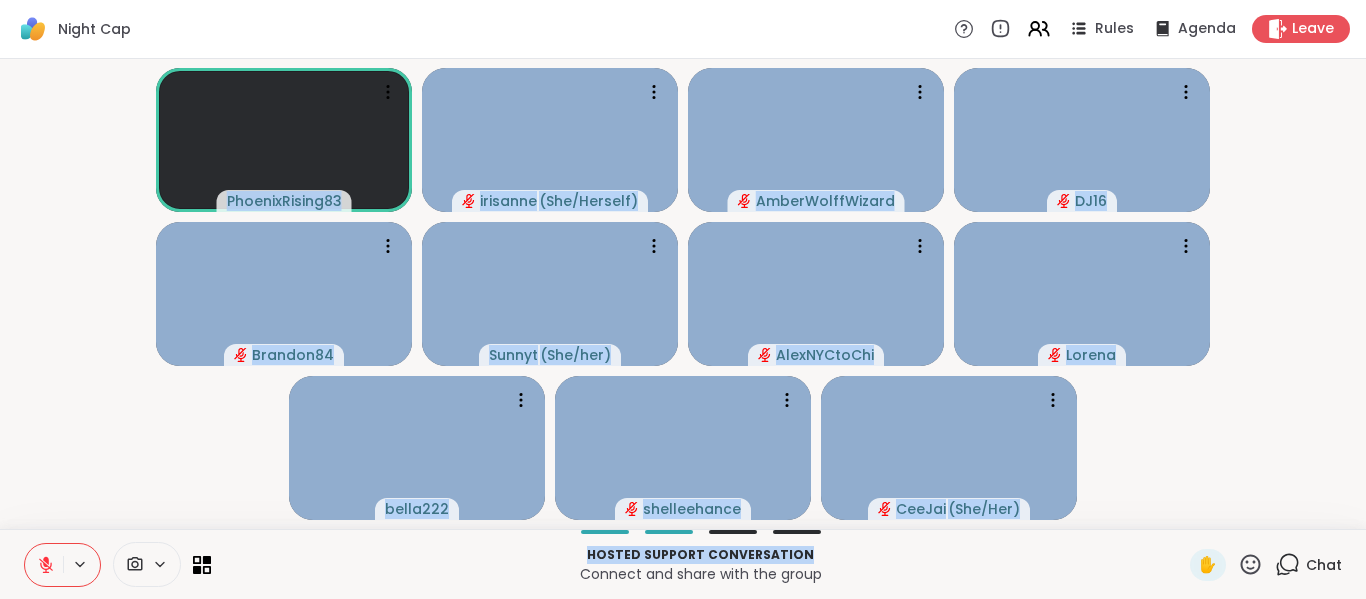 drag, startPoint x: 95, startPoint y: 478, endPoint x: 1063, endPoint y: 545, distance: 970.3159 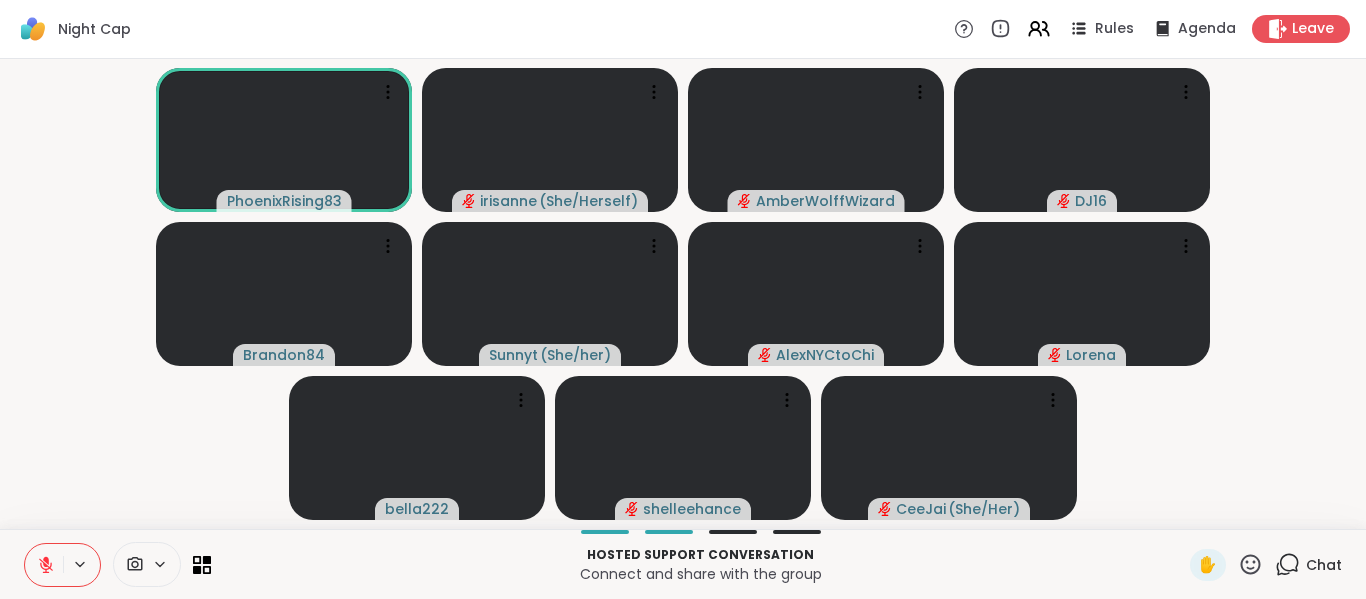 click on "[USERNAME] @[USERNAME] ( [GENDER] ) @[USERNAME] @[USERNAME] @[USERNAME] @[USERNAME] ( [GENDER] ) @[USERNAME] @[USERNAME] @[USERNAME] @[USERNAME]" at bounding box center (683, 294) 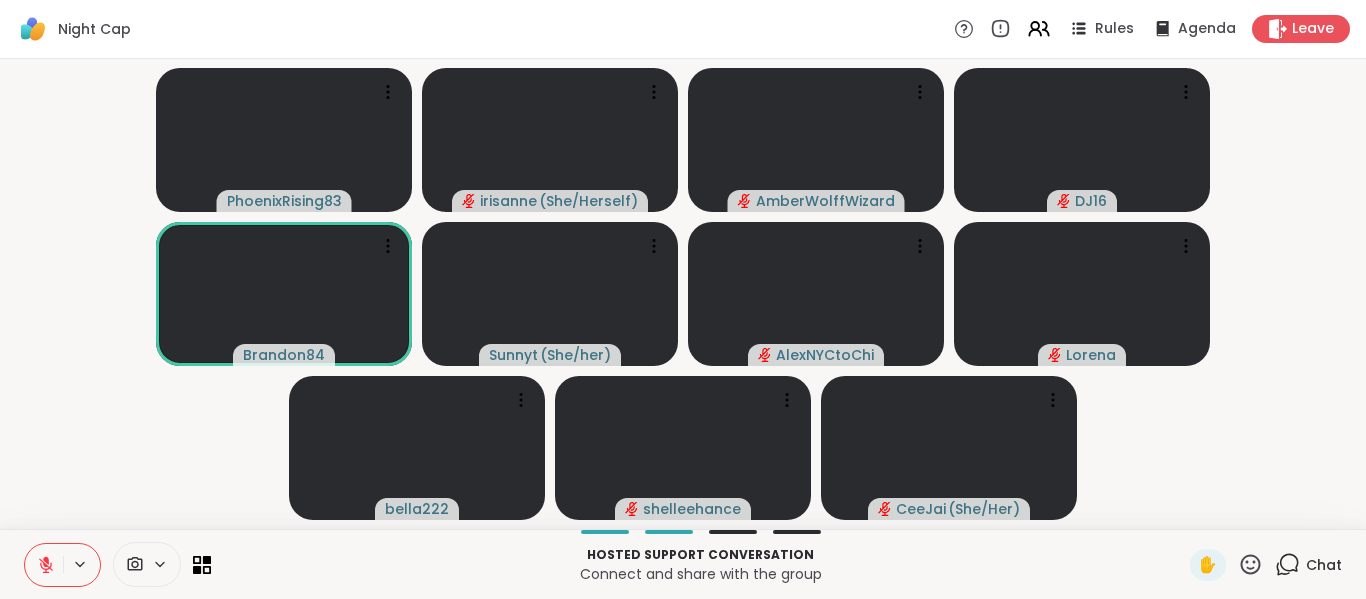 click 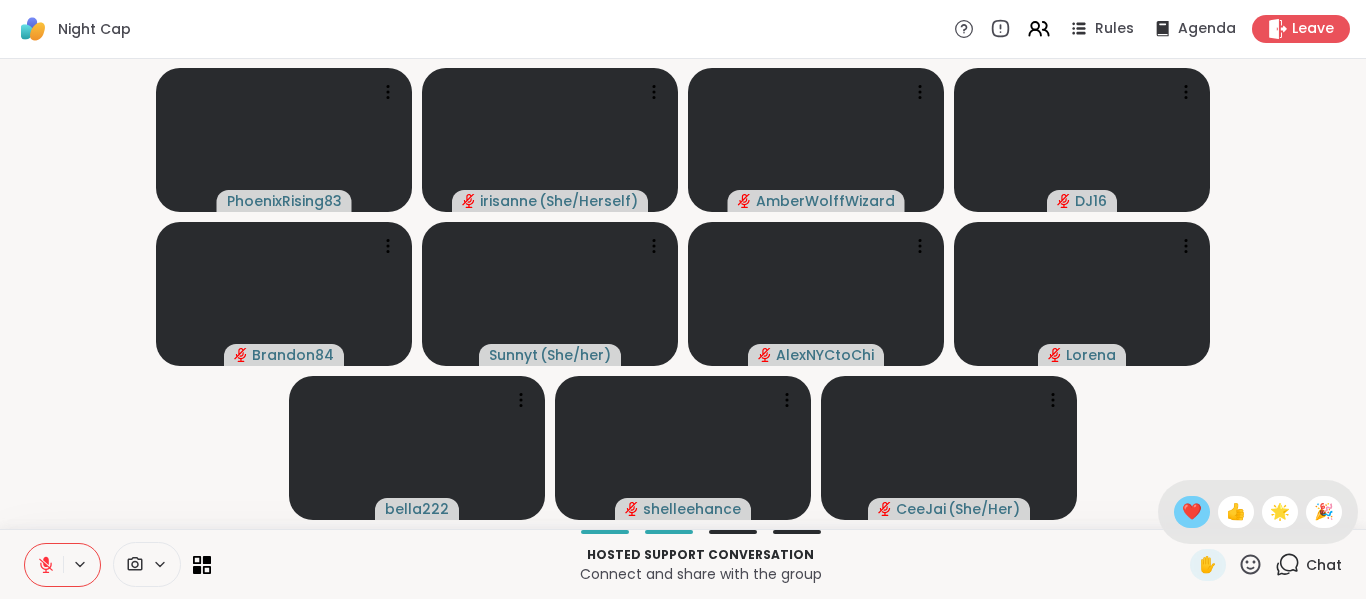 click on "❤️" at bounding box center [1192, 512] 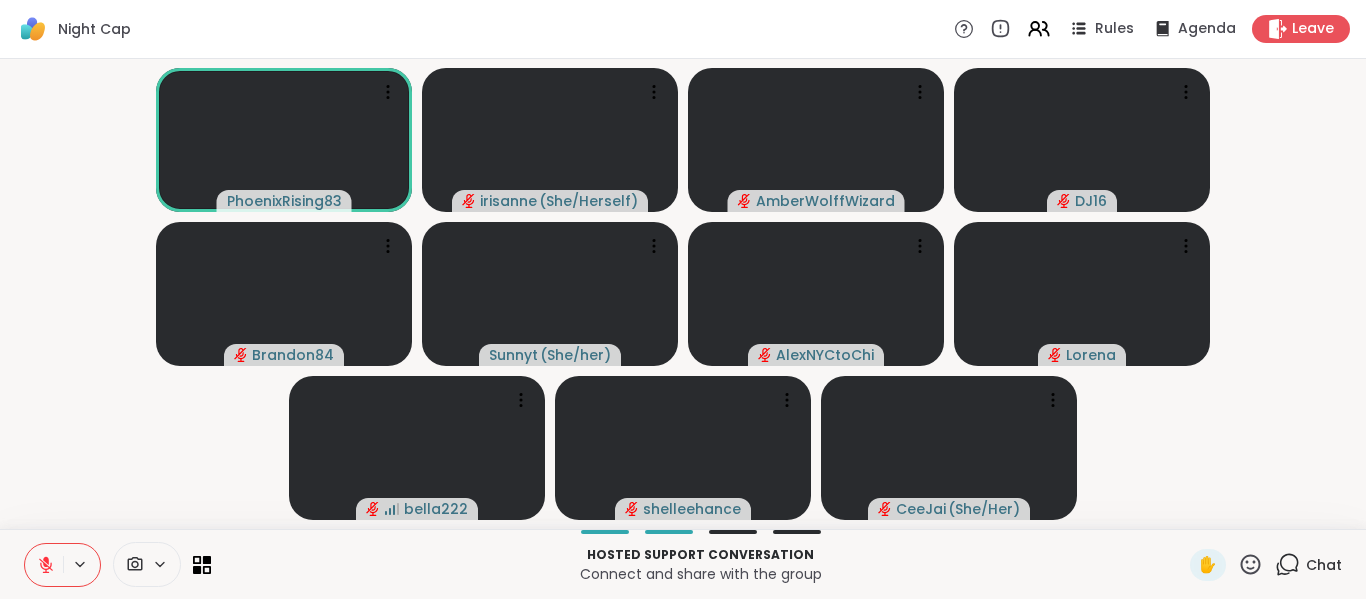 click on "[USERNAME] @[USERNAME] ( [GENDER] ) @[USERNAME] @[USERNAME] @[USERNAME] @[USERNAME] ( [GENDER] ) @[USERNAME] @[USERNAME] @[USERNAME] @[USERNAME]" at bounding box center [683, 294] 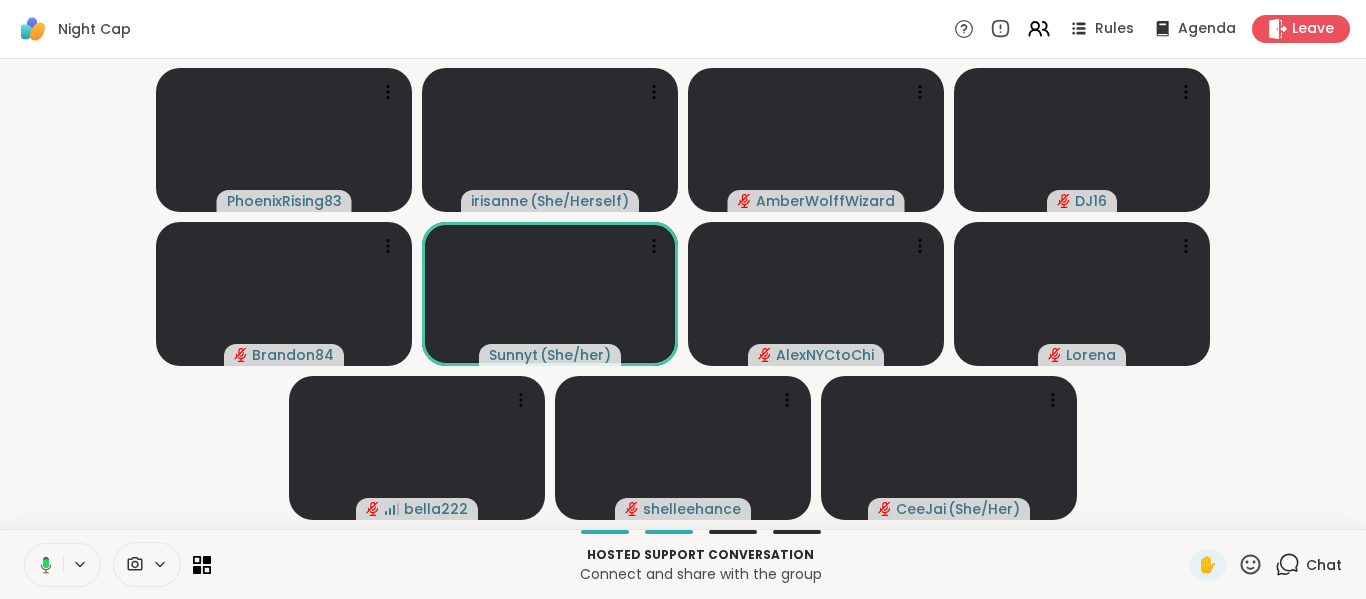 click on "[USERNAME] @[USERNAME] ( [GENDER] ) @[USERNAME] @[USERNAME] @[USERNAME] @[USERNAME] ( [GENDER] ) @[USERNAME] @[USERNAME] @[USERNAME] @[USERNAME]" at bounding box center (683, 294) 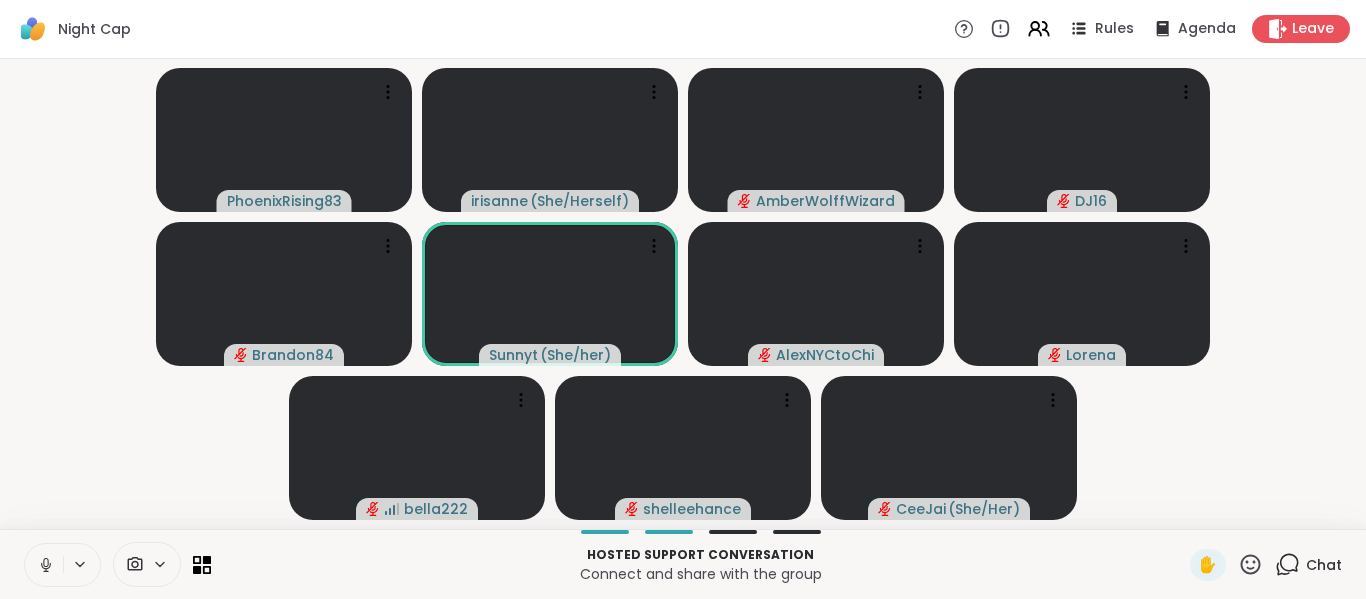 click at bounding box center [44, 565] 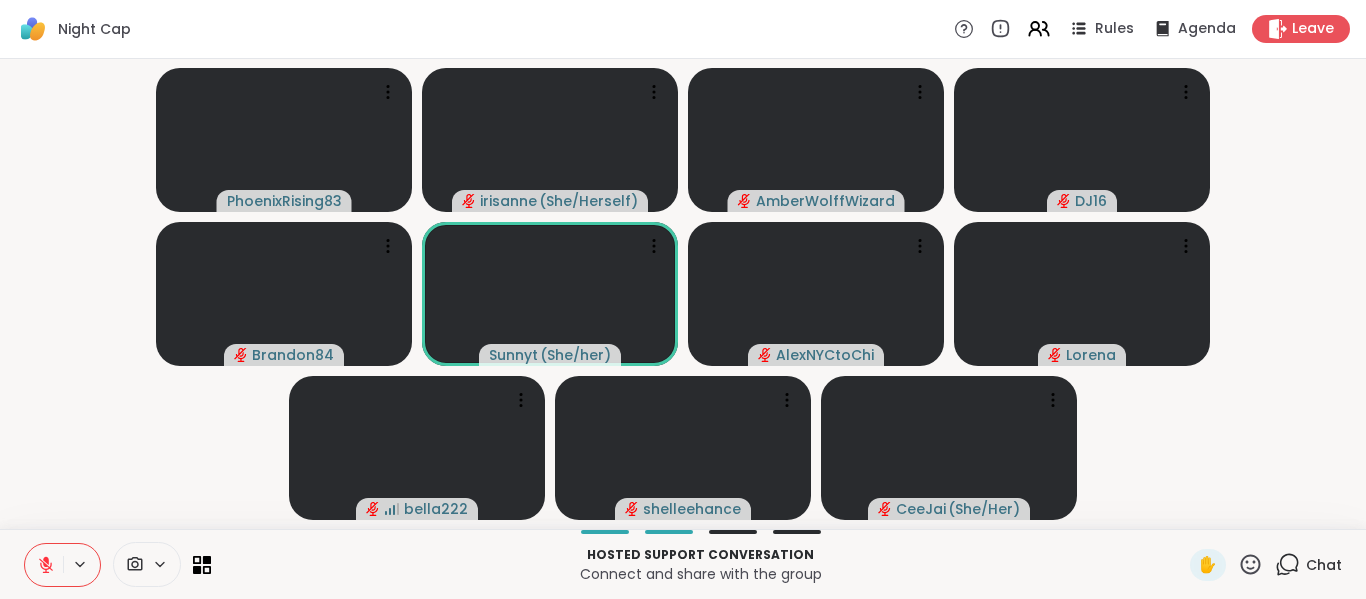 click at bounding box center (44, 565) 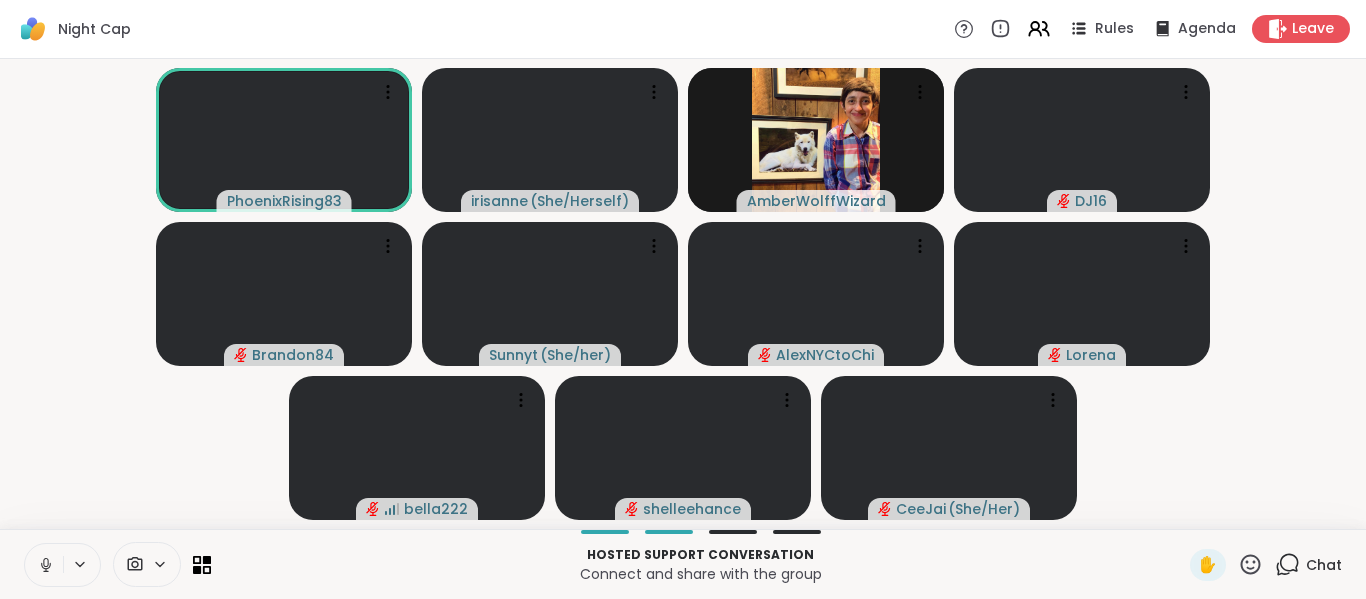 click at bounding box center (44, 565) 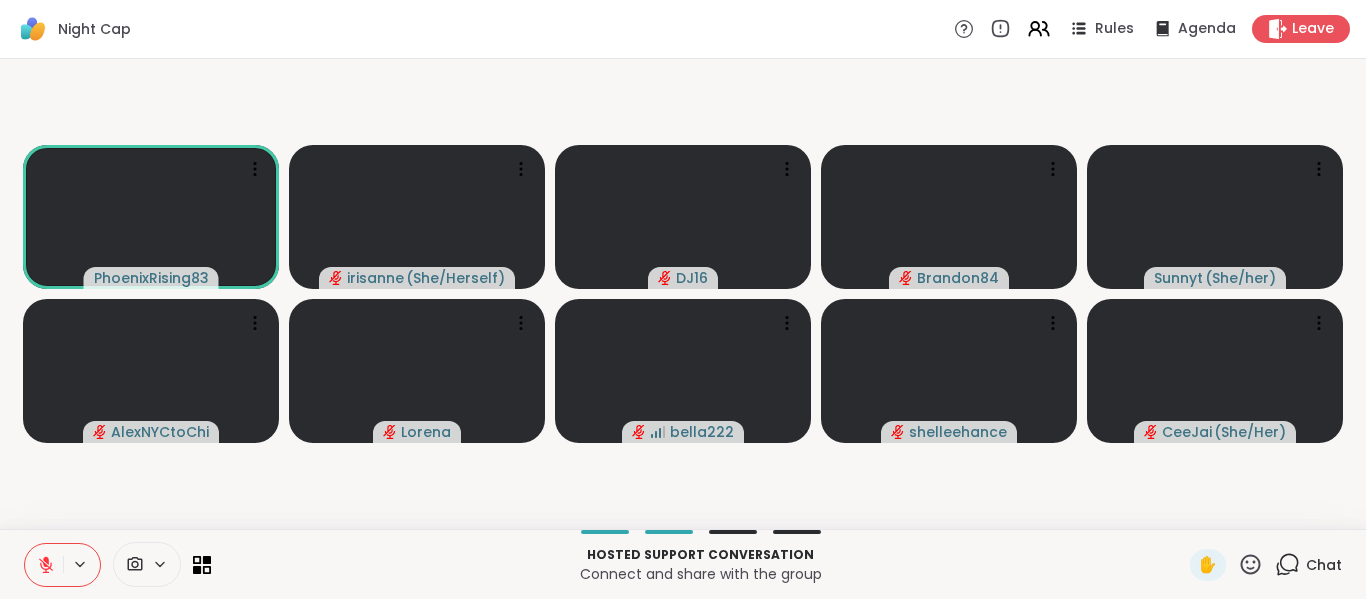 click at bounding box center (44, 565) 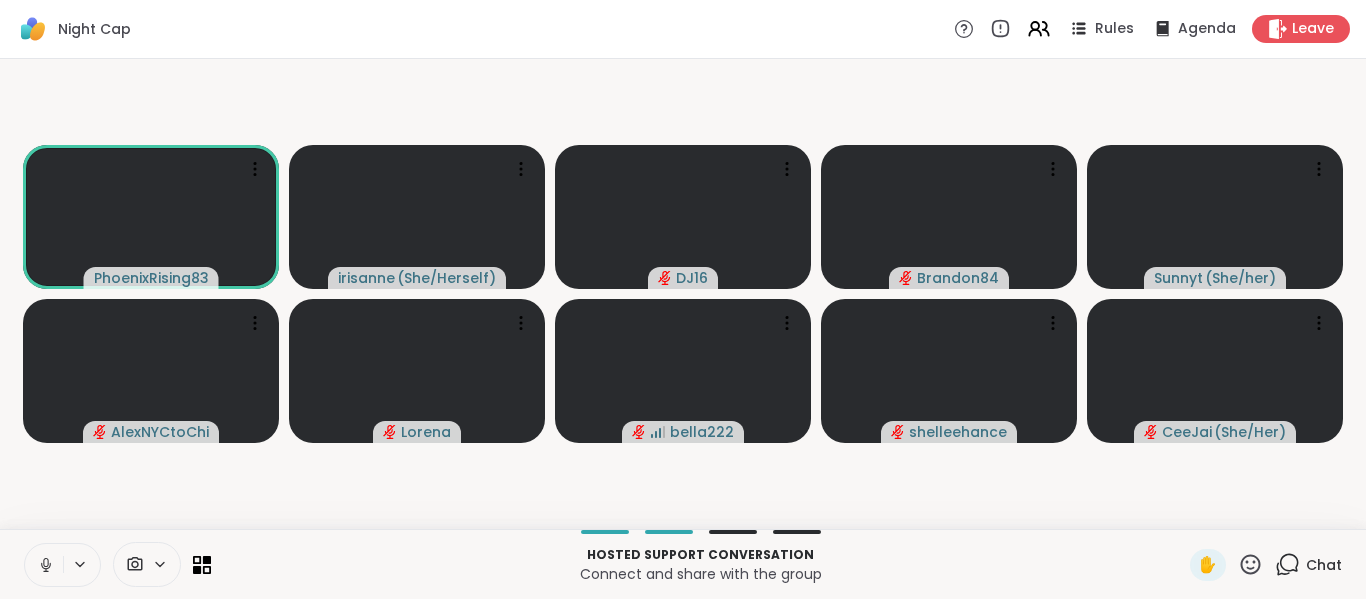click at bounding box center [44, 565] 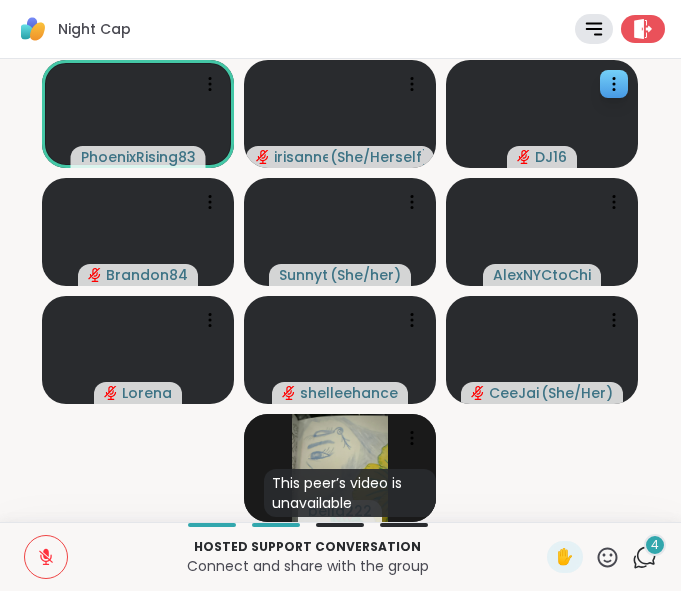 type 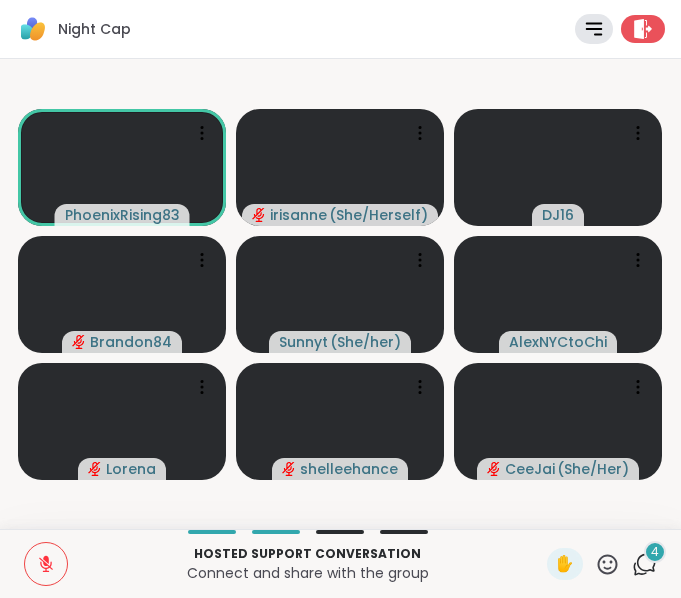 click on "Night Cap Rules Agenda Leave" at bounding box center (340, 29) 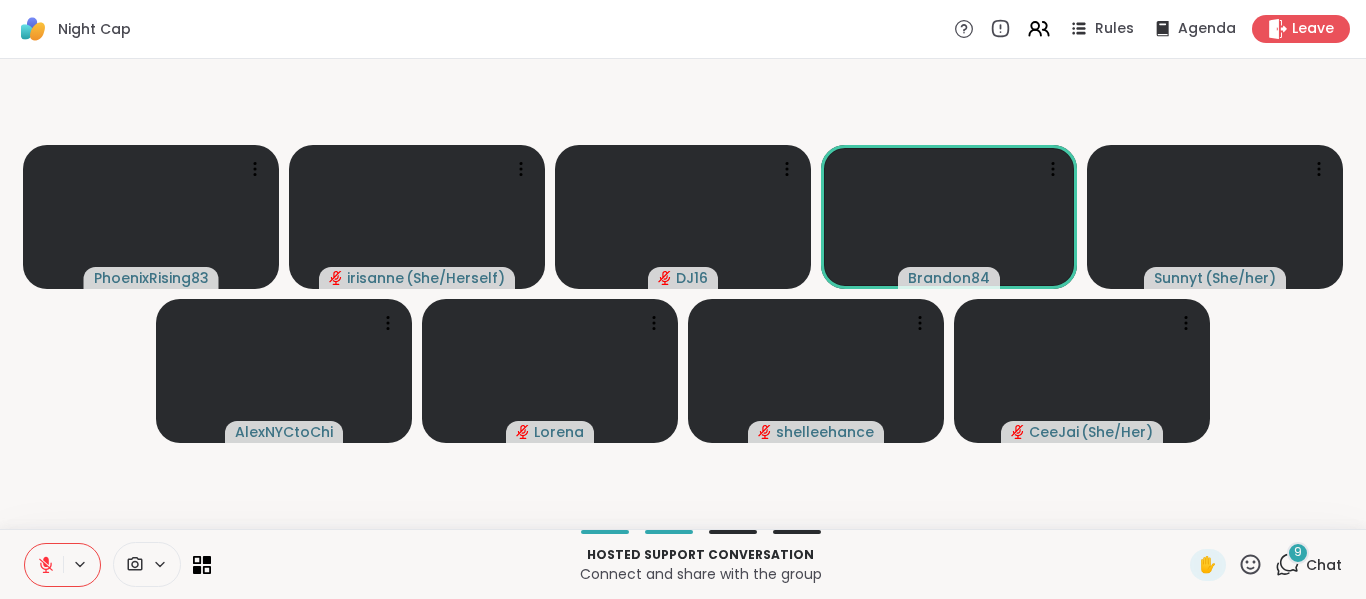 drag, startPoint x: 1239, startPoint y: 558, endPoint x: 1221, endPoint y: 564, distance: 18.973665 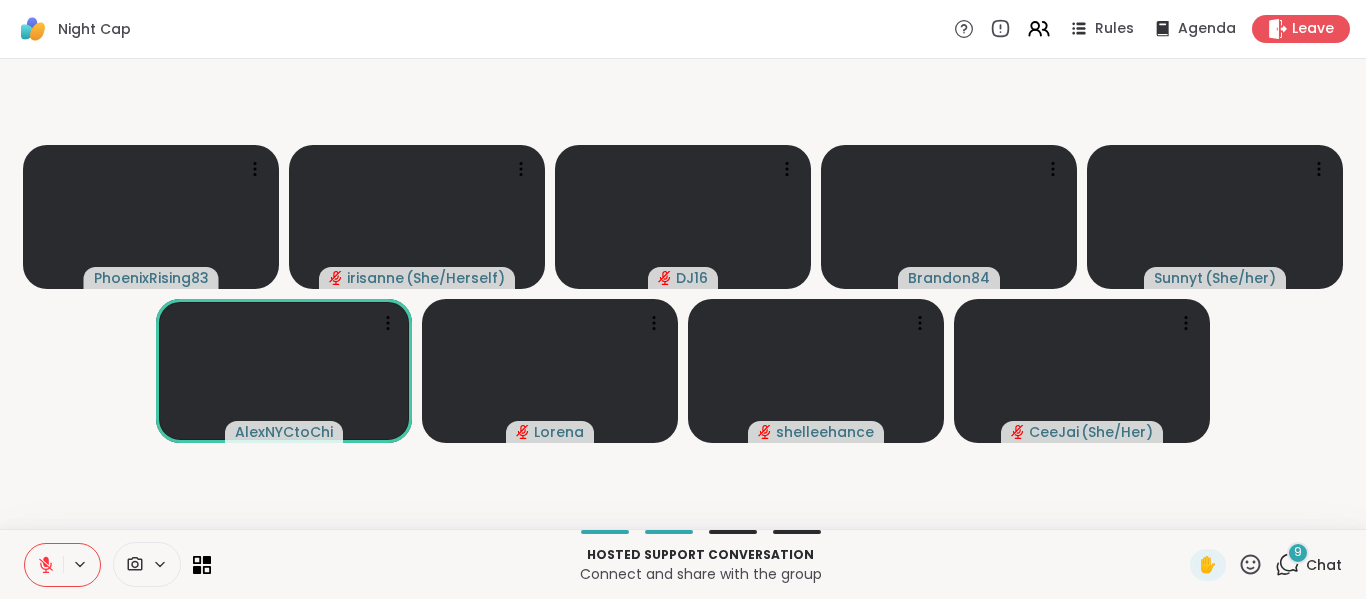 click on "✋" at bounding box center [1226, 565] 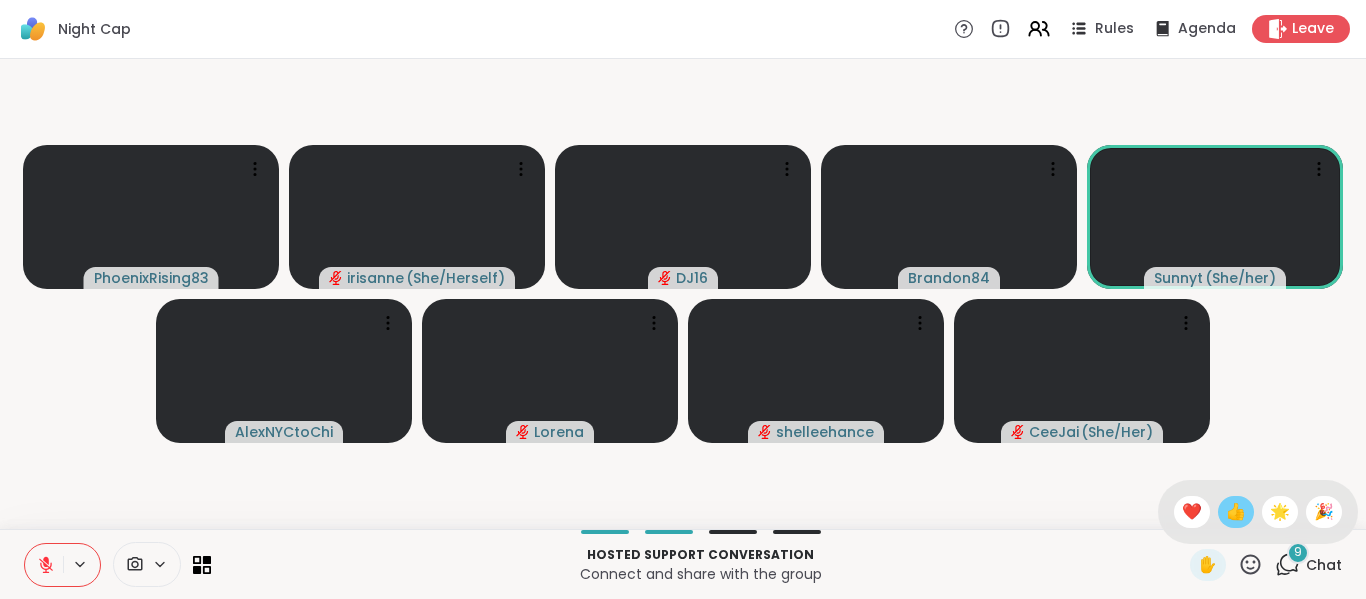 click on "👍" at bounding box center [1236, 512] 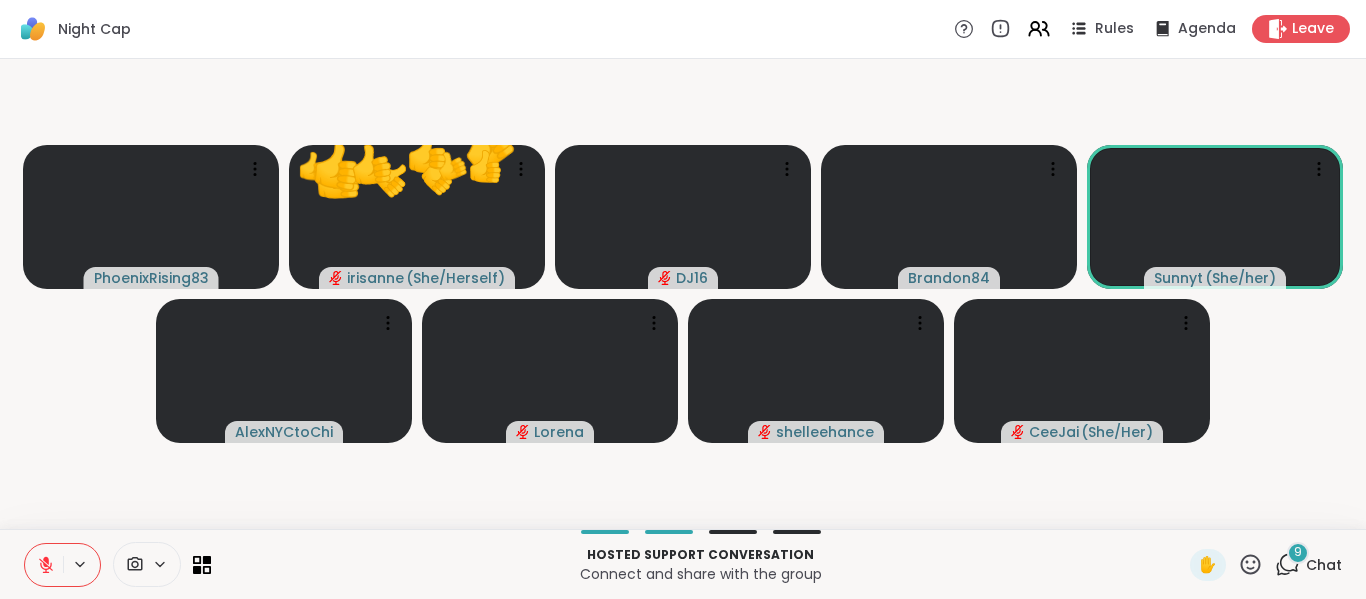 click on "9" at bounding box center [1298, 553] 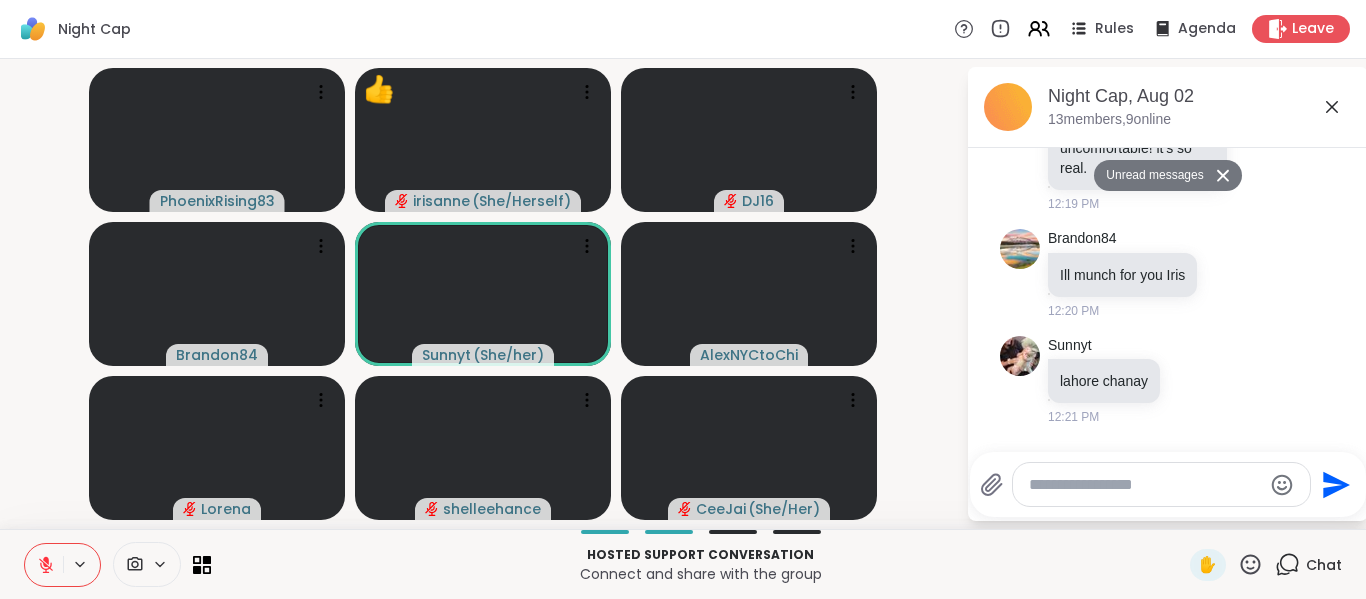 scroll, scrollTop: 2830, scrollLeft: 0, axis: vertical 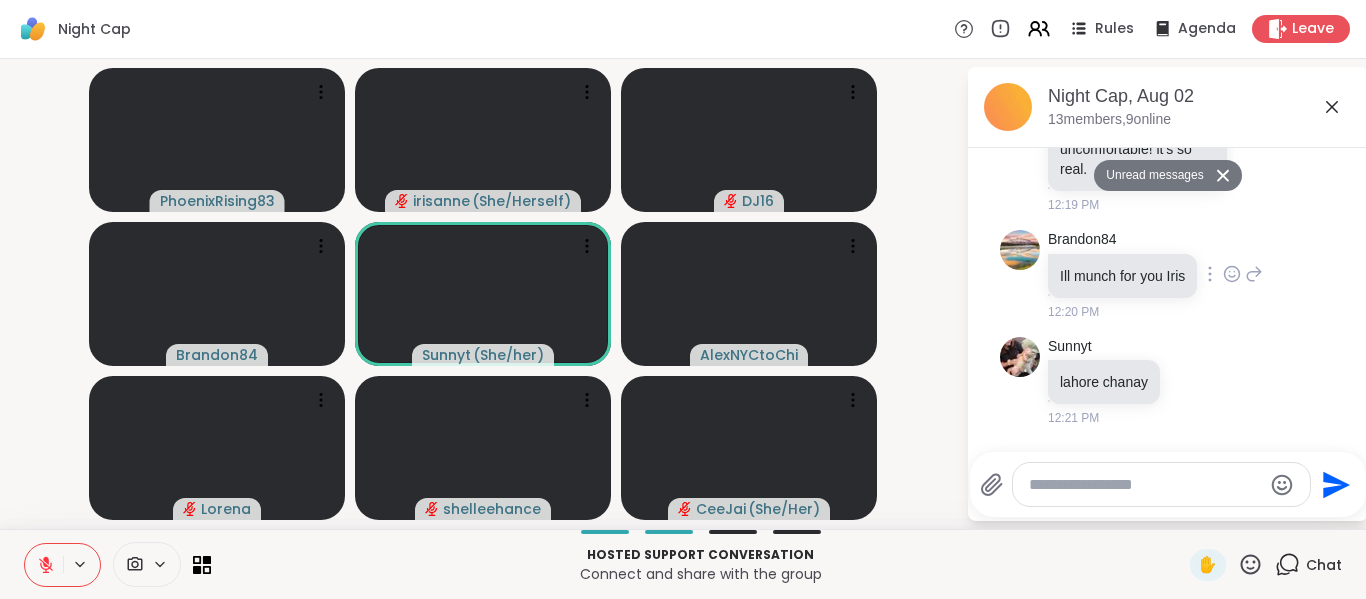 click 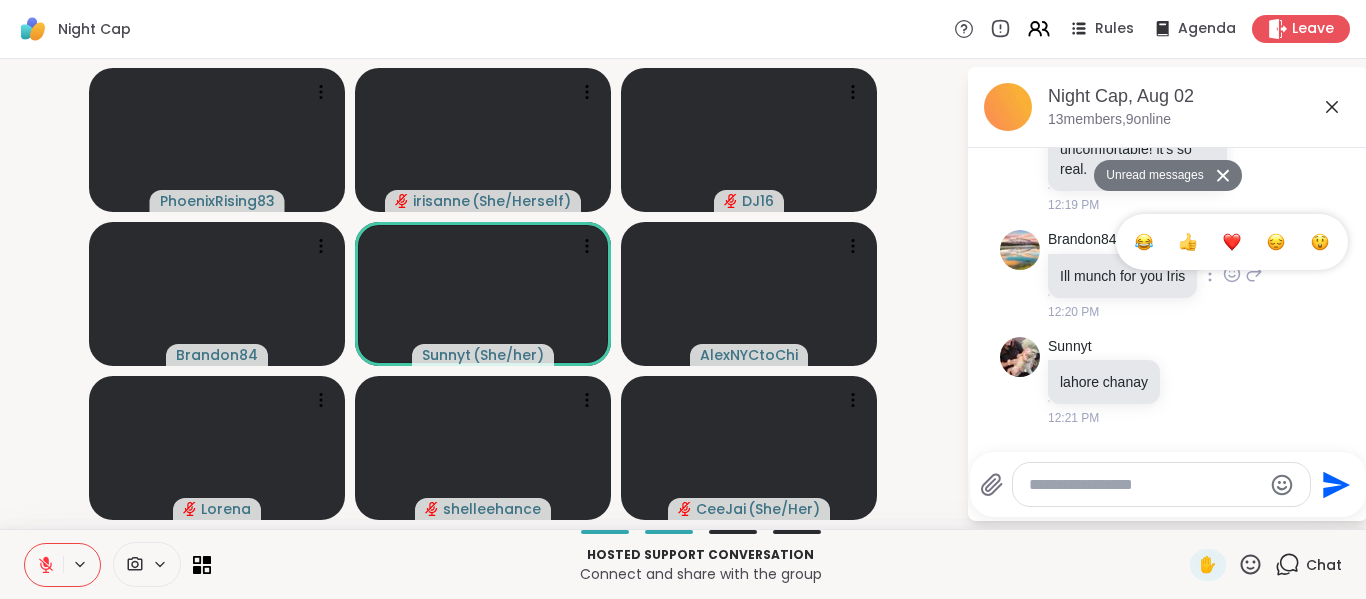click at bounding box center [1232, 242] 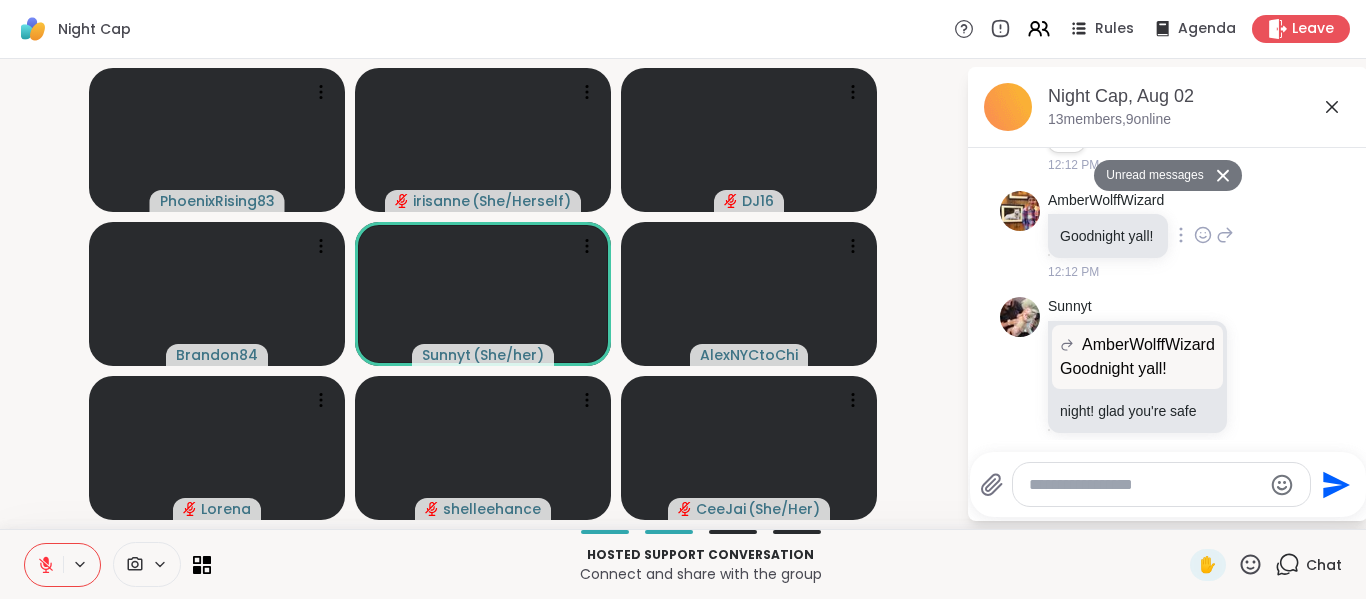 scroll, scrollTop: 2314, scrollLeft: 0, axis: vertical 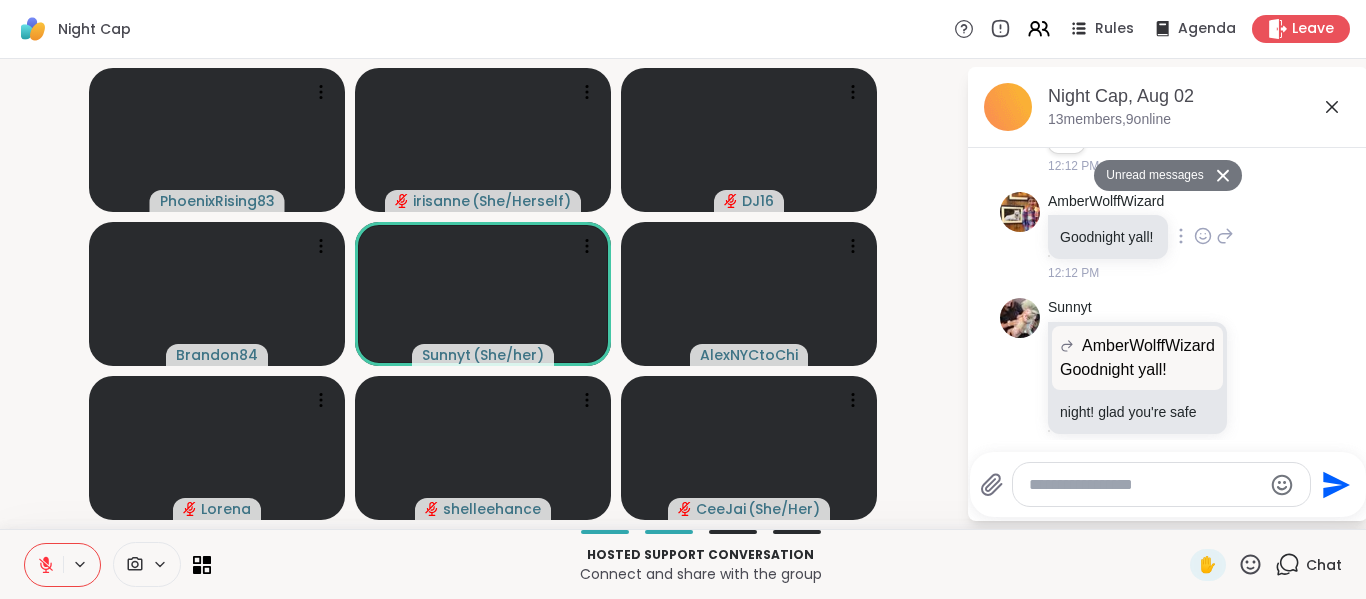 click at bounding box center [1181, 236] 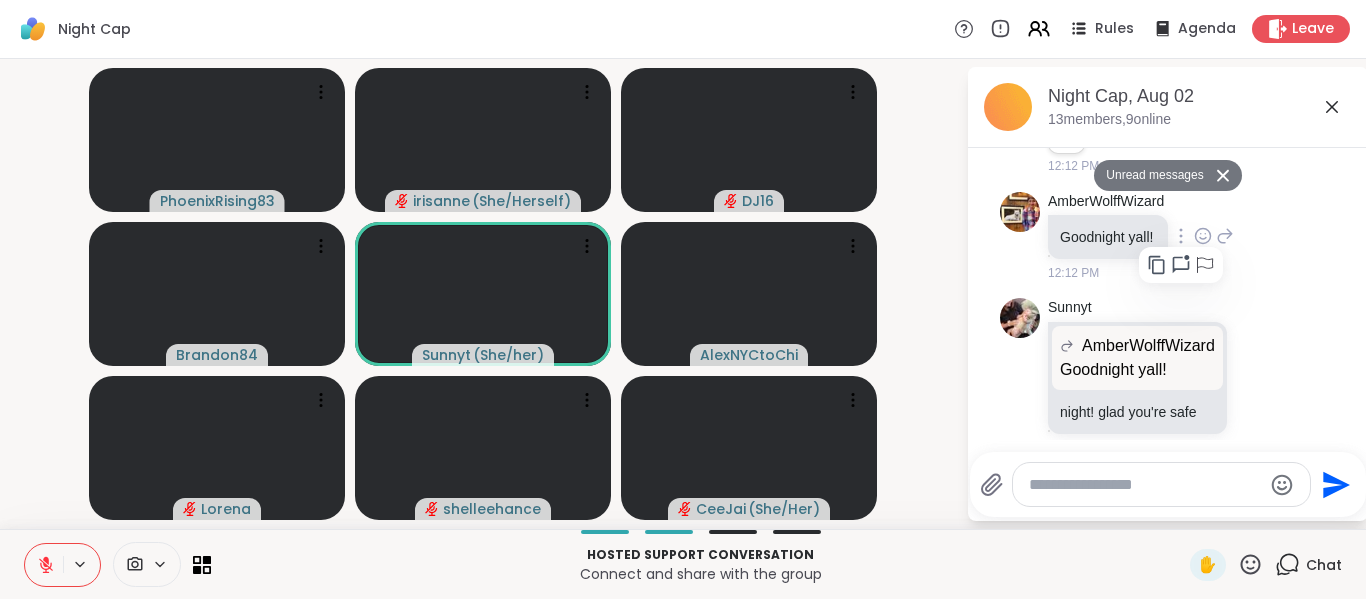 click 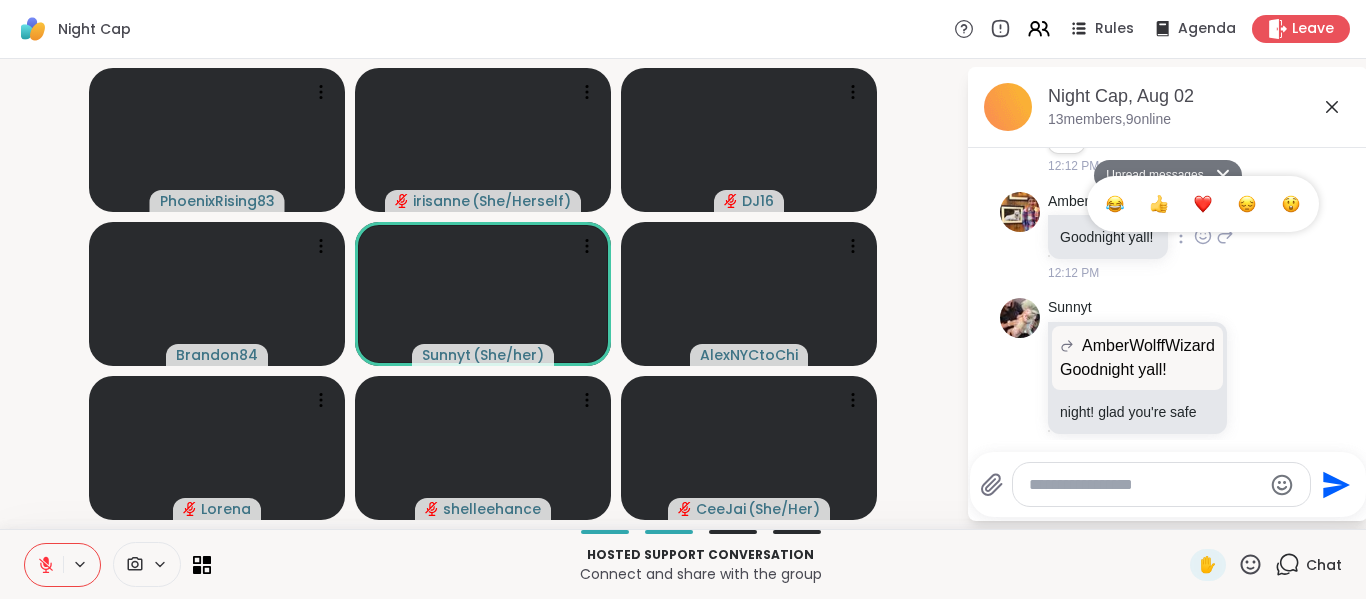 click at bounding box center [1203, 204] 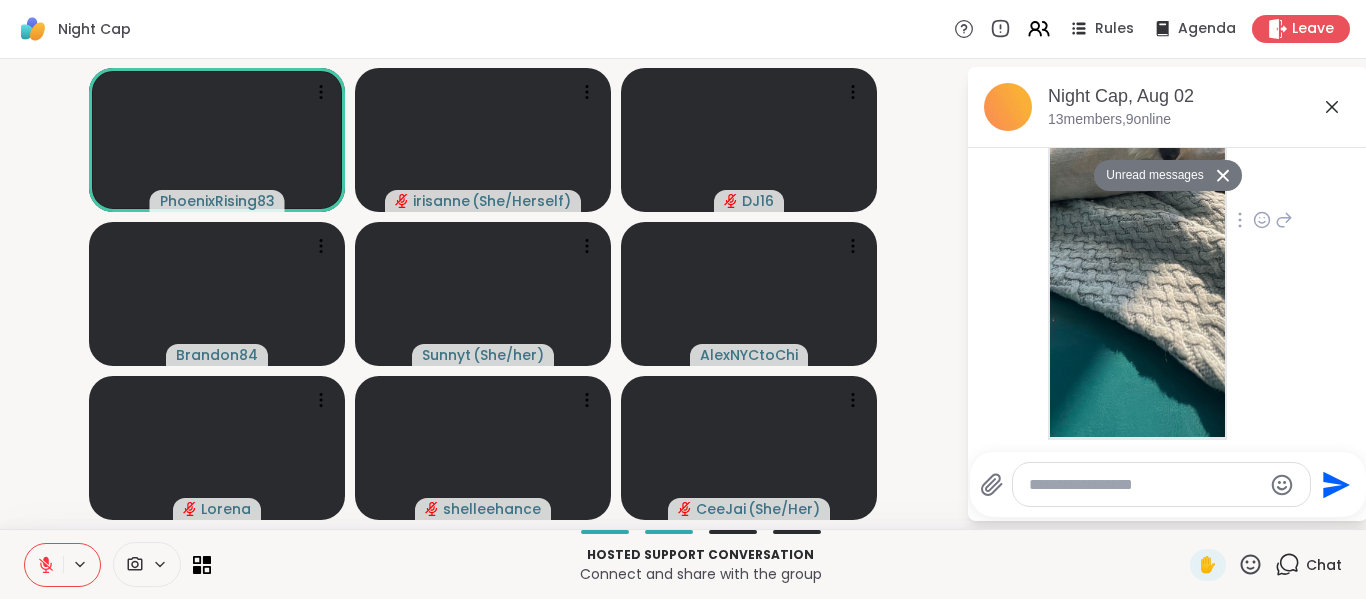 scroll, scrollTop: 1980, scrollLeft: 0, axis: vertical 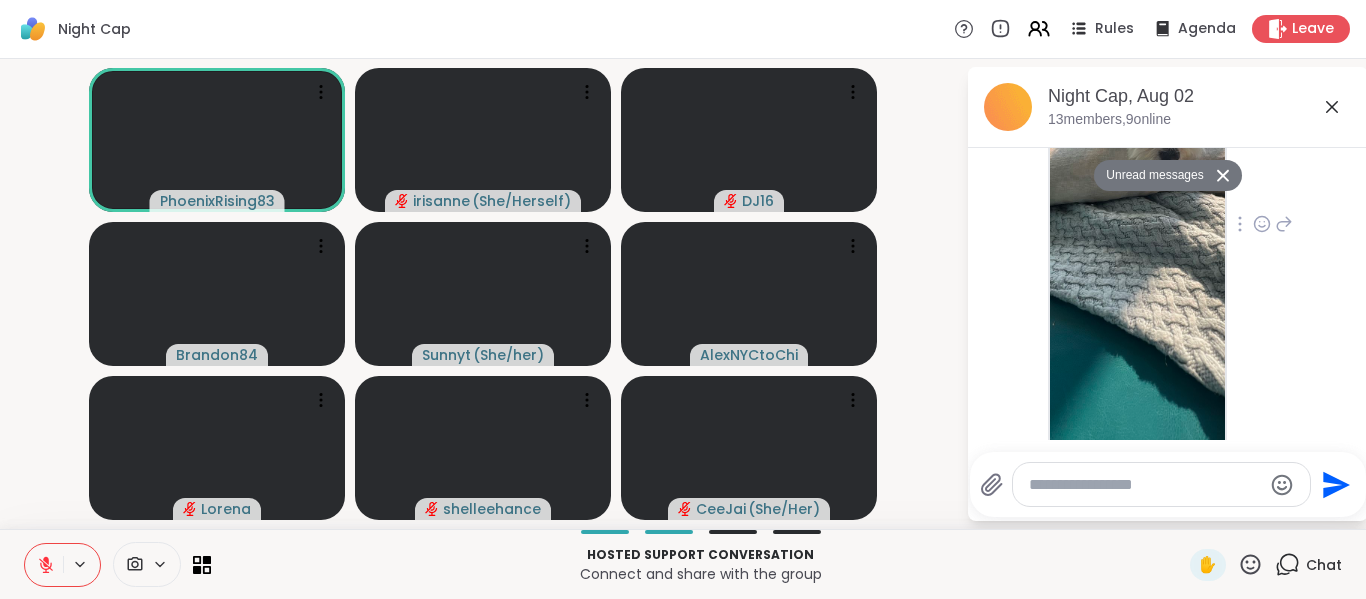 click at bounding box center [1262, 224] 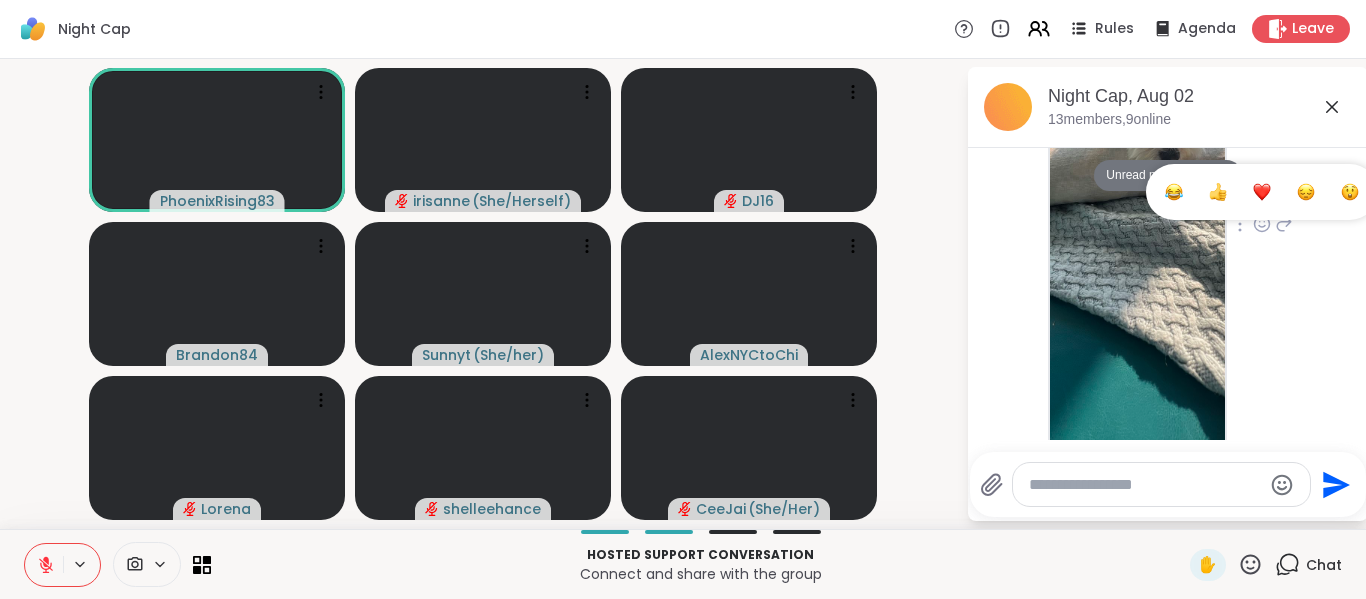 click at bounding box center [1262, 192] 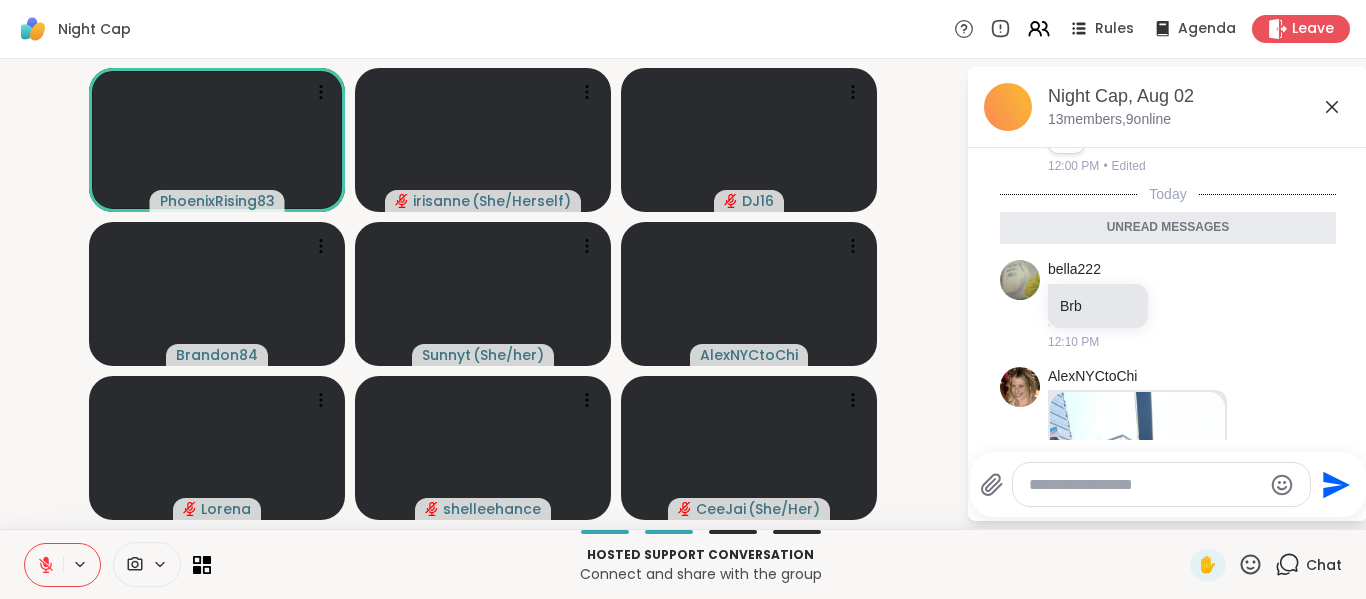 scroll, scrollTop: 1509, scrollLeft: 0, axis: vertical 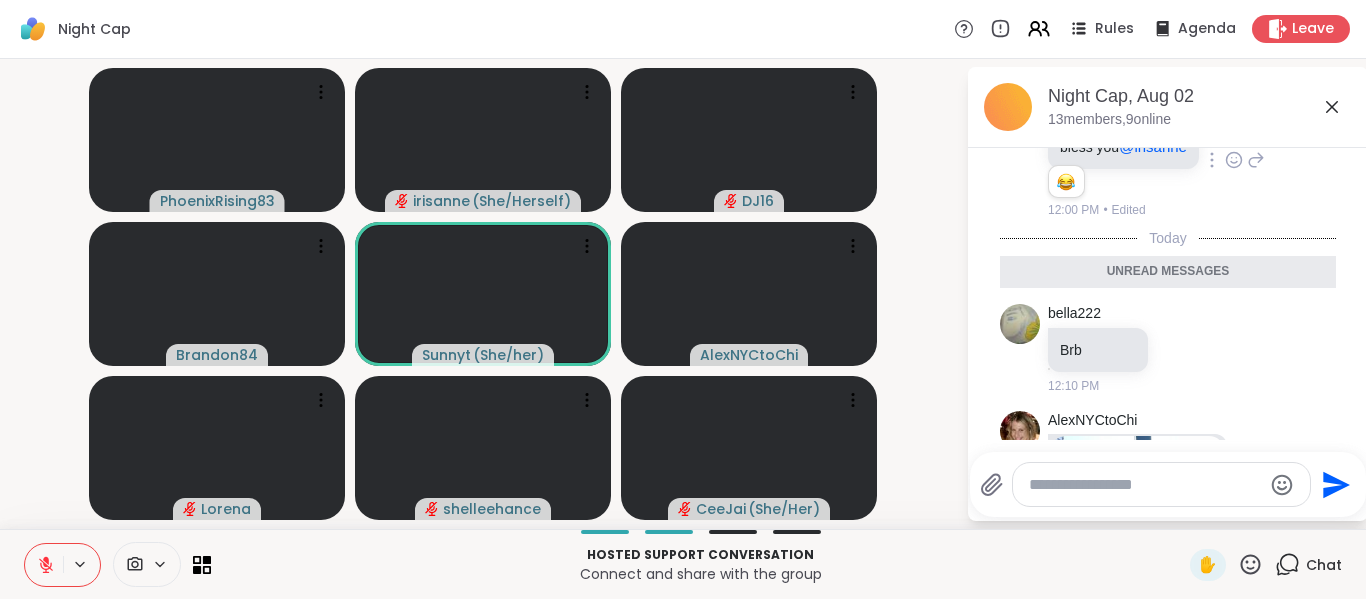 click 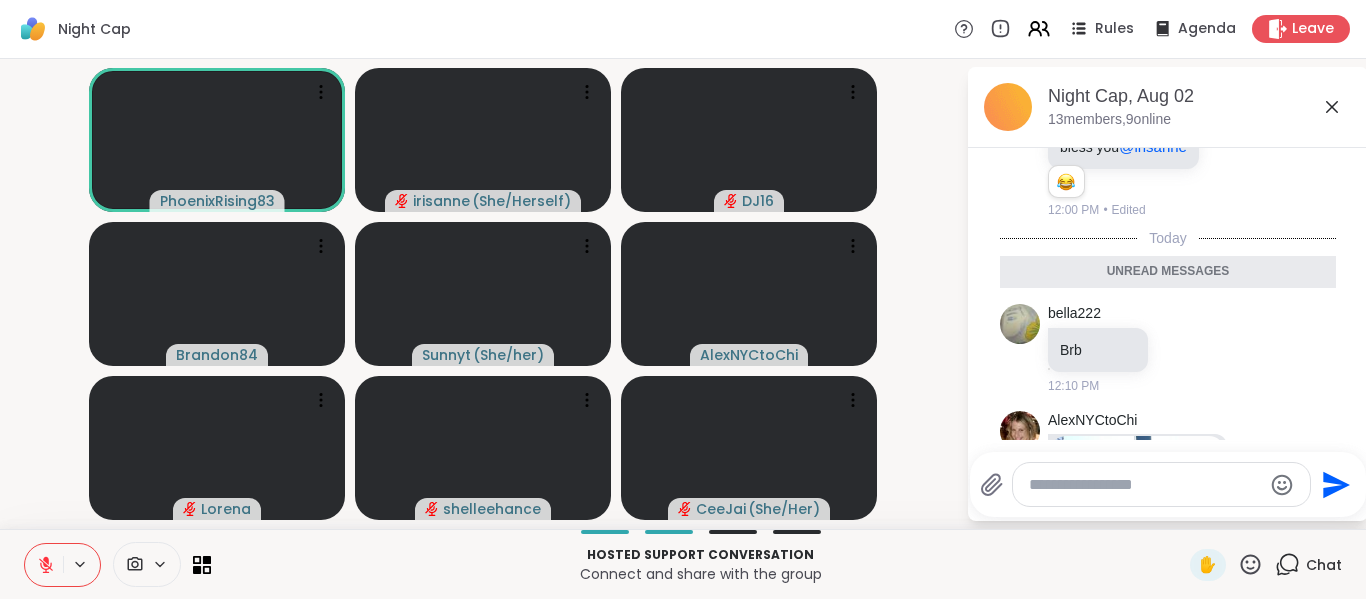 click on "Send" at bounding box center (1168, 484) 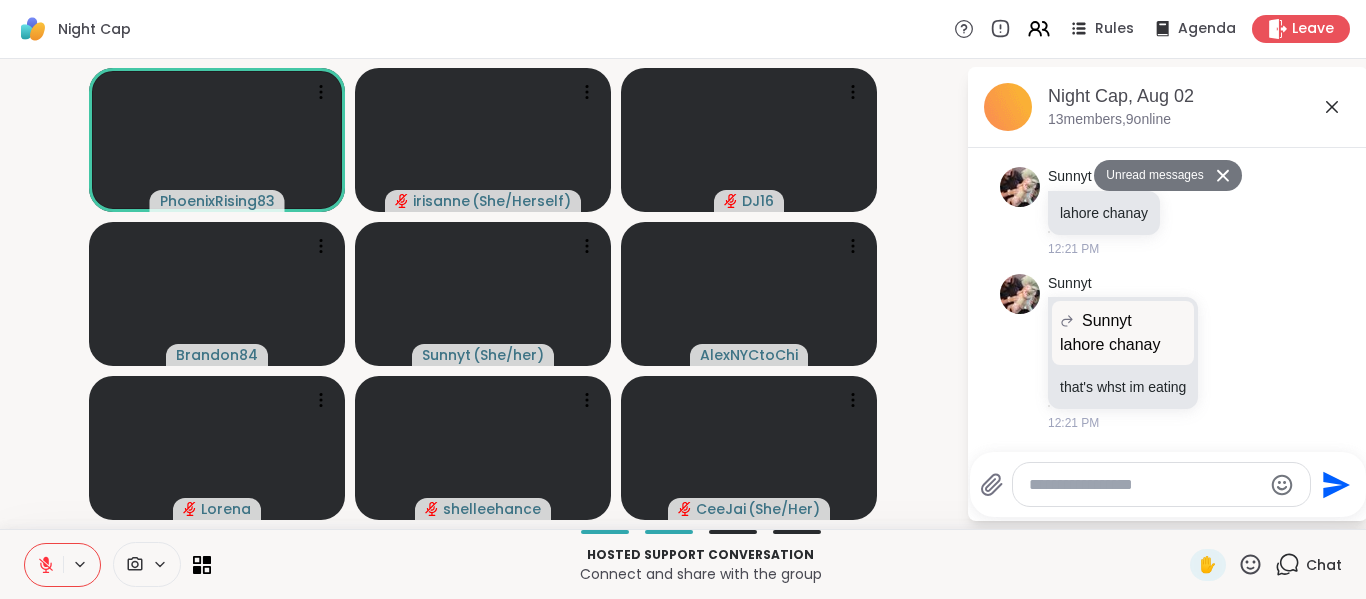 scroll, scrollTop: 3117, scrollLeft: 0, axis: vertical 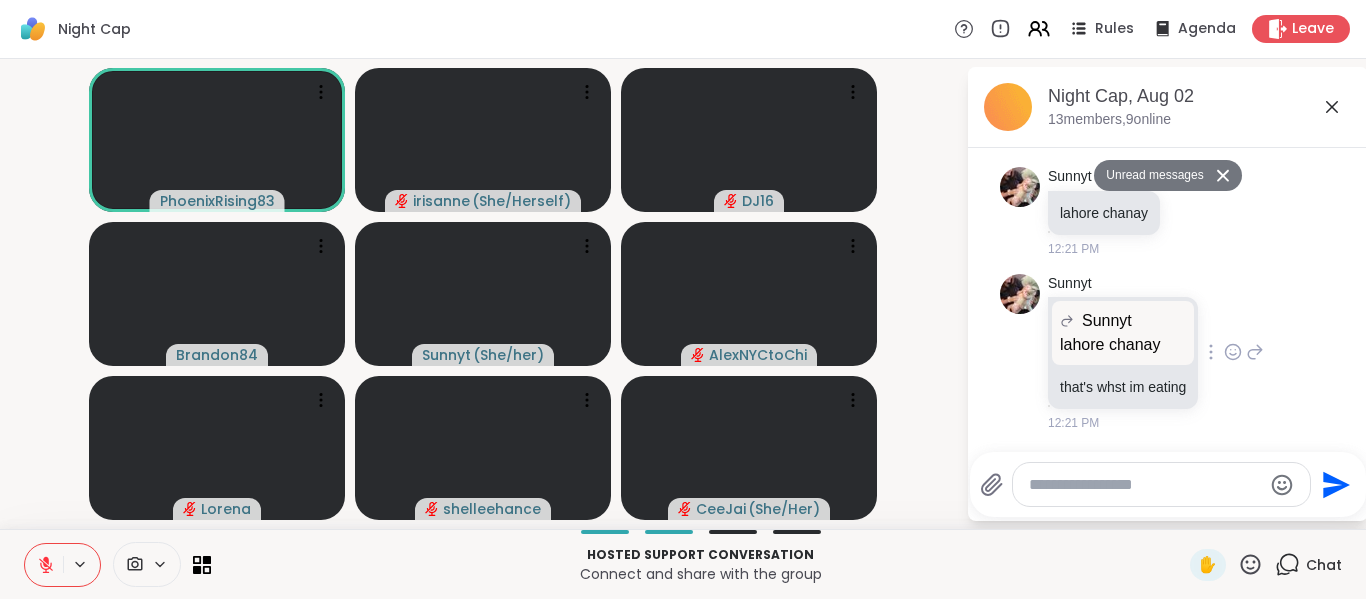 click 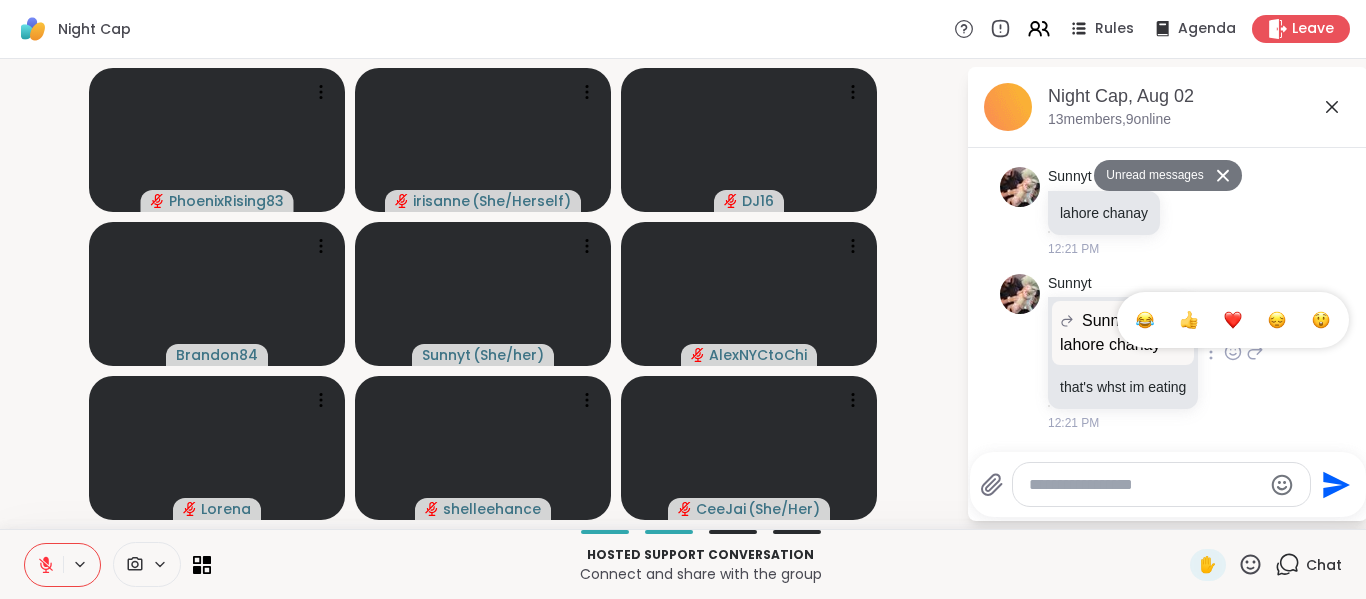 click at bounding box center [1233, 320] 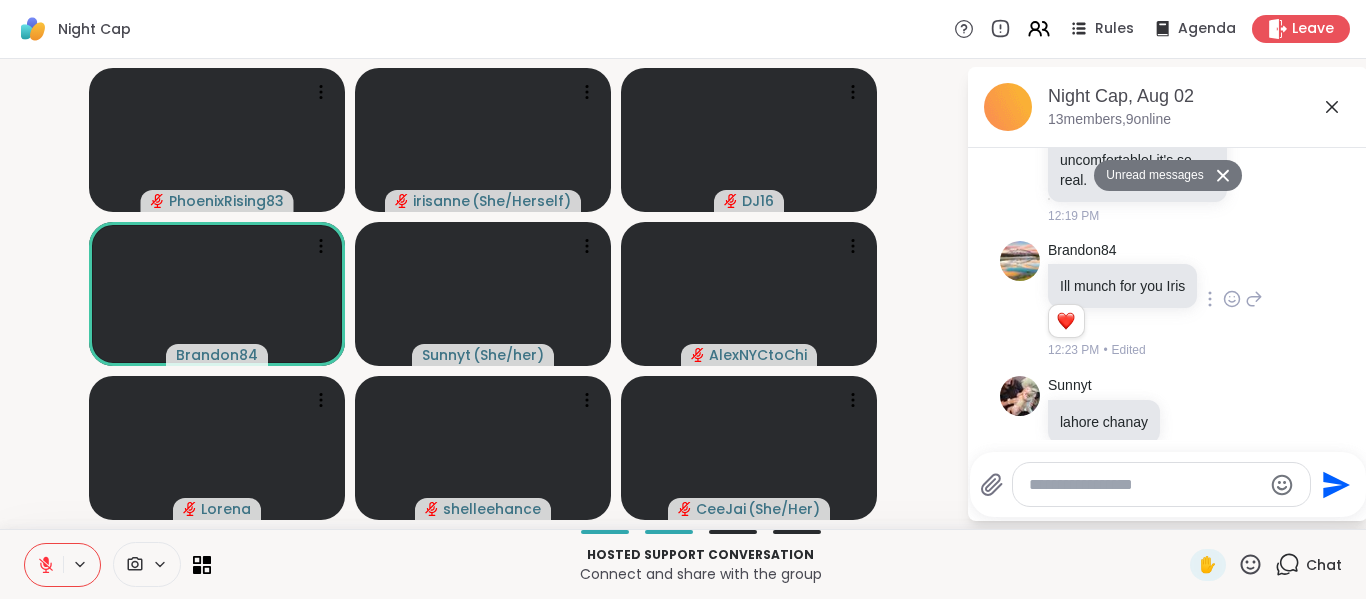 scroll, scrollTop: 3146, scrollLeft: 0, axis: vertical 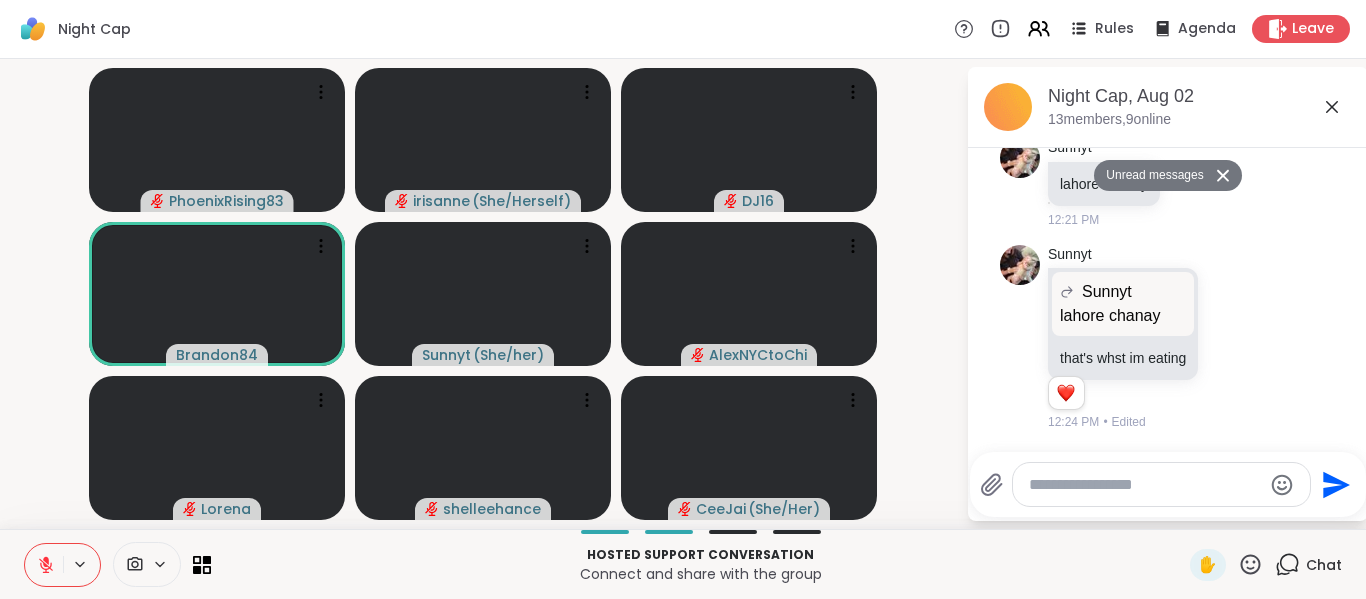 click at bounding box center (1145, 485) 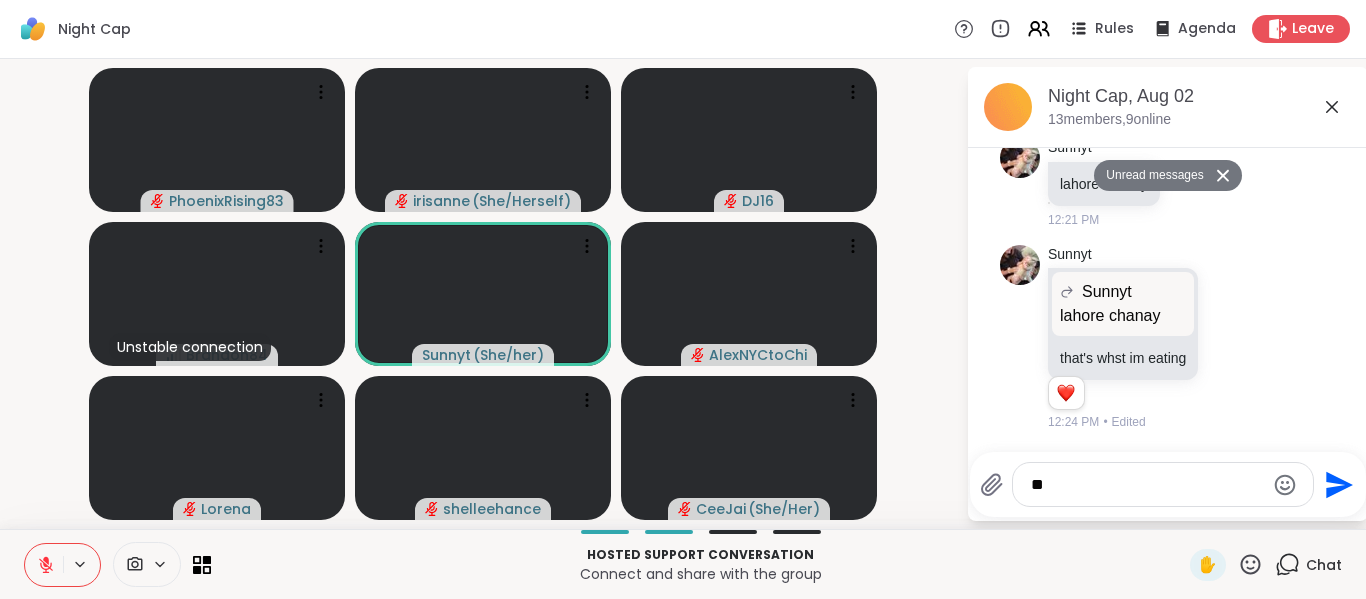 type on "*" 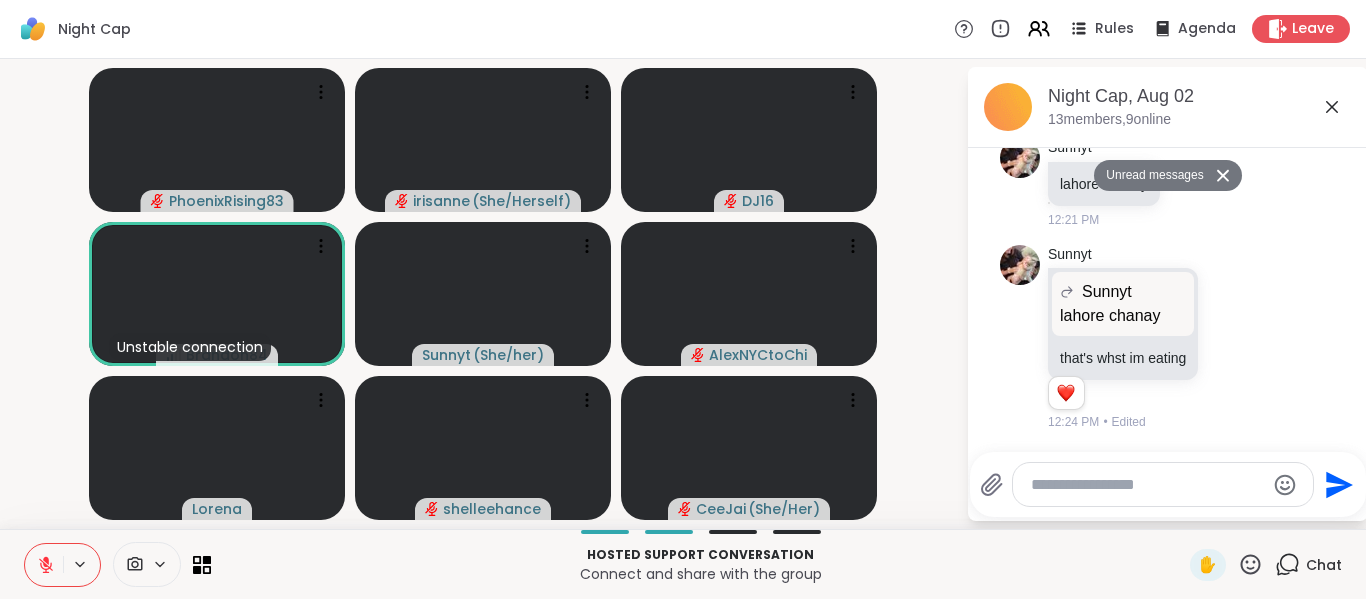 click at bounding box center (44, 565) 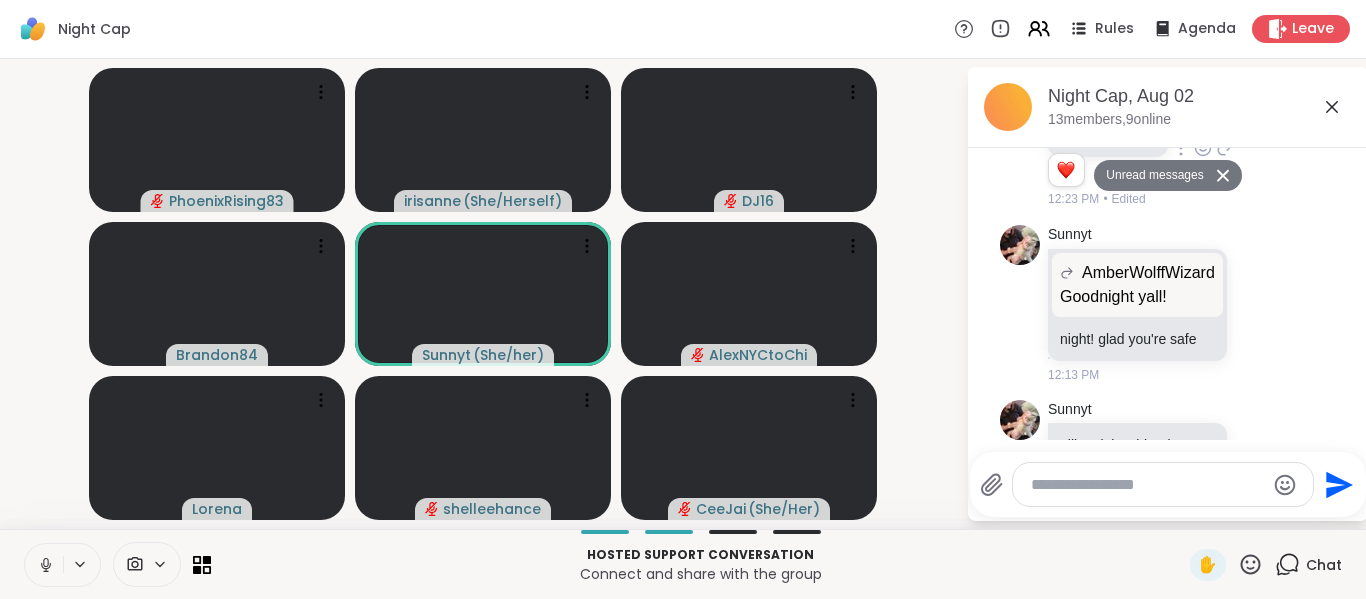 scroll, scrollTop: 2415, scrollLeft: 0, axis: vertical 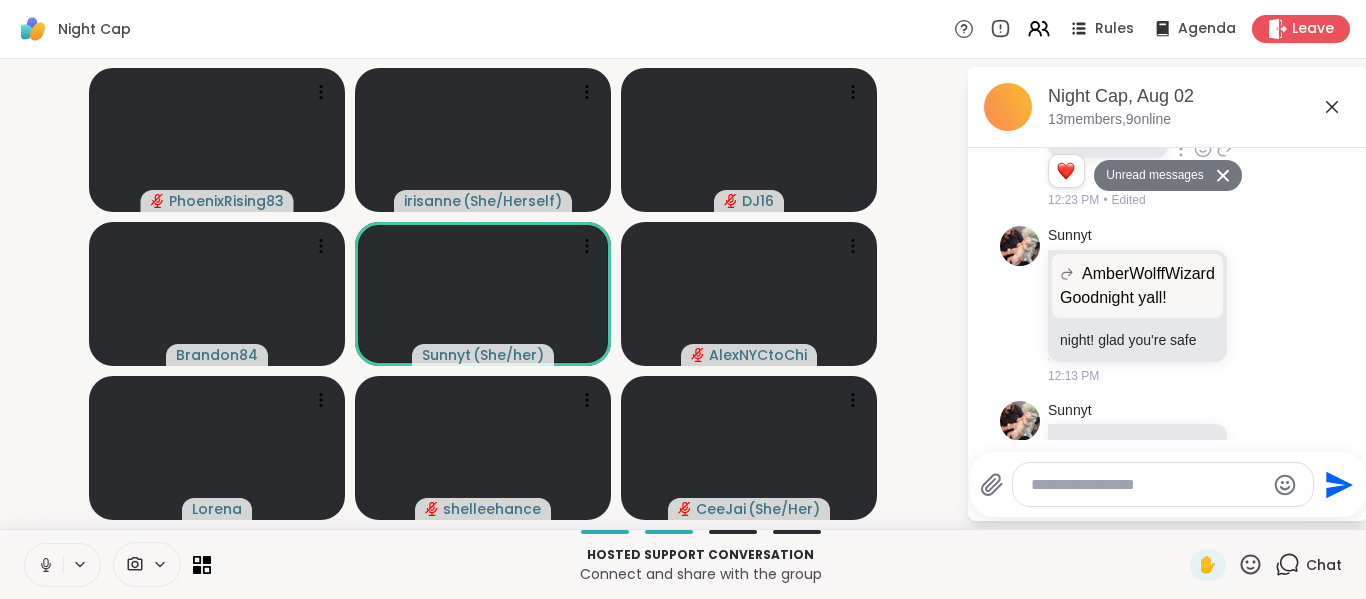 click at bounding box center (44, 565) 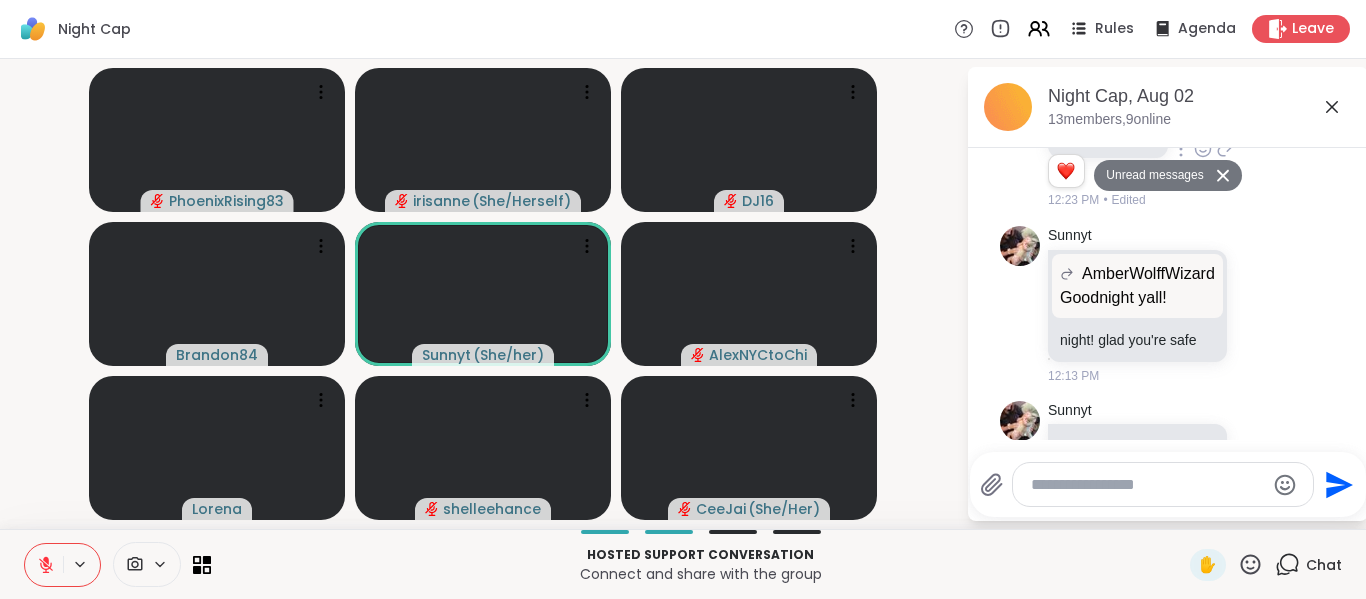 click at bounding box center [44, 565] 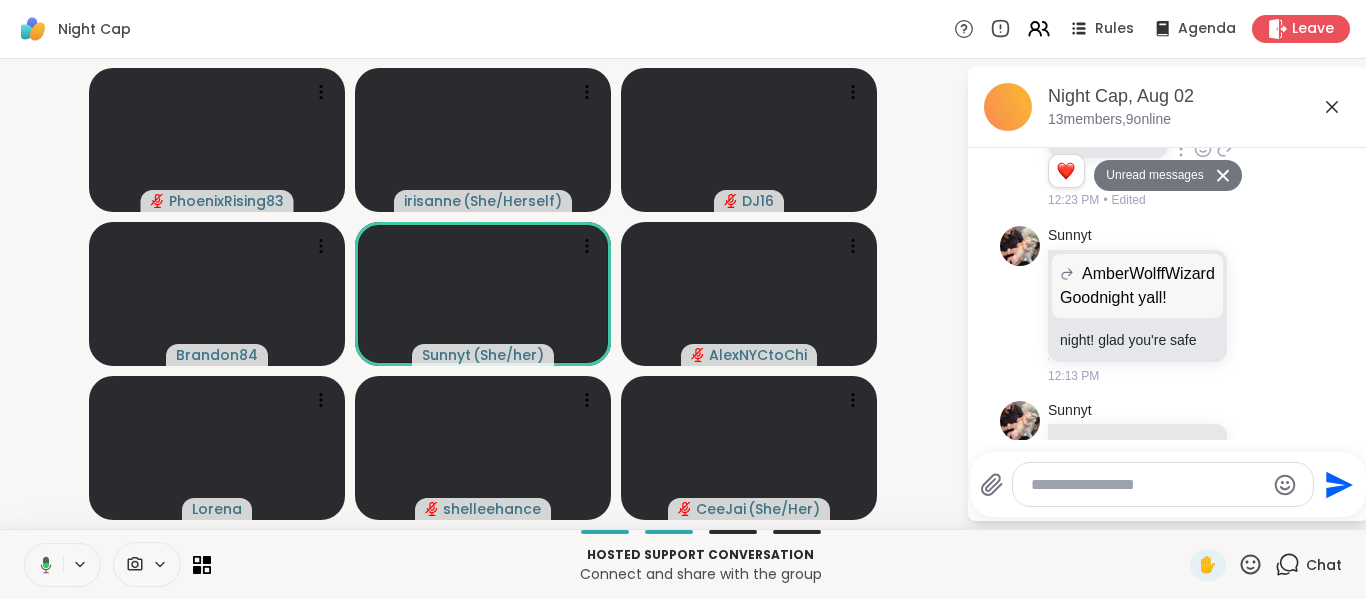 click 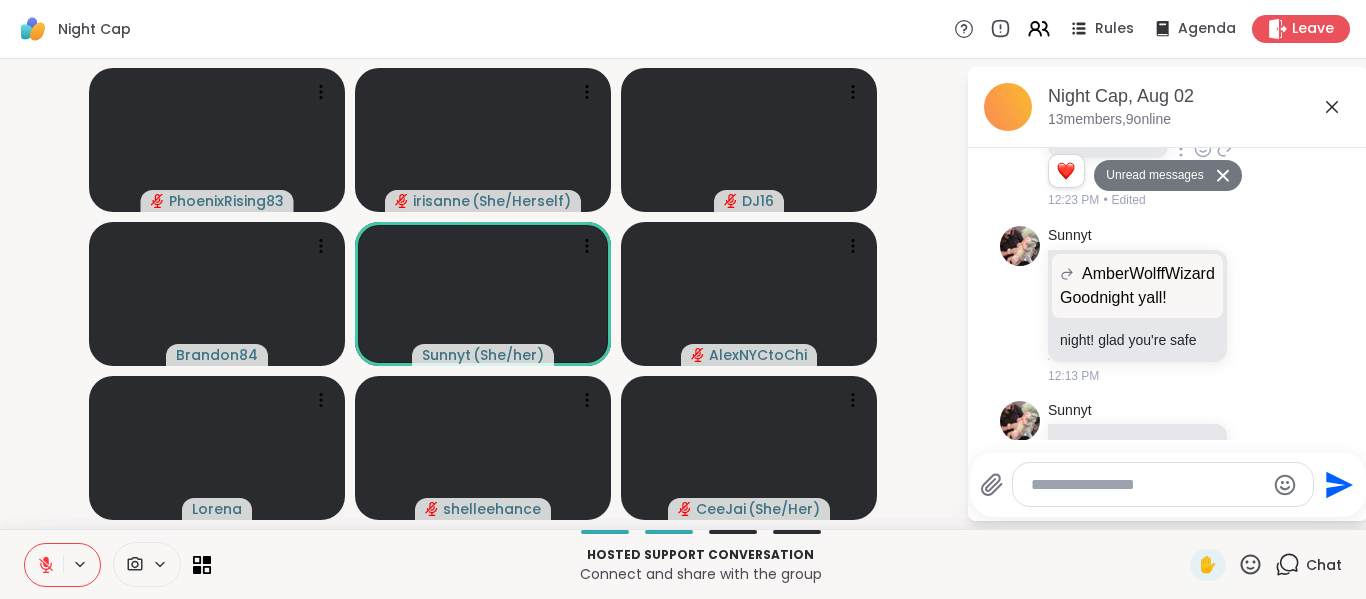 click at bounding box center (44, 565) 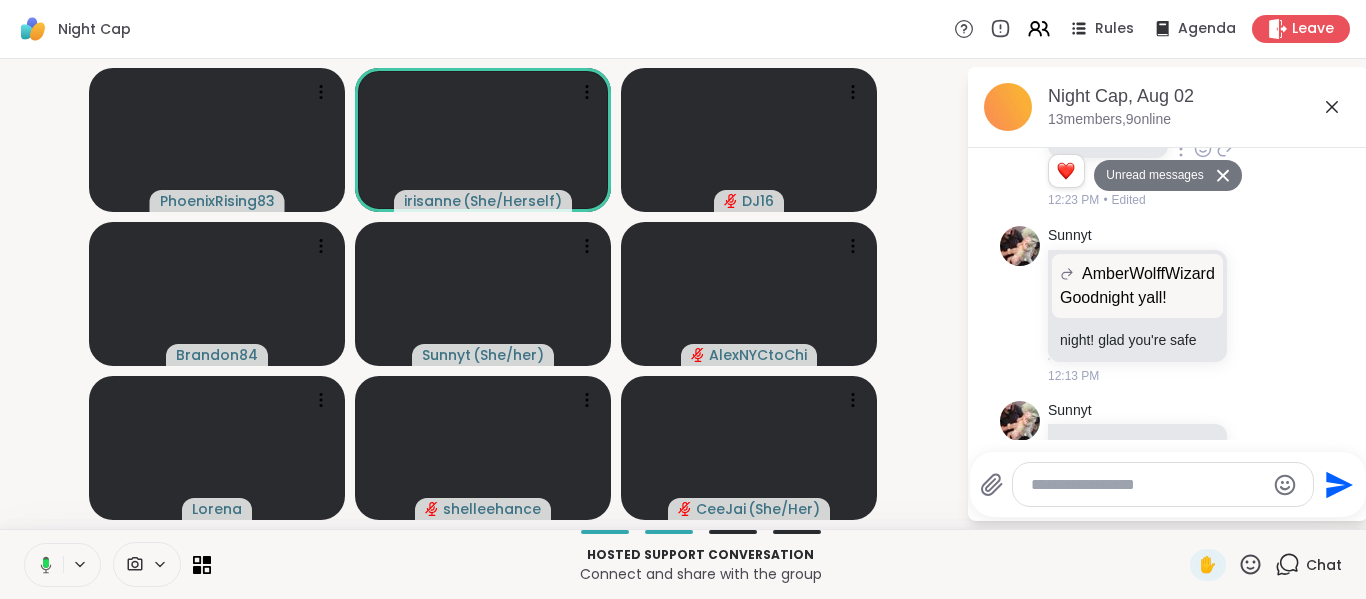 click at bounding box center [42, 565] 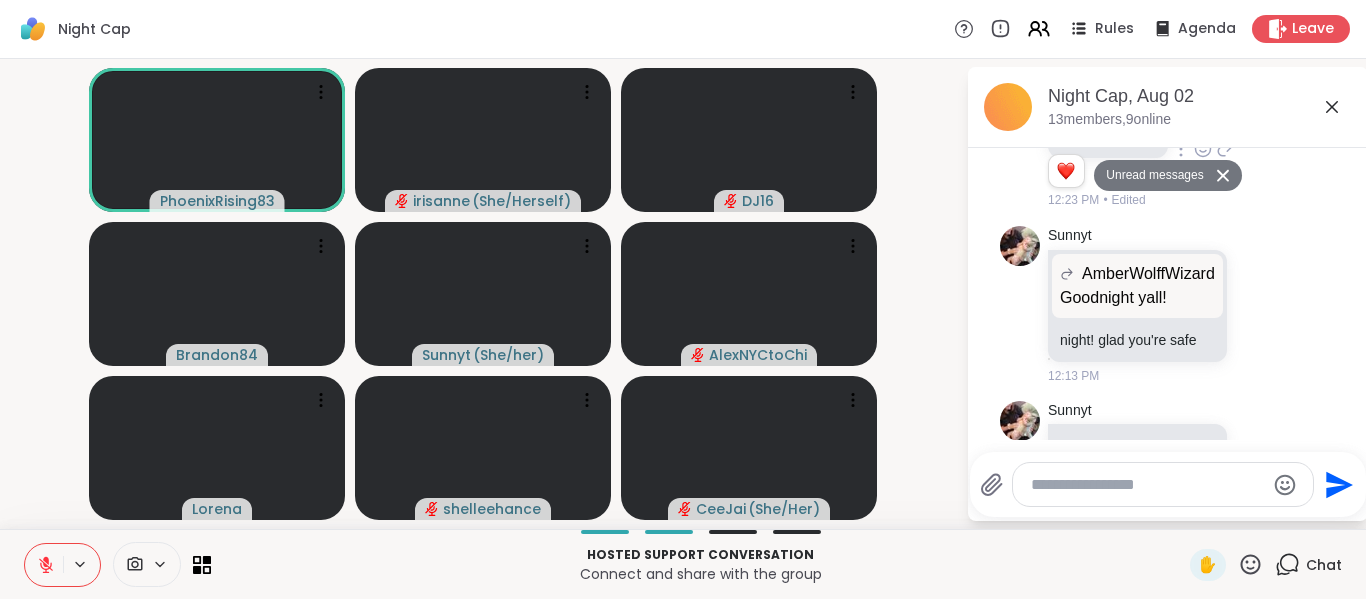 click on "Send" at bounding box center (1168, 484) 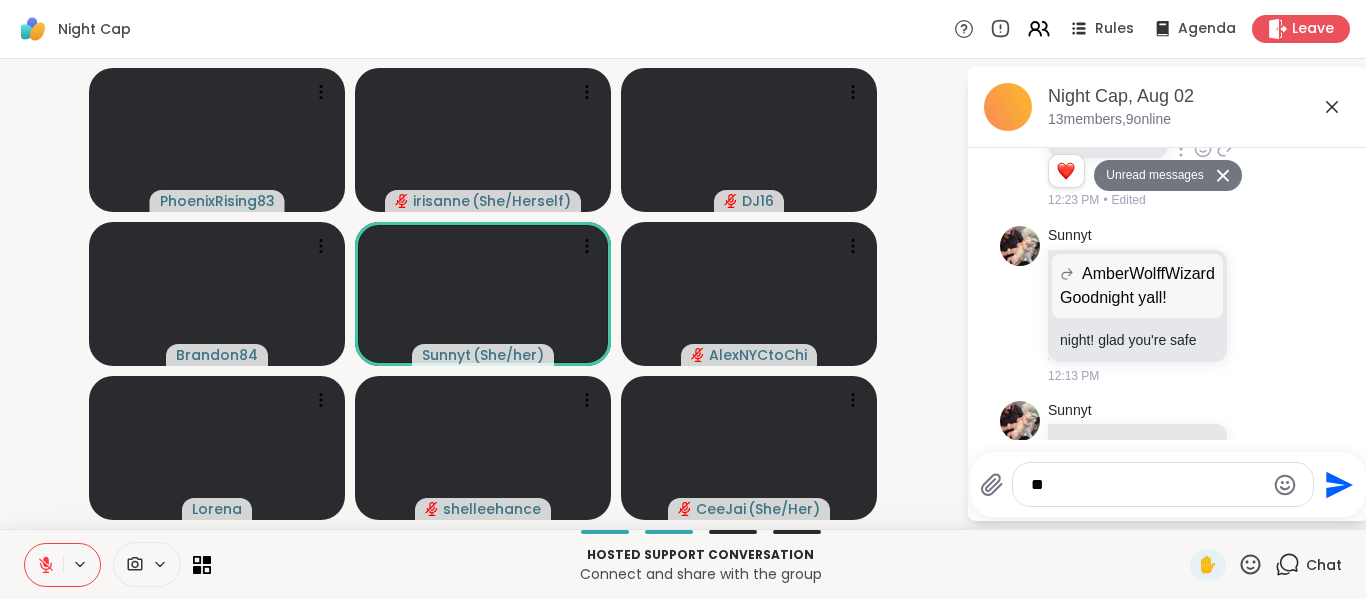 type on "*" 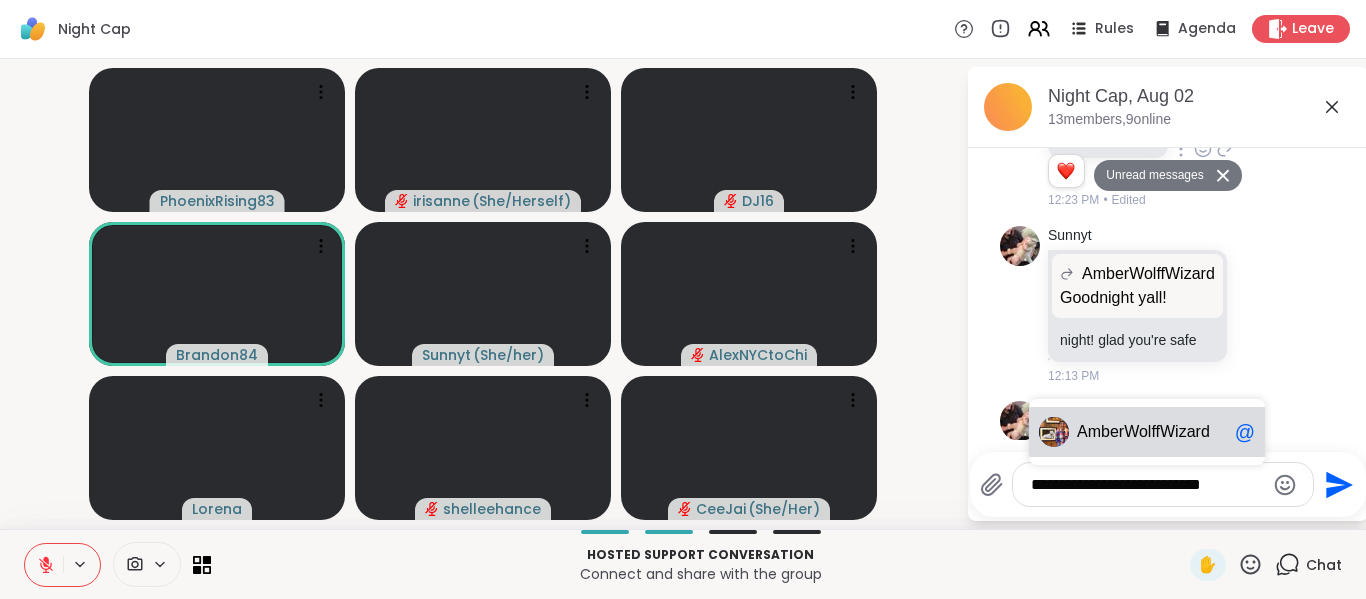 type on "**********" 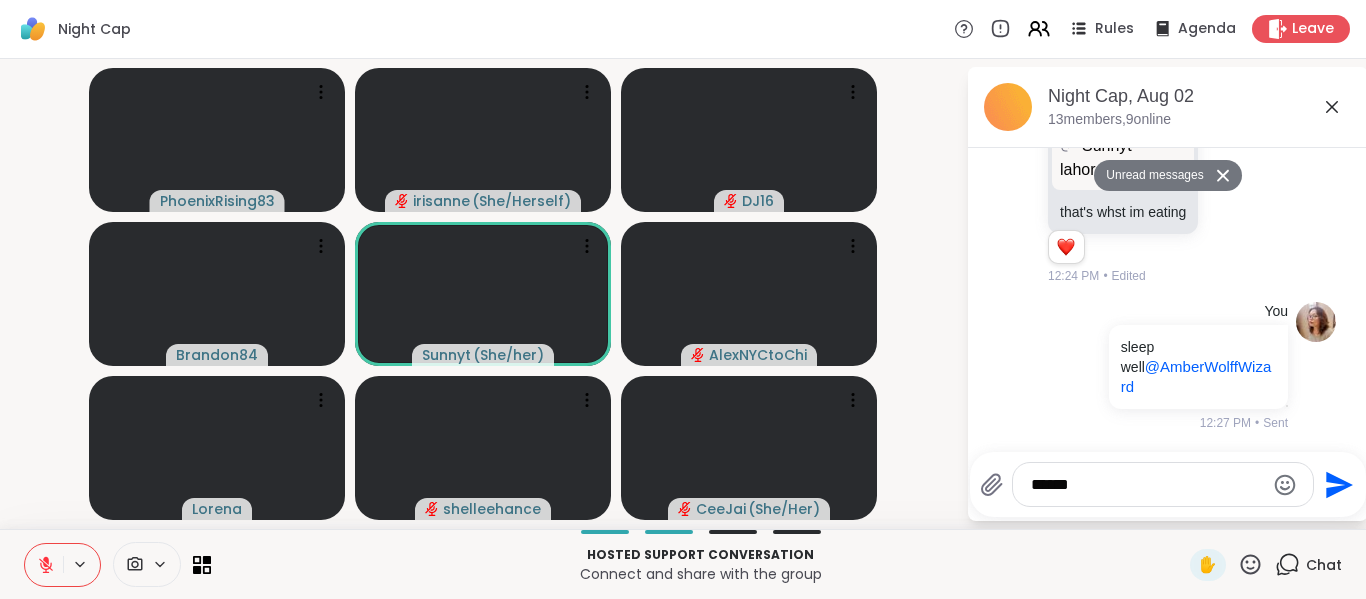 scroll, scrollTop: 3245, scrollLeft: 0, axis: vertical 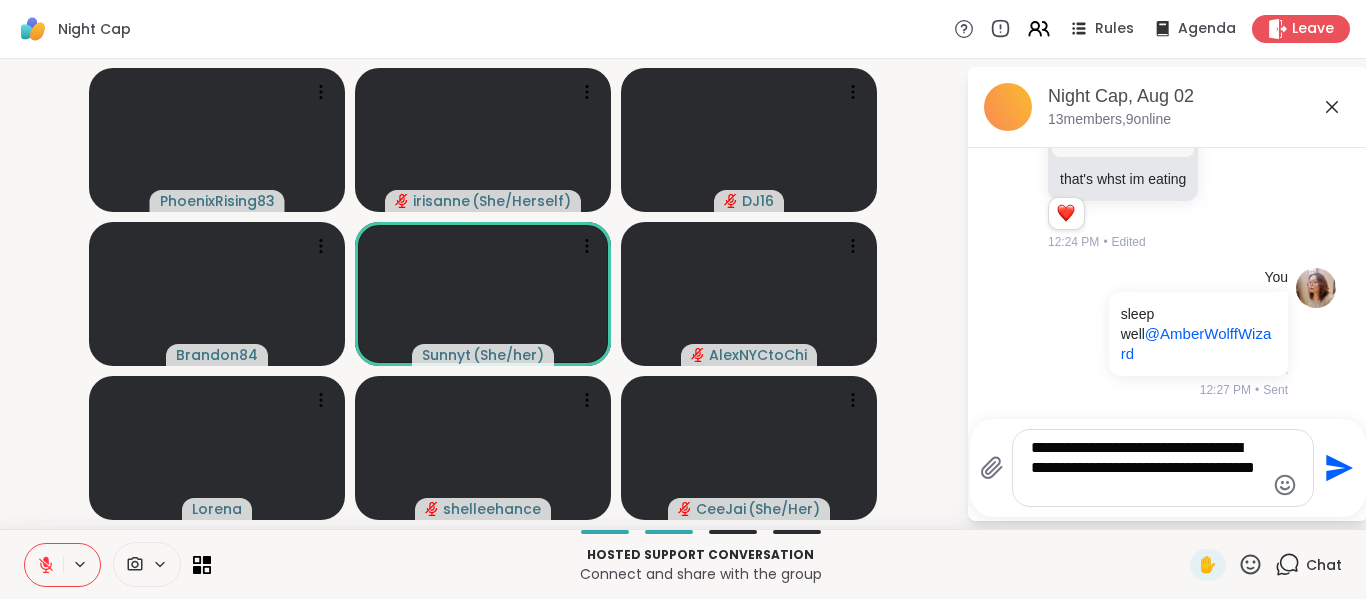 type on "**********" 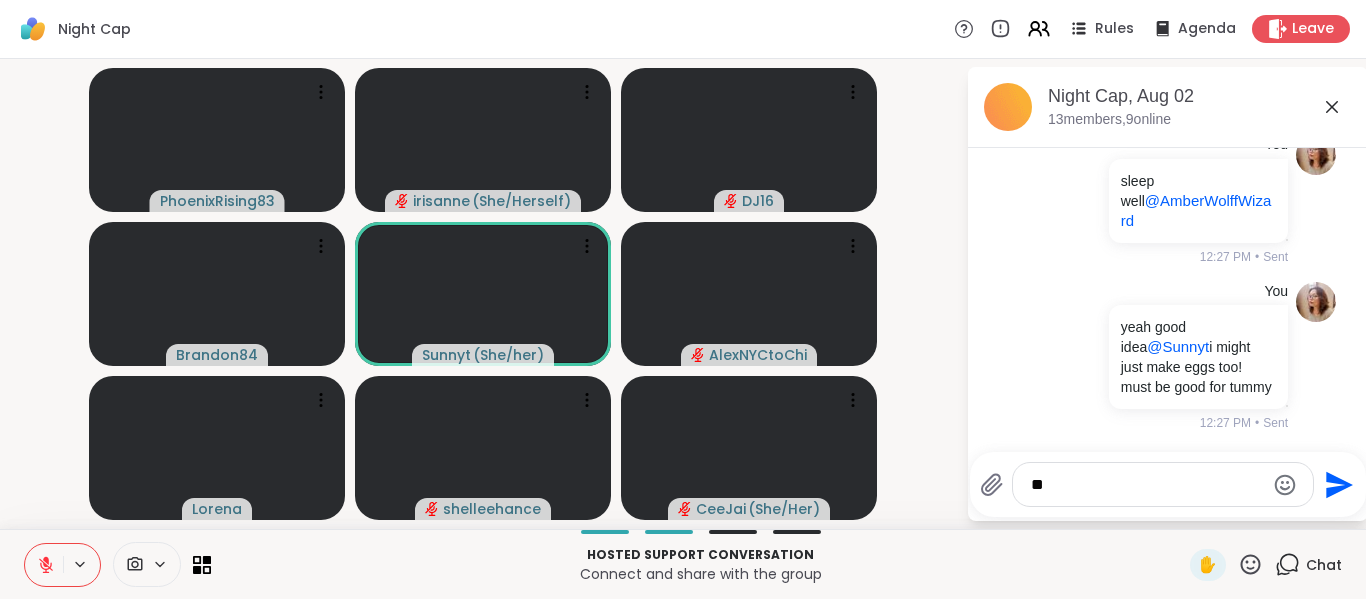 type on "***" 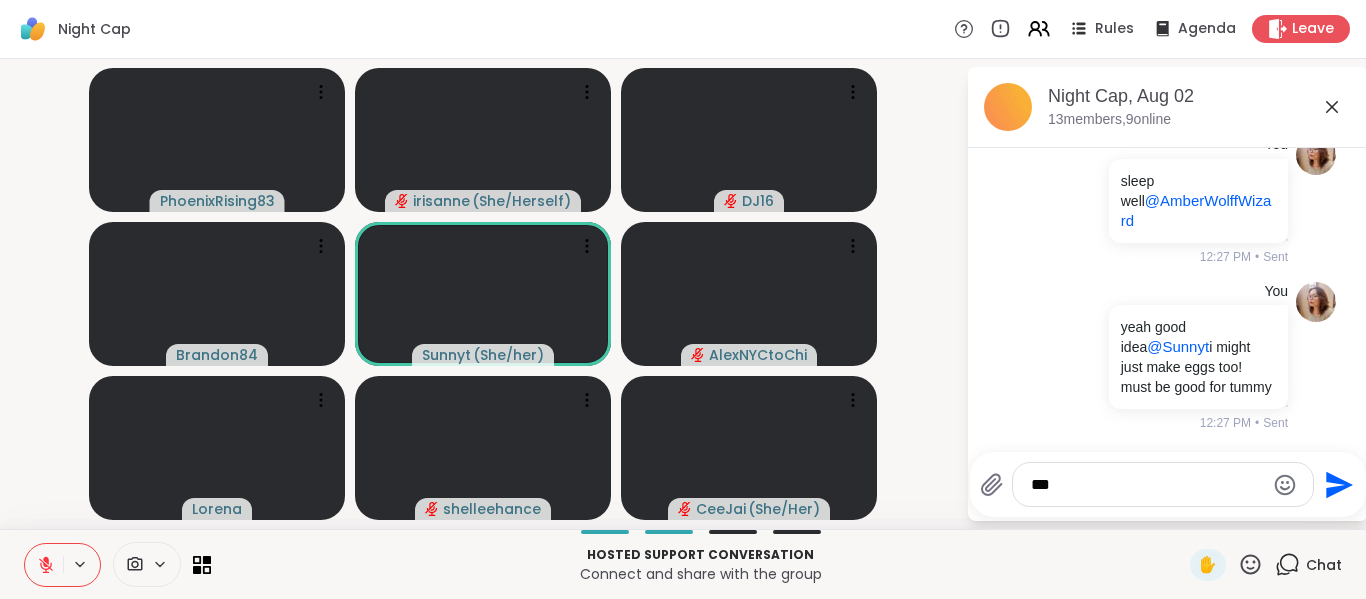type 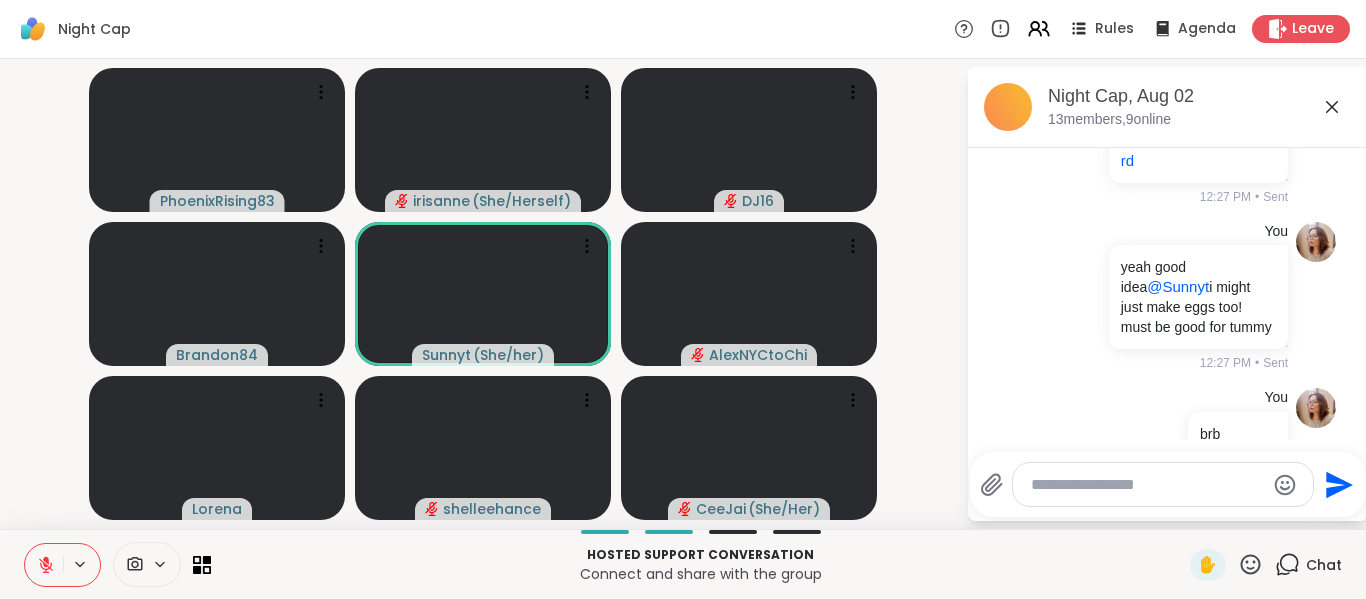 scroll, scrollTop: 3518, scrollLeft: 0, axis: vertical 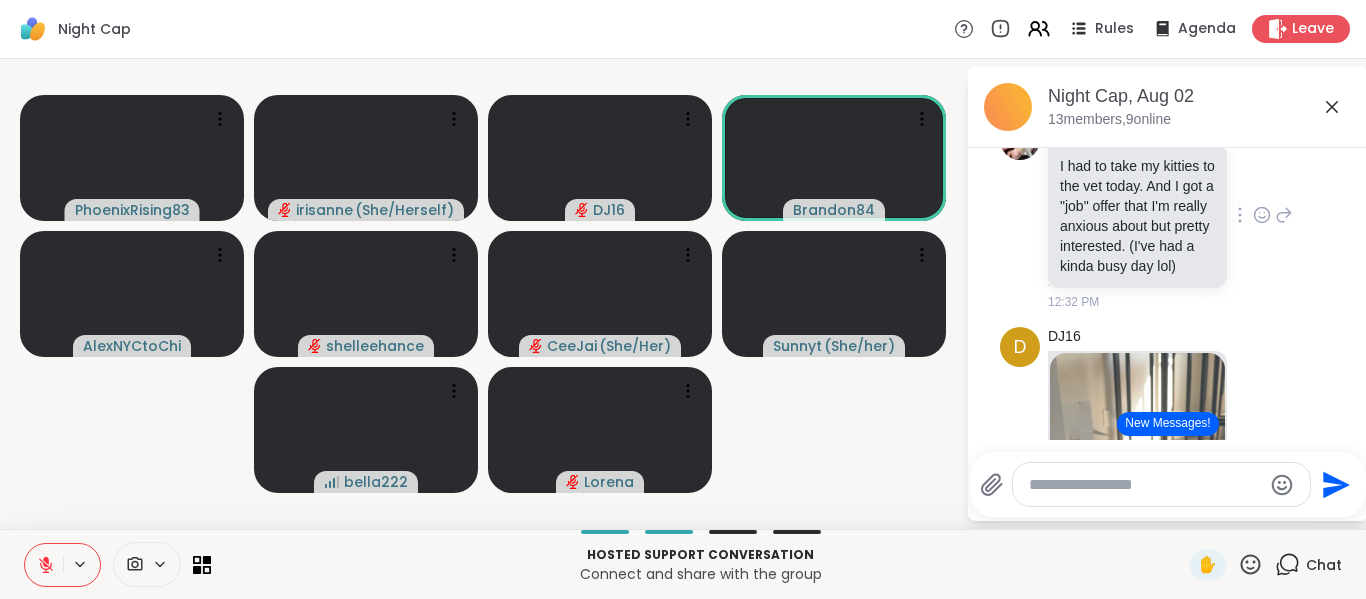 click 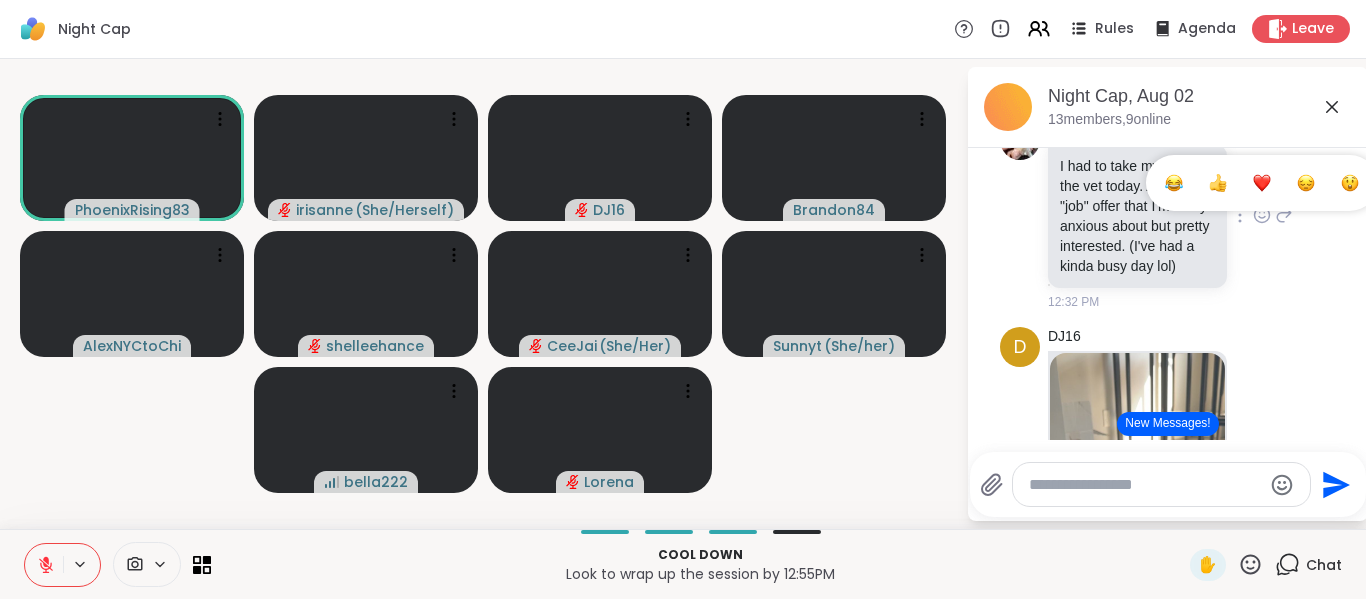 click at bounding box center (1262, 183) 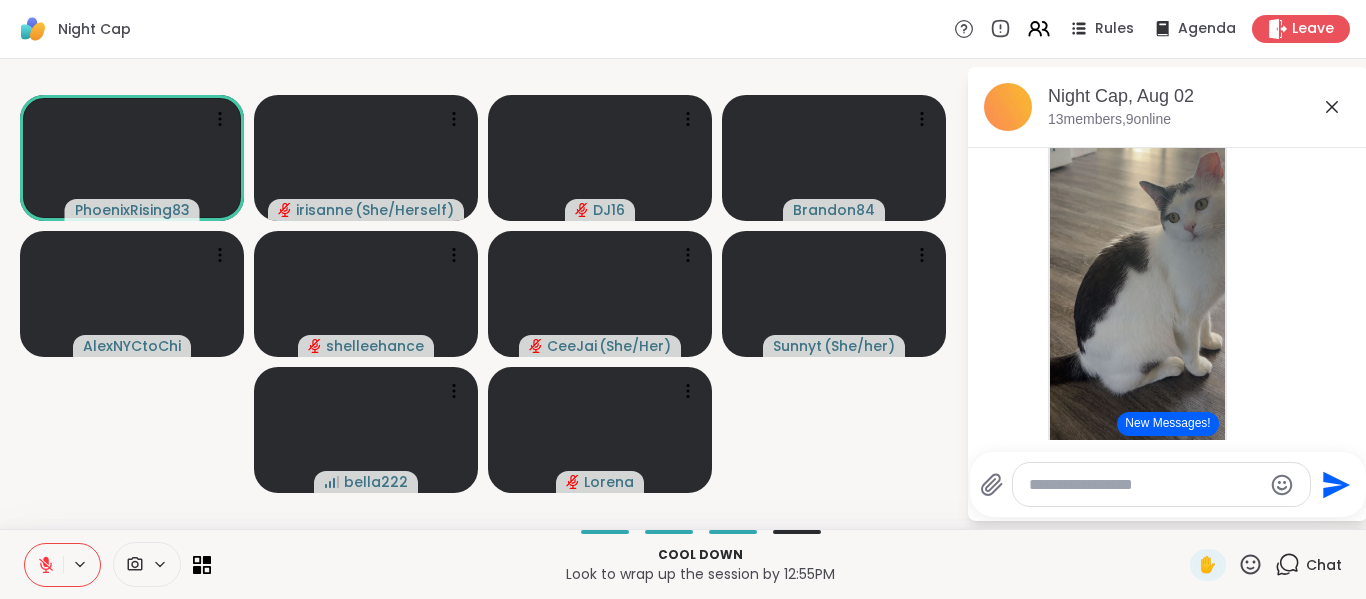scroll, scrollTop: 4168, scrollLeft: 0, axis: vertical 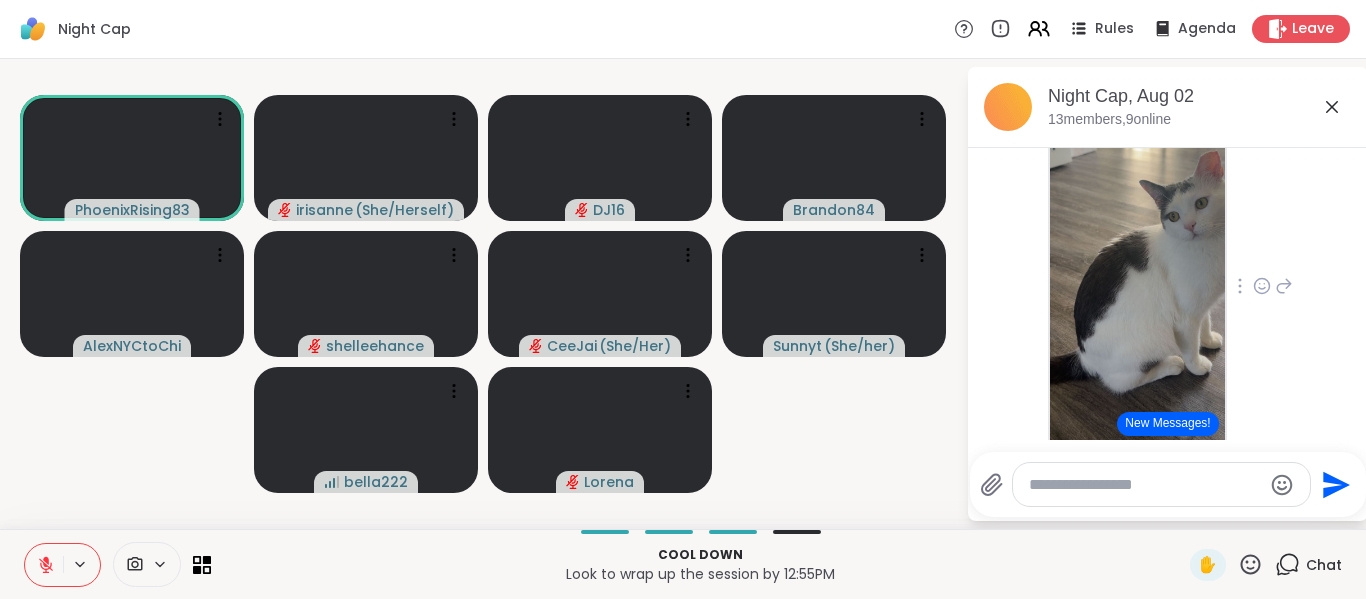 click 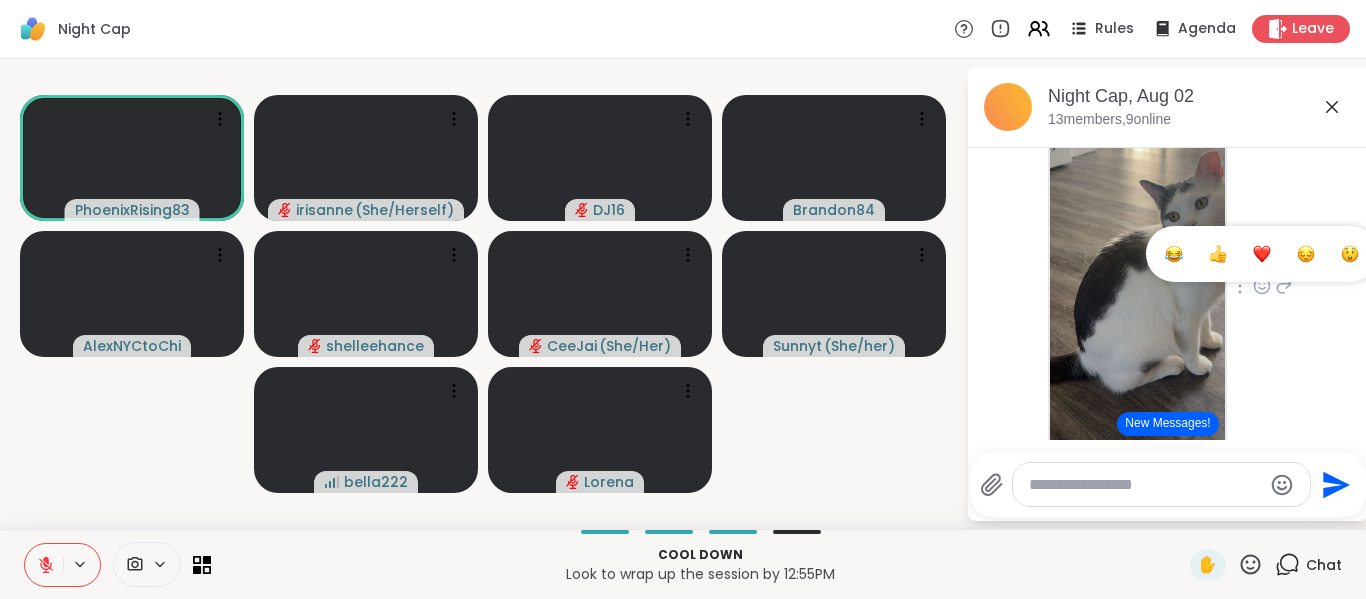 click at bounding box center (1262, 254) 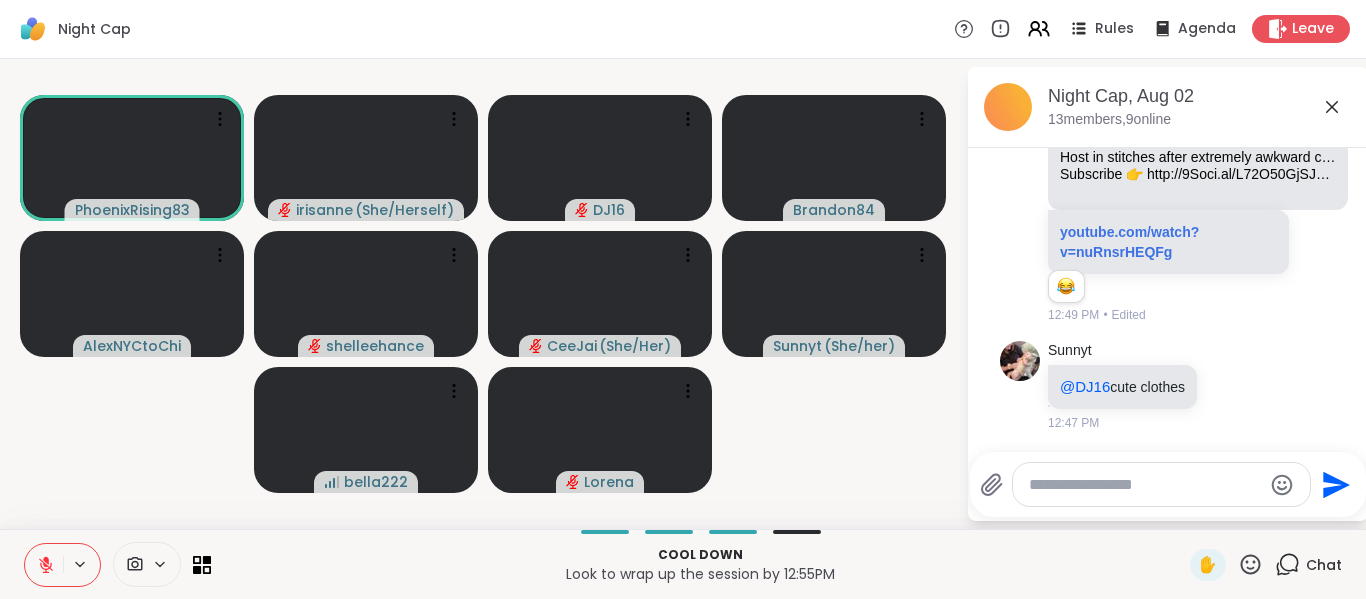 scroll, scrollTop: 5205, scrollLeft: 0, axis: vertical 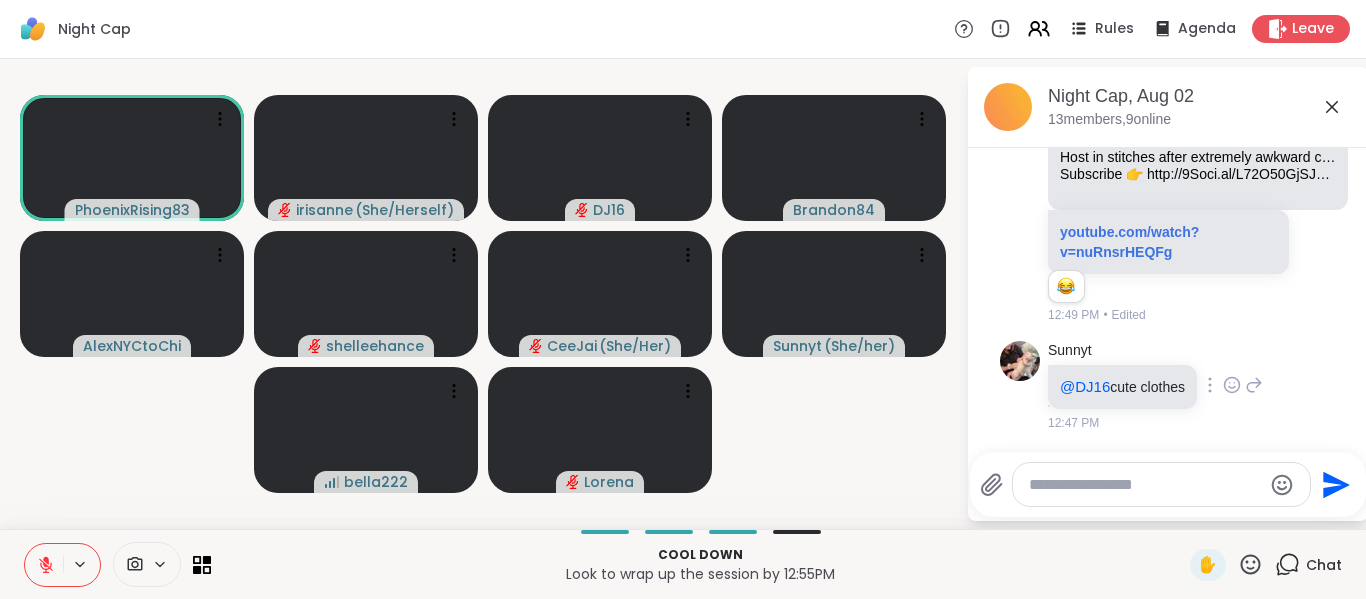 click 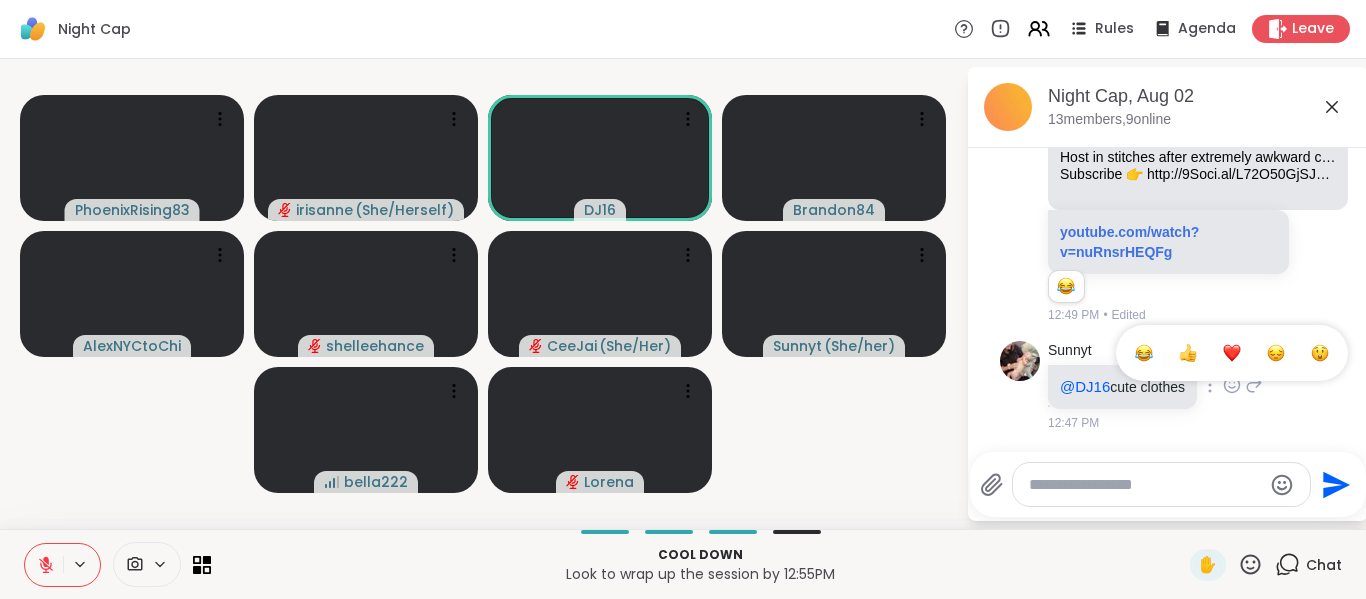 click at bounding box center [1232, 353] 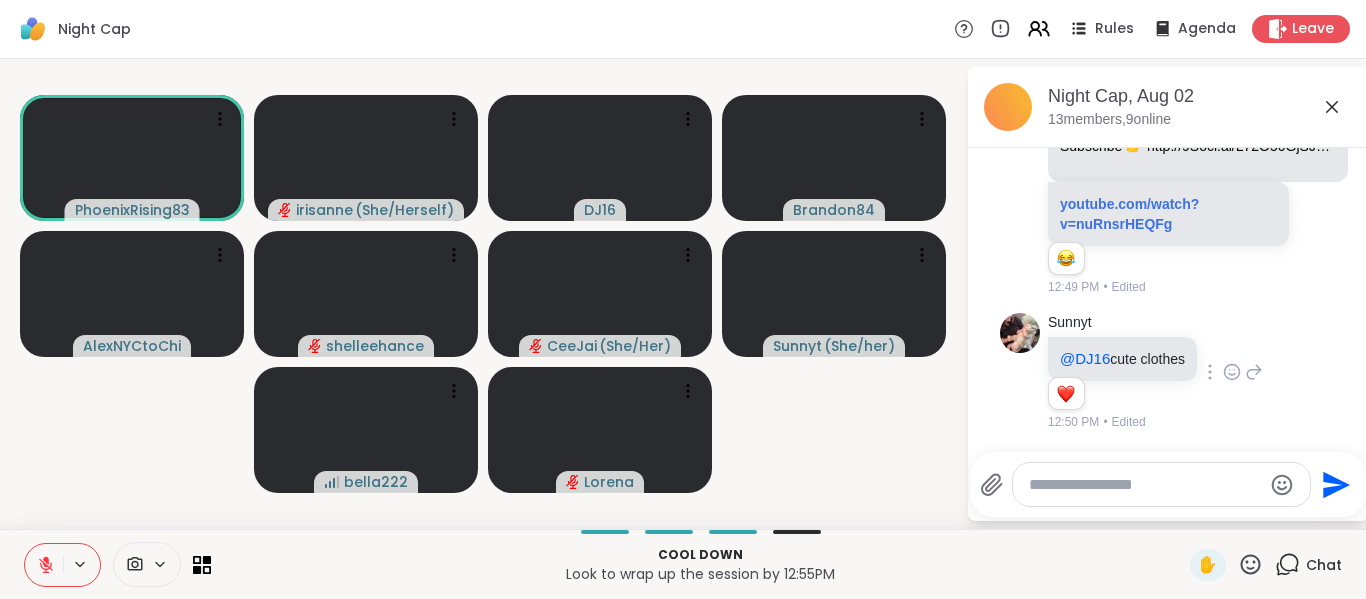 scroll, scrollTop: 5235, scrollLeft: 0, axis: vertical 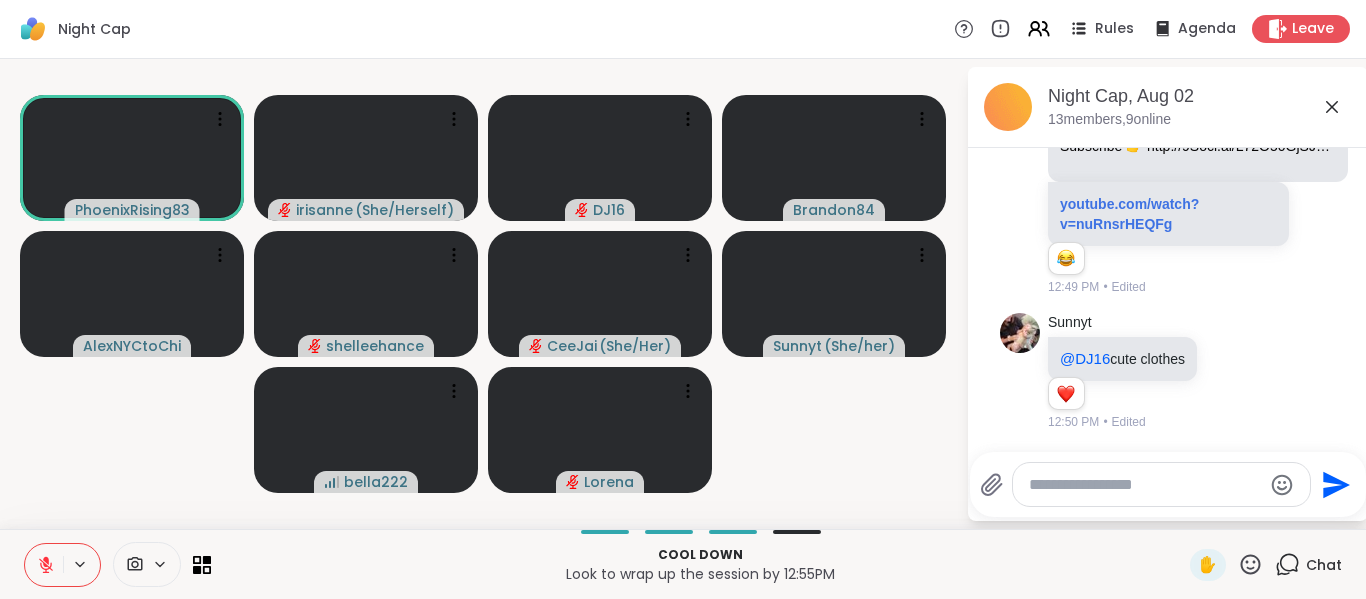 click 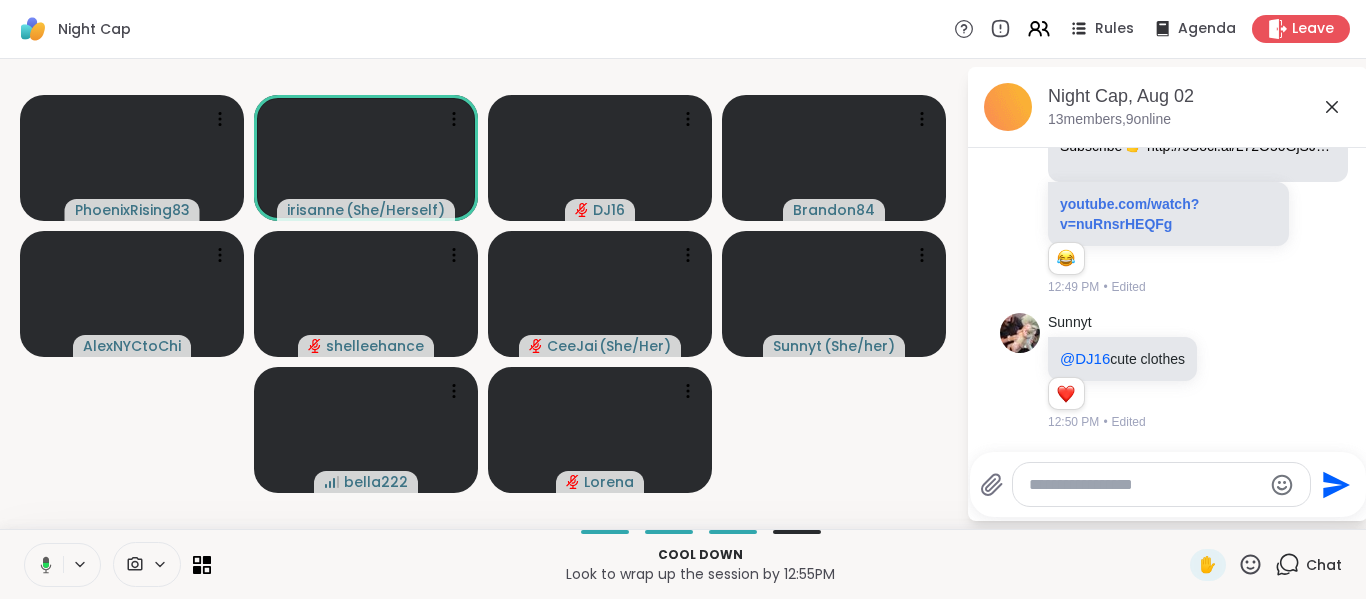 click 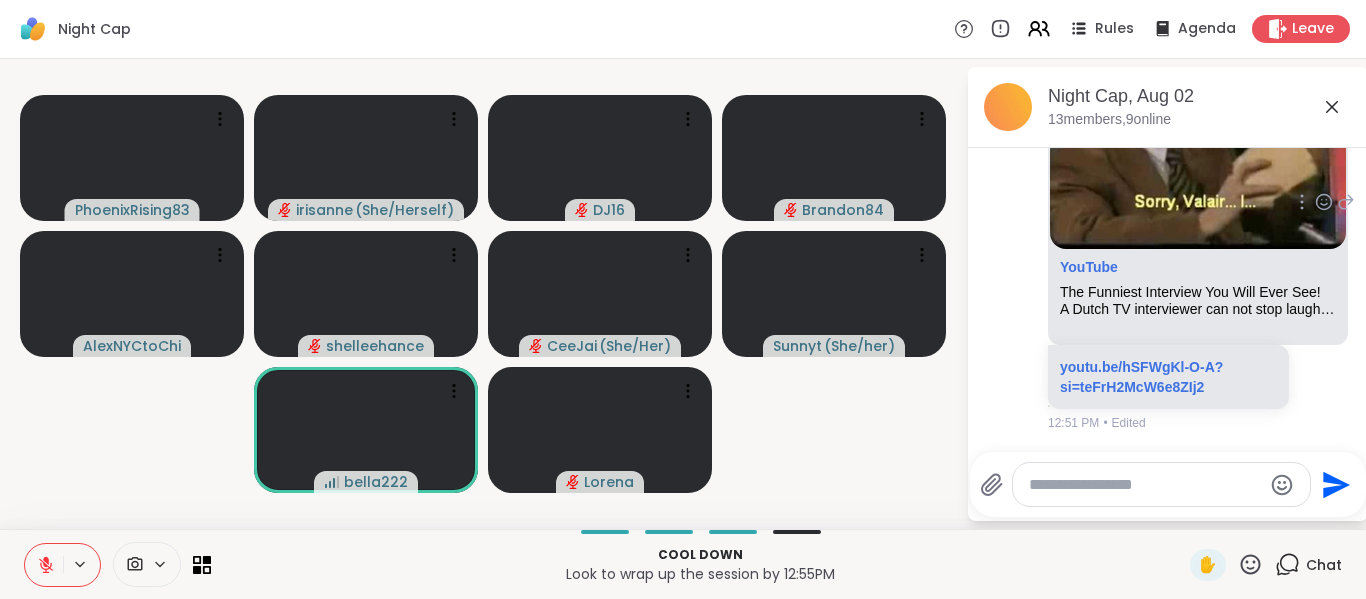 scroll, scrollTop: 5706, scrollLeft: 0, axis: vertical 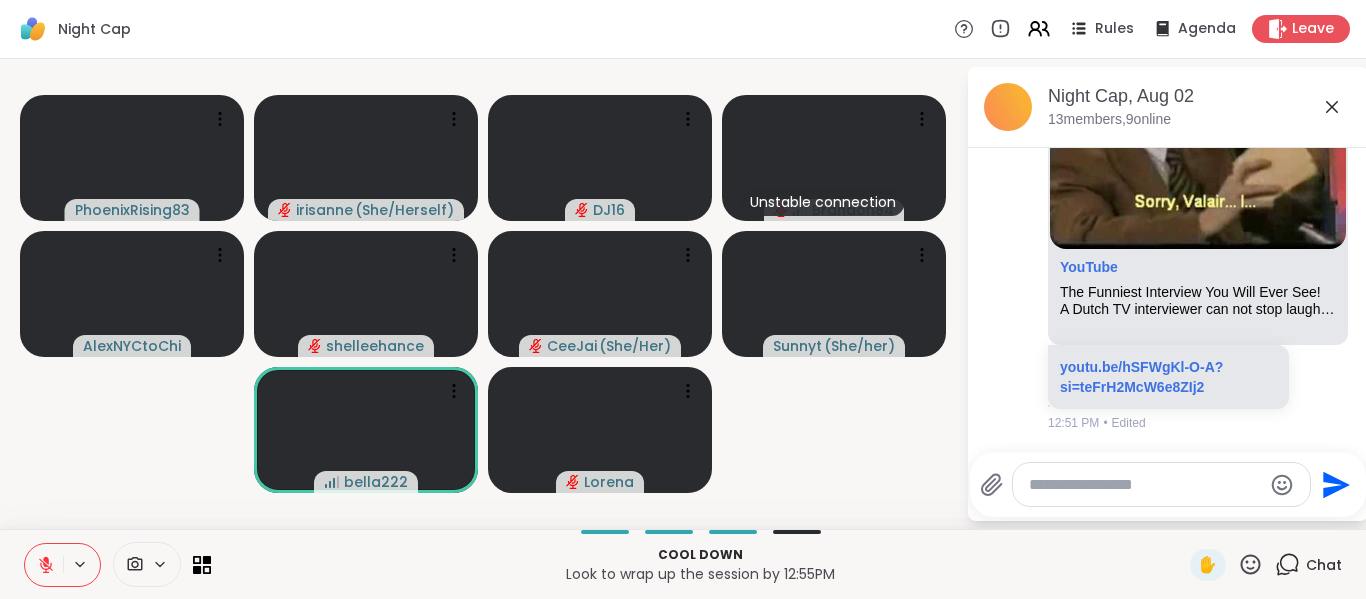 click 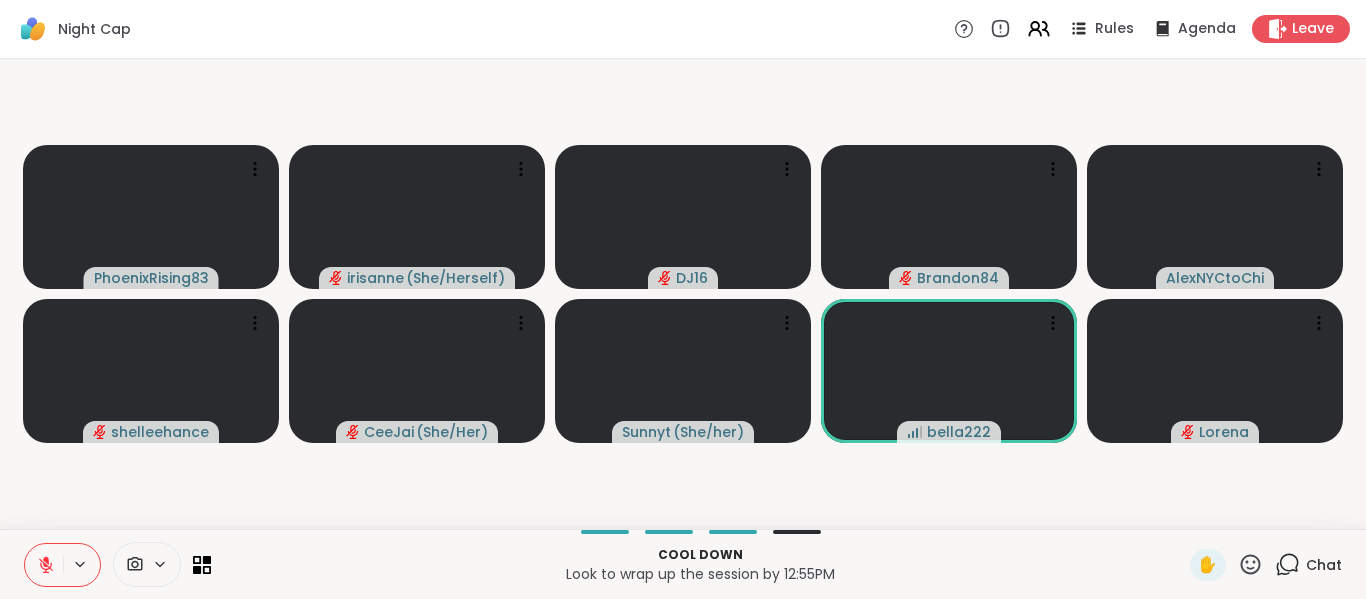 drag, startPoint x: 29, startPoint y: 565, endPoint x: 210, endPoint y: 472, distance: 203.49448 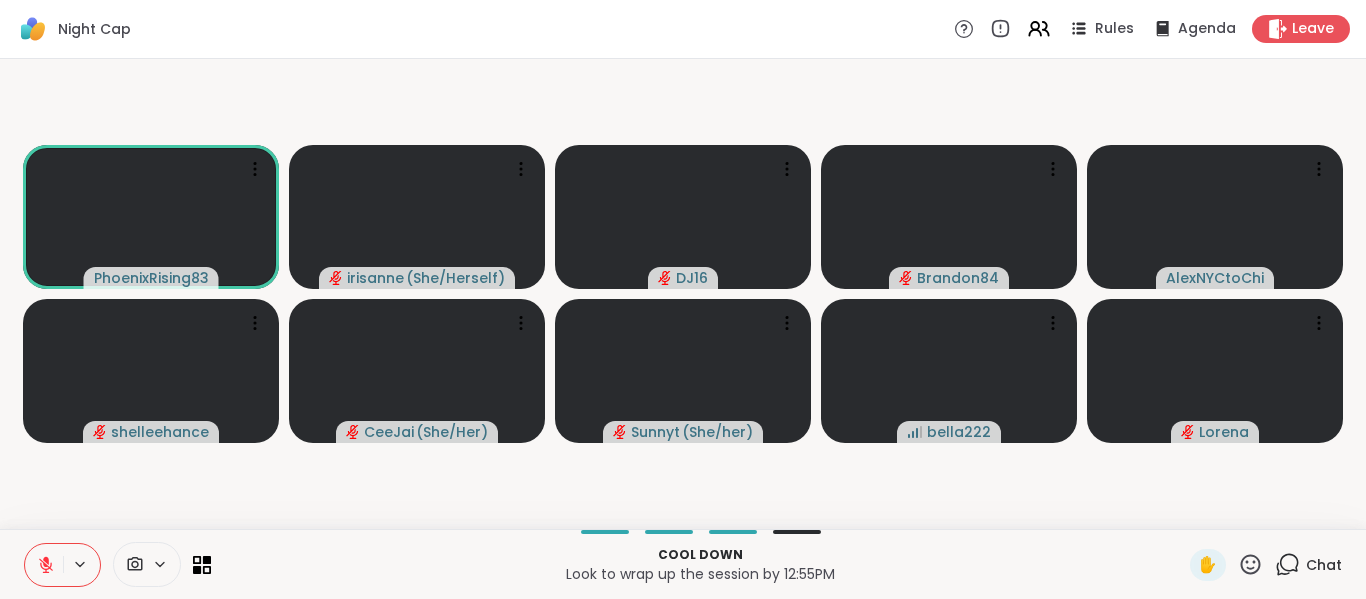 drag, startPoint x: 40, startPoint y: 560, endPoint x: 25, endPoint y: 547, distance: 19.849434 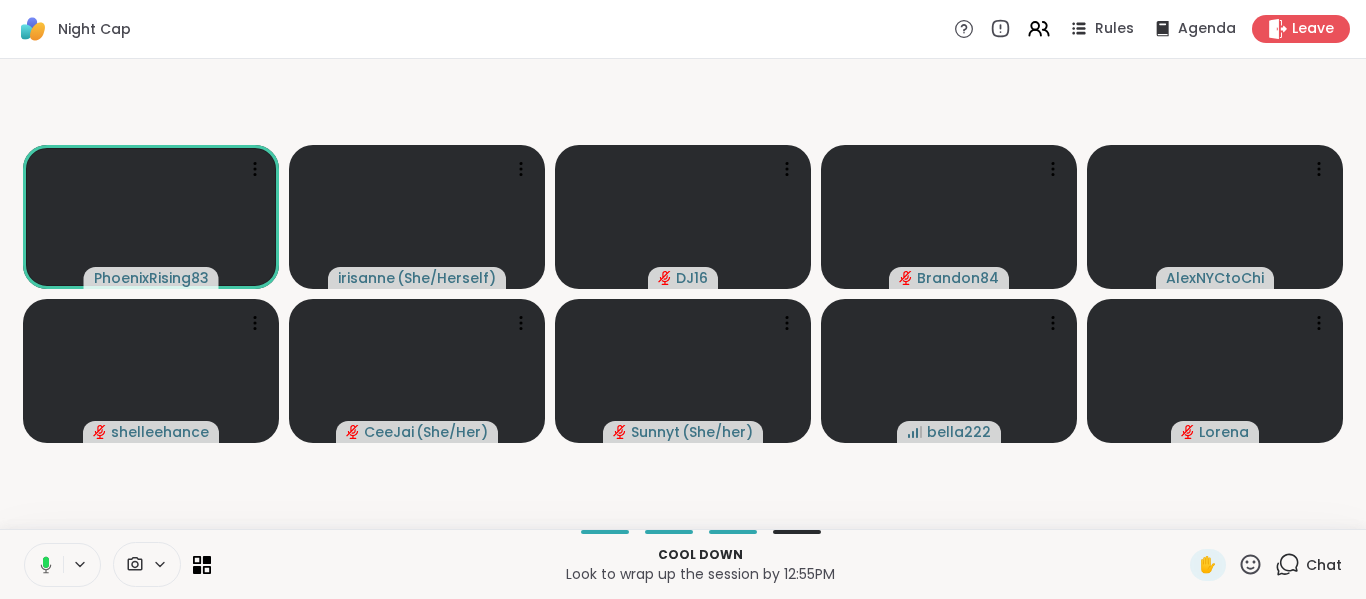 click at bounding box center (42, 565) 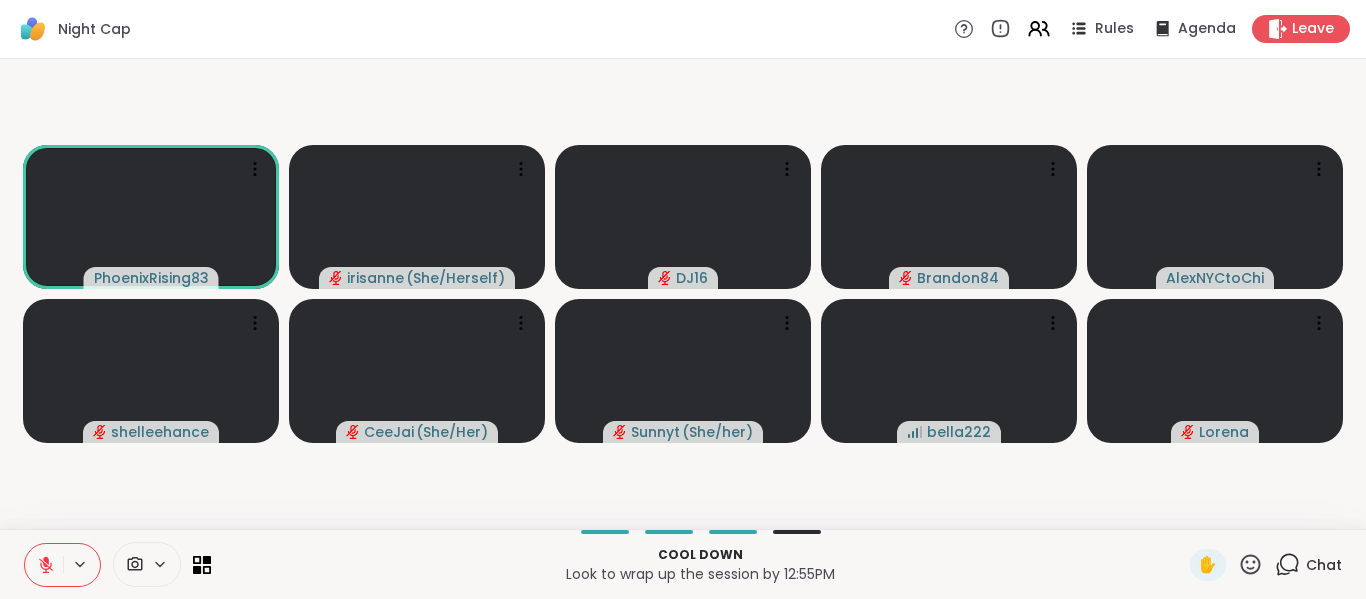 click at bounding box center [44, 565] 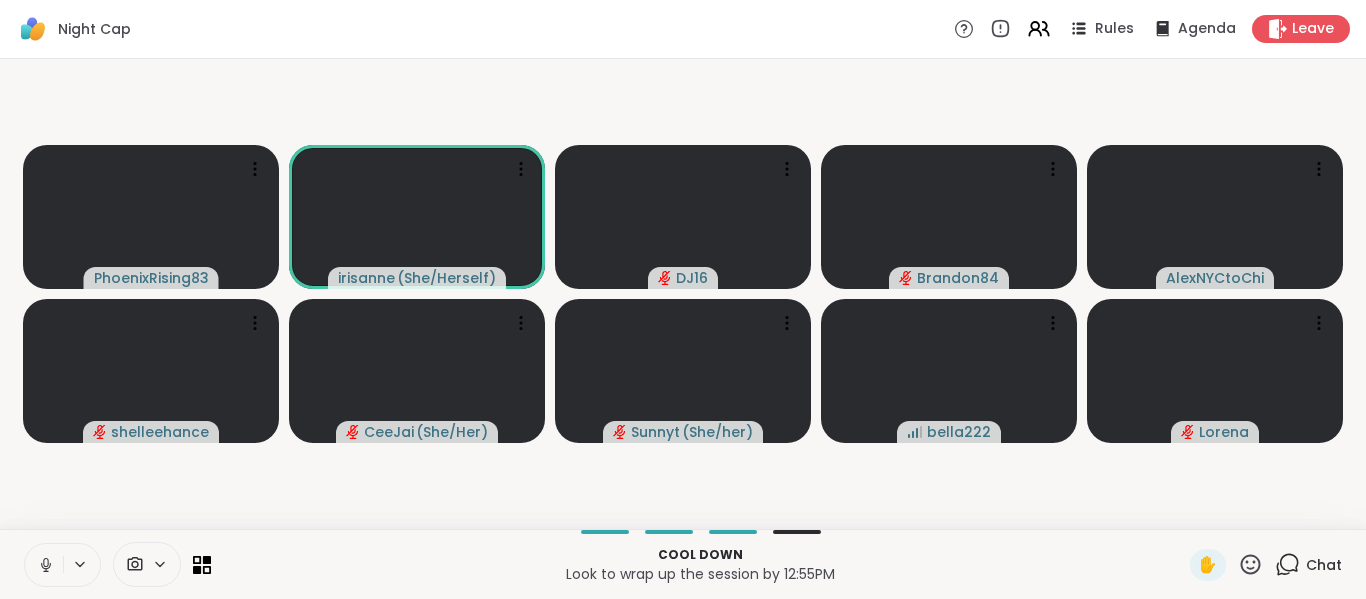 click at bounding box center (44, 565) 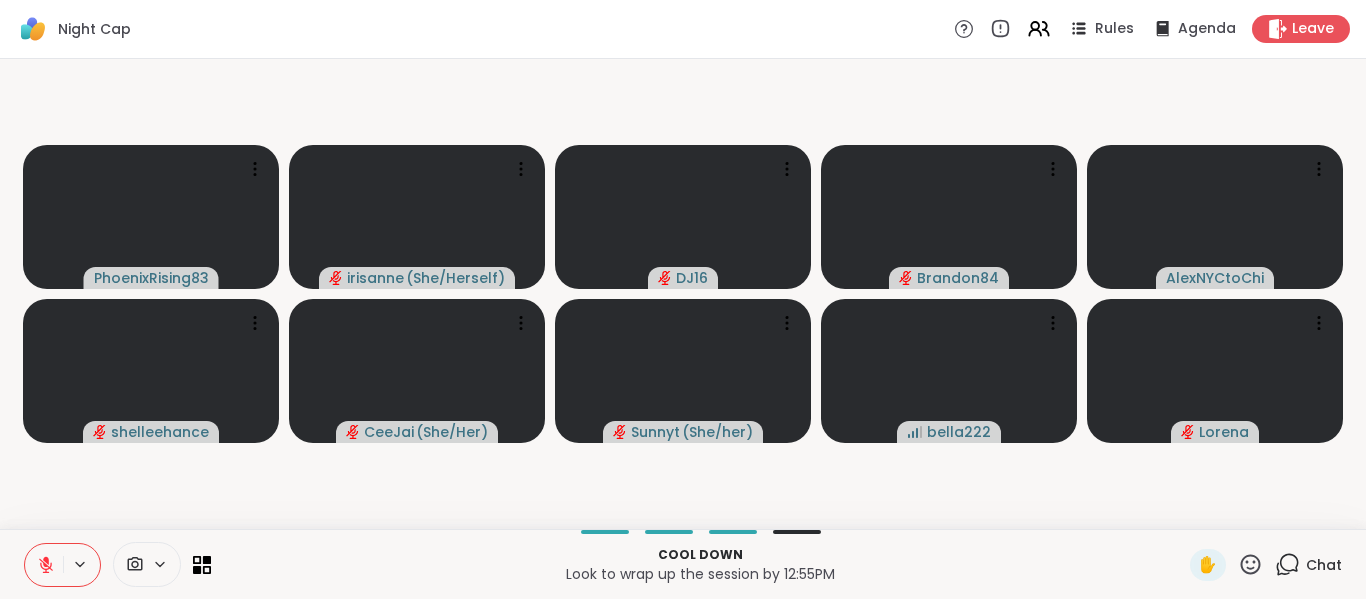 drag, startPoint x: 37, startPoint y: 551, endPoint x: 67, endPoint y: 479, distance: 78 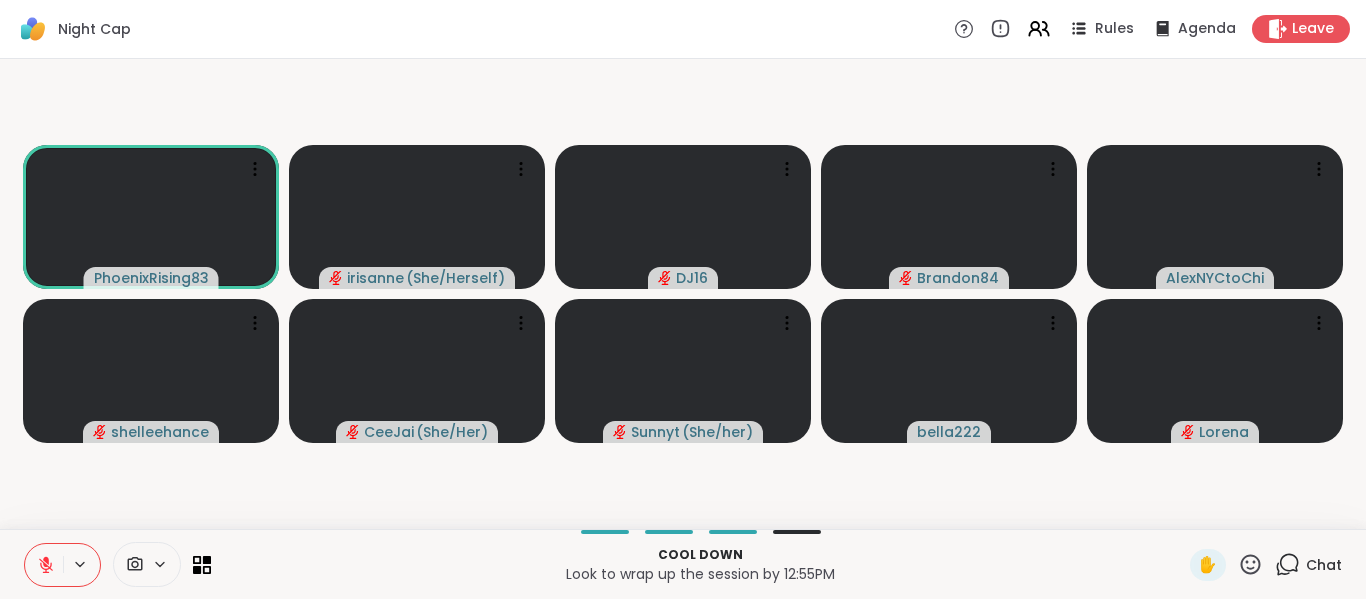 click 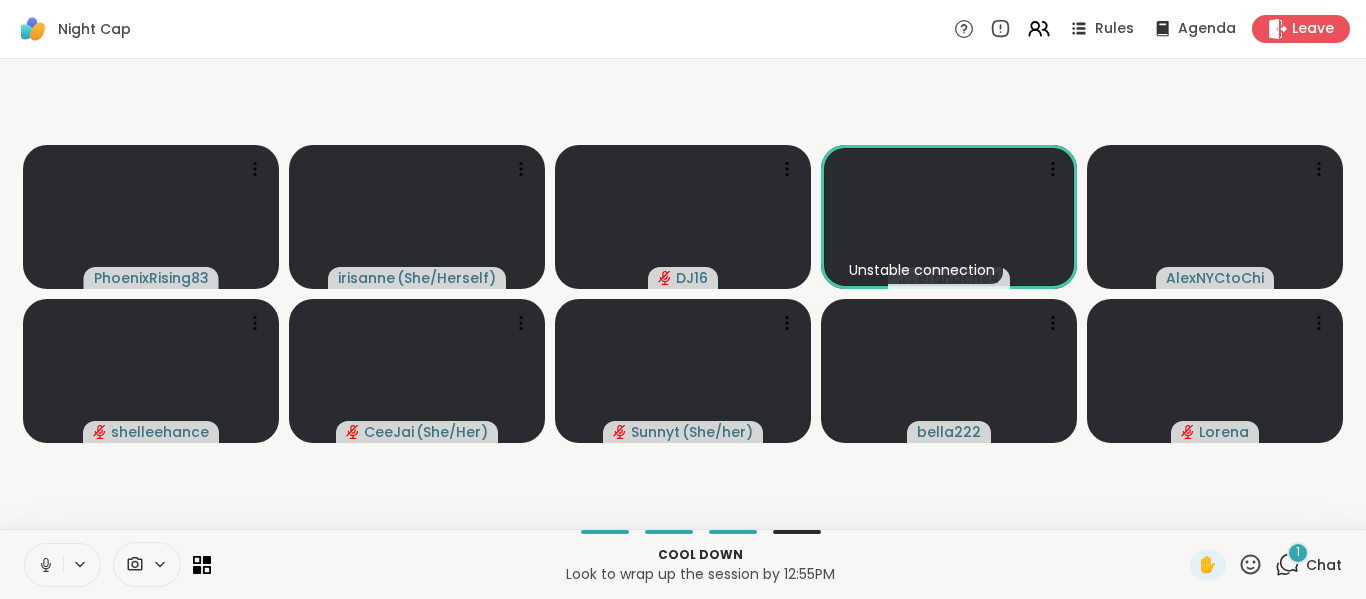 click at bounding box center (44, 565) 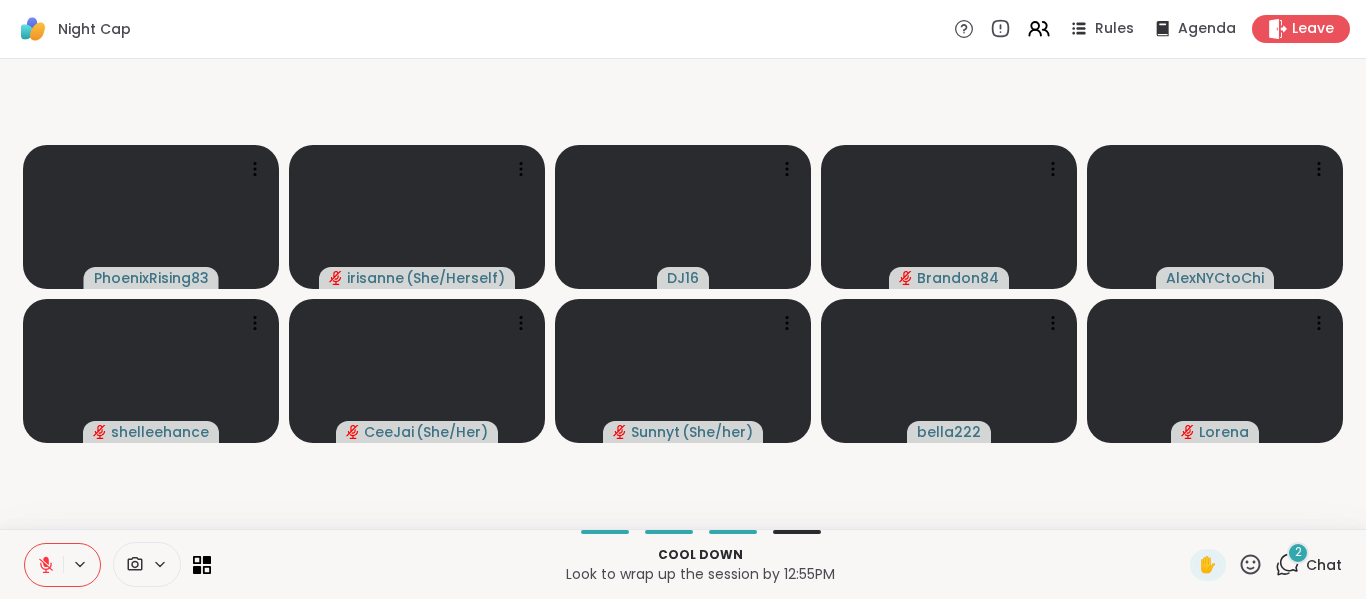 click 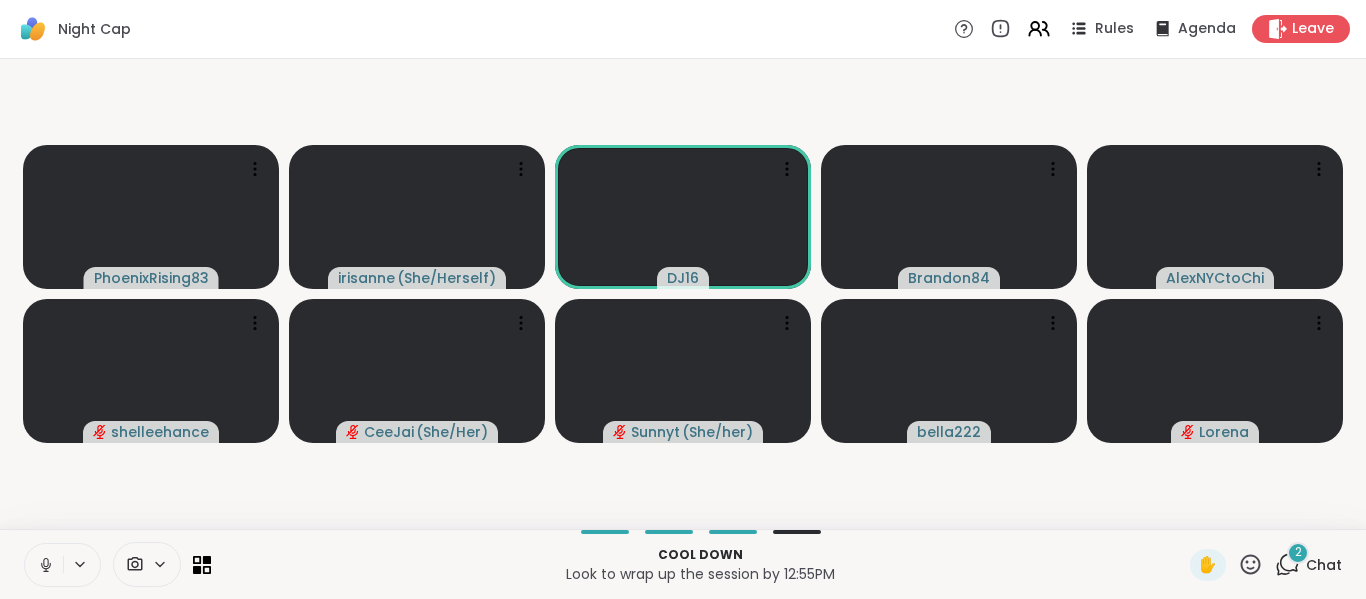 click 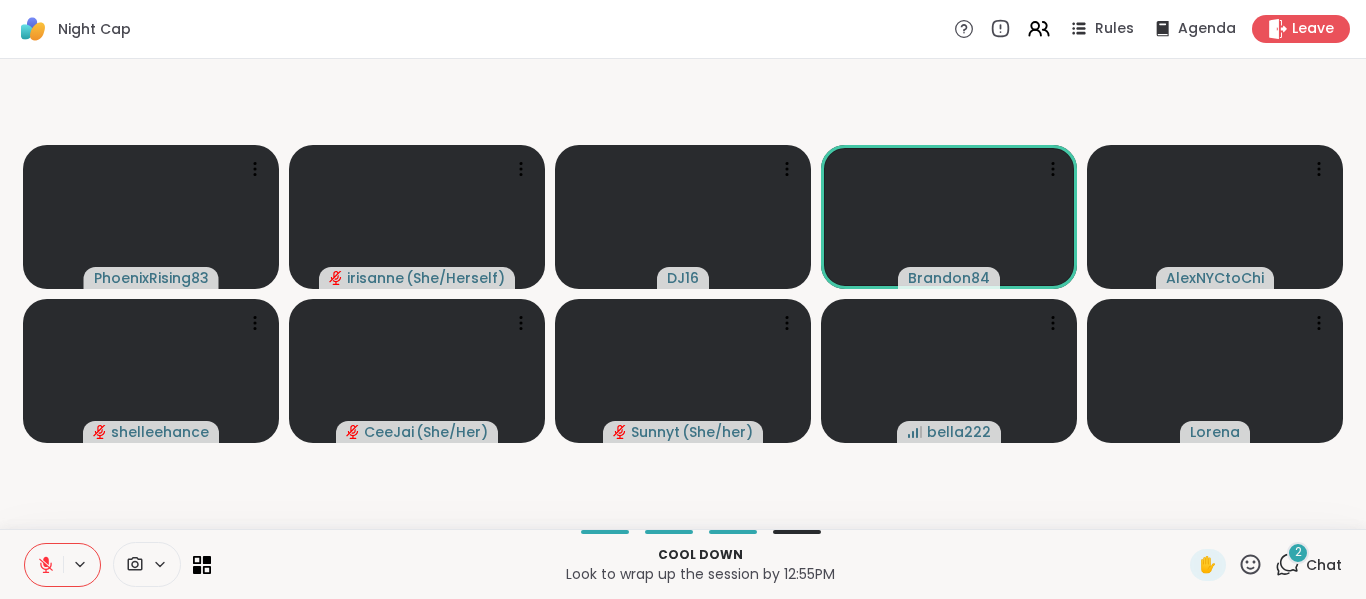 click 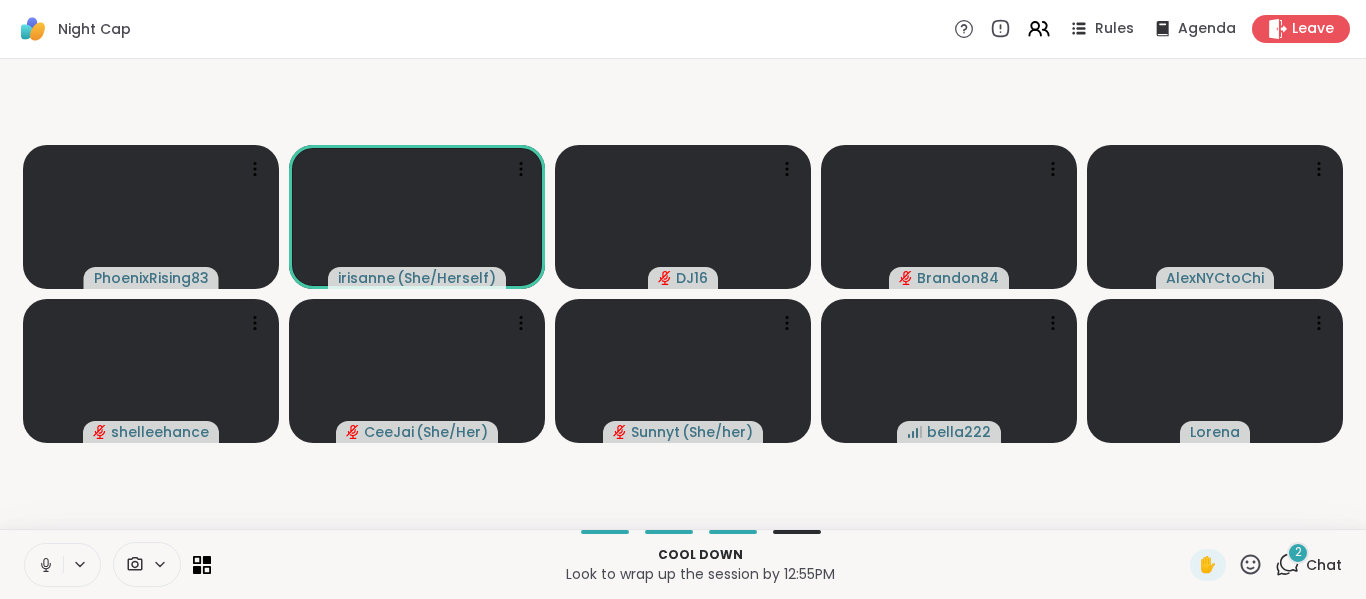 click 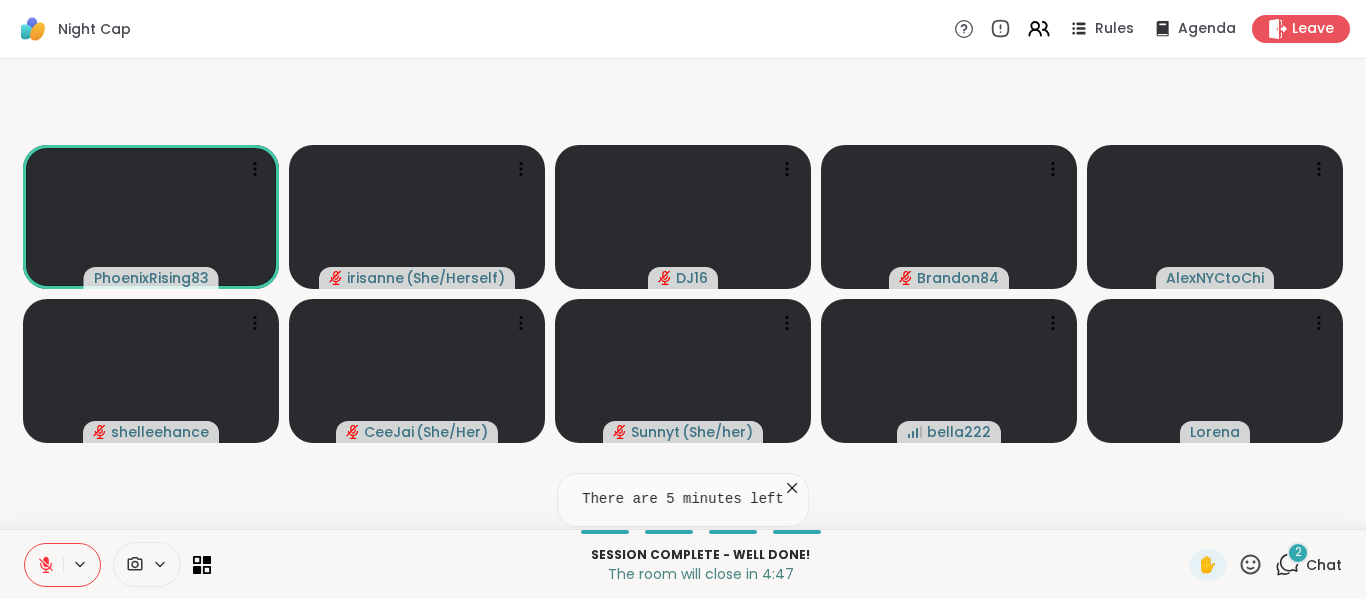 click 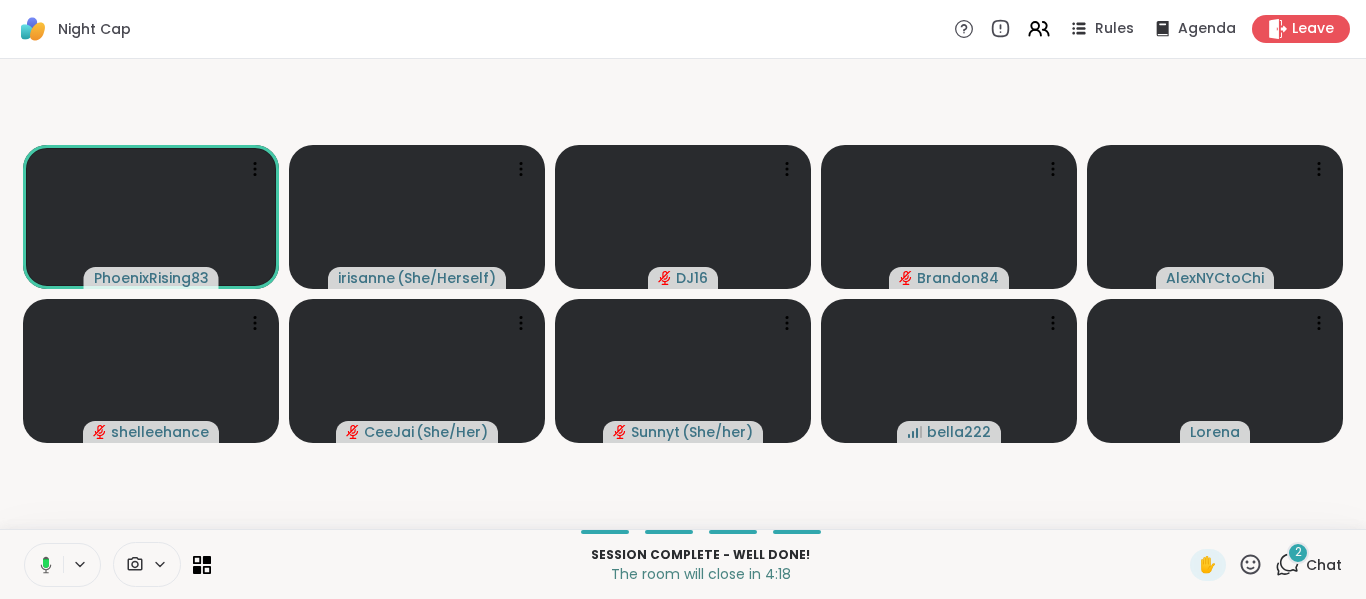 click 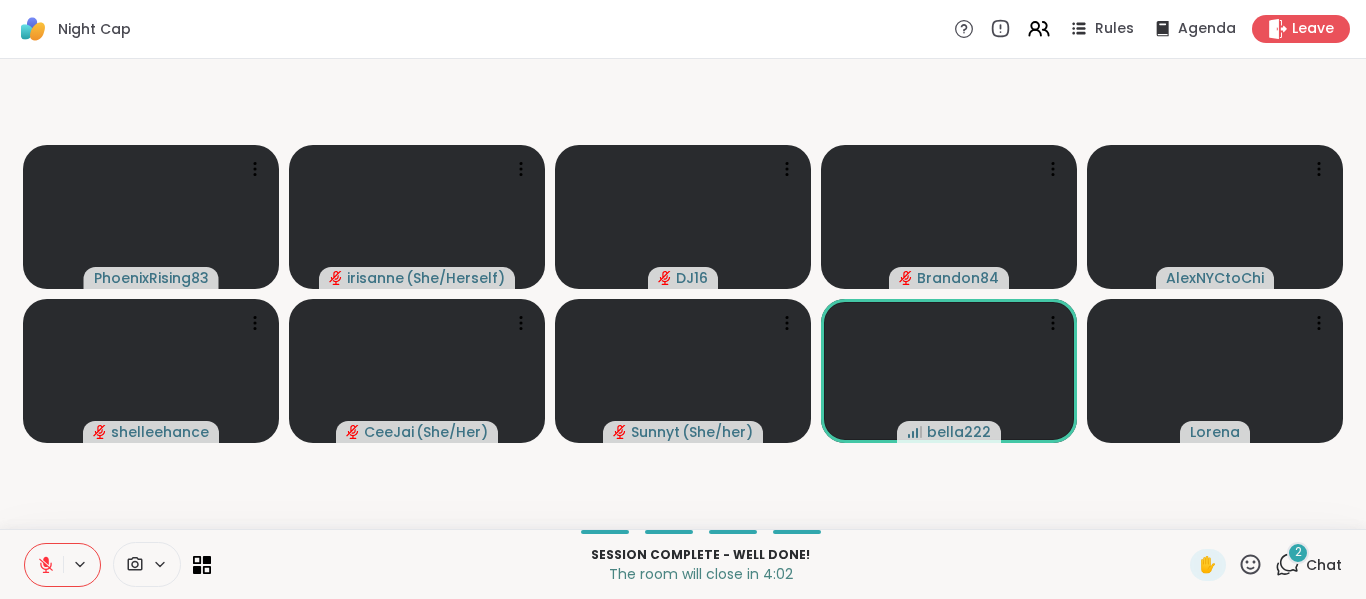 click 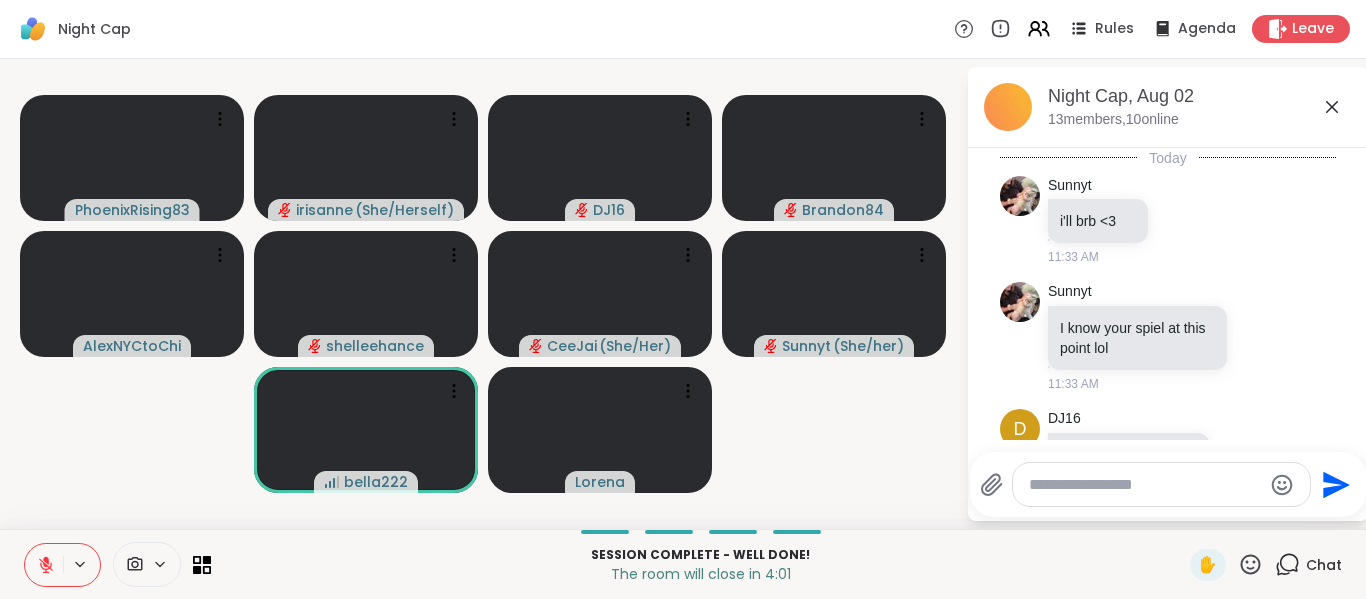scroll, scrollTop: 6130, scrollLeft: 0, axis: vertical 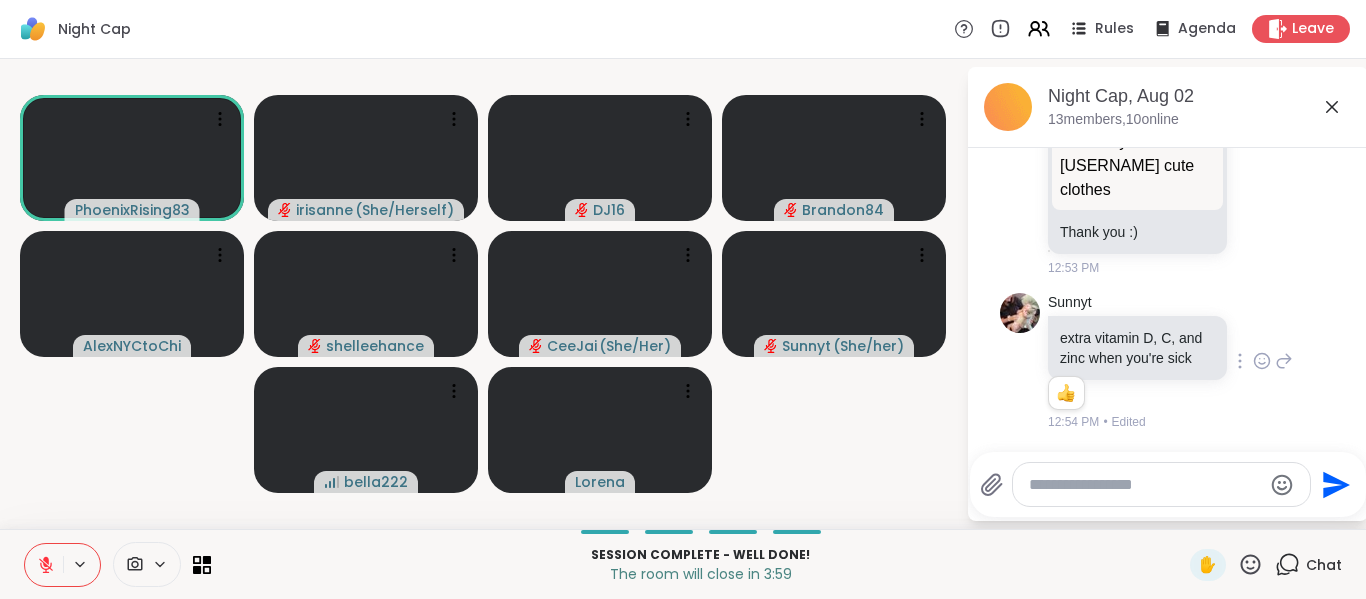 click 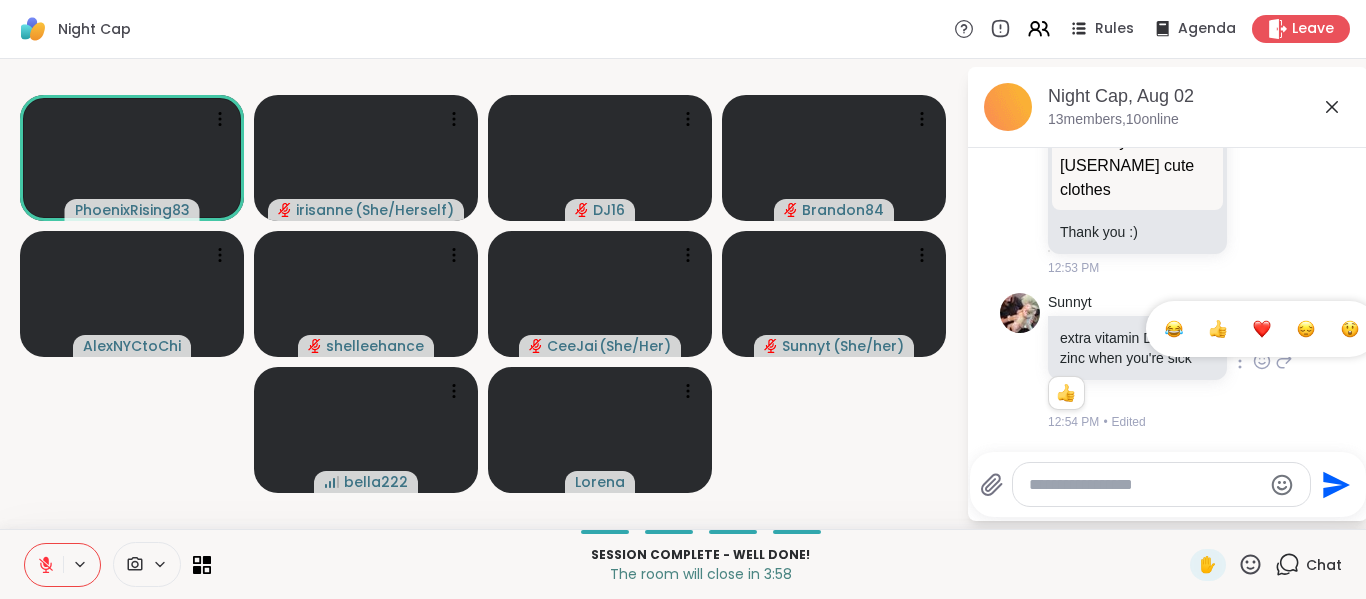 click at bounding box center (1262, 329) 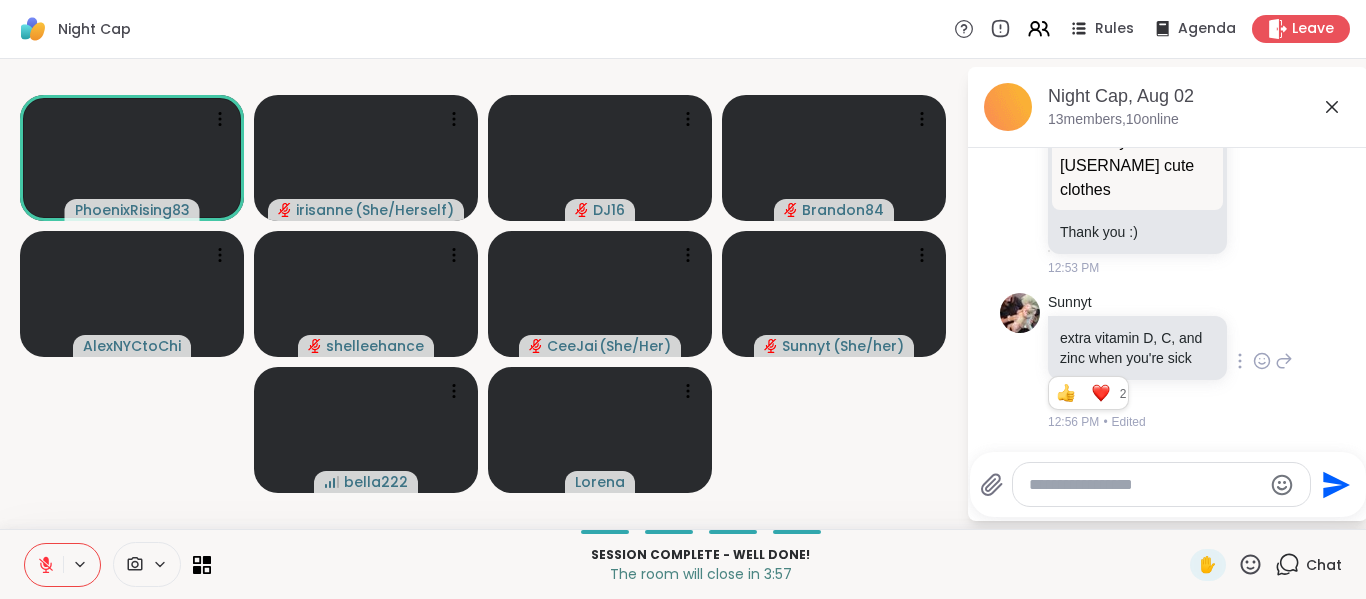 scroll, scrollTop: 6130, scrollLeft: 0, axis: vertical 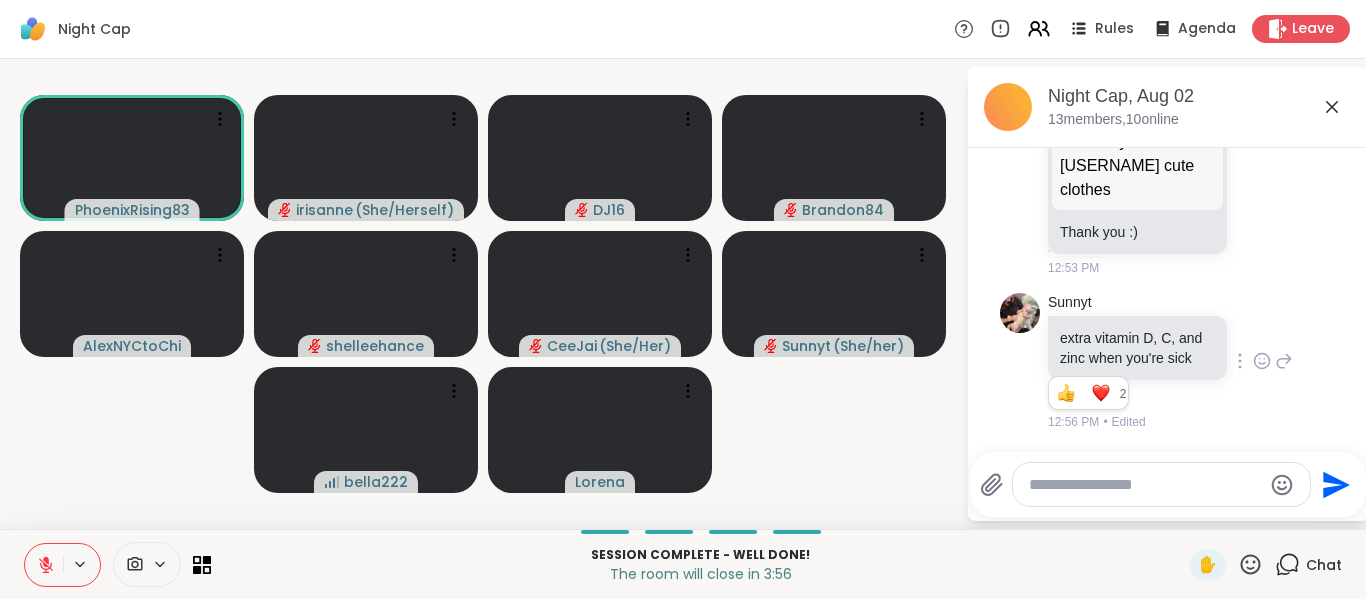 click 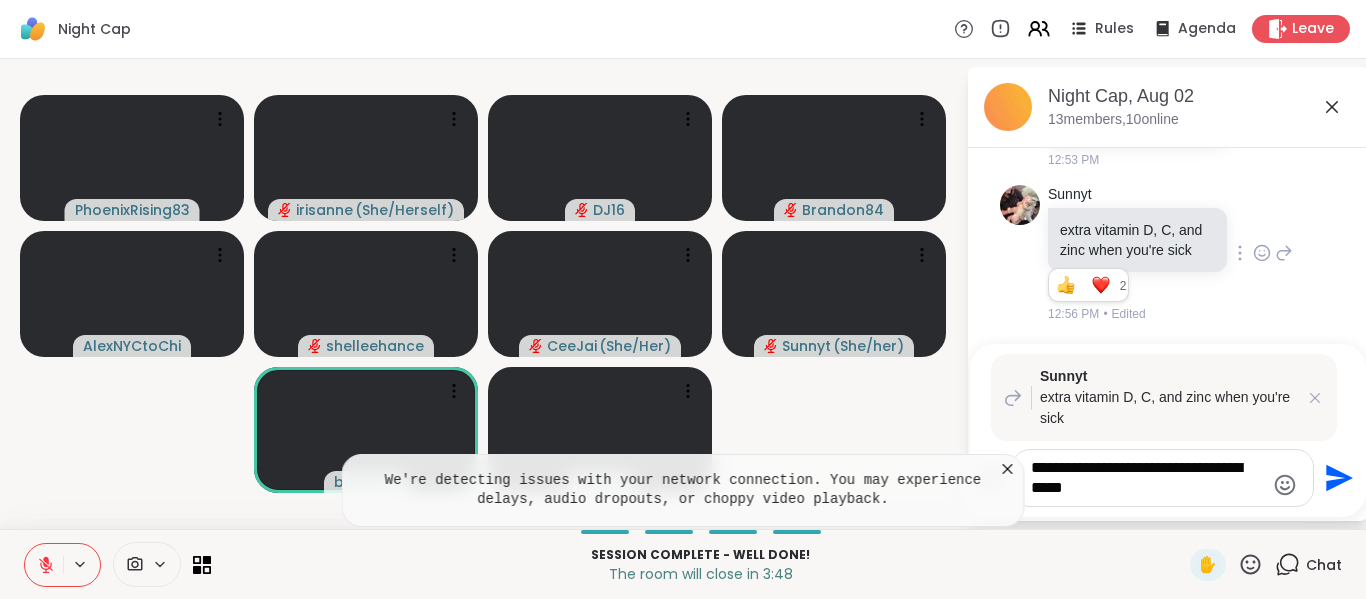 type on "**********" 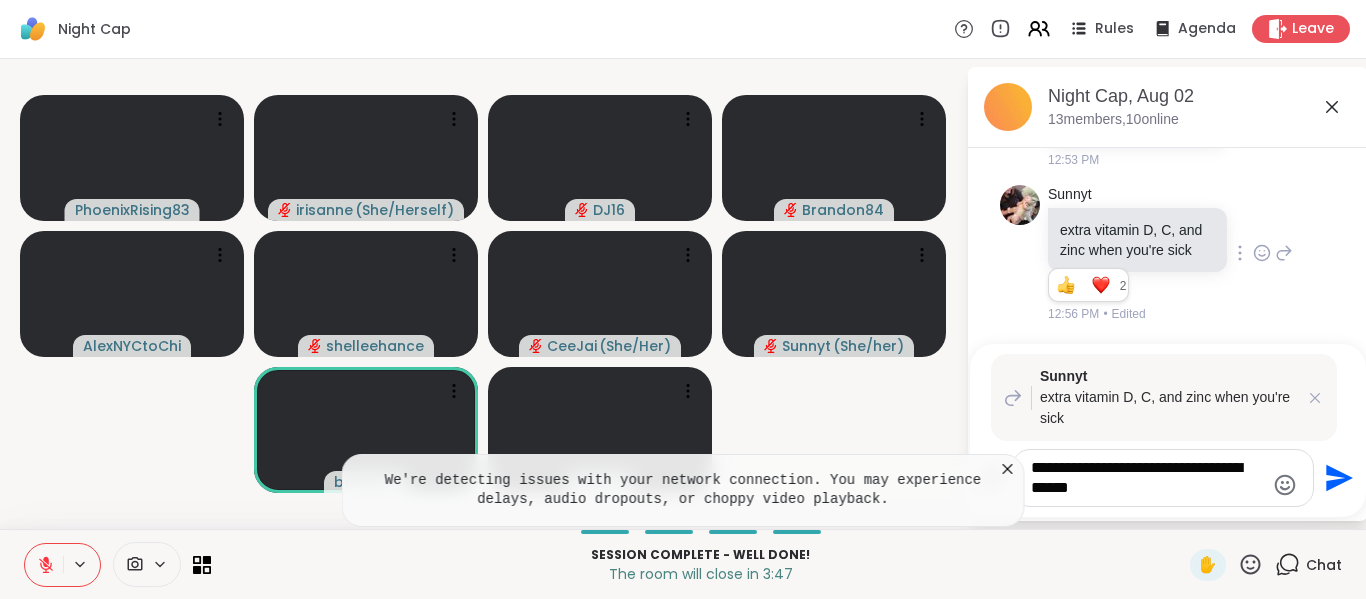 type 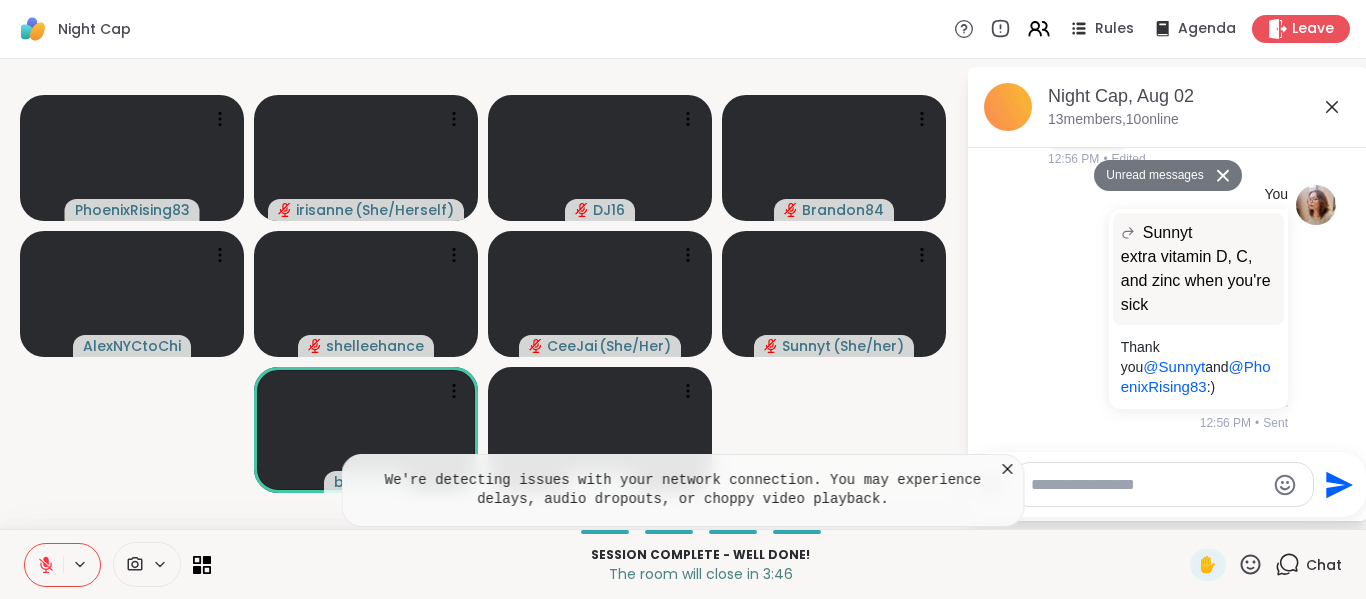 scroll, scrollTop: 6365, scrollLeft: 0, axis: vertical 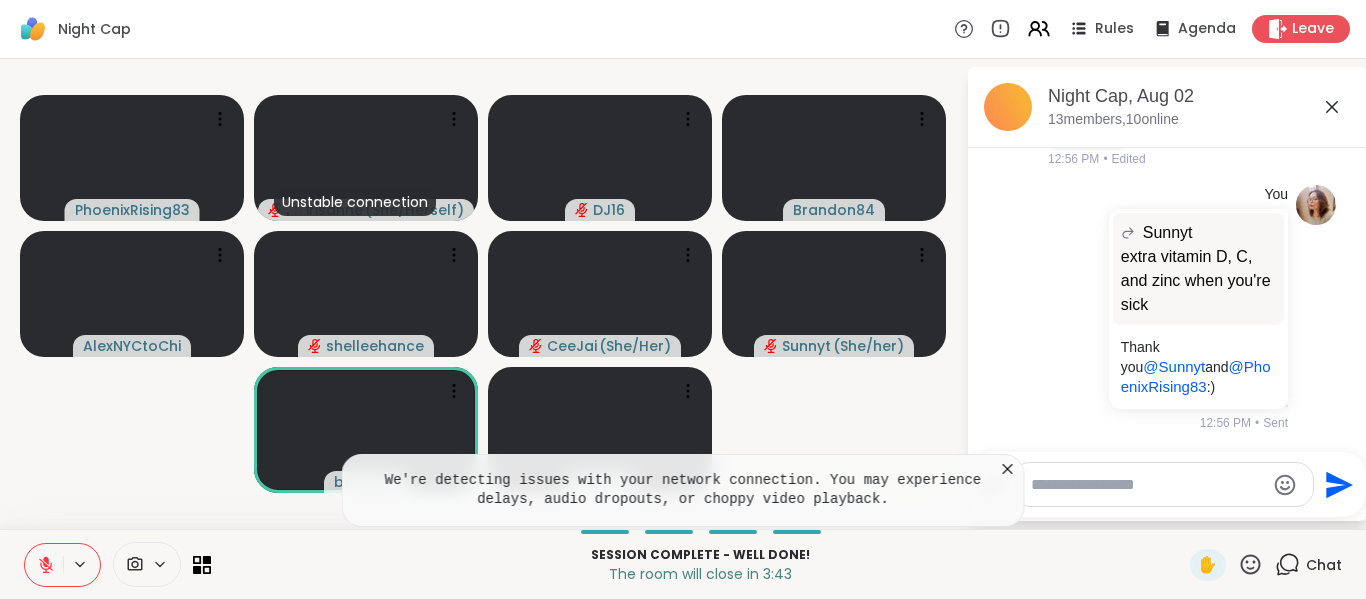 click 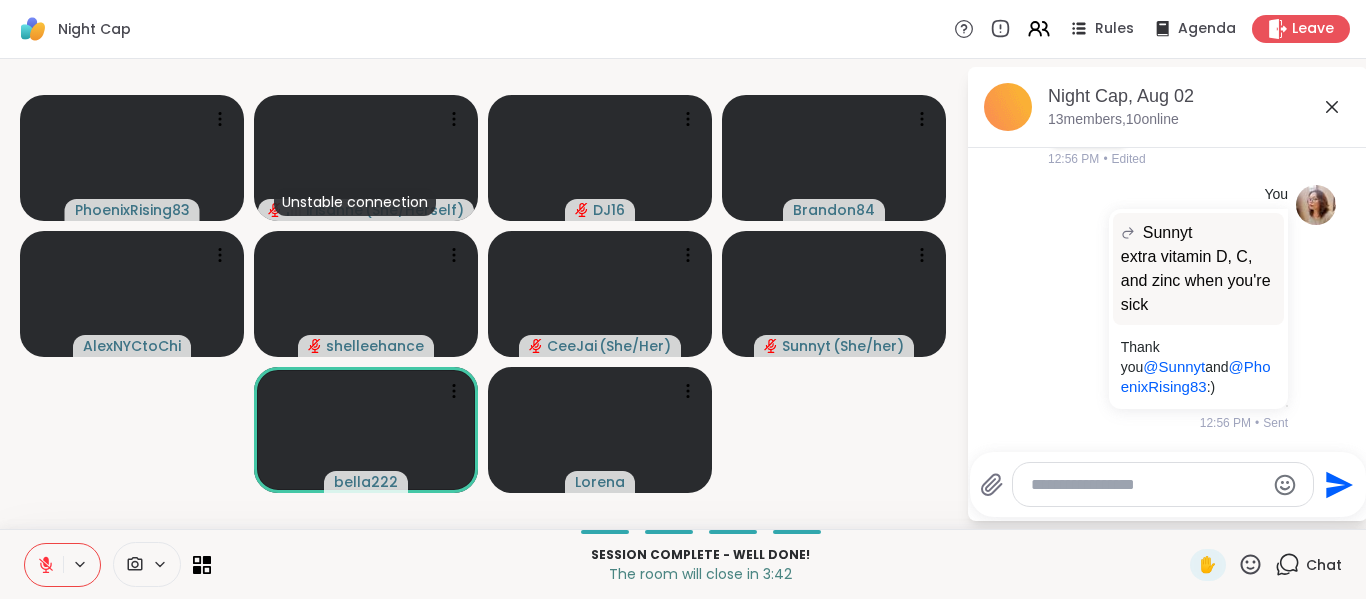 click 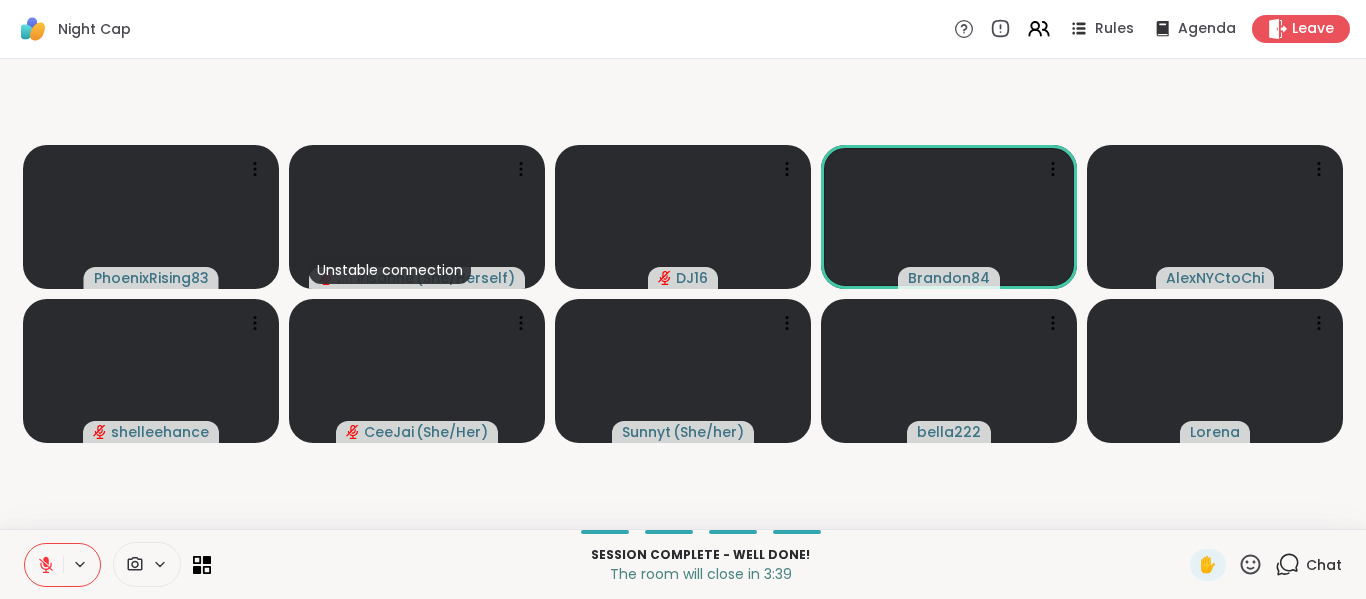 click 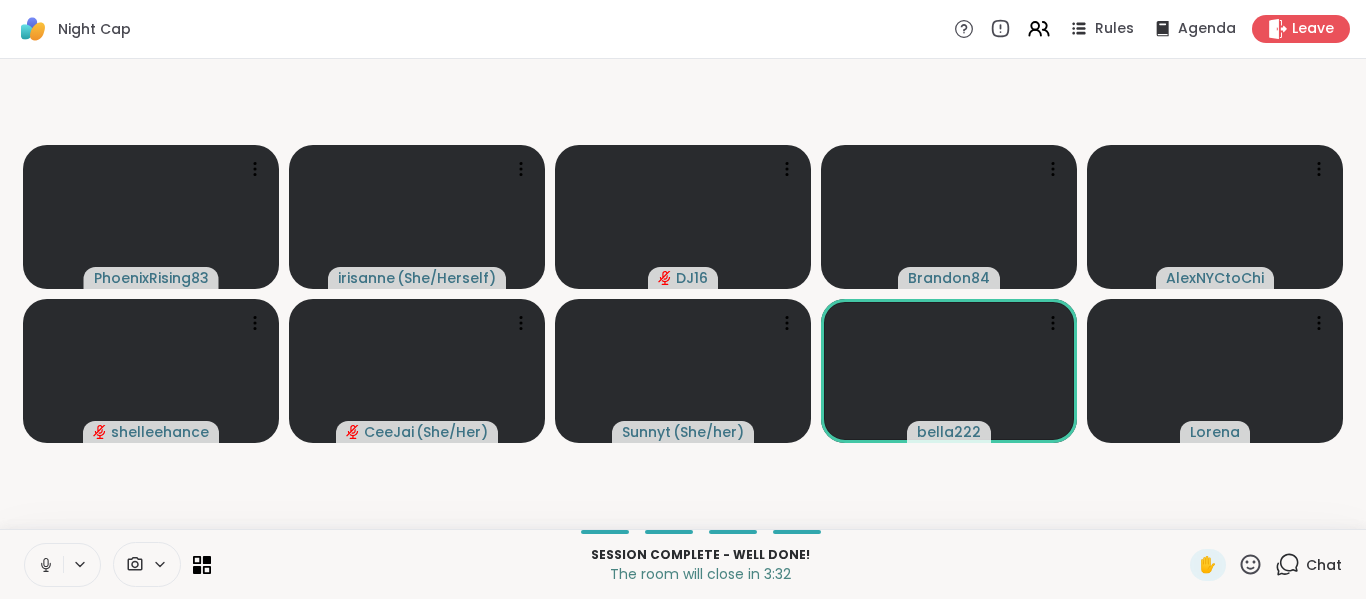 click 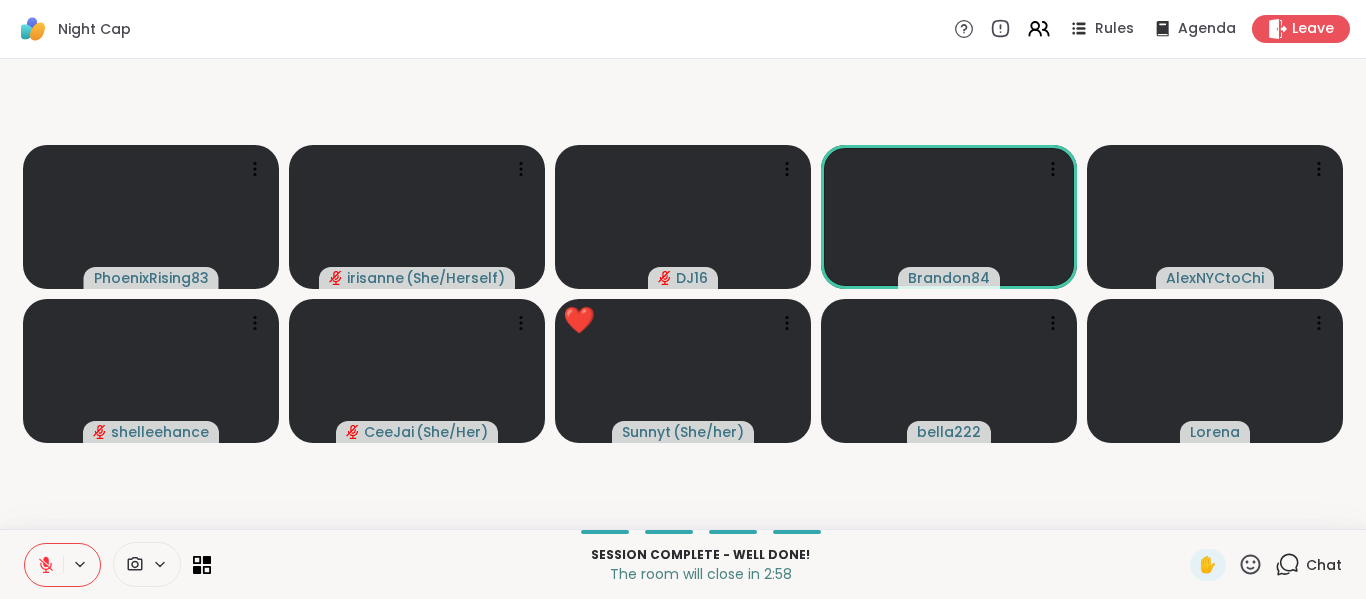 click 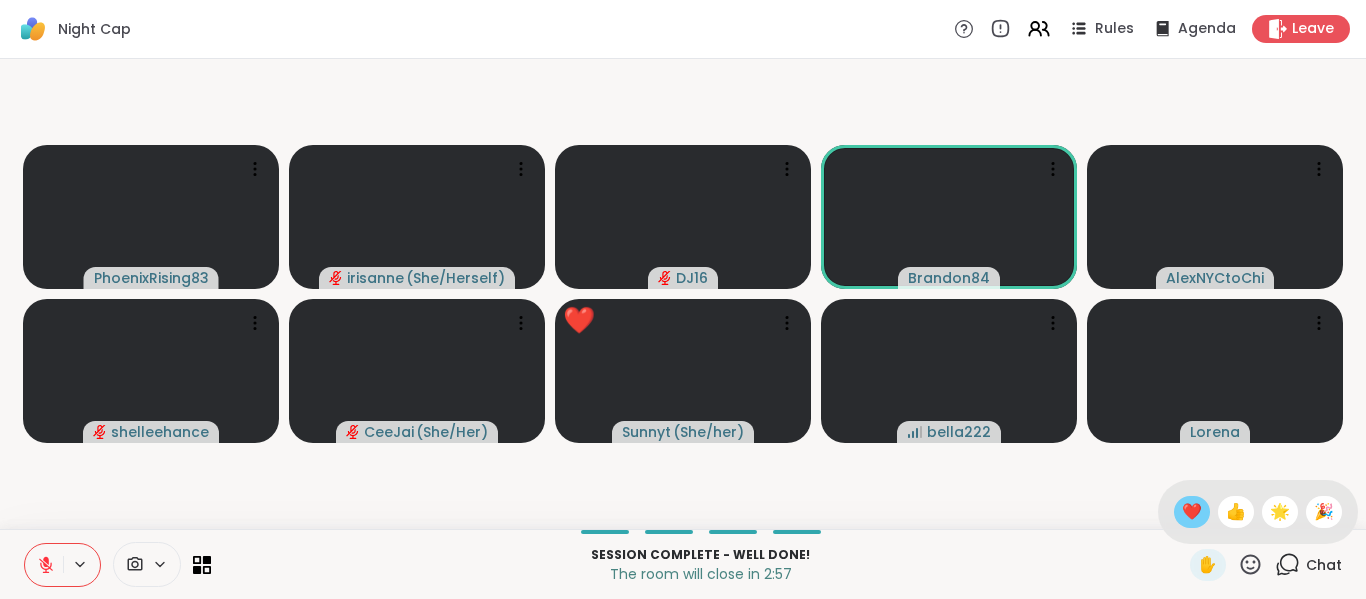 click on "❤️" at bounding box center (1192, 512) 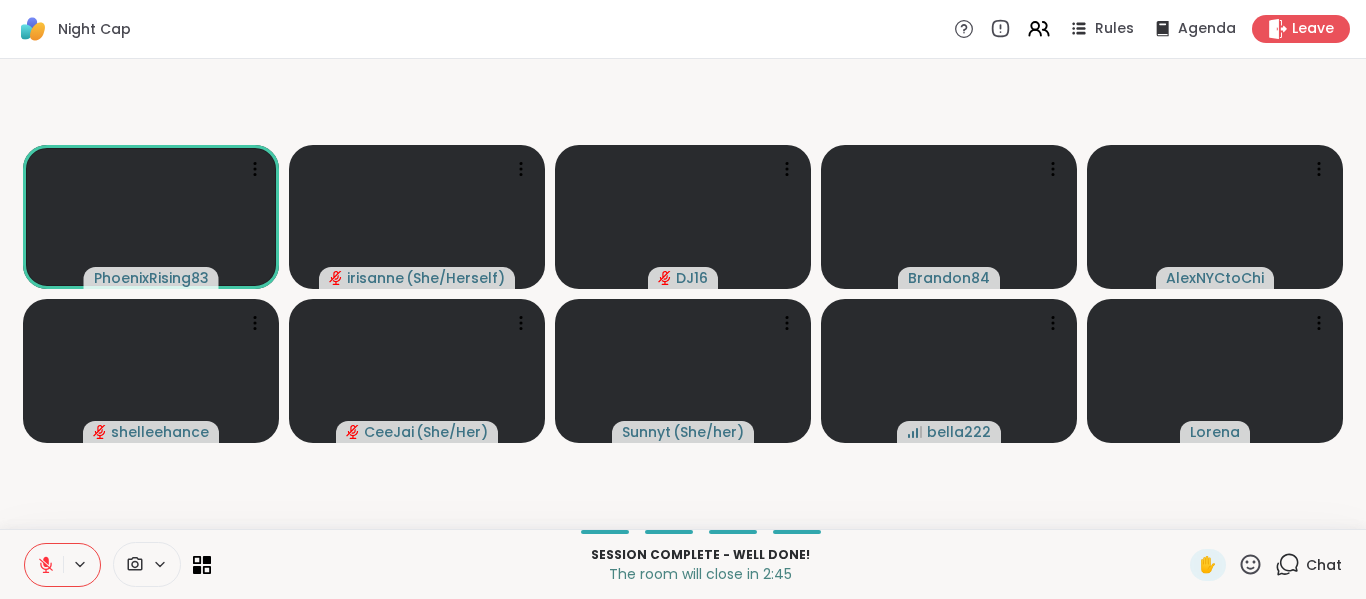 drag, startPoint x: 46, startPoint y: 553, endPoint x: 408, endPoint y: 459, distance: 374.00534 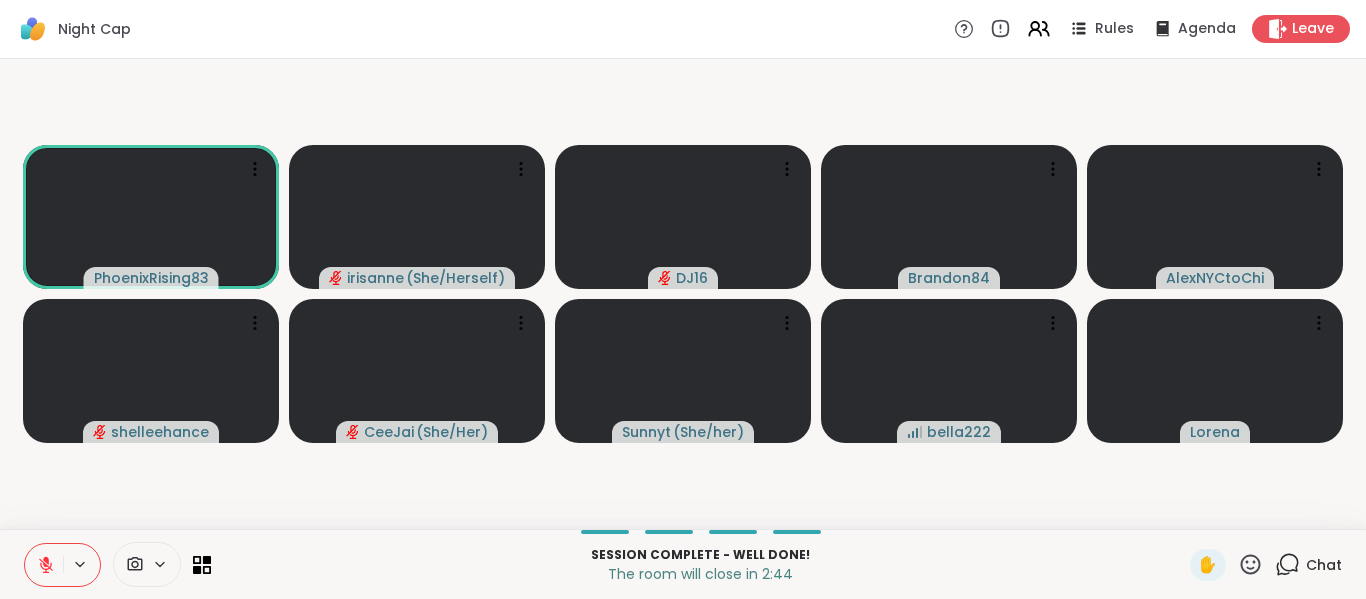 click 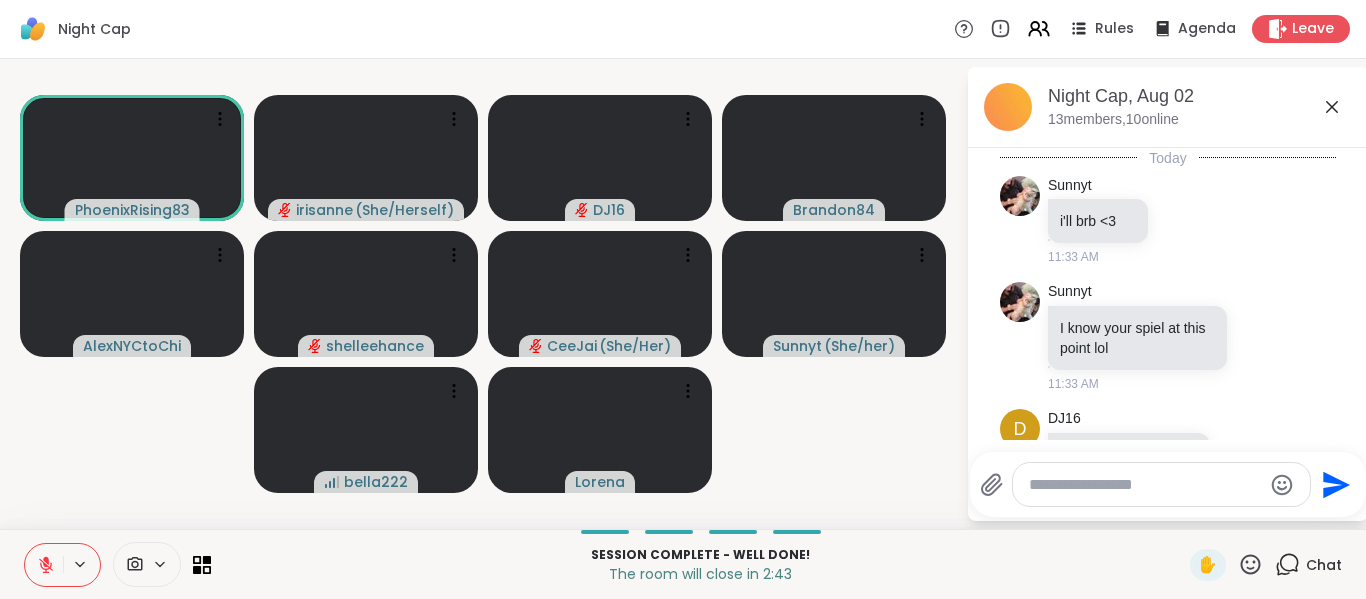 scroll, scrollTop: 6345, scrollLeft: 0, axis: vertical 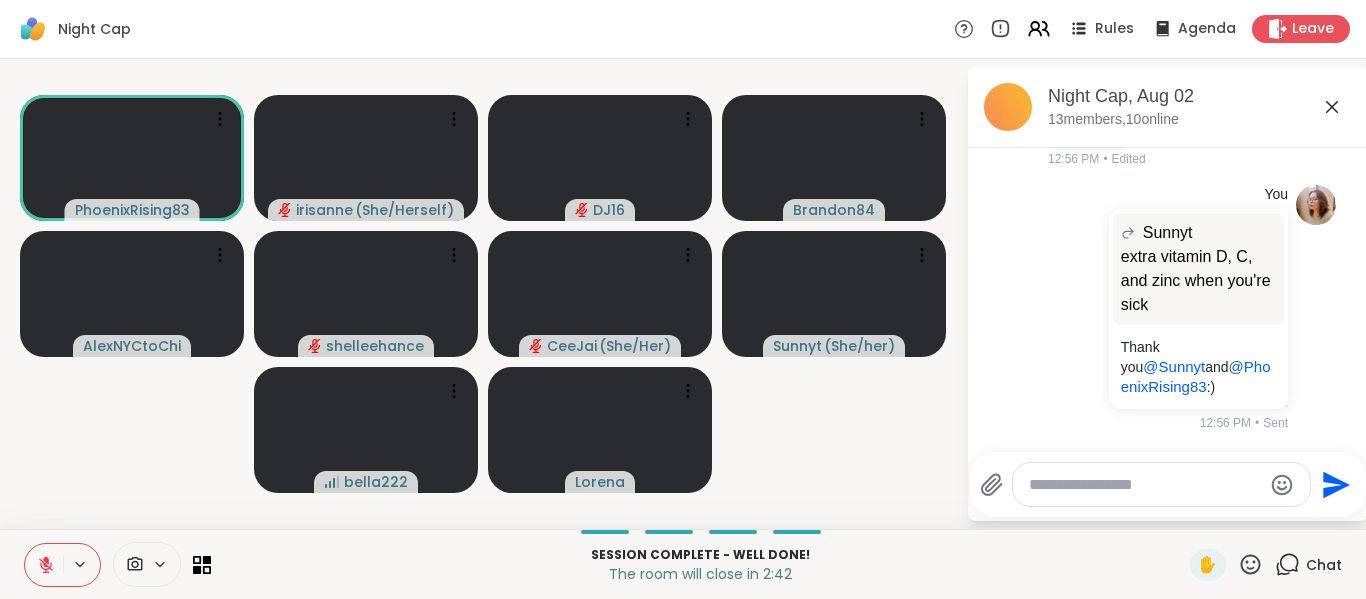 click at bounding box center (1161, 484) 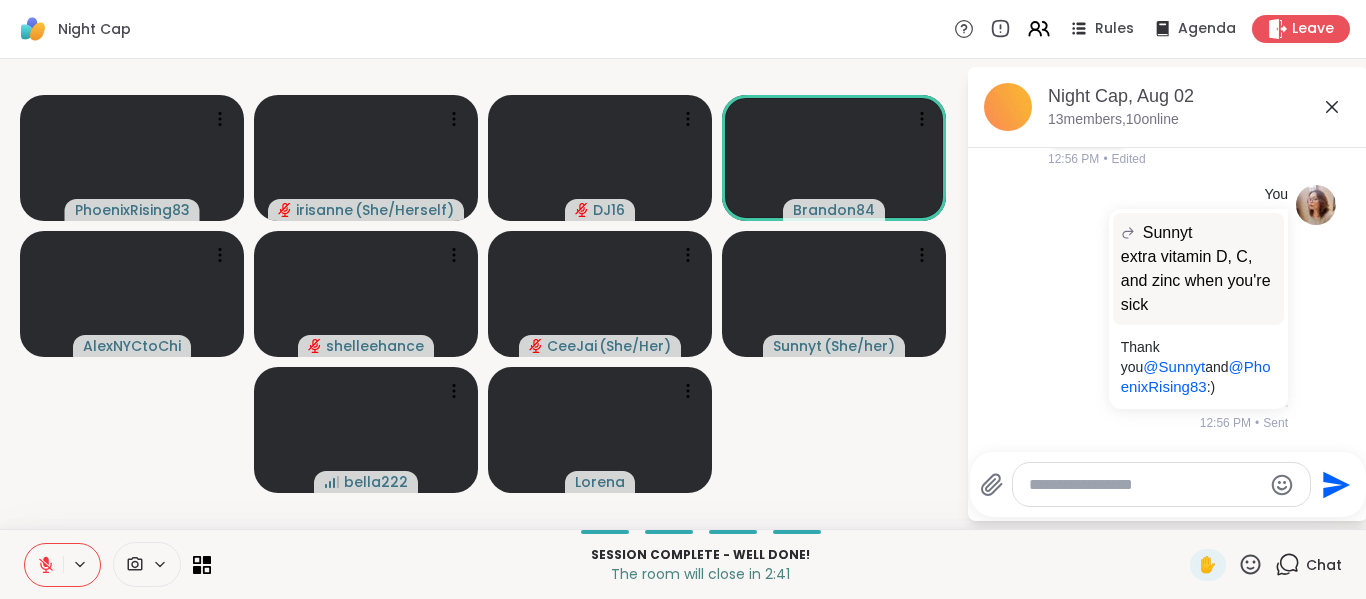 click at bounding box center [1161, 484] 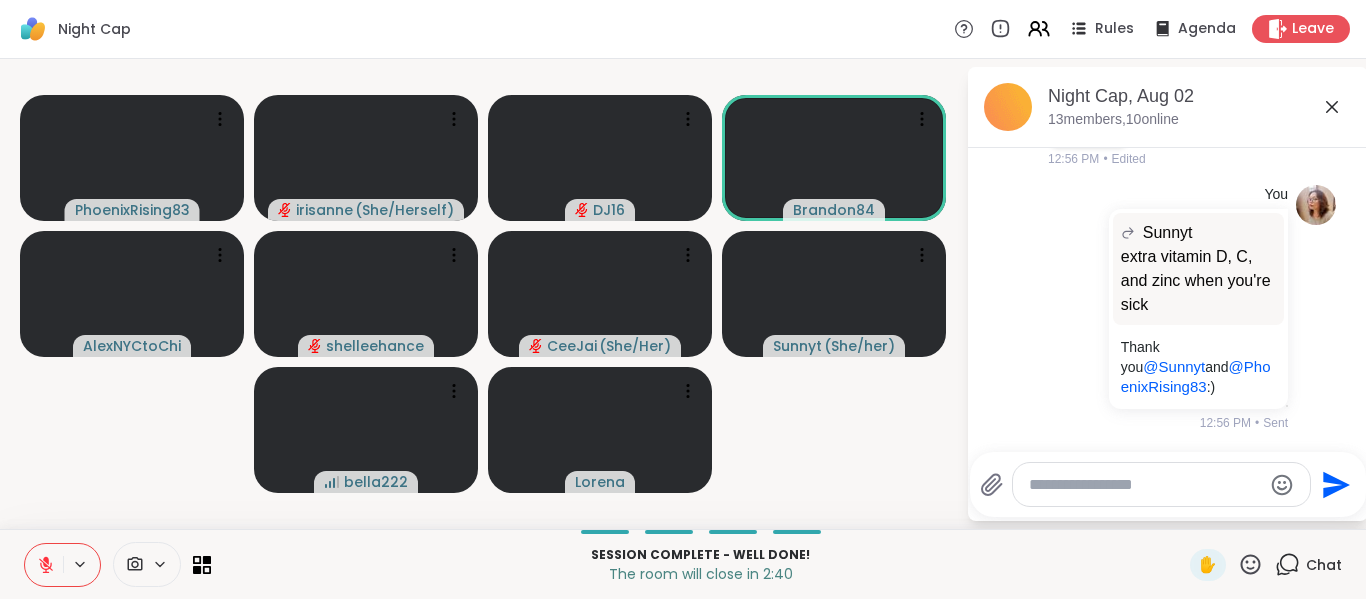 click at bounding box center [1145, 485] 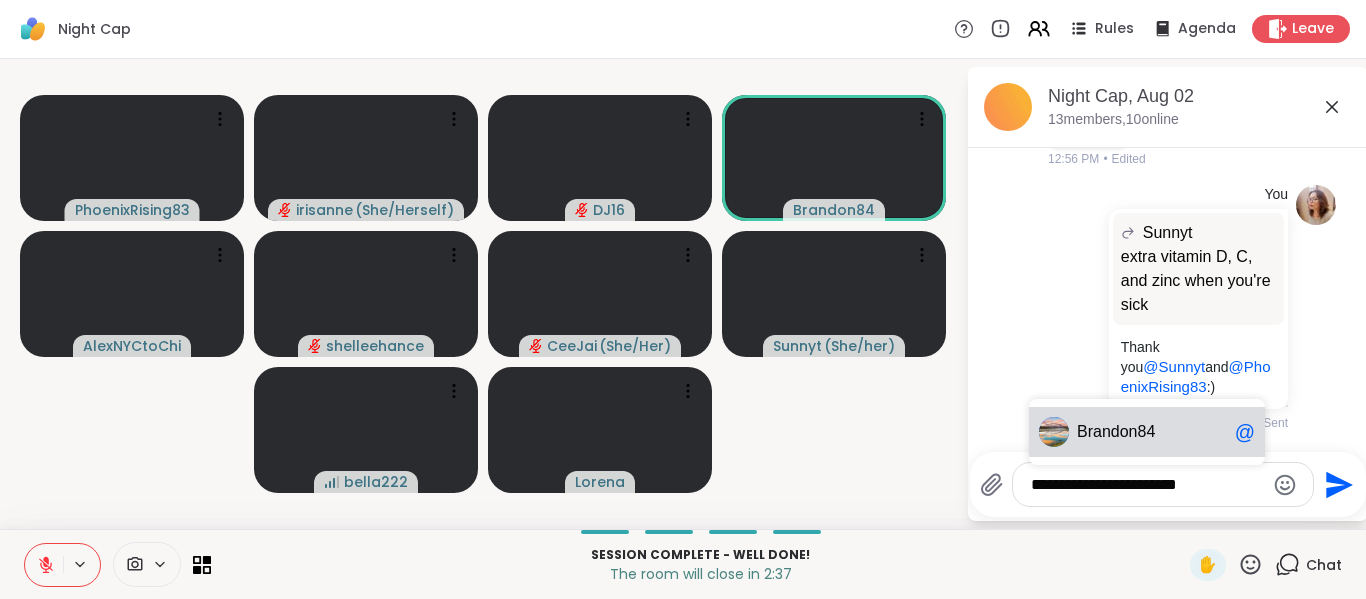 type on "**********" 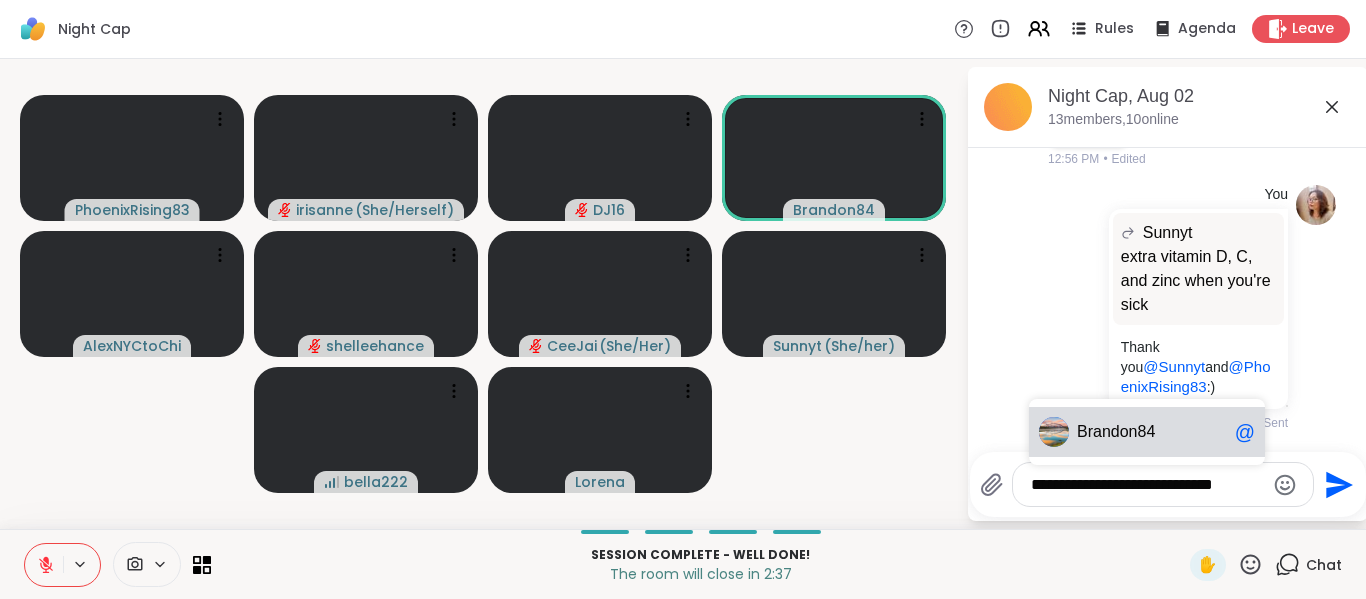 type 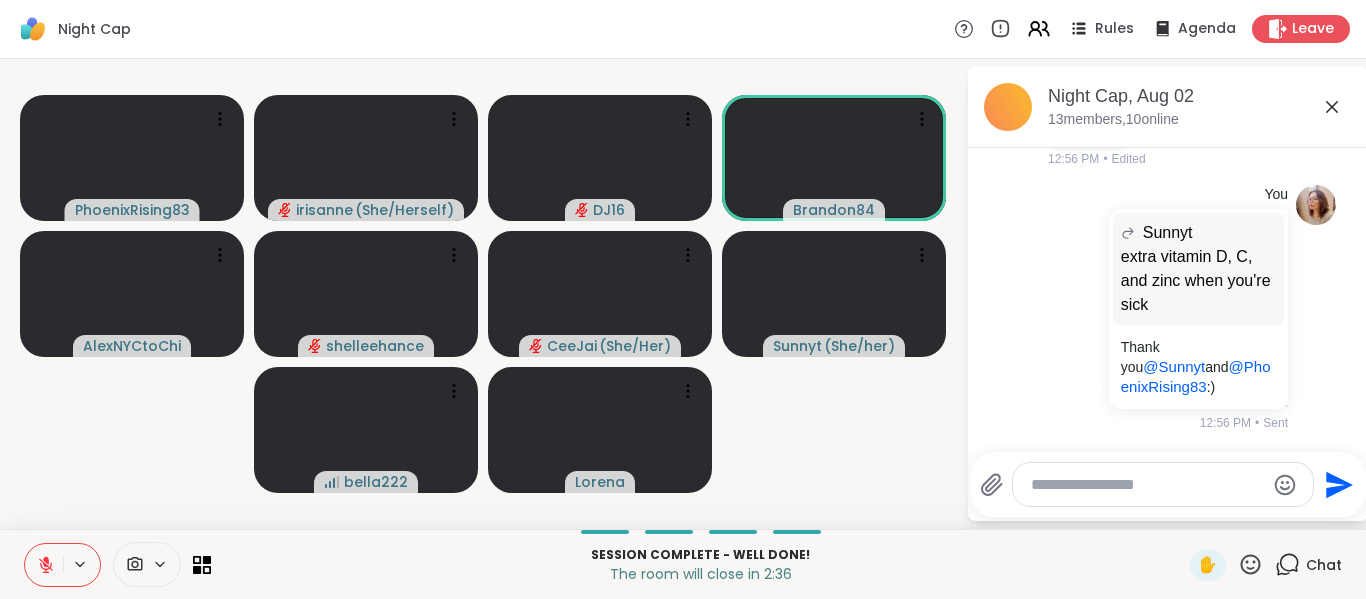 scroll, scrollTop: 6472, scrollLeft: 0, axis: vertical 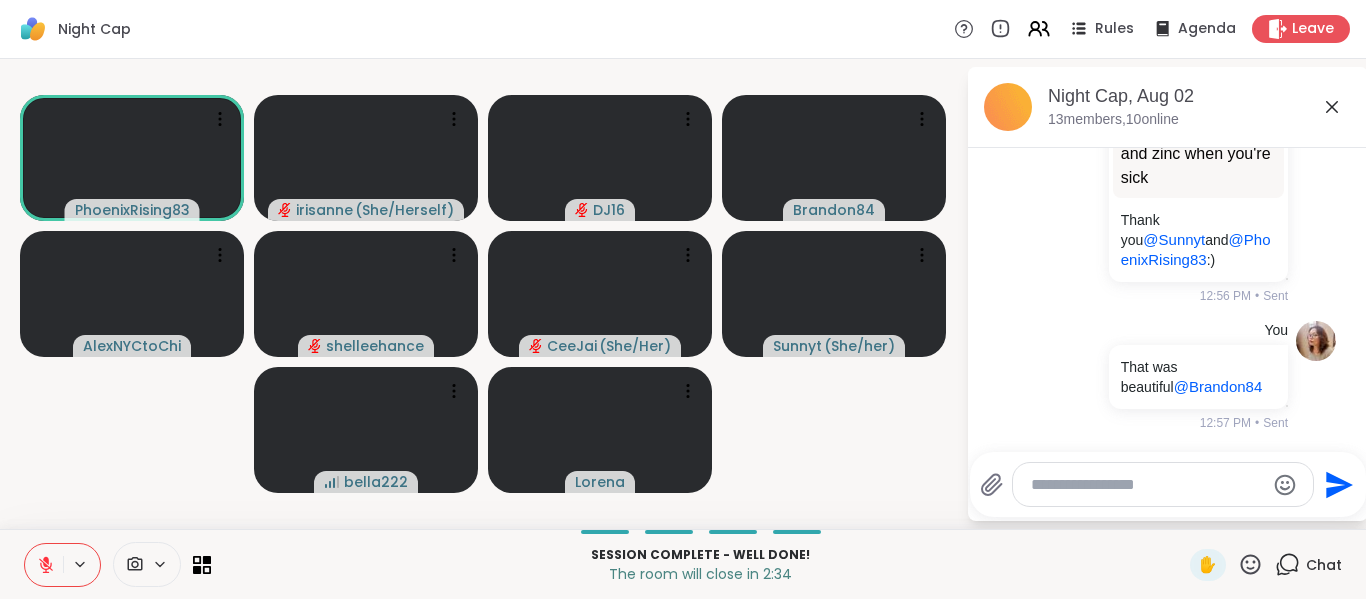 click 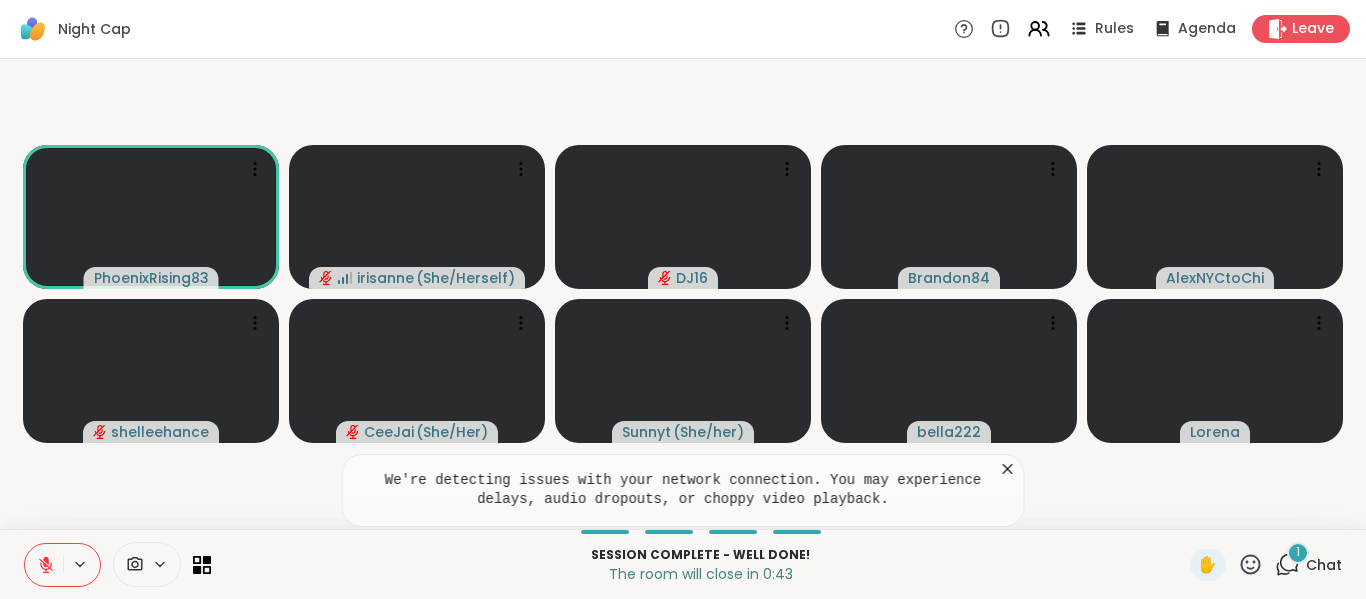 click 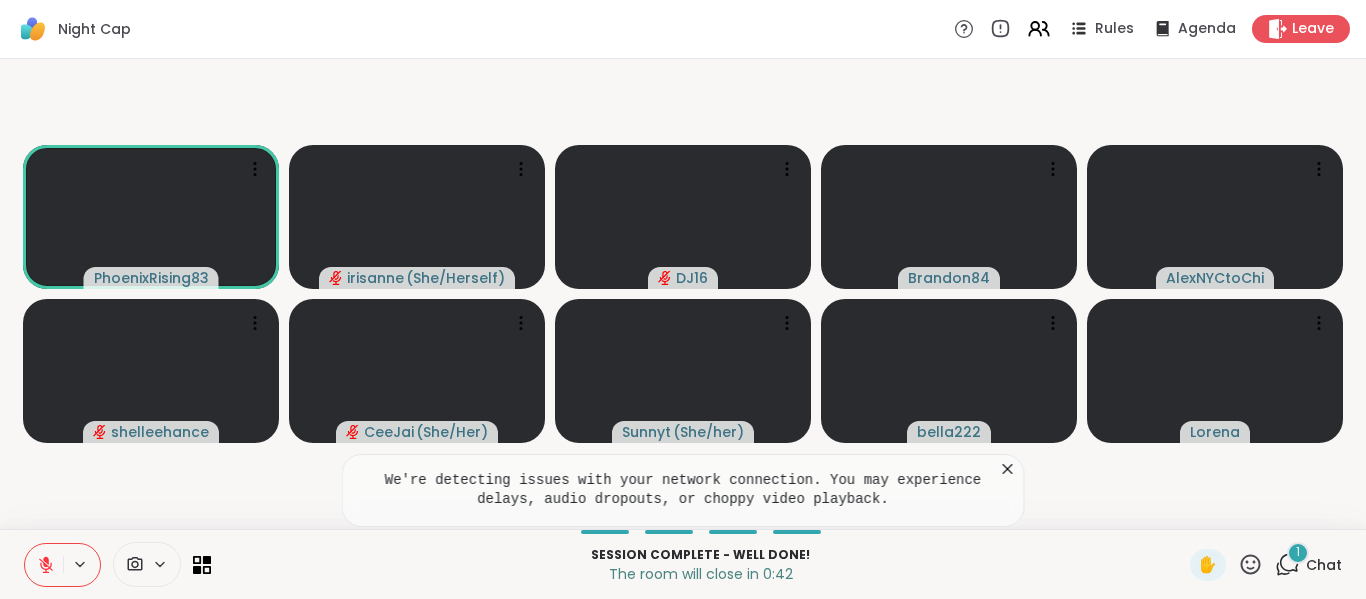 click 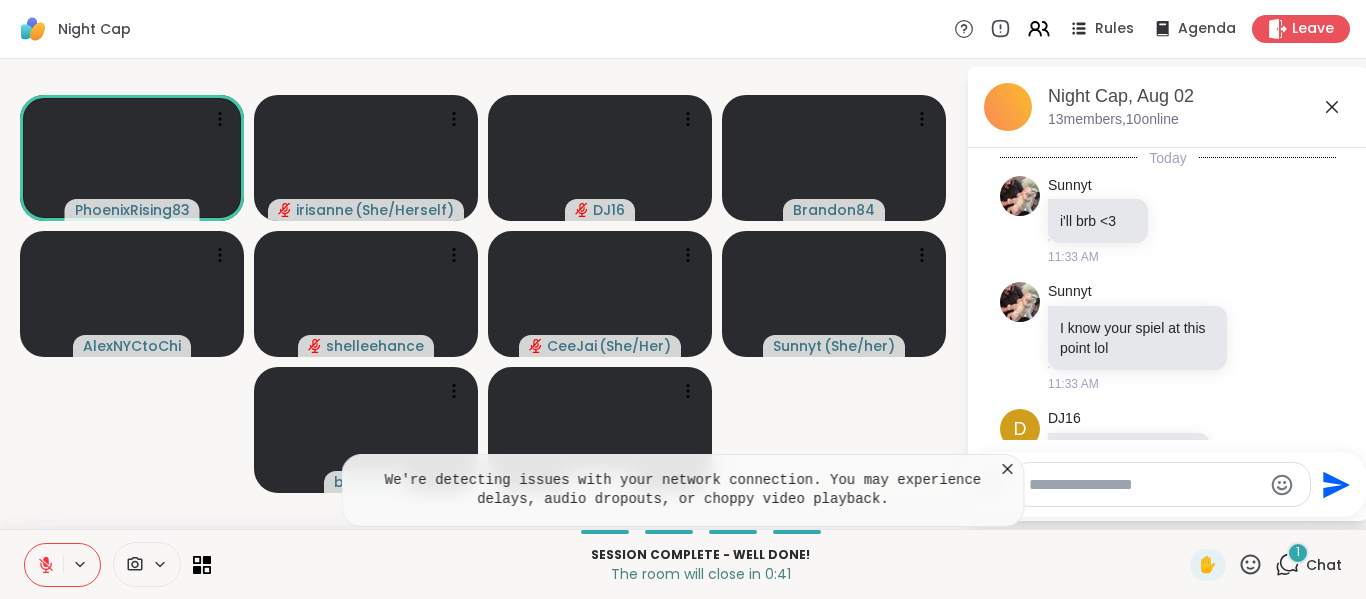 scroll, scrollTop: 6734, scrollLeft: 0, axis: vertical 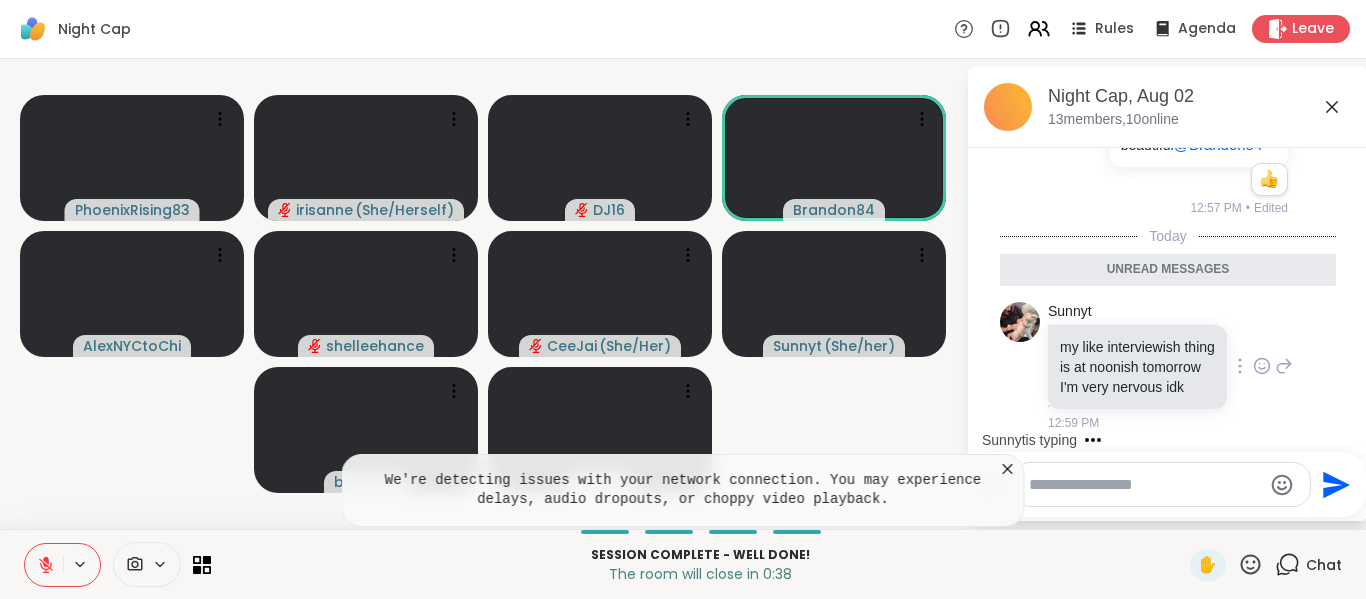 click 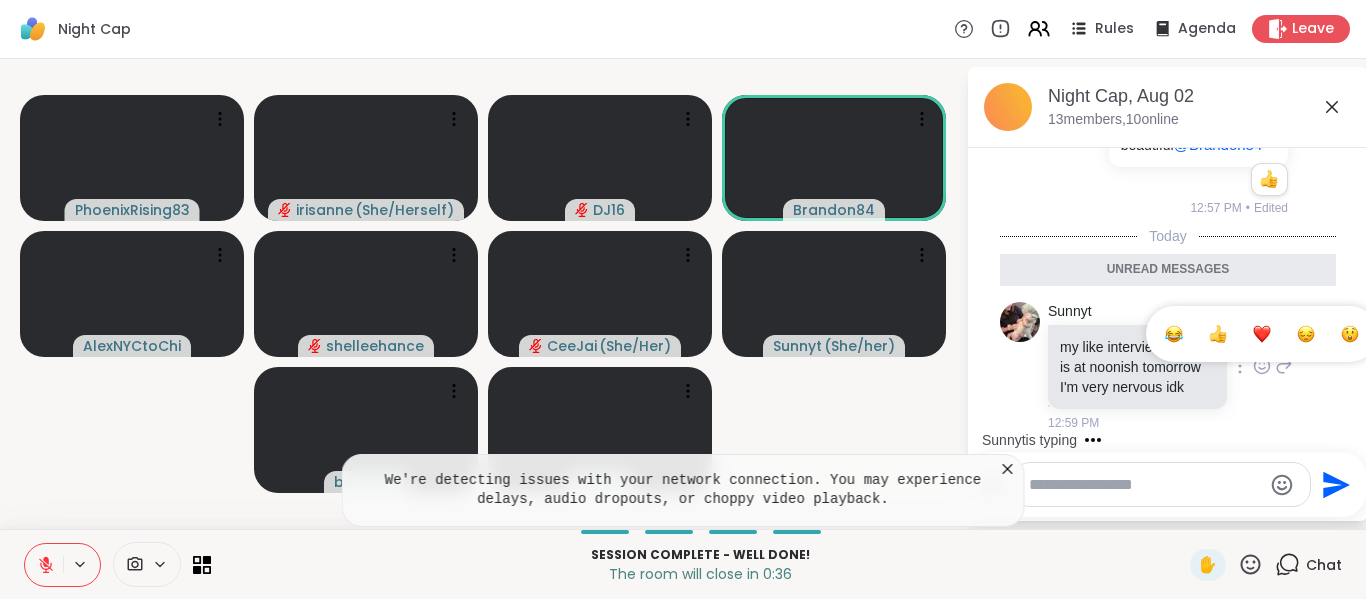 click at bounding box center [1218, 334] 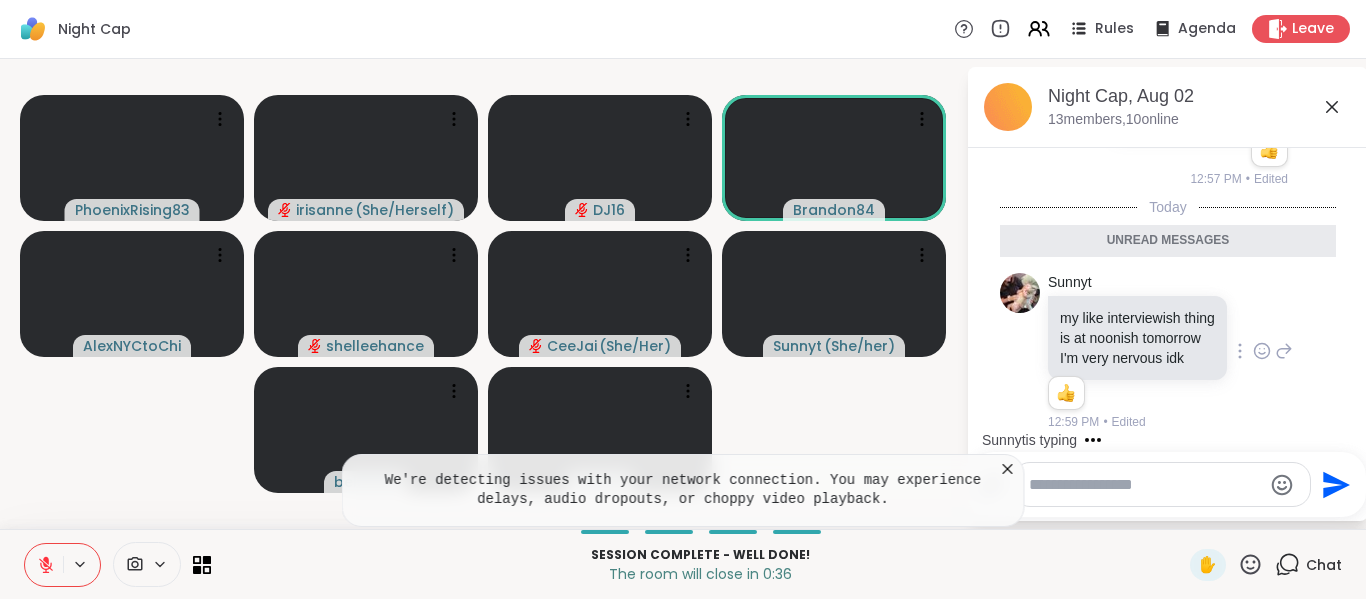 scroll, scrollTop: 6763, scrollLeft: 0, axis: vertical 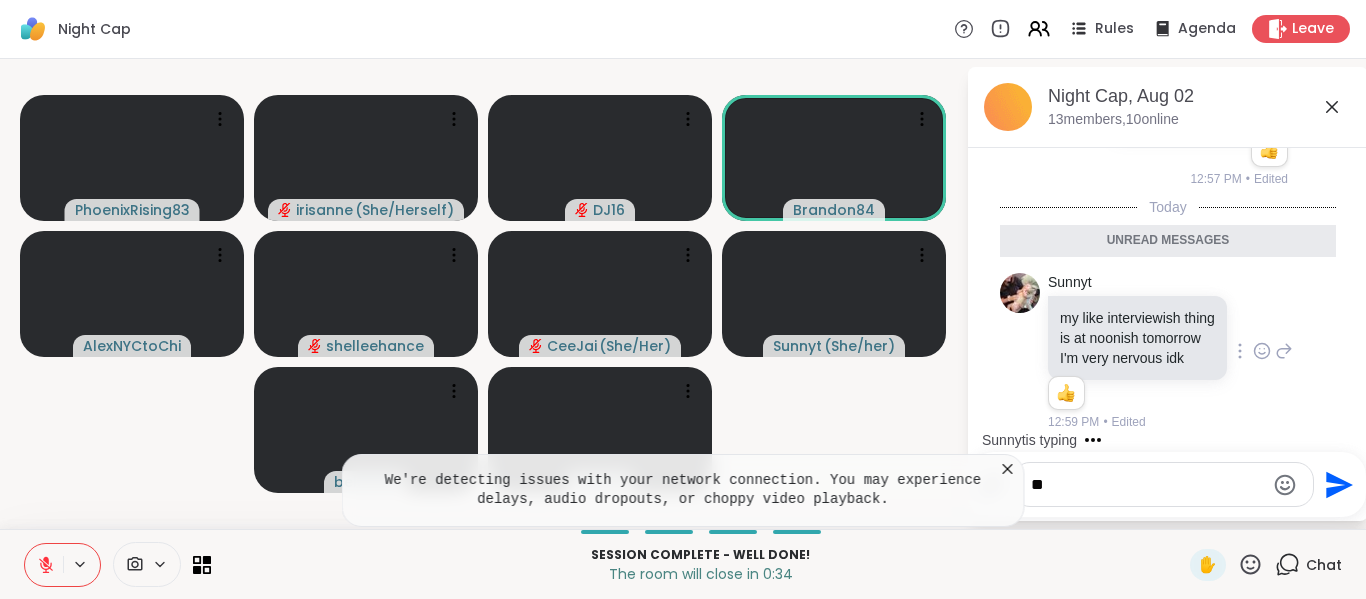 type on "*" 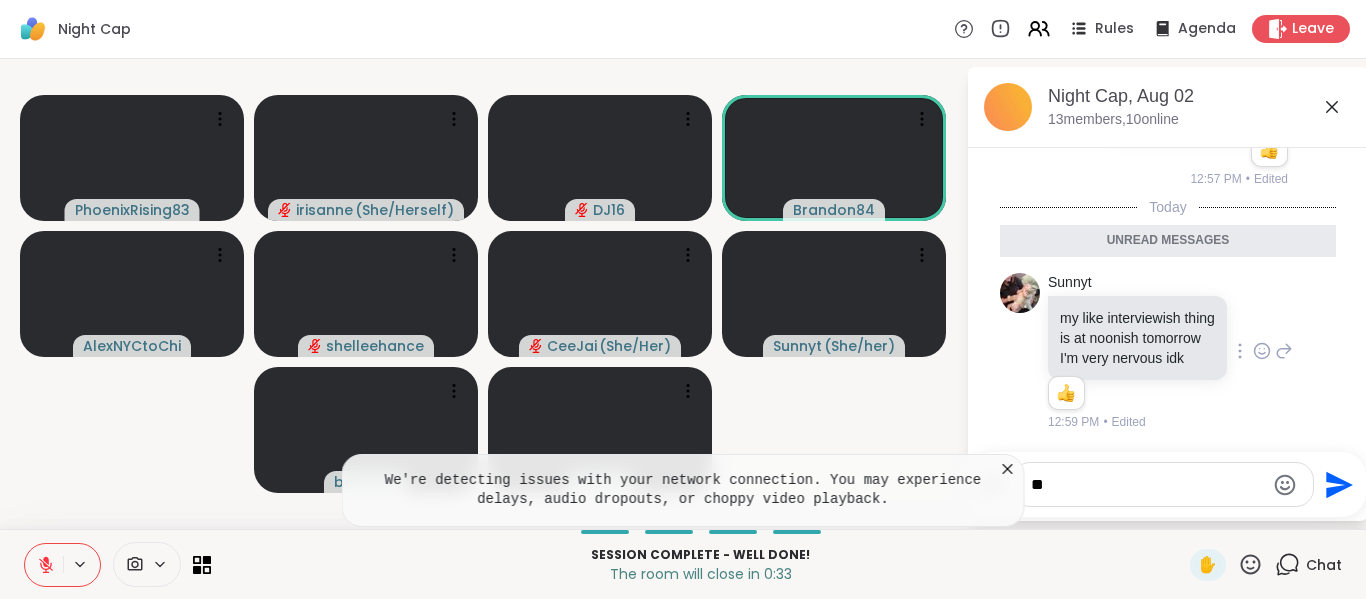 type on "*" 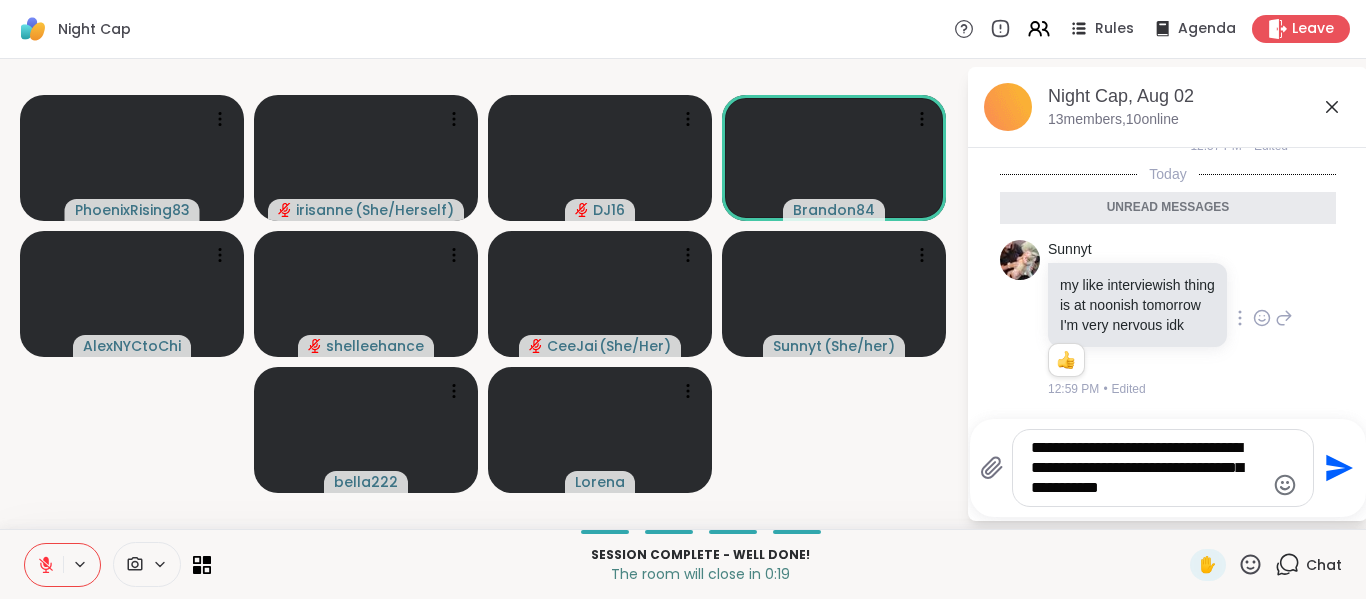 type on "**********" 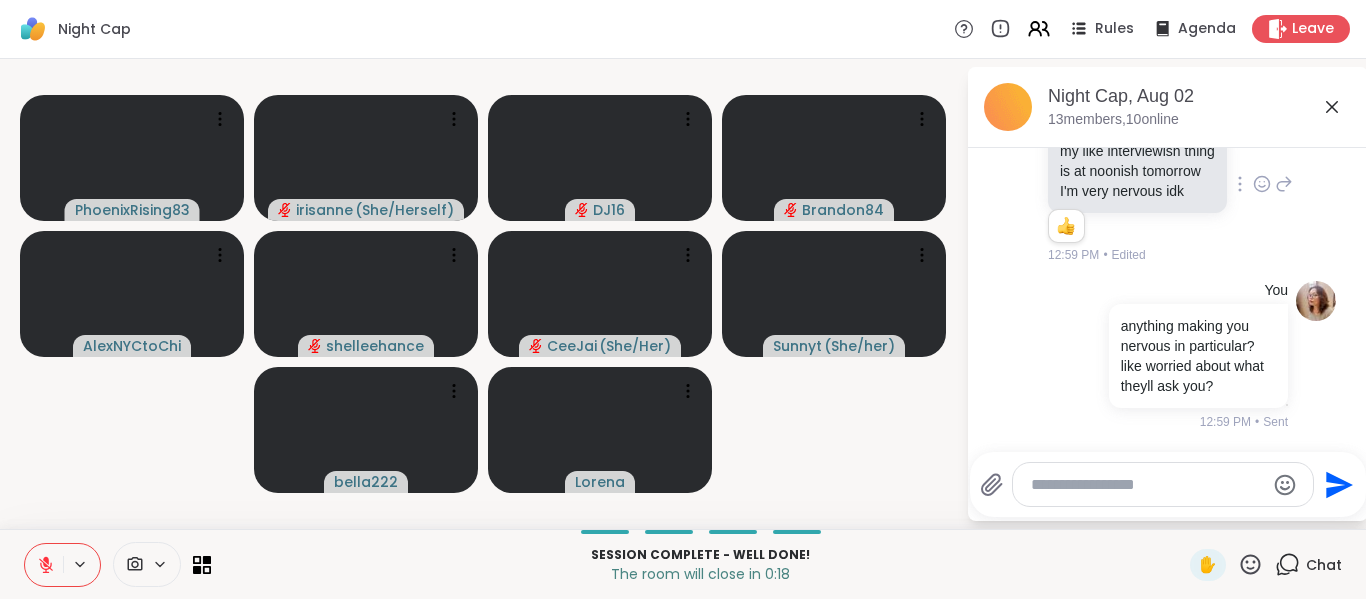 scroll, scrollTop: 6882, scrollLeft: 0, axis: vertical 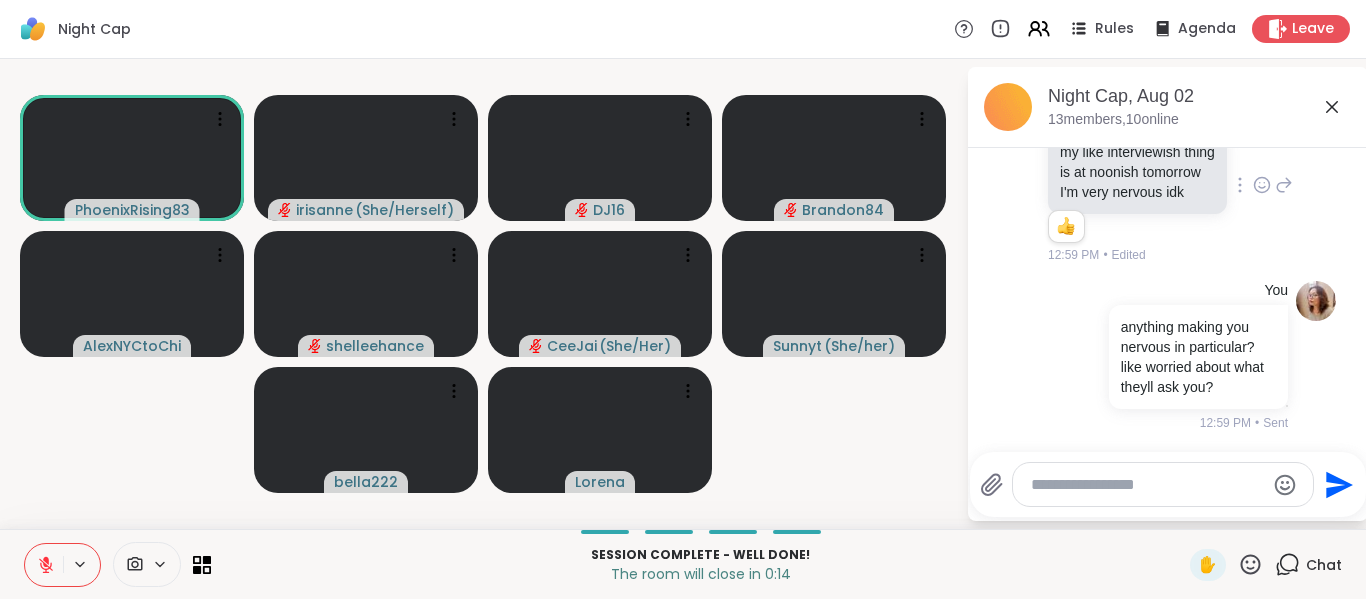 type on "*" 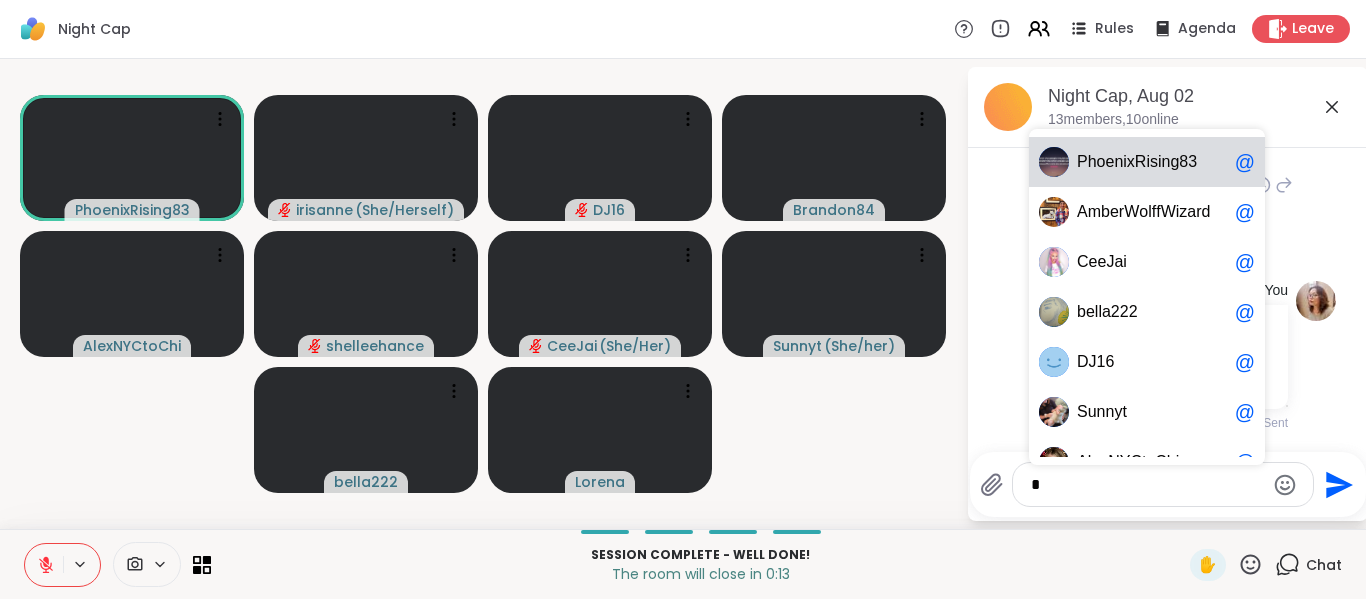 type 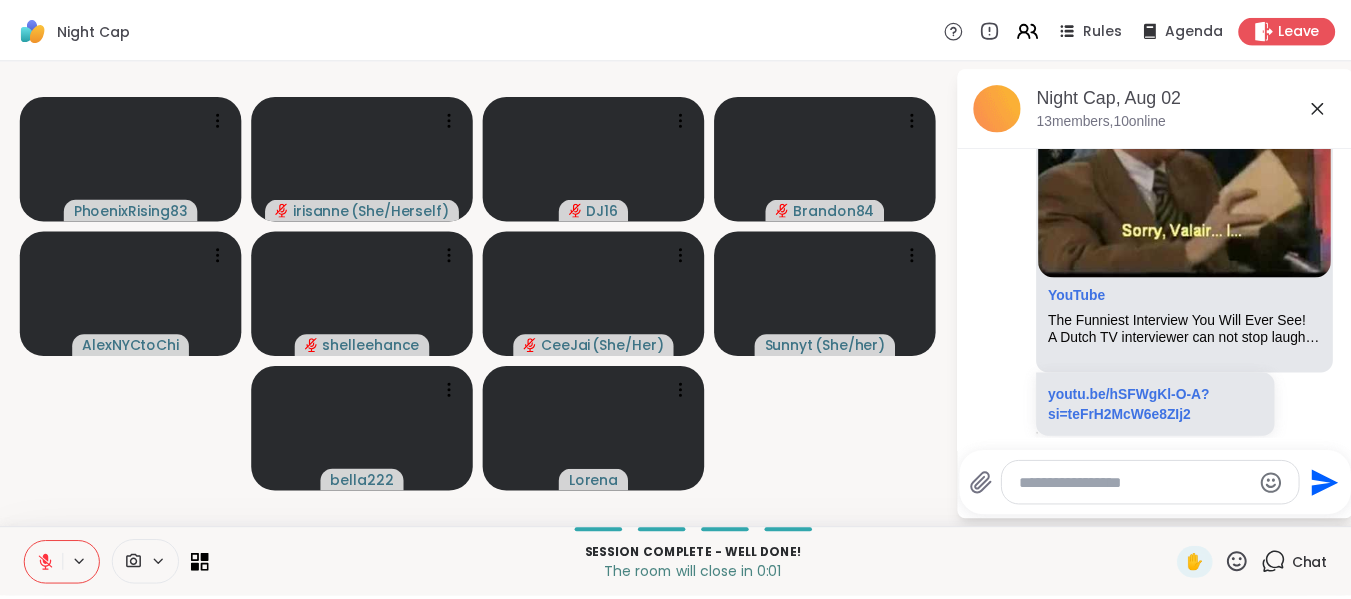 scroll, scrollTop: 5540, scrollLeft: 0, axis: vertical 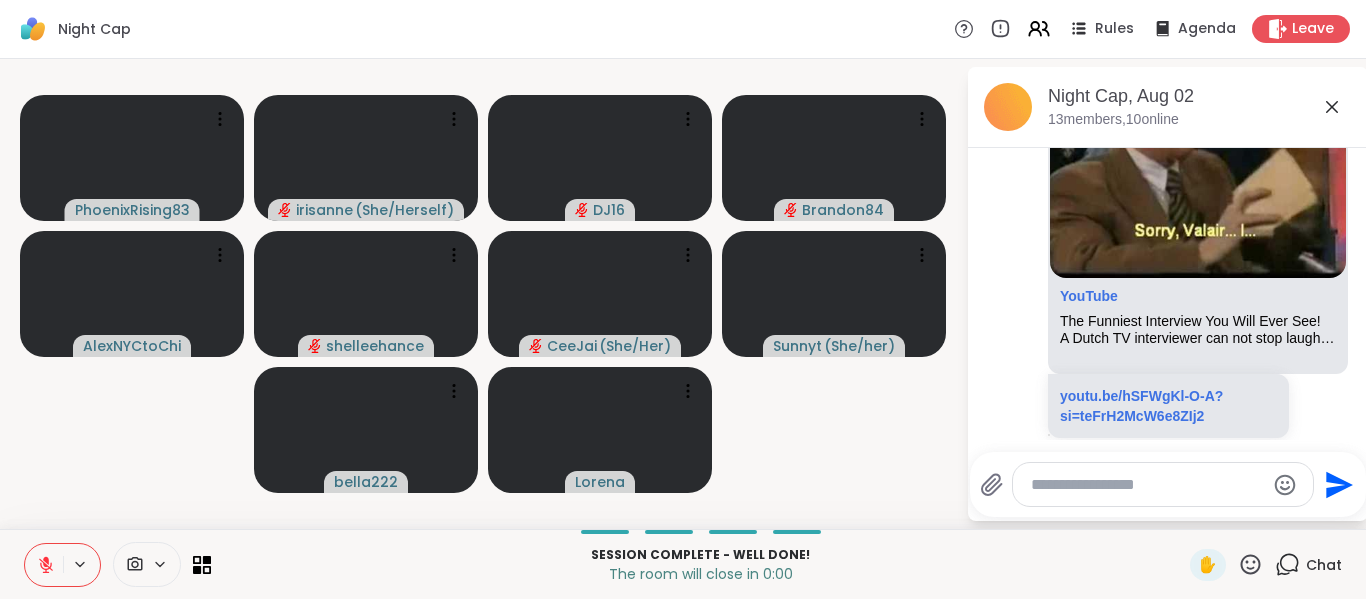 click on "[USERNAME] @[USERNAME] ( [GENDER] ) @[USERNAME] @[USERNAME] @[USERNAME] ( [GENDER] ) @[USERNAME] ( [GENDER] ) @[USERNAME] @[USERNAME] @[USERNAME]" at bounding box center [483, 294] 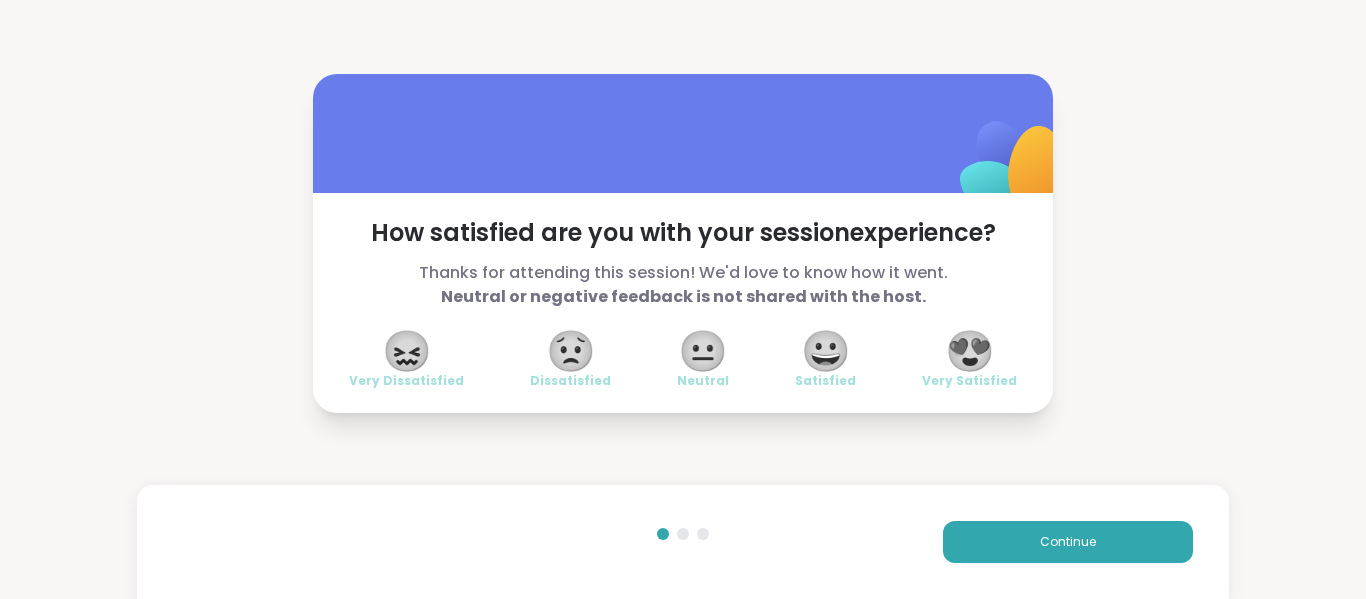 click on "Very Satisfied" at bounding box center [969, 381] 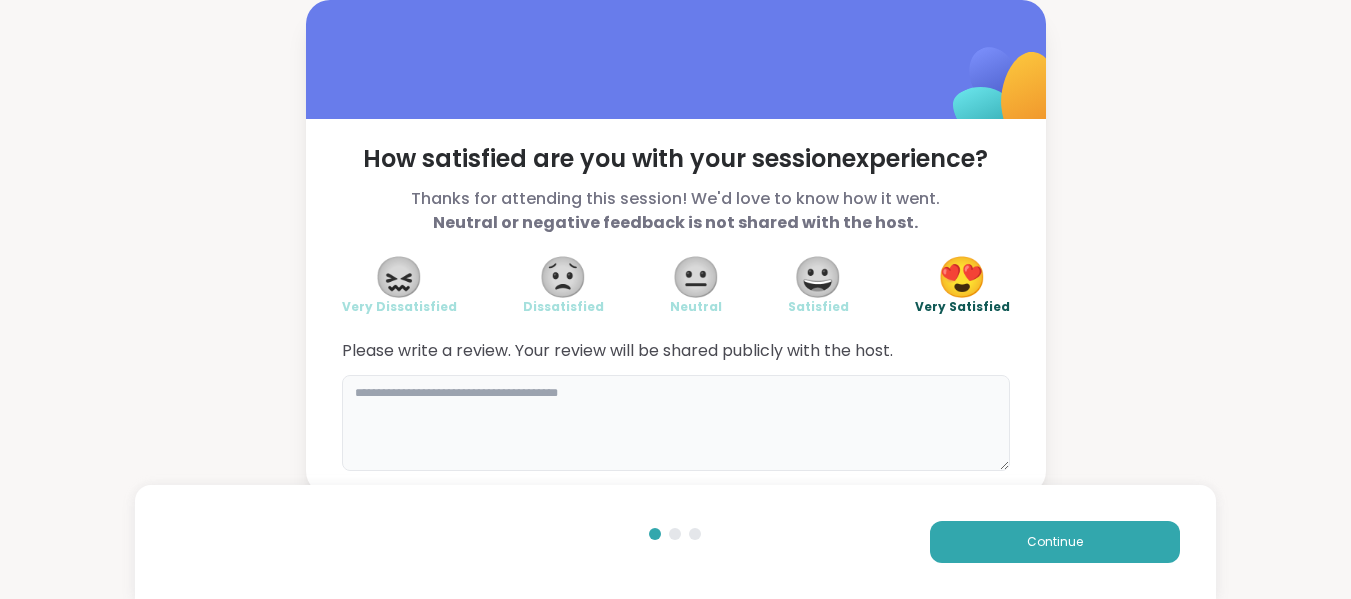 click at bounding box center (676, 423) 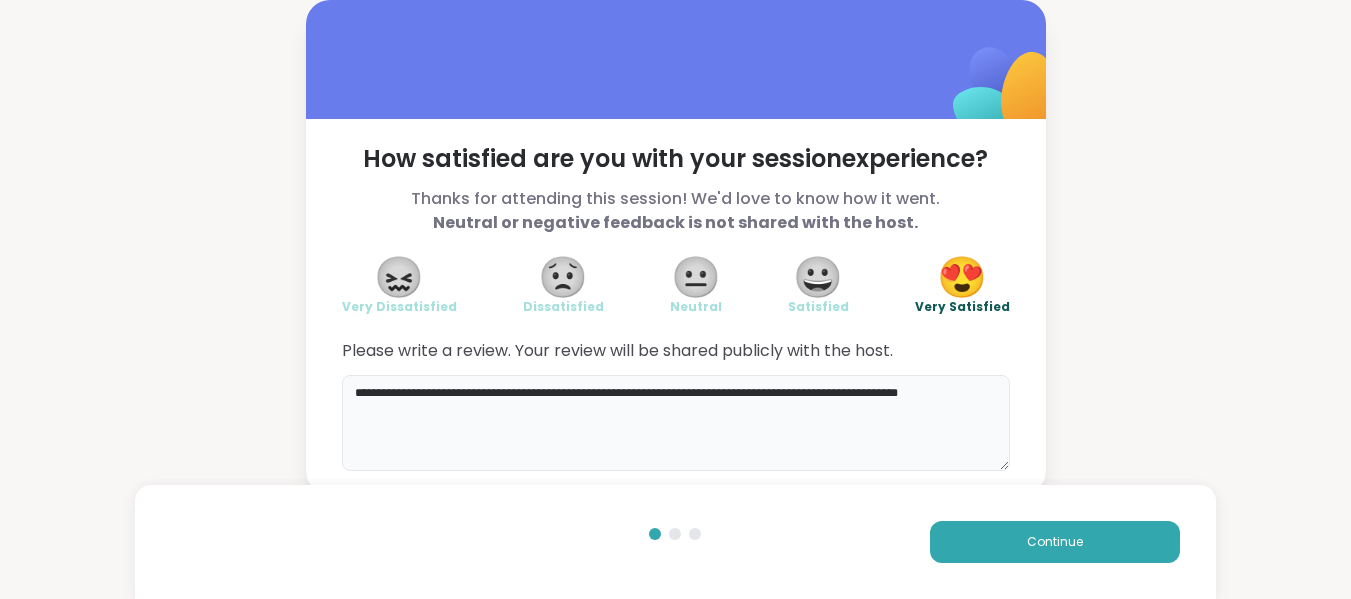 click on "**********" at bounding box center [676, 423] 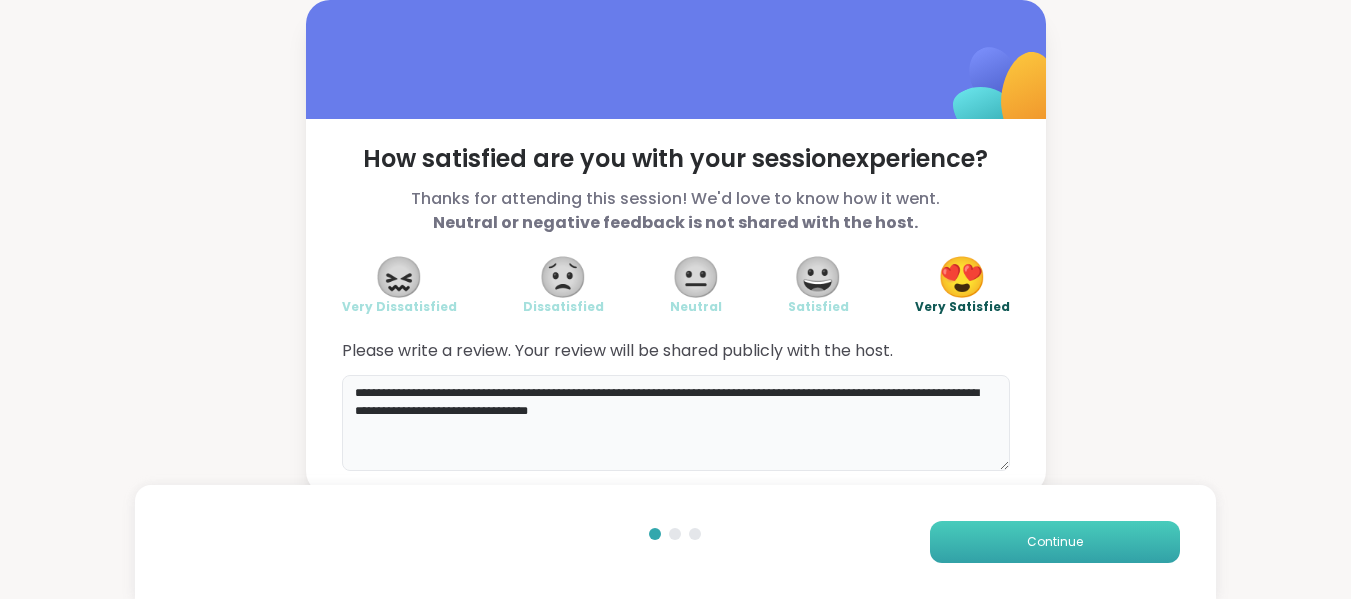 type on "**********" 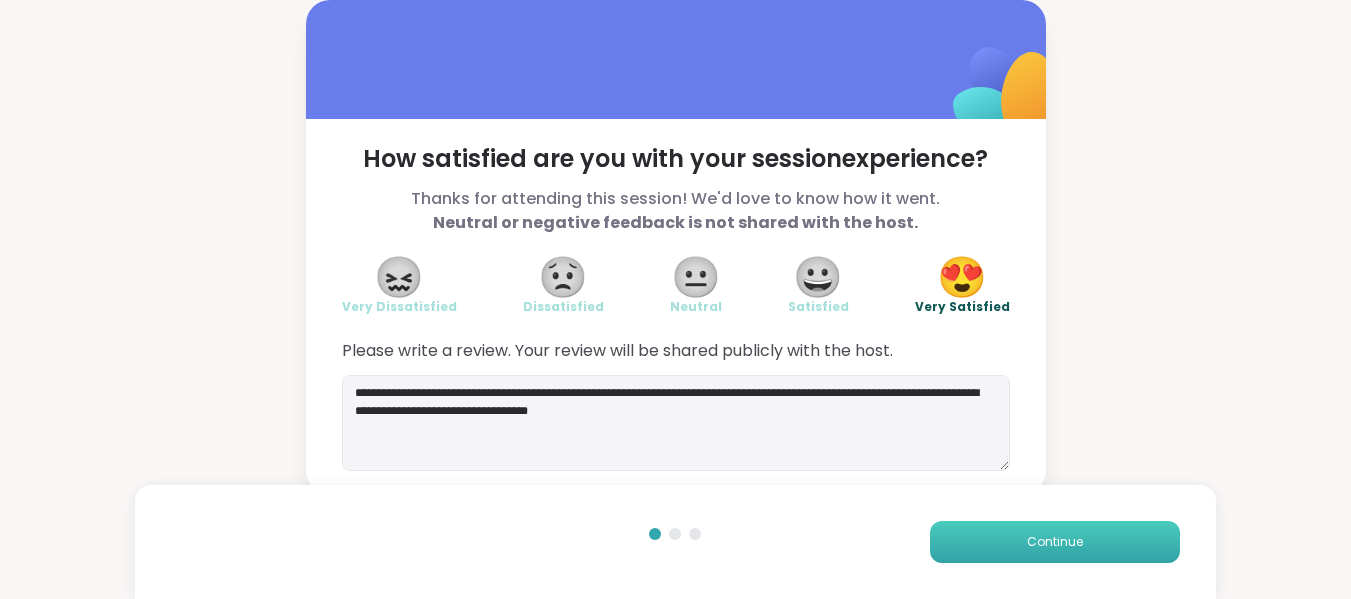 click on "Continue" at bounding box center [1055, 542] 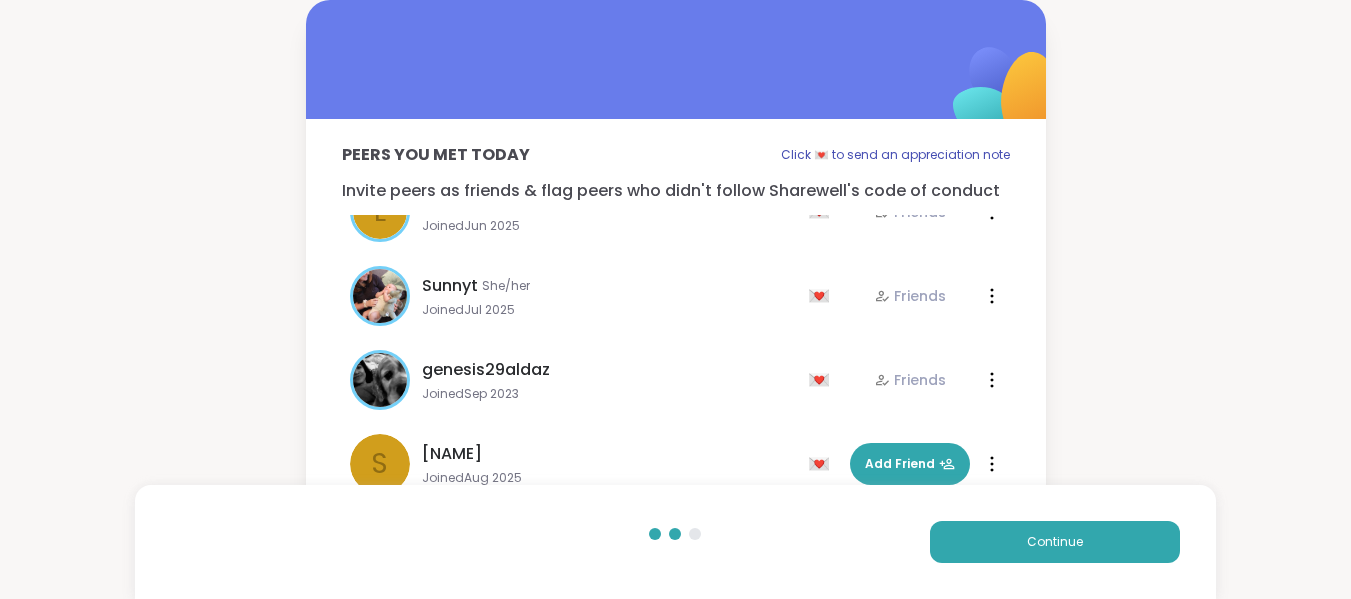 scroll, scrollTop: 648, scrollLeft: 0, axis: vertical 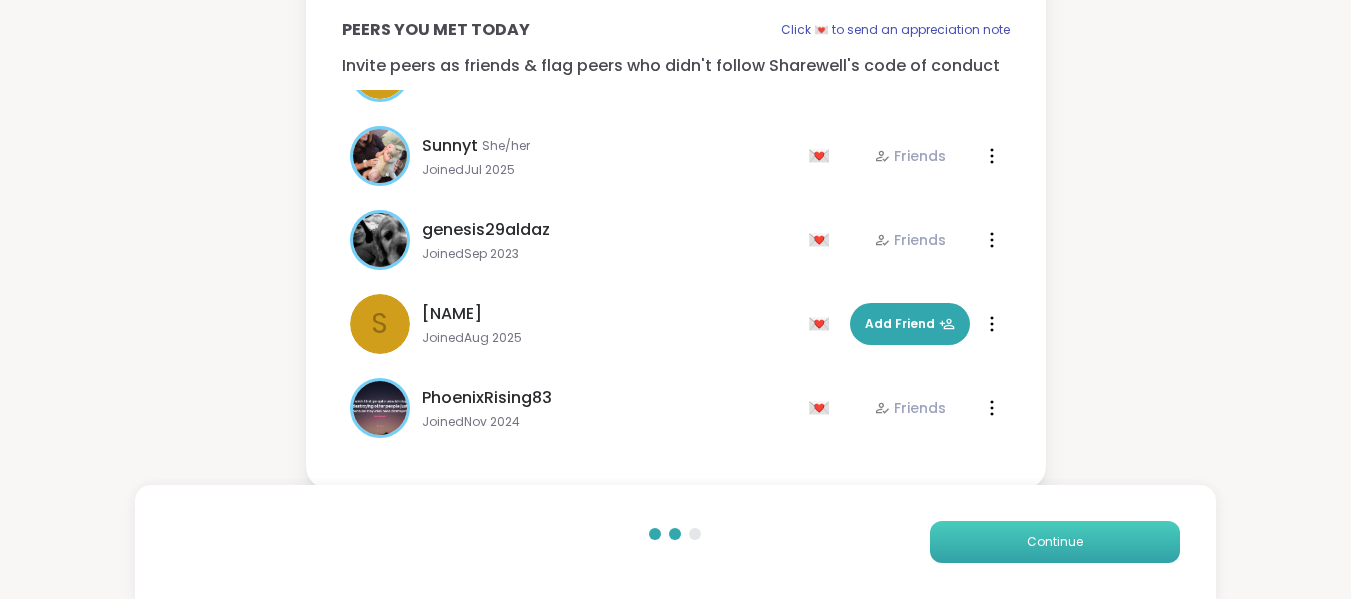 click on "Continue" at bounding box center [1055, 542] 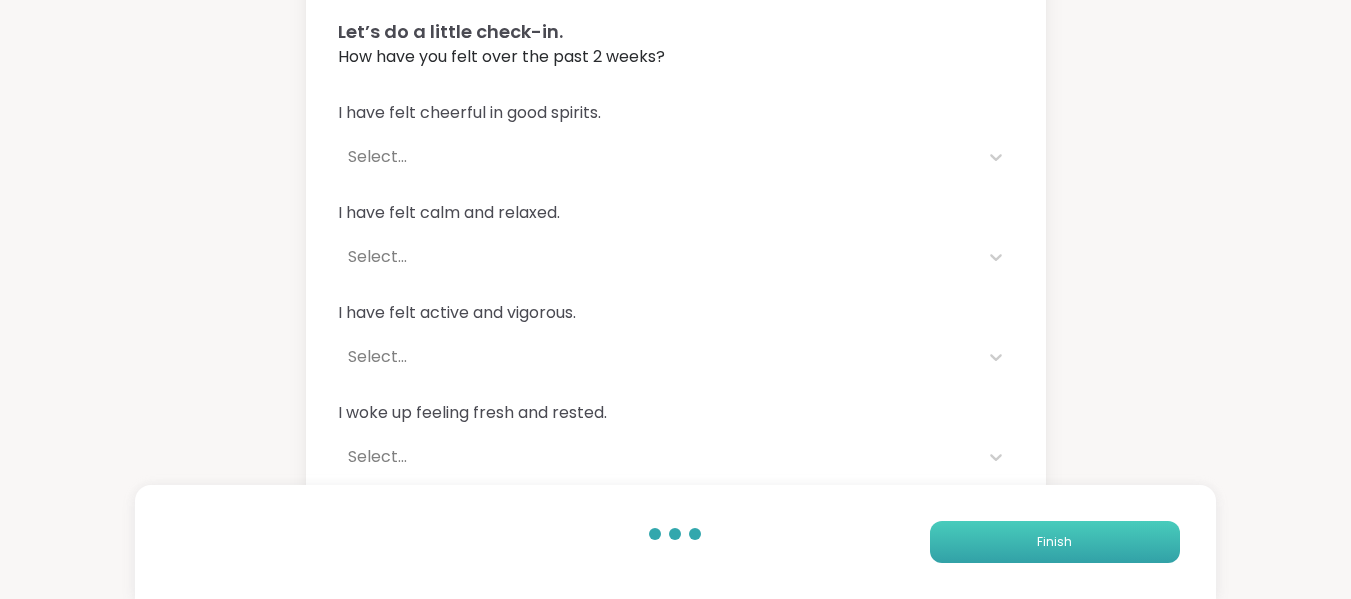 click on "Finish" at bounding box center [1055, 542] 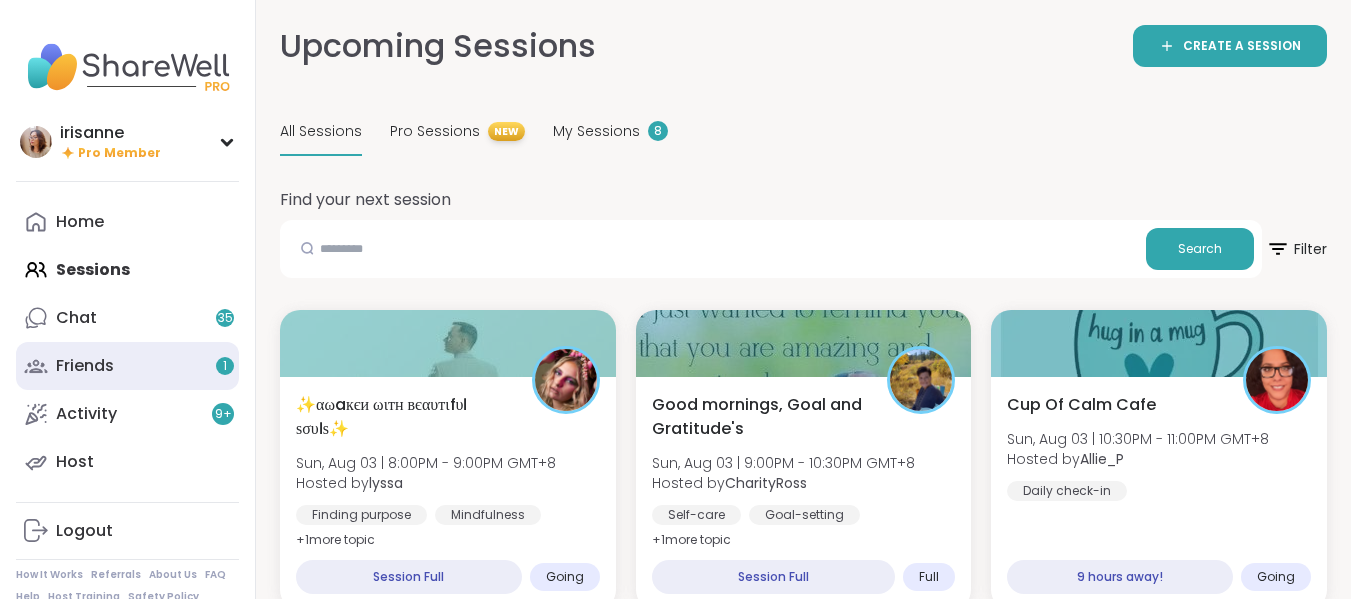 click on "Friends 1" at bounding box center (127, 366) 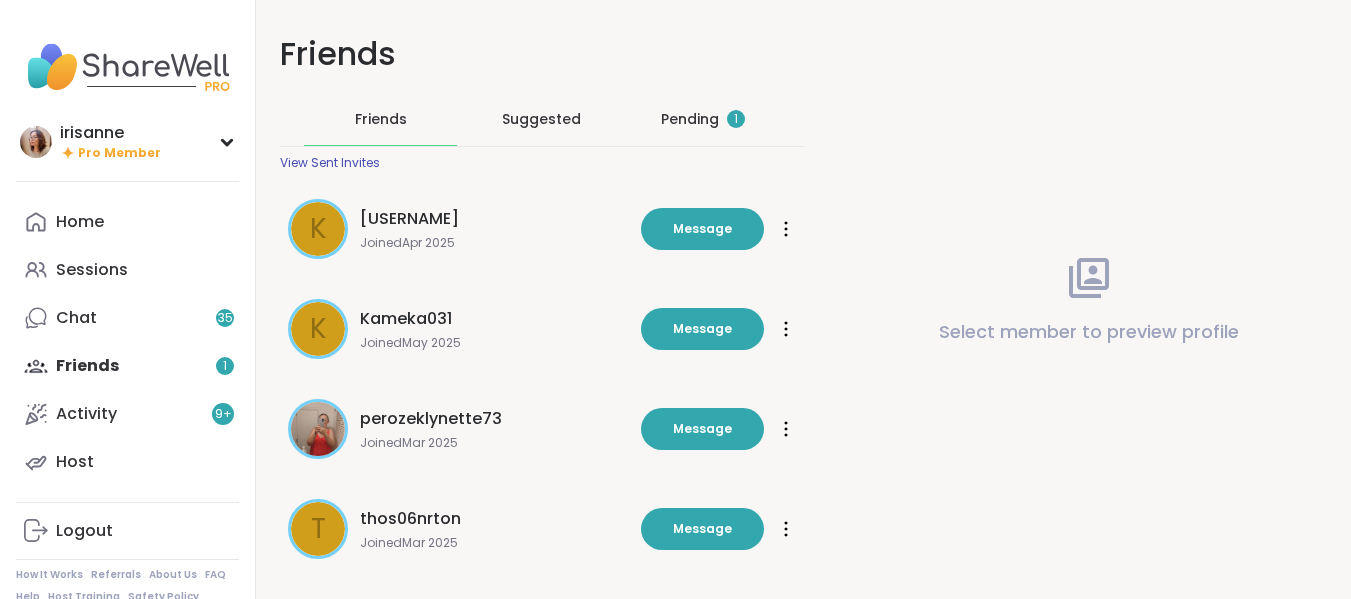 click on "Pending   1" at bounding box center [702, 119] 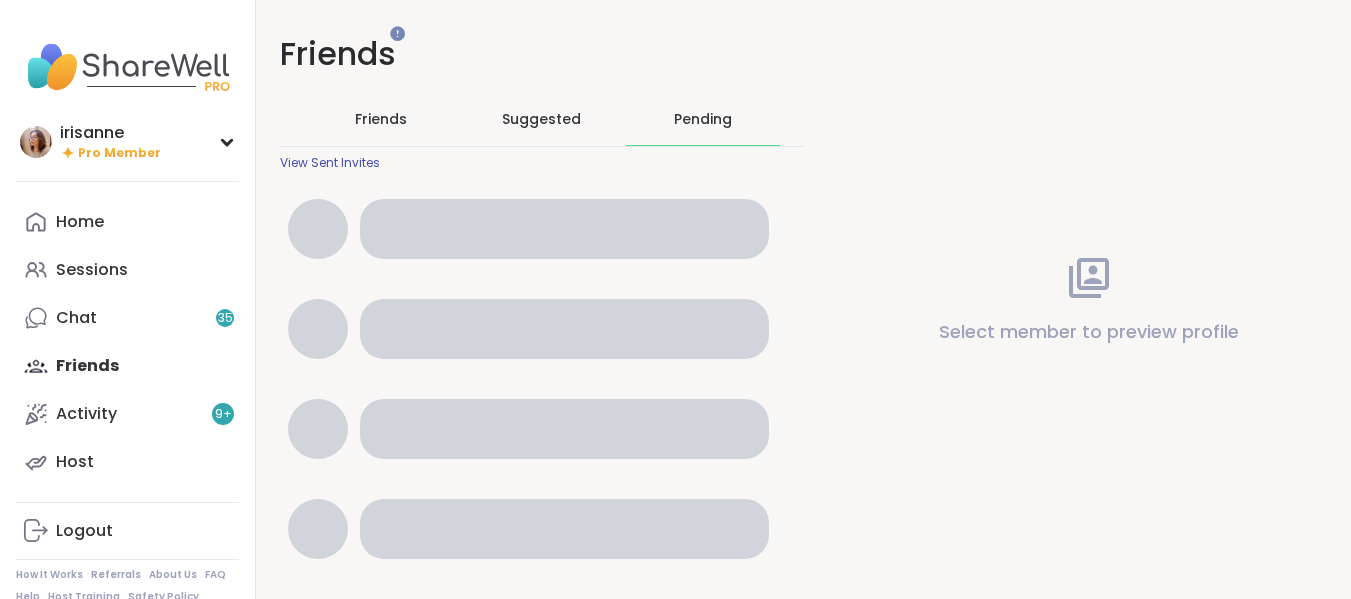scroll, scrollTop: 0, scrollLeft: 0, axis: both 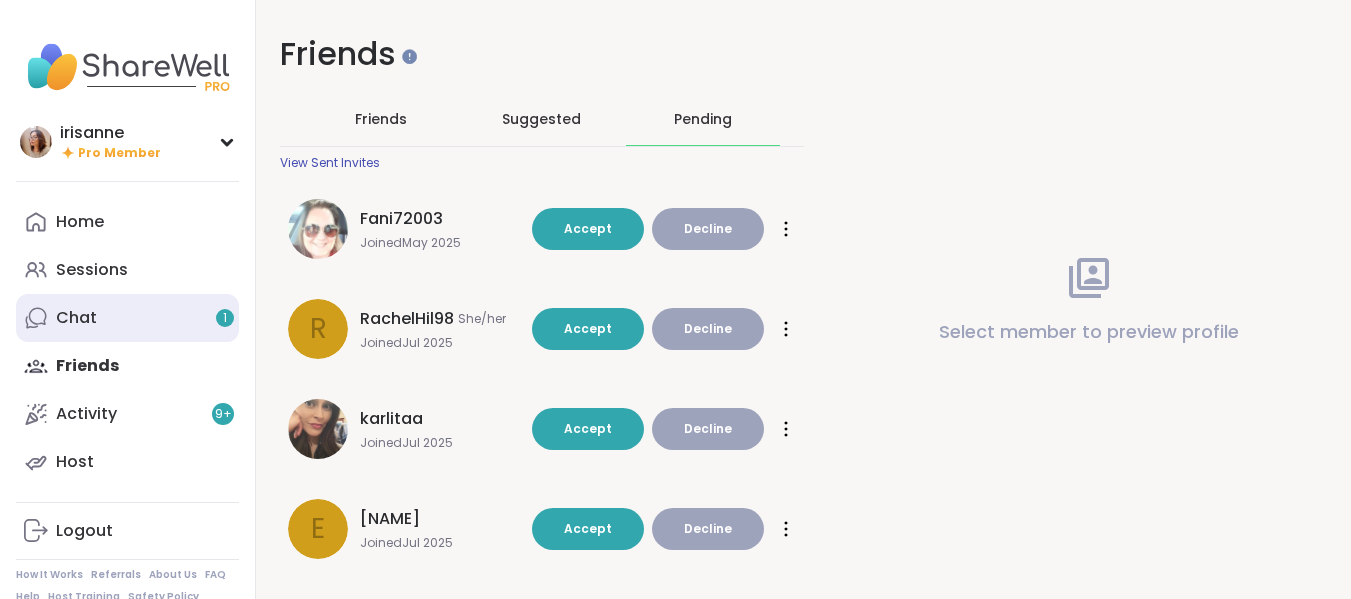 click on "Chat 1" at bounding box center (127, 318) 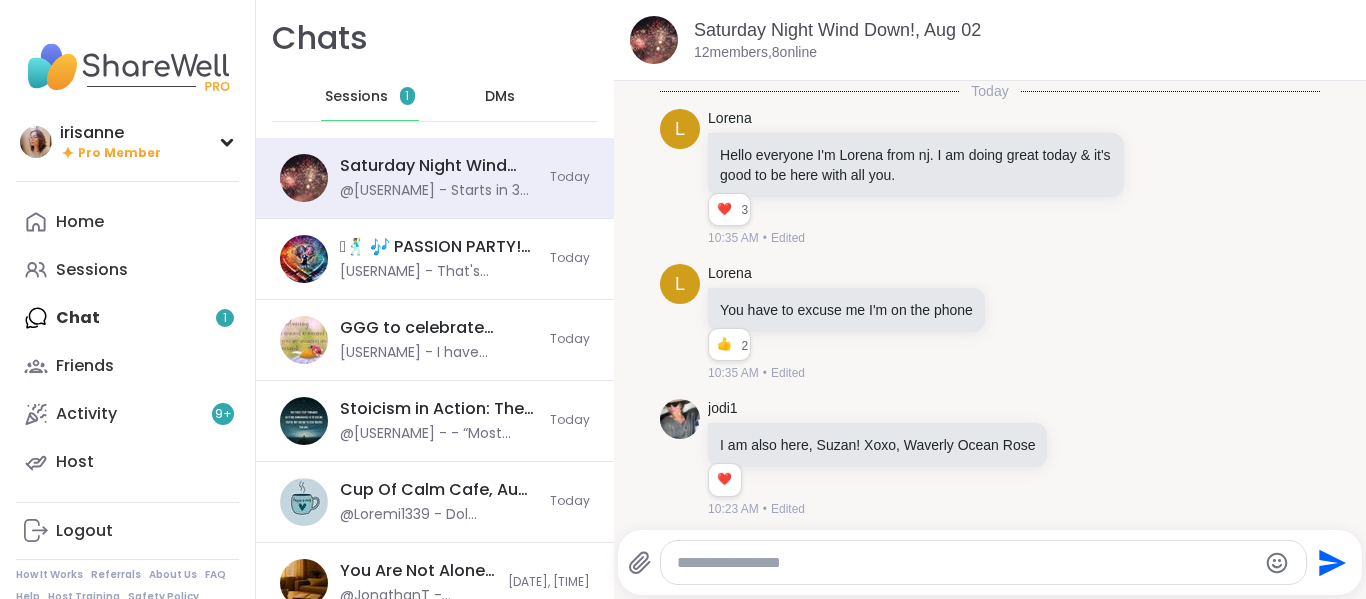 scroll, scrollTop: 1993, scrollLeft: 0, axis: vertical 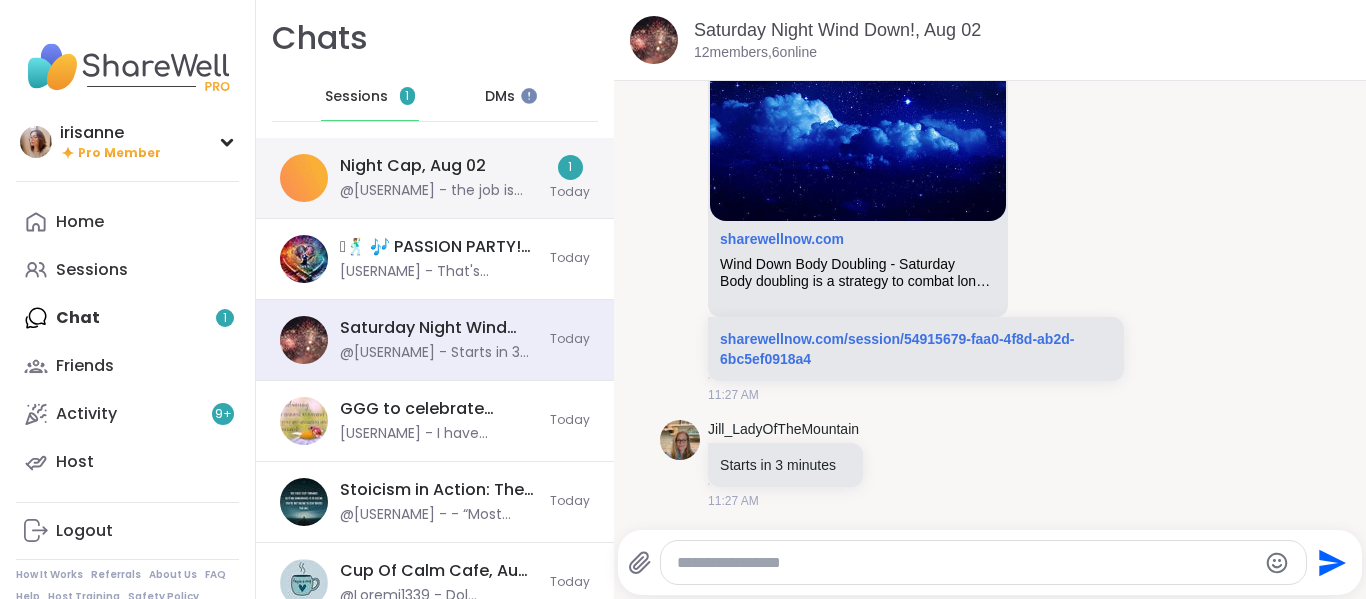 click on "Night Cap, Aug 02" at bounding box center (413, 166) 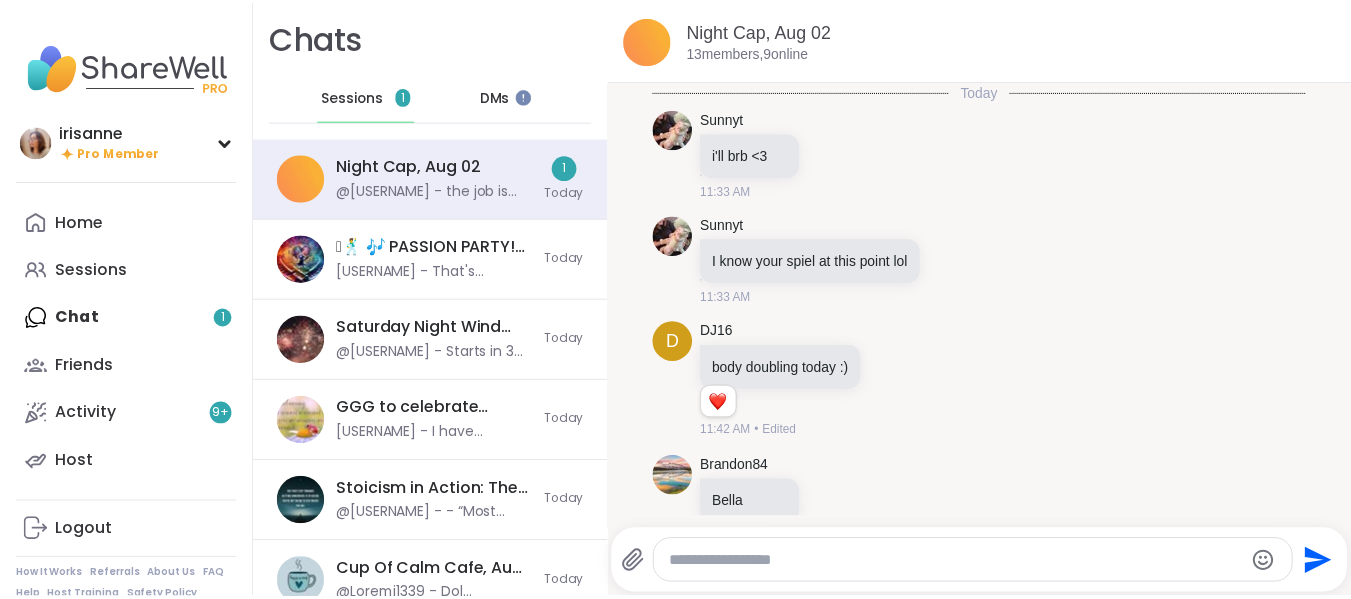 scroll, scrollTop: 6095, scrollLeft: 0, axis: vertical 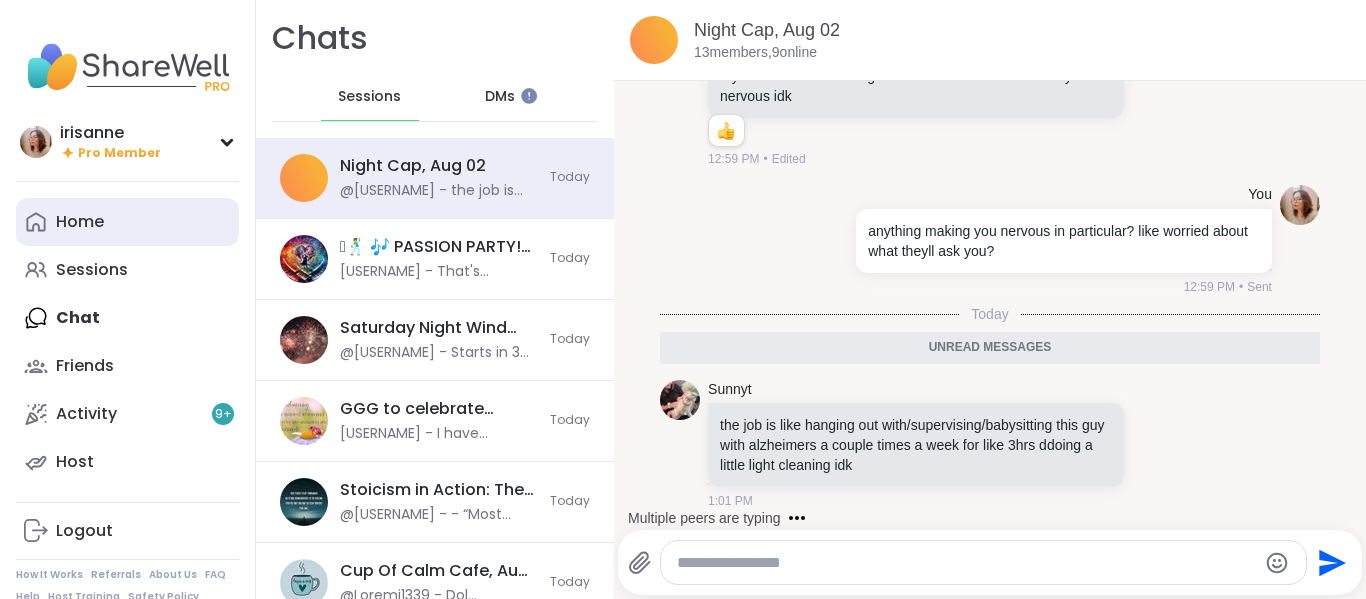 click on "Home" at bounding box center (127, 222) 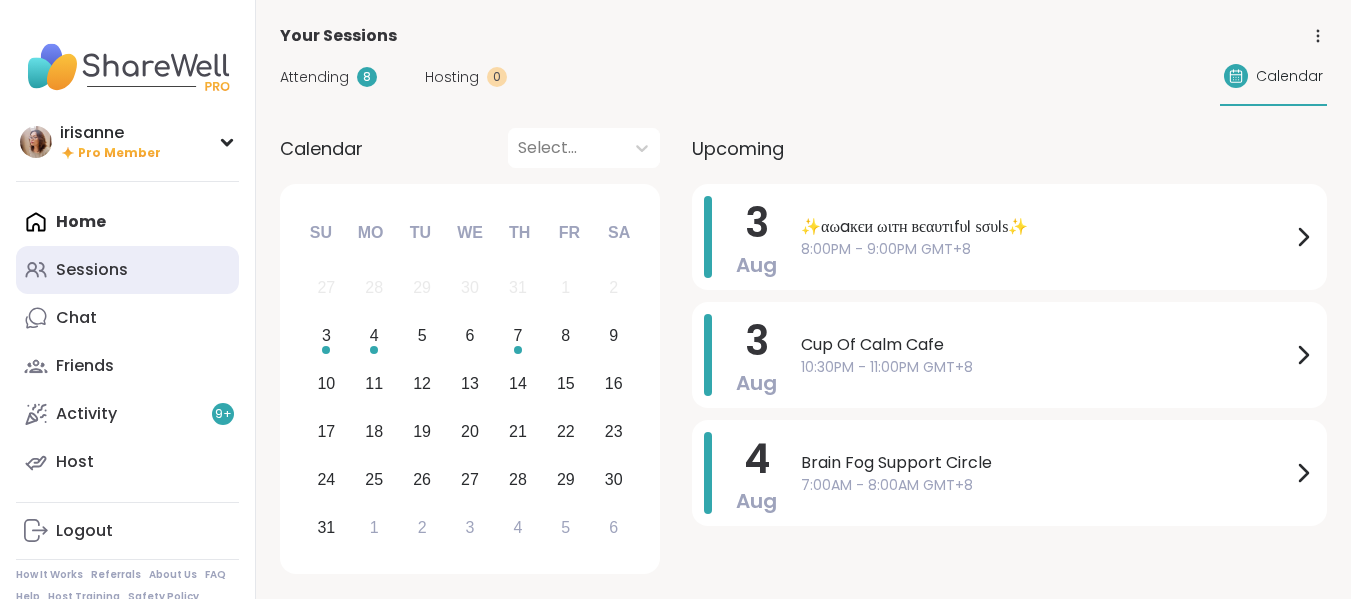 click on "Sessions" at bounding box center [127, 270] 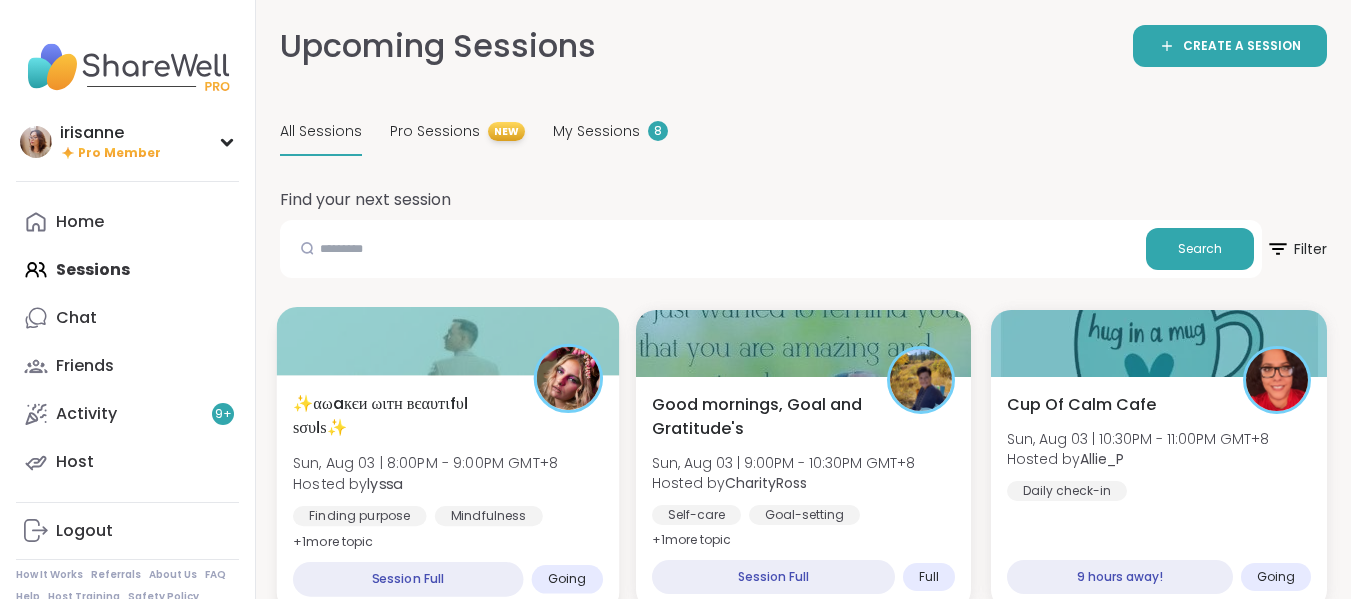 scroll, scrollTop: 175, scrollLeft: 0, axis: vertical 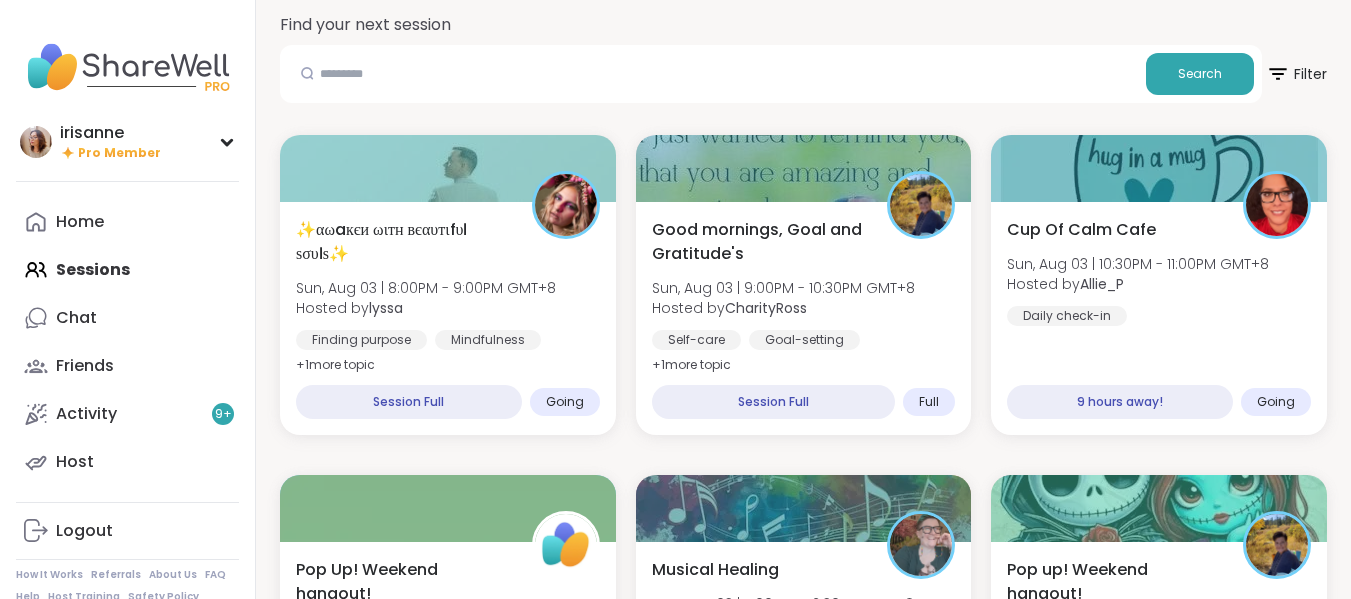 click on "Home Sessions Chat Friends Activity 9 + Host" at bounding box center [127, 342] 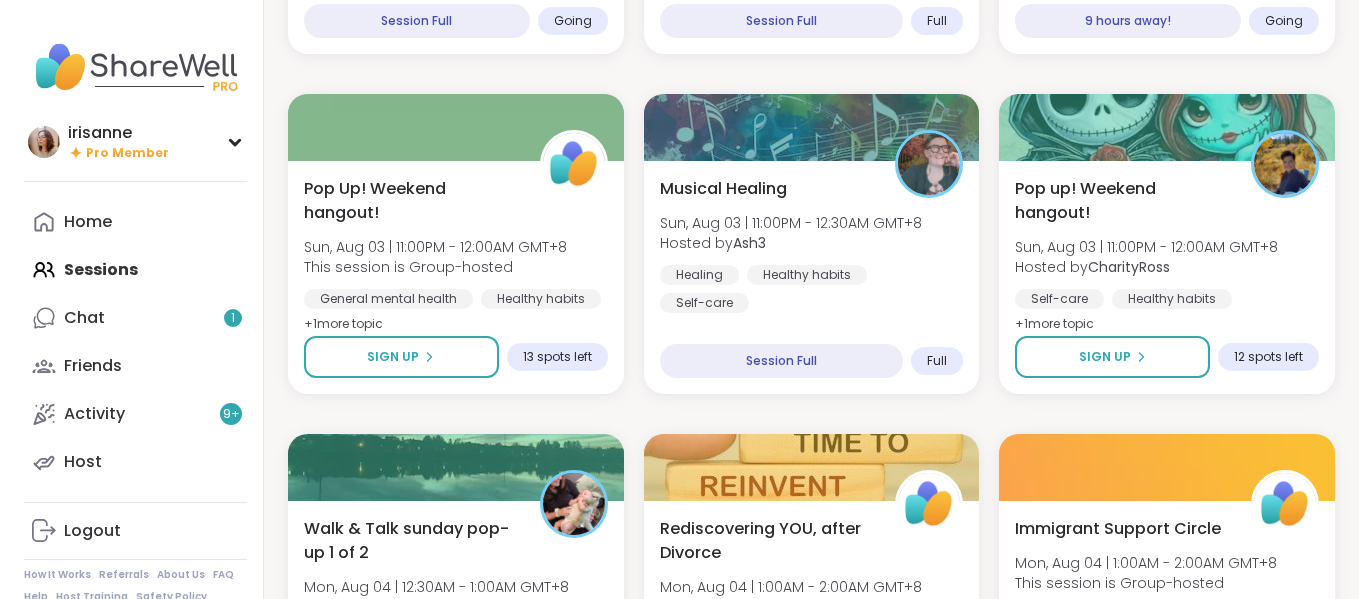 scroll, scrollTop: 555, scrollLeft: 0, axis: vertical 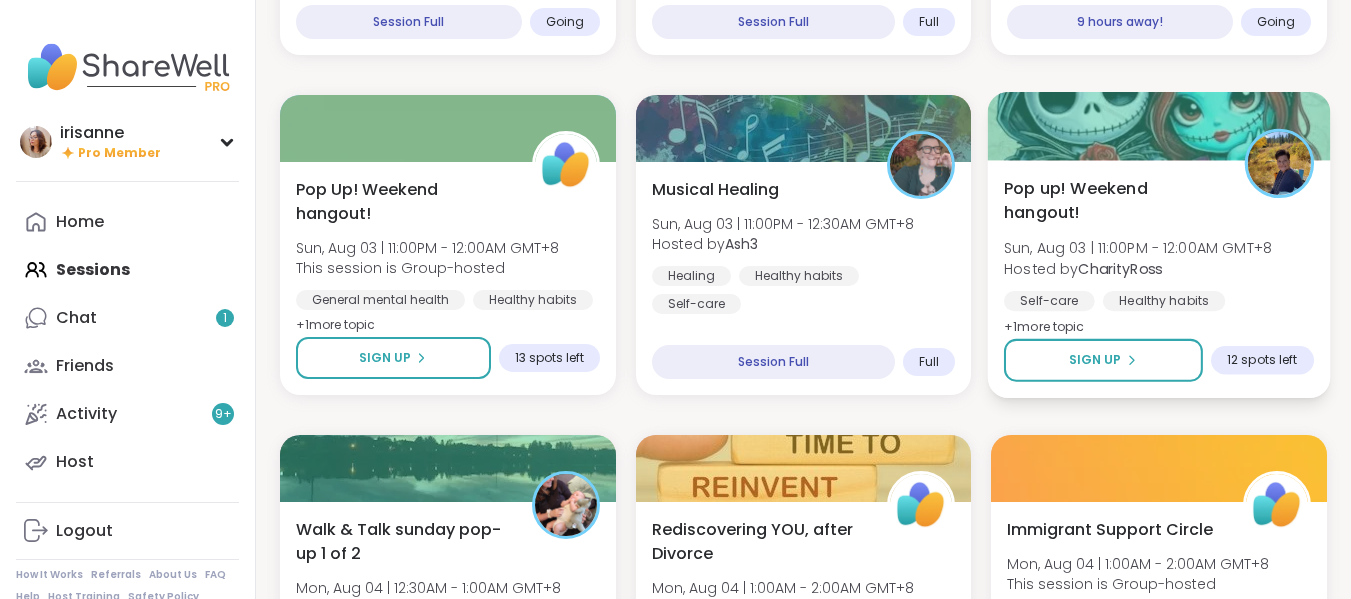 click on "Hosted by  CharityRoss" at bounding box center (1138, 268) 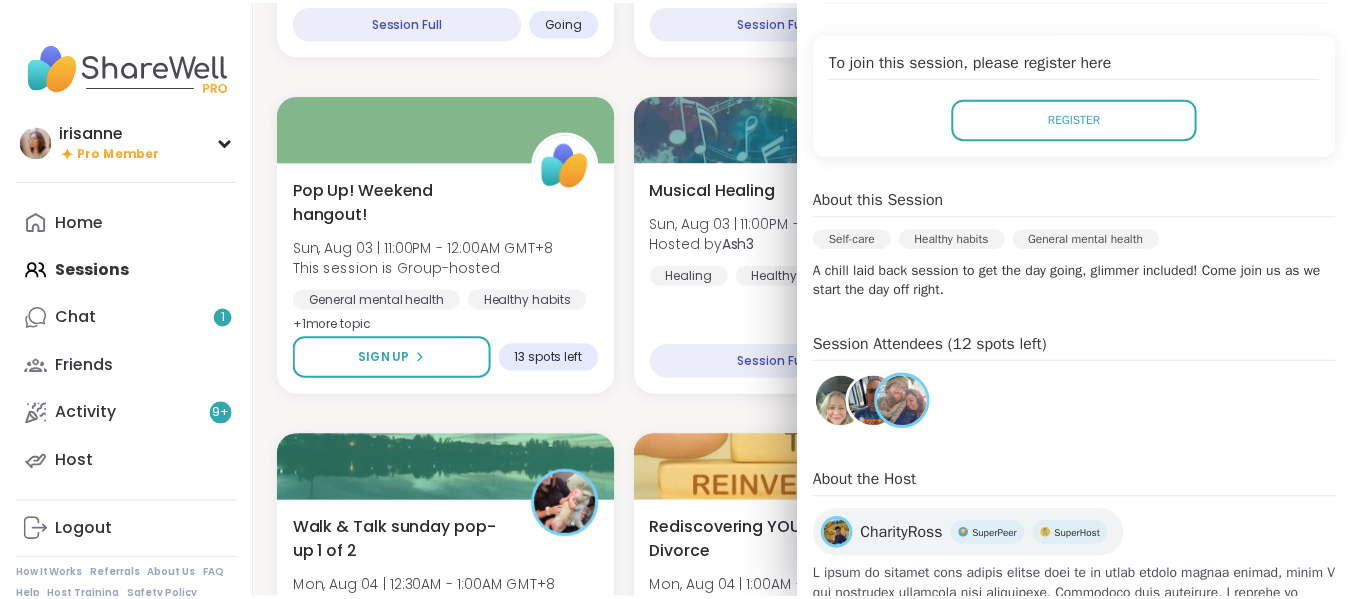 scroll, scrollTop: 390, scrollLeft: 0, axis: vertical 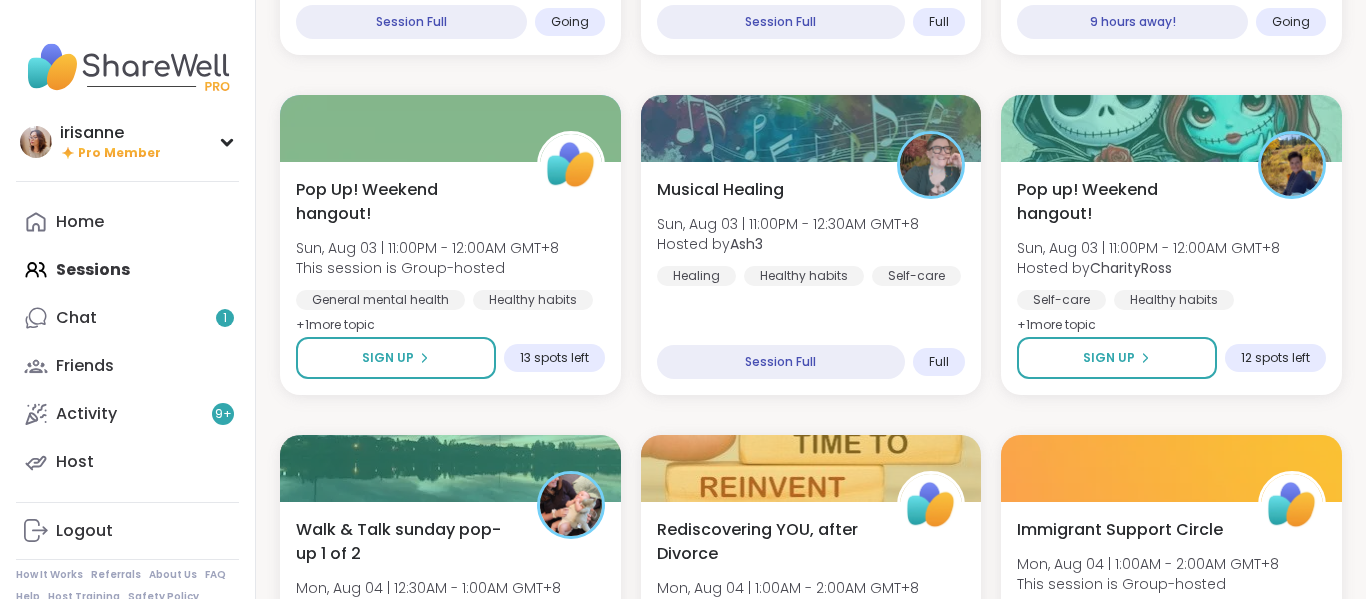 click on "✨αωaкєи ωιтн вєαυтιfυℓ ѕσυℓѕ✨ Sun, Aug 03 | 8:00PM - 9:00PM GMT+8 Hosted by  [NAME] Finding purpose Mindfulness Emotional regulation + 1  more topic Session Full Going  Good mornings, Goal and Gratitude's  Sun, Aug 03 | 9:00PM - 10:30PM GMT+8 Hosted by  [NAME] Self-care Goal-setting Breathwork + 1  more topic Session Full Full Cup Of Calm Cafe Sun, Aug 03 | 10:30PM - 11:00PM GMT+8 Hosted by  [NAME] Daily check-in 9 hours away! Going Pop Up! Weekend hangout! Sun, Aug 03 | 11:00PM - 12:00AM GMT+8 This session is Group-hosted General mental health Healthy habits Self-care + 1  more topic Sign Up 13 spots left Musical Healing Sun, Aug 03 | 11:00PM - 12:30AM GMT+8 Hosted by [NAME] Healing Healthy habits Self-care Session Full Full Pop up! Weekend hangout! Sun, Aug 03 | 11:00PM - 12:00AM GMT+8 Hosted by [NAME] Self-care Healthy habits General mental health + 1  more topic Sign Up 12 spots left Walk & Talk sunday pop-up 1 of 2 Mon, Aug 04 | 12:30AM - 1:00AM GMT+8 Hosted by" at bounding box center [811, 1775] 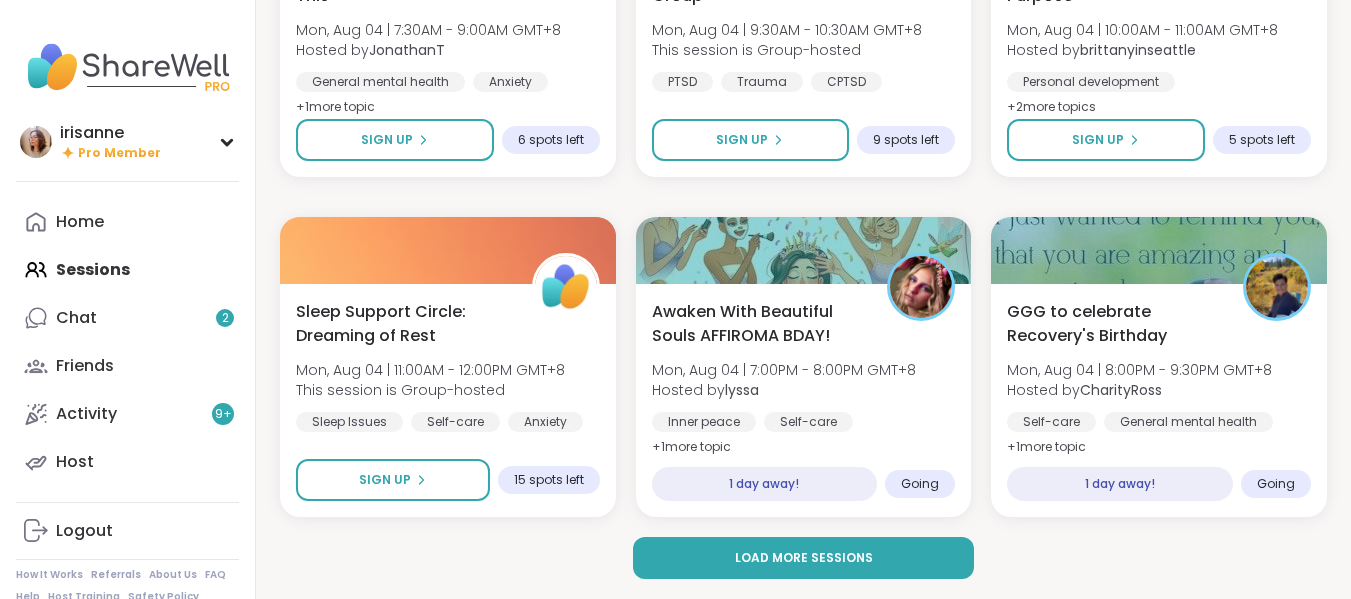 scroll, scrollTop: 3832, scrollLeft: 0, axis: vertical 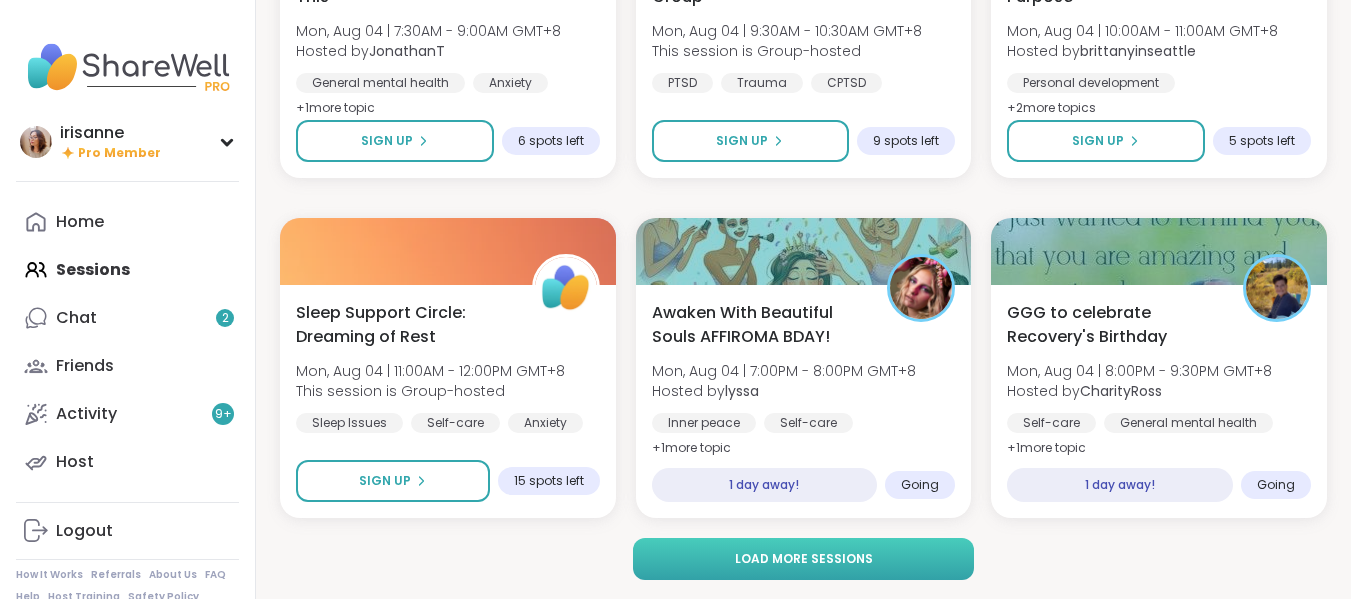 click on "Load more sessions" at bounding box center (804, 559) 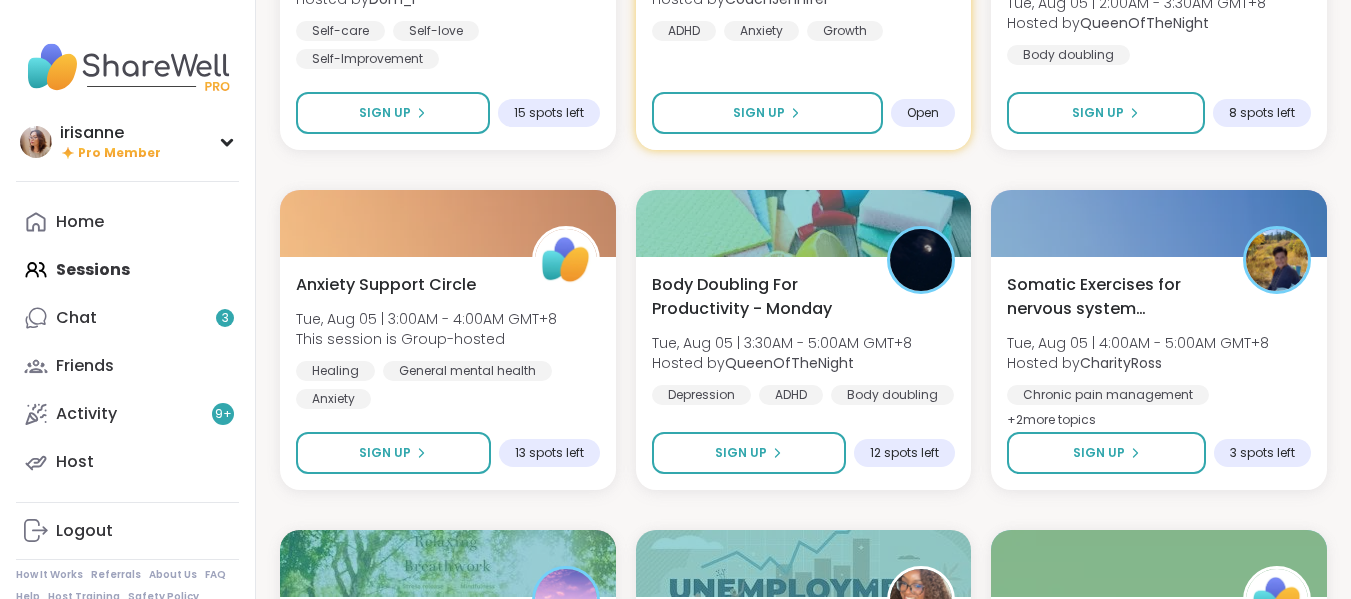 scroll, scrollTop: 5901, scrollLeft: 0, axis: vertical 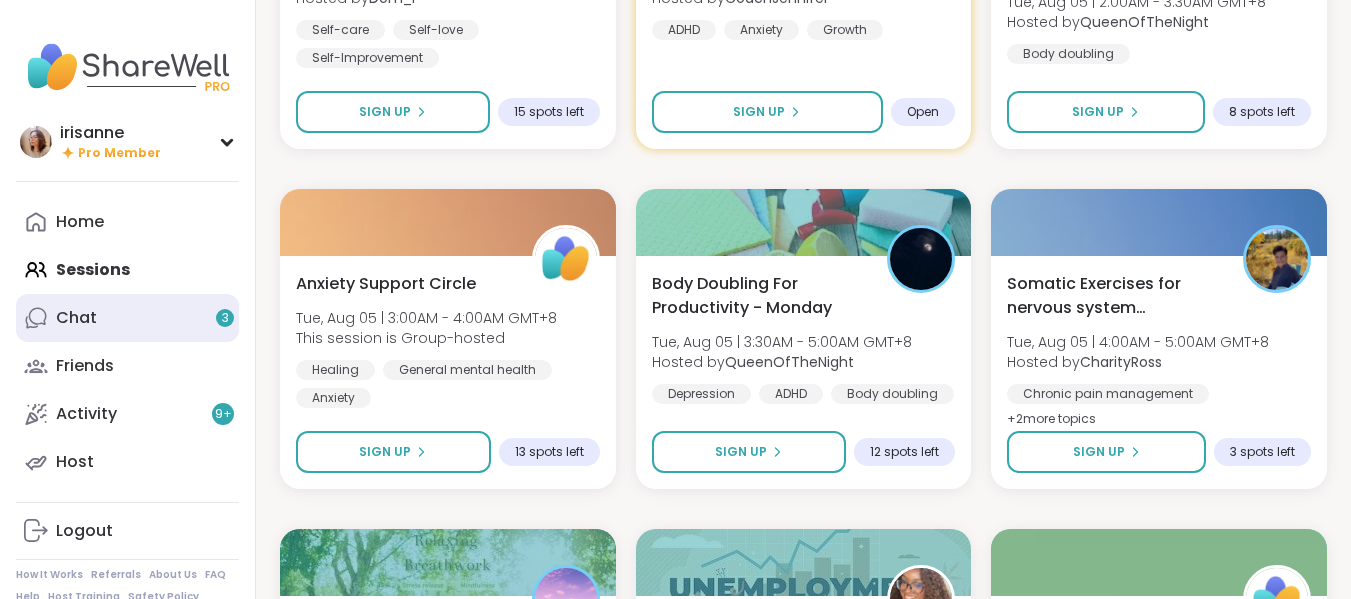 click on "Chat 3" at bounding box center [127, 318] 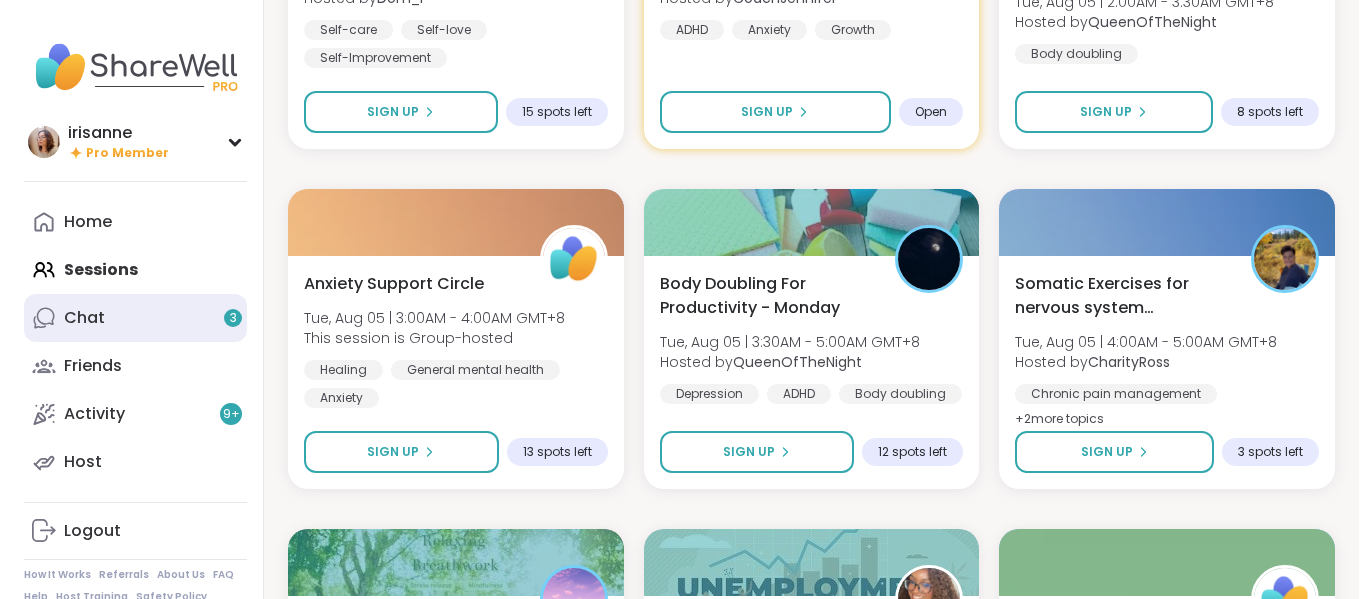 scroll, scrollTop: 0, scrollLeft: 0, axis: both 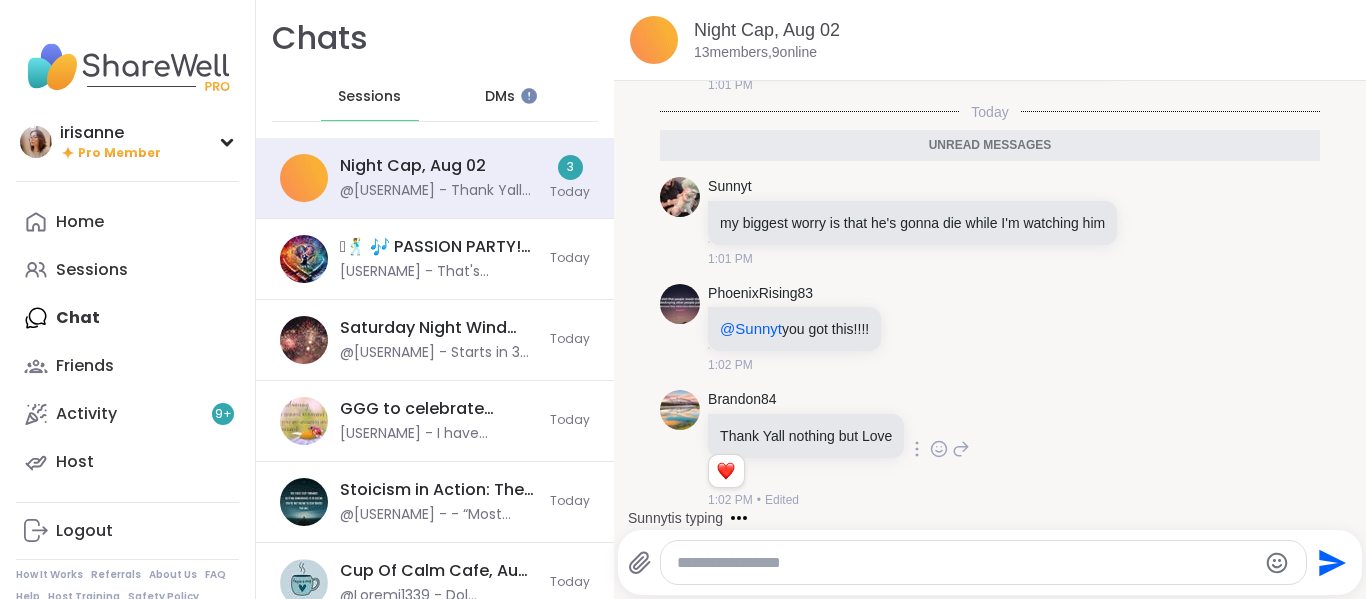 click 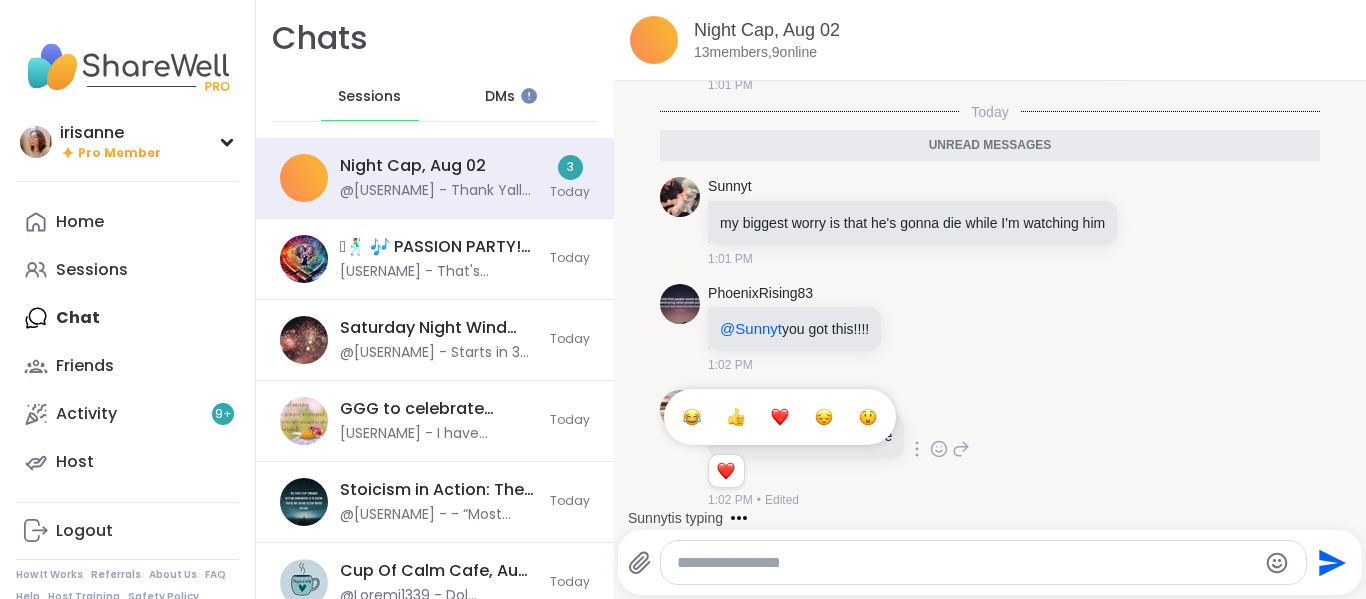 click at bounding box center [780, 417] 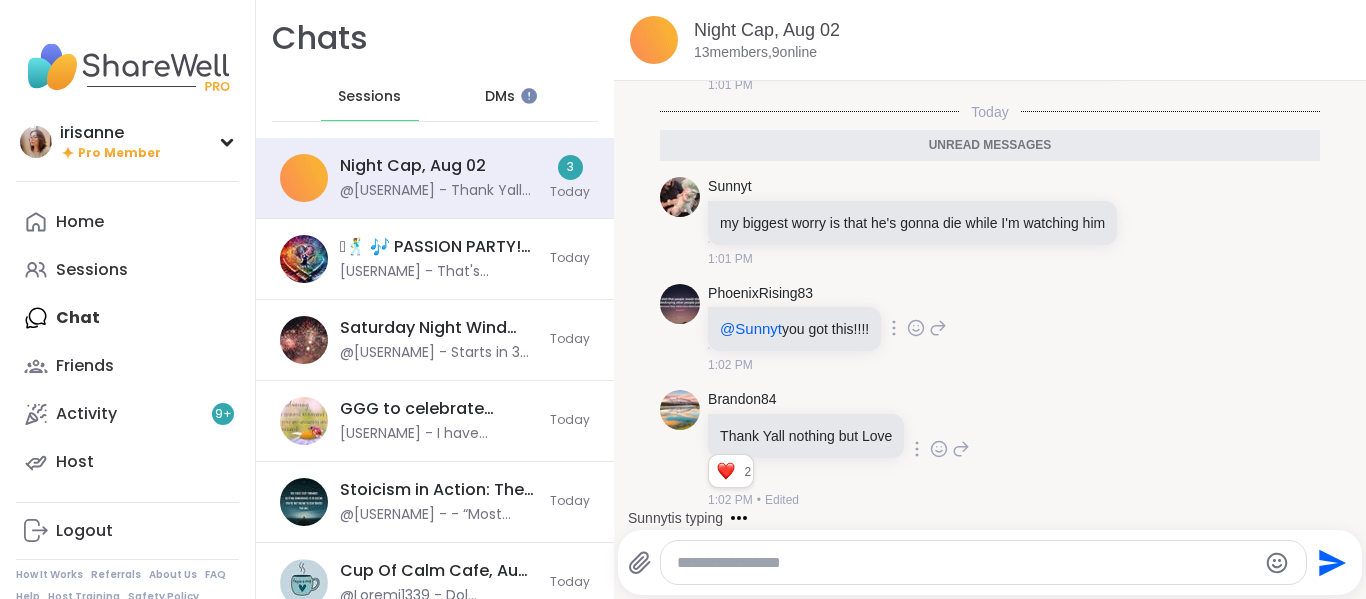 click 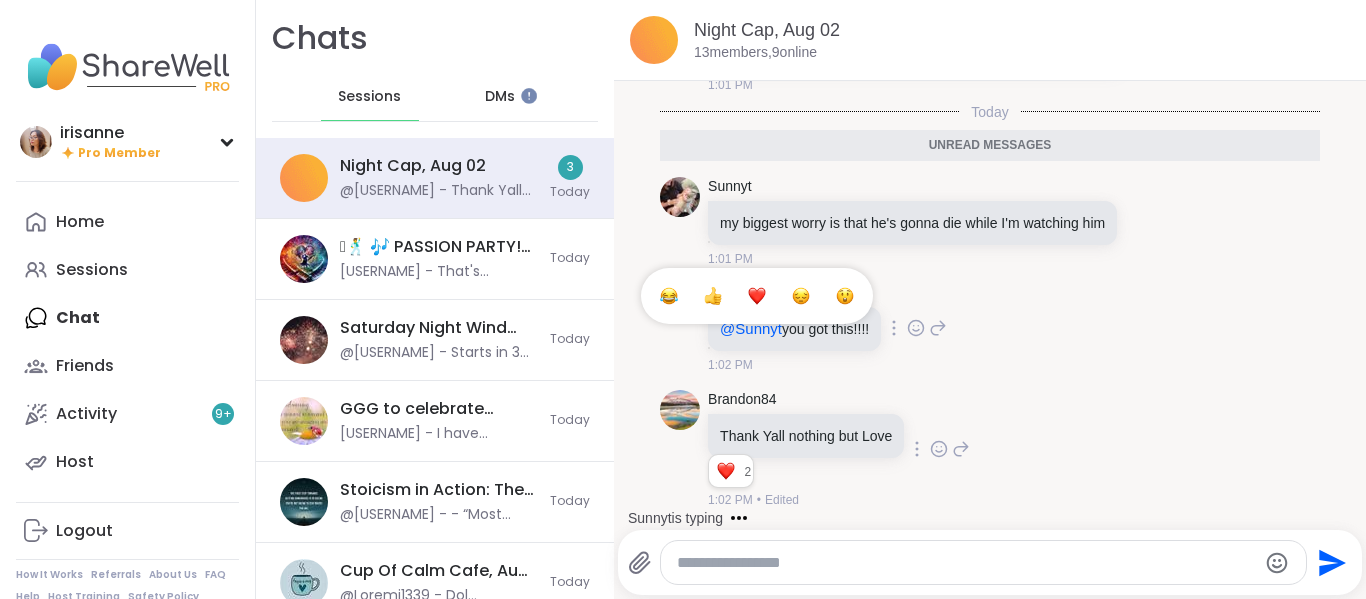 click at bounding box center (757, 296) 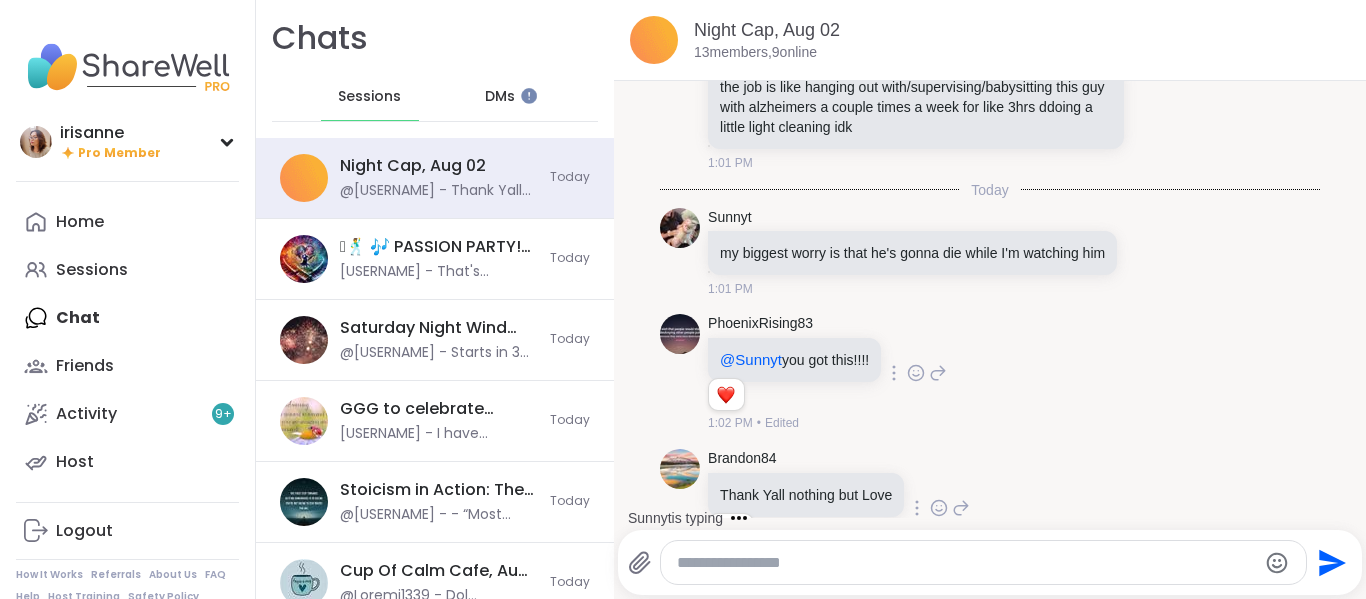 scroll, scrollTop: 6139, scrollLeft: 0, axis: vertical 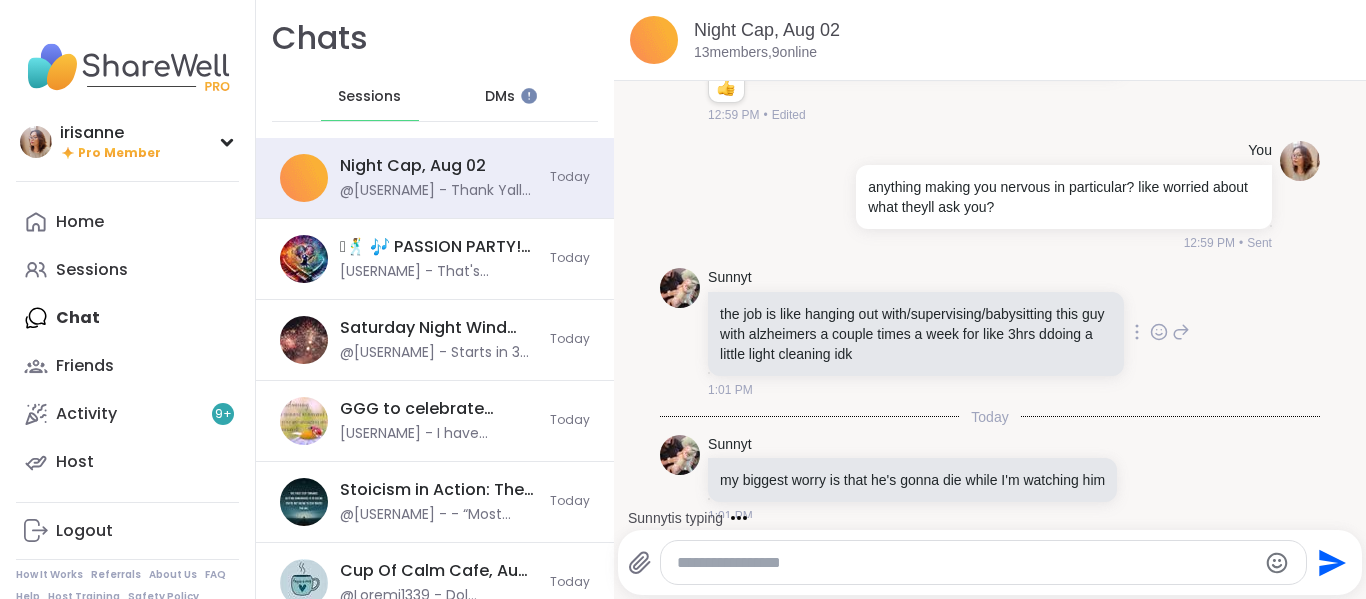click 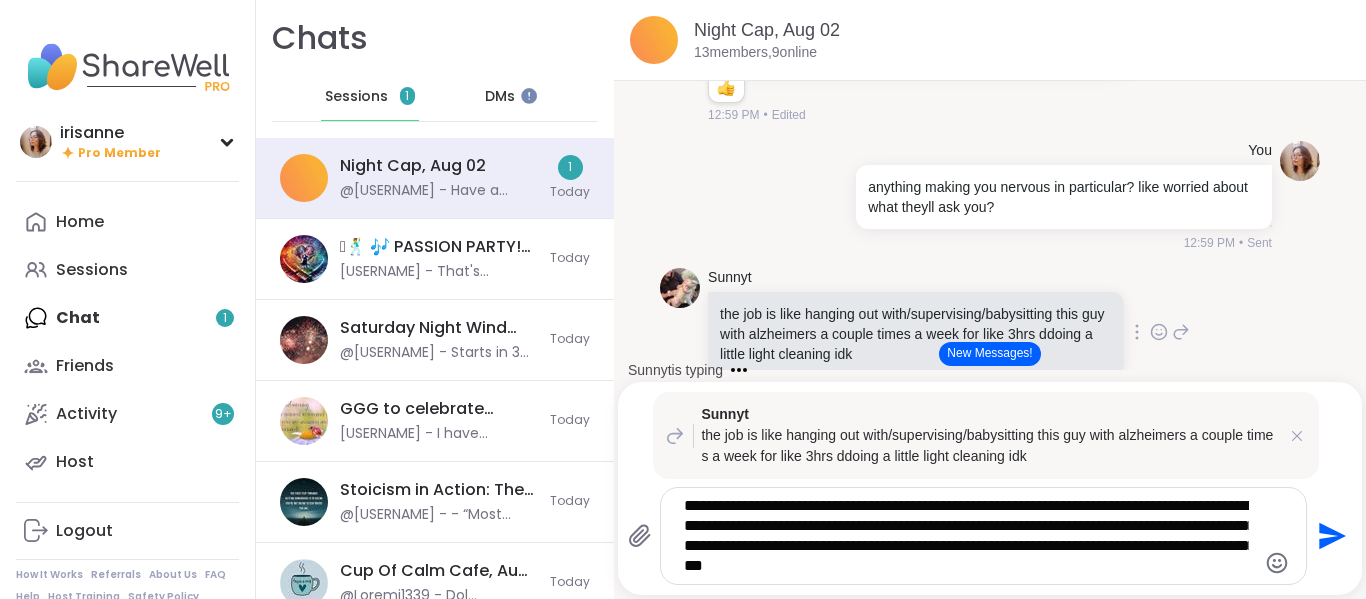 type on "**********" 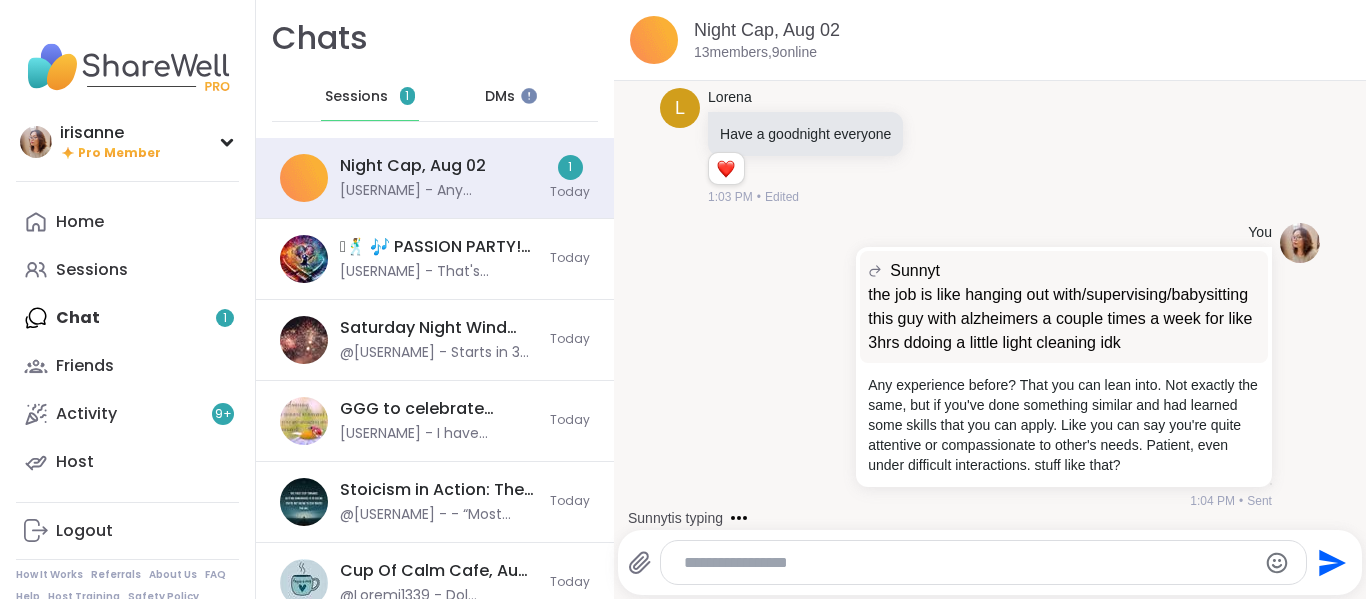 scroll, scrollTop: 6902, scrollLeft: 0, axis: vertical 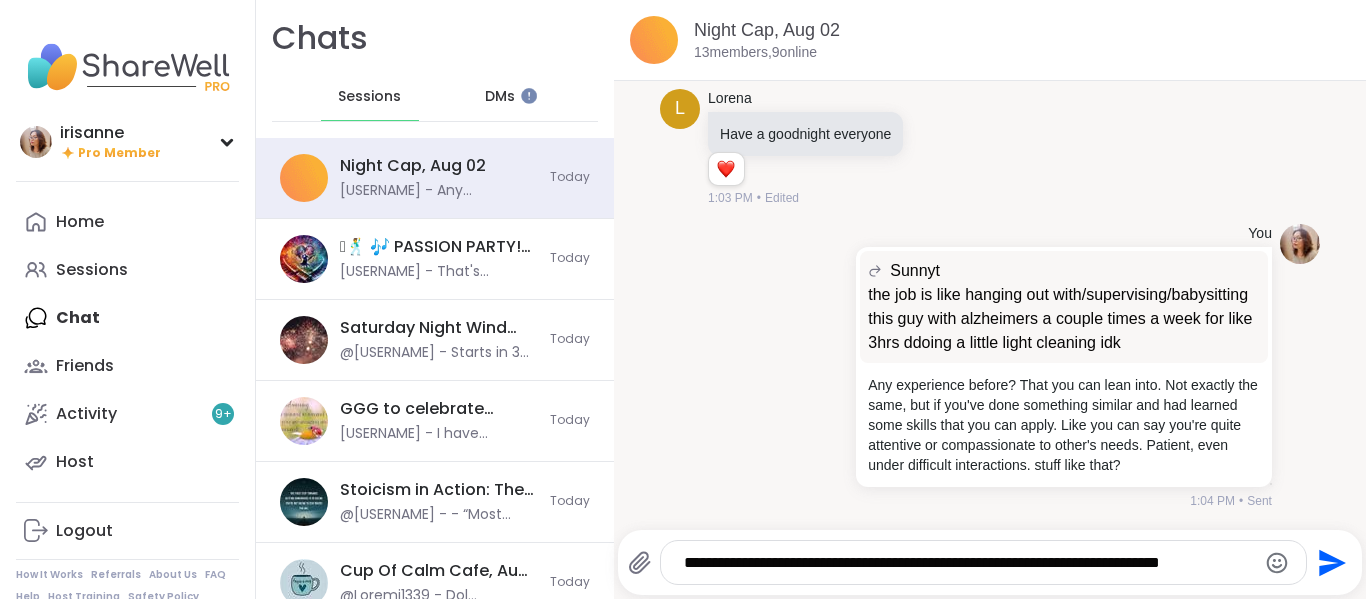 type on "**********" 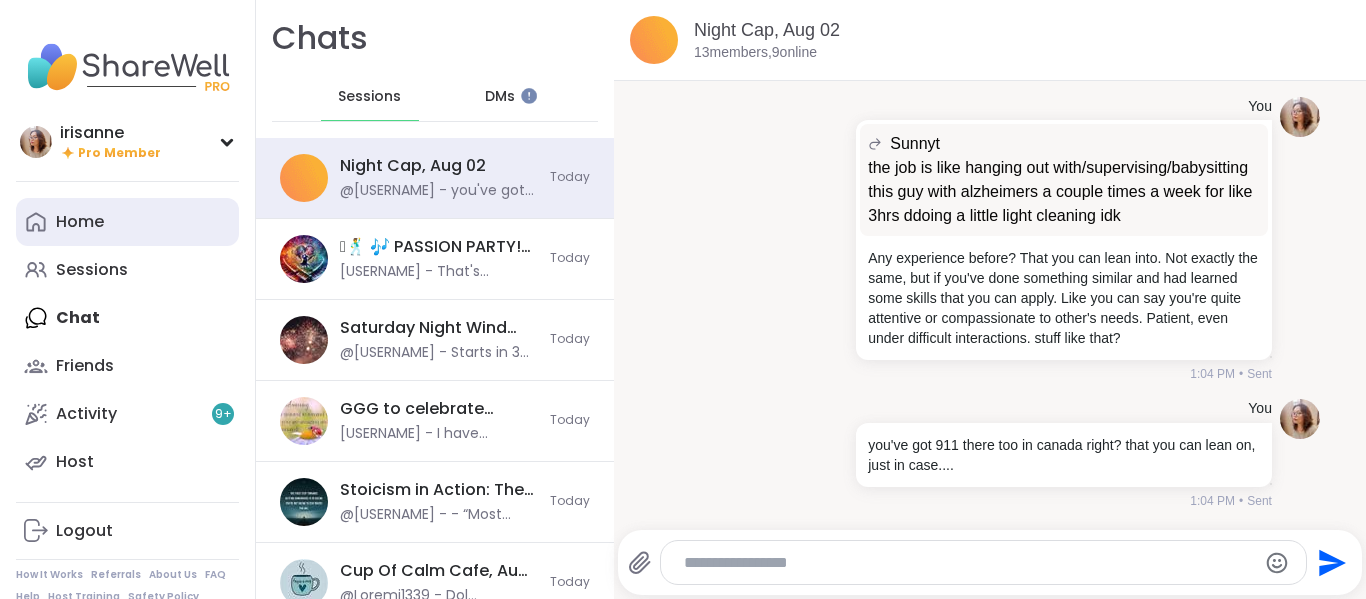 scroll, scrollTop: 7264, scrollLeft: 0, axis: vertical 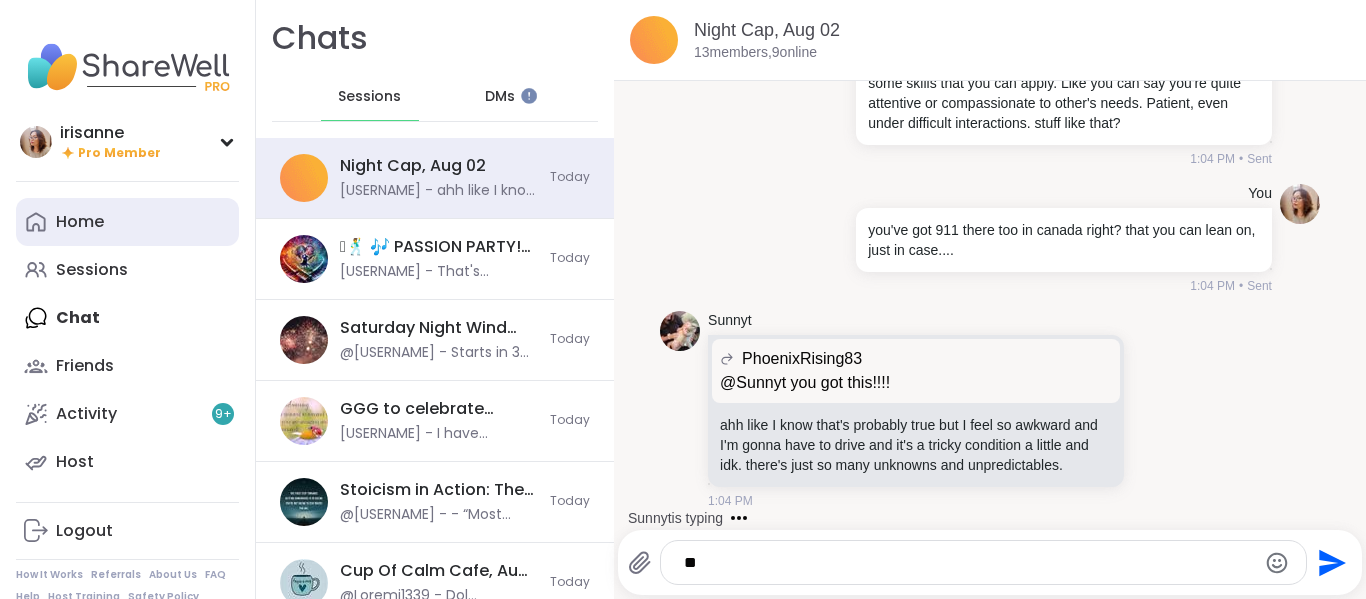type on "*" 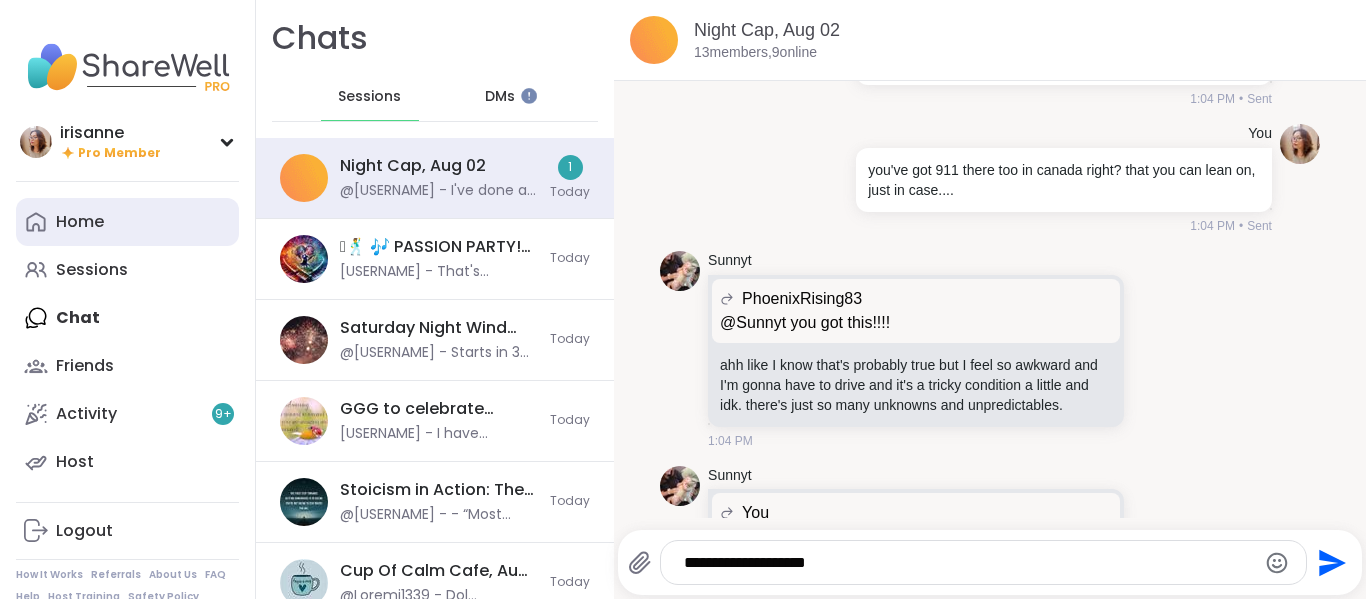 scroll, scrollTop: 7506, scrollLeft: 0, axis: vertical 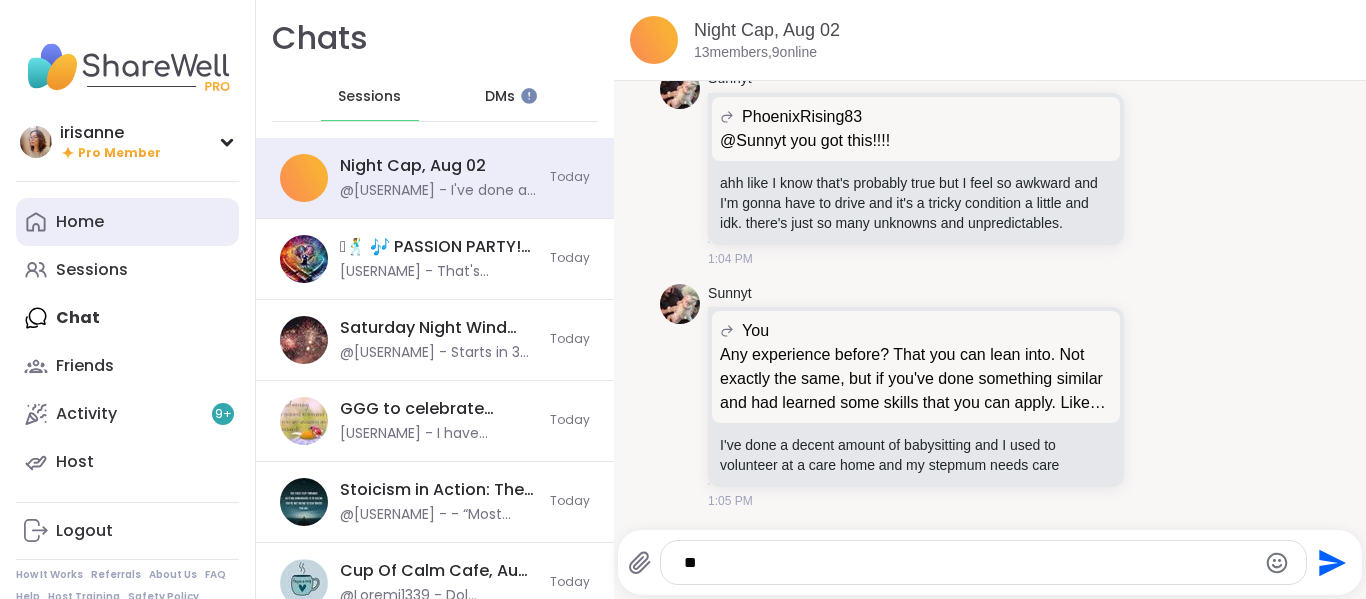 type on "*" 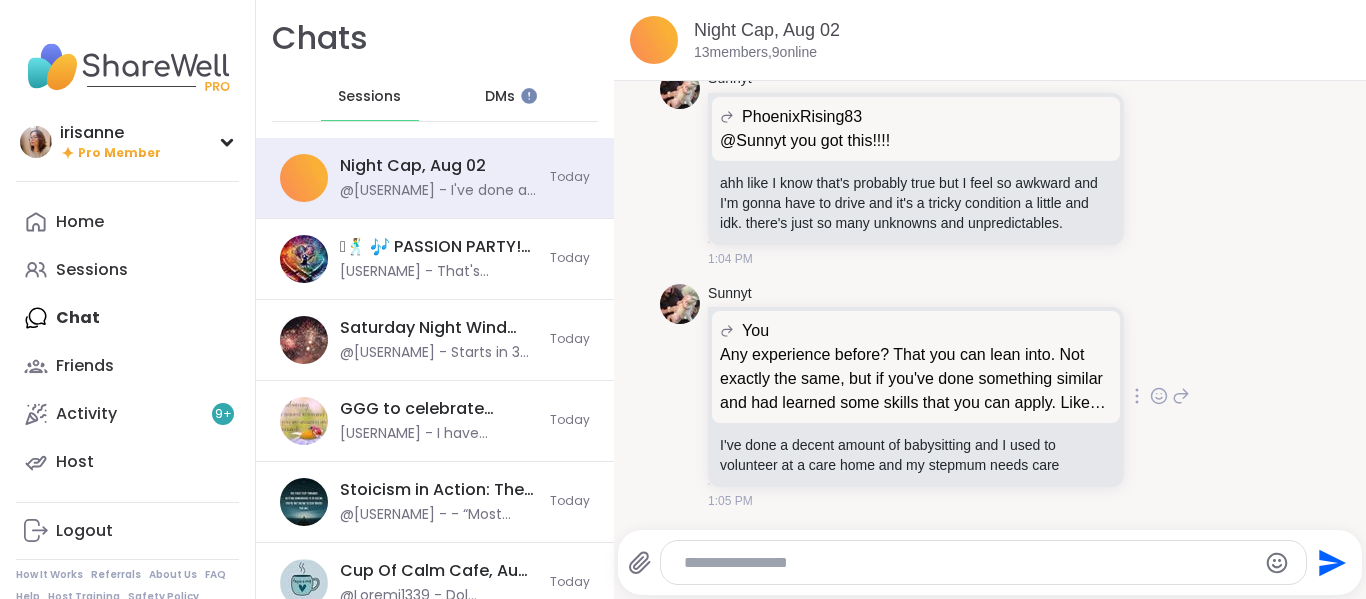 click 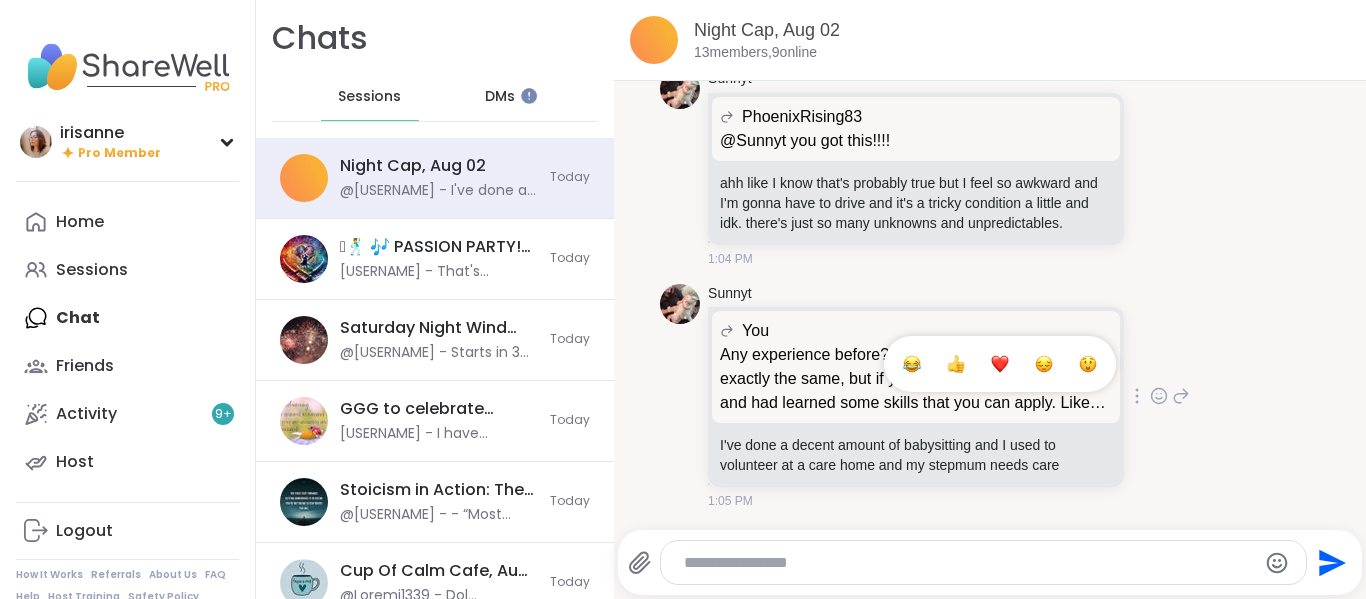 click at bounding box center [956, 364] 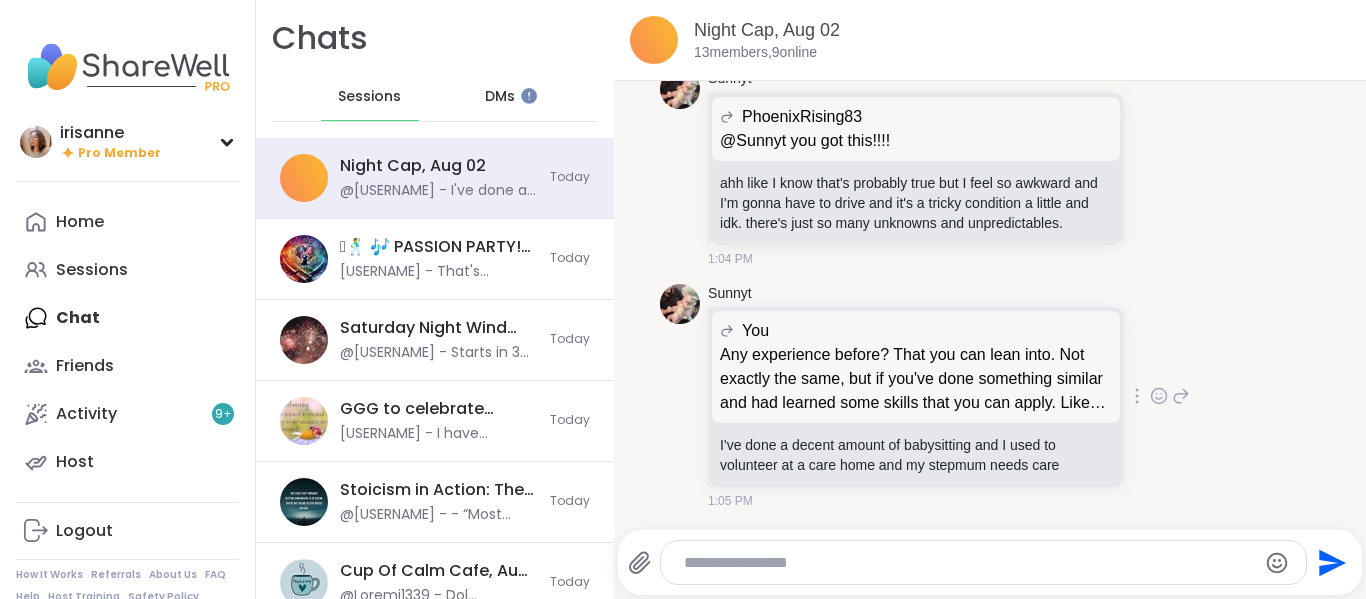 scroll, scrollTop: 7535, scrollLeft: 0, axis: vertical 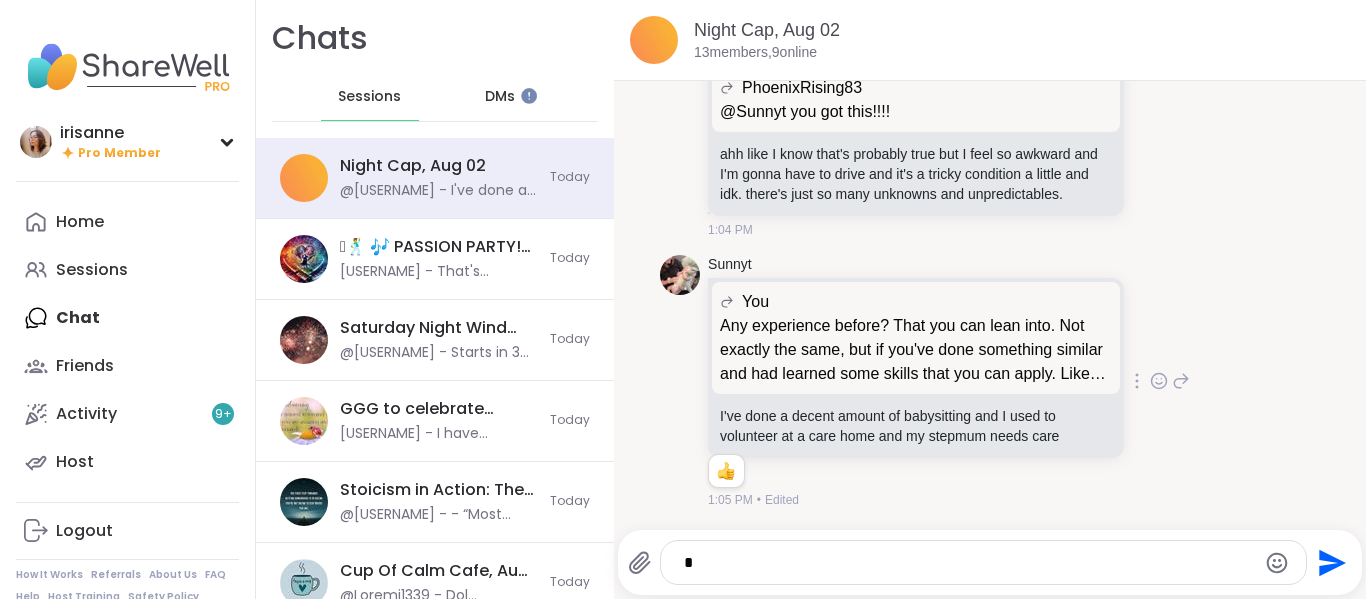 click on "*" at bounding box center (966, 563) 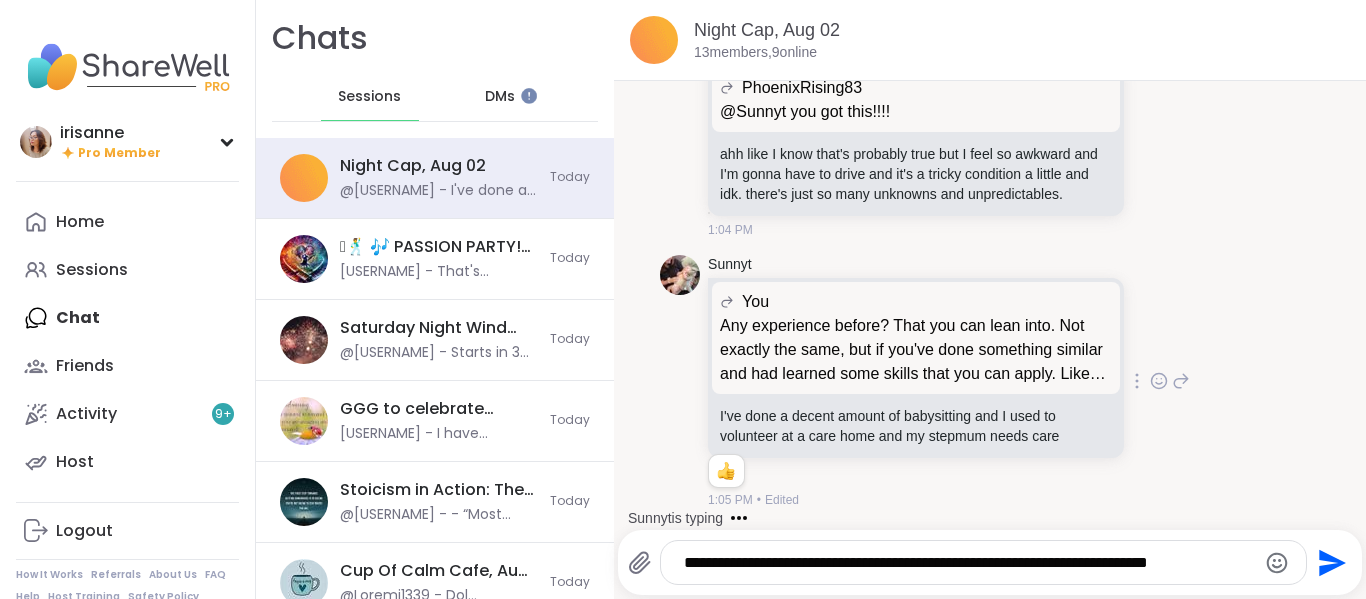 type on "**********" 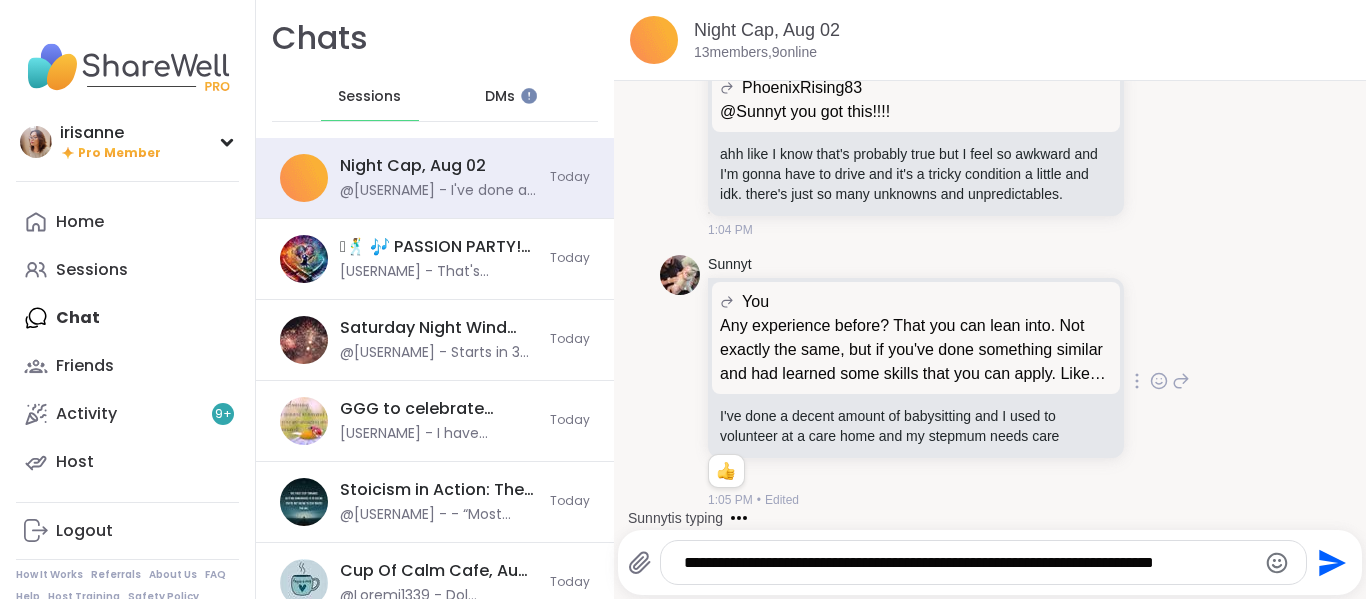 type 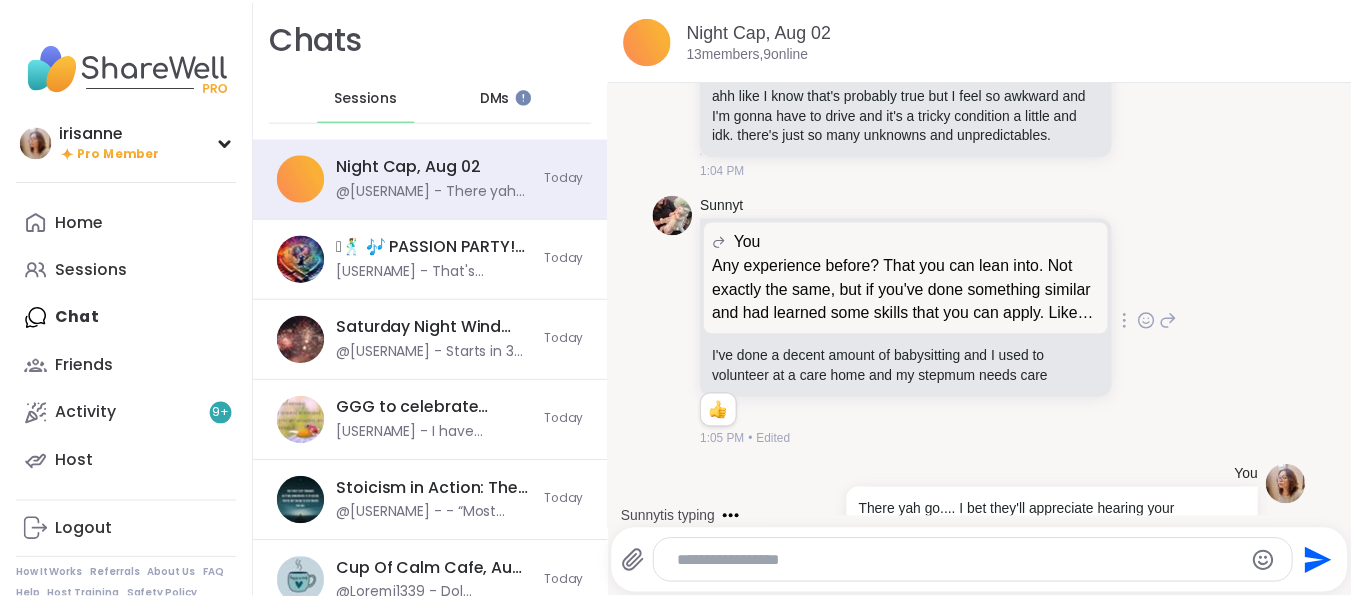 scroll, scrollTop: 7661, scrollLeft: 0, axis: vertical 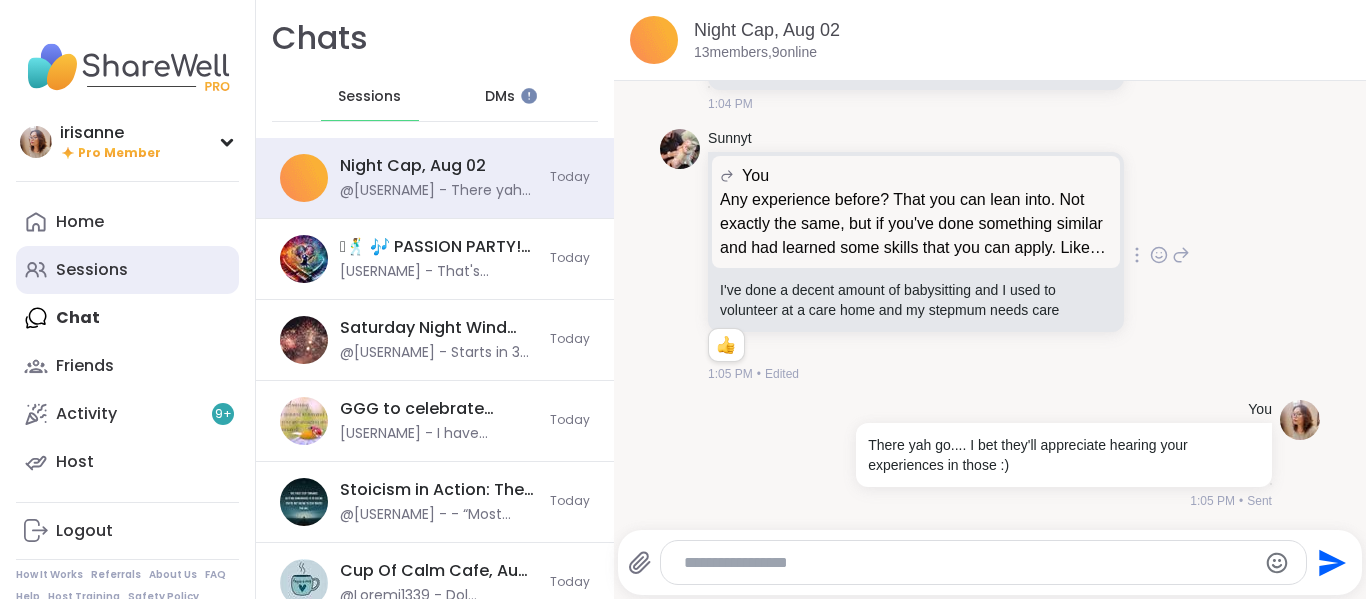 click on "Sessions" at bounding box center (127, 270) 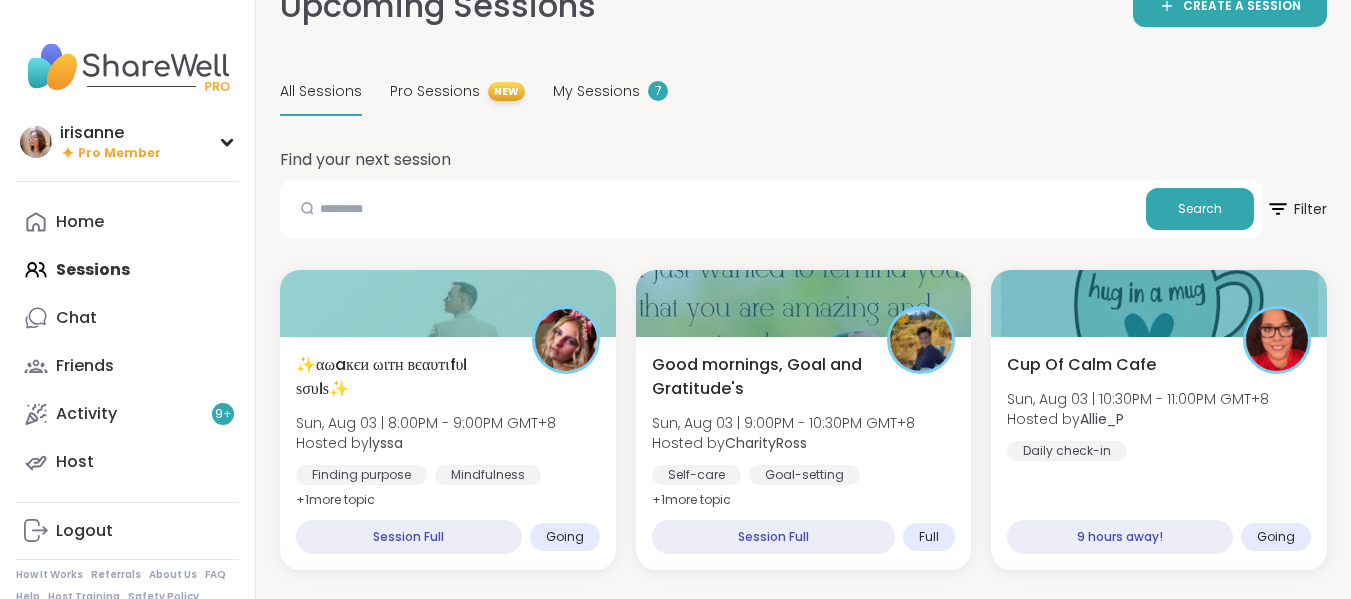scroll, scrollTop: 41, scrollLeft: 0, axis: vertical 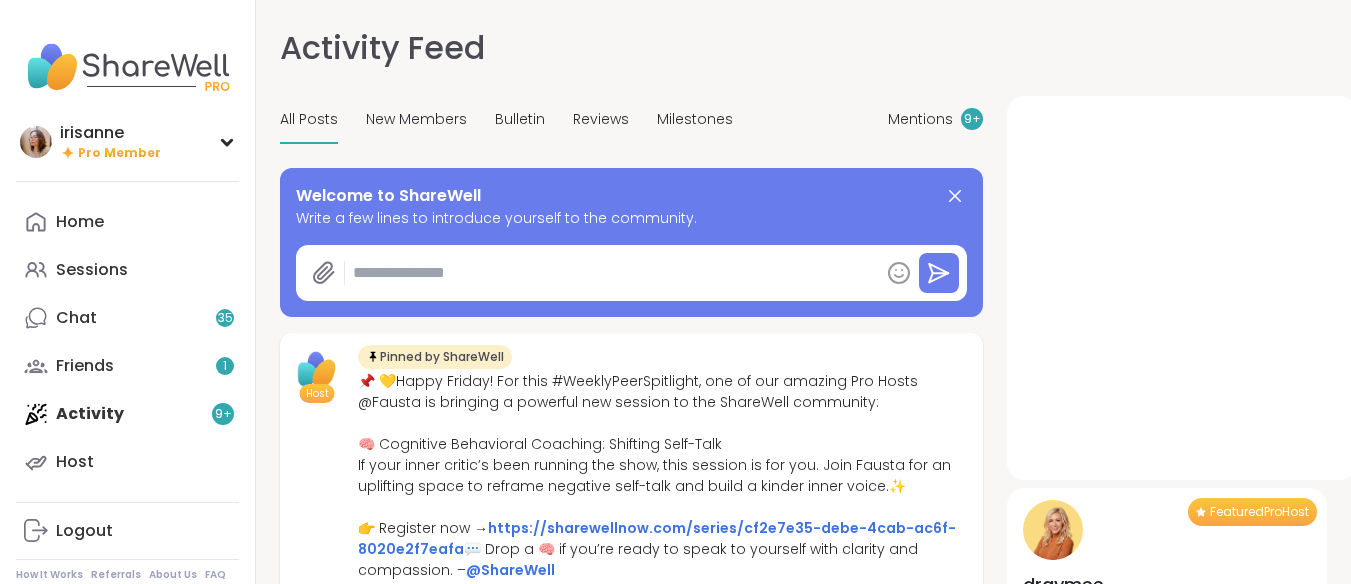 type on "*" 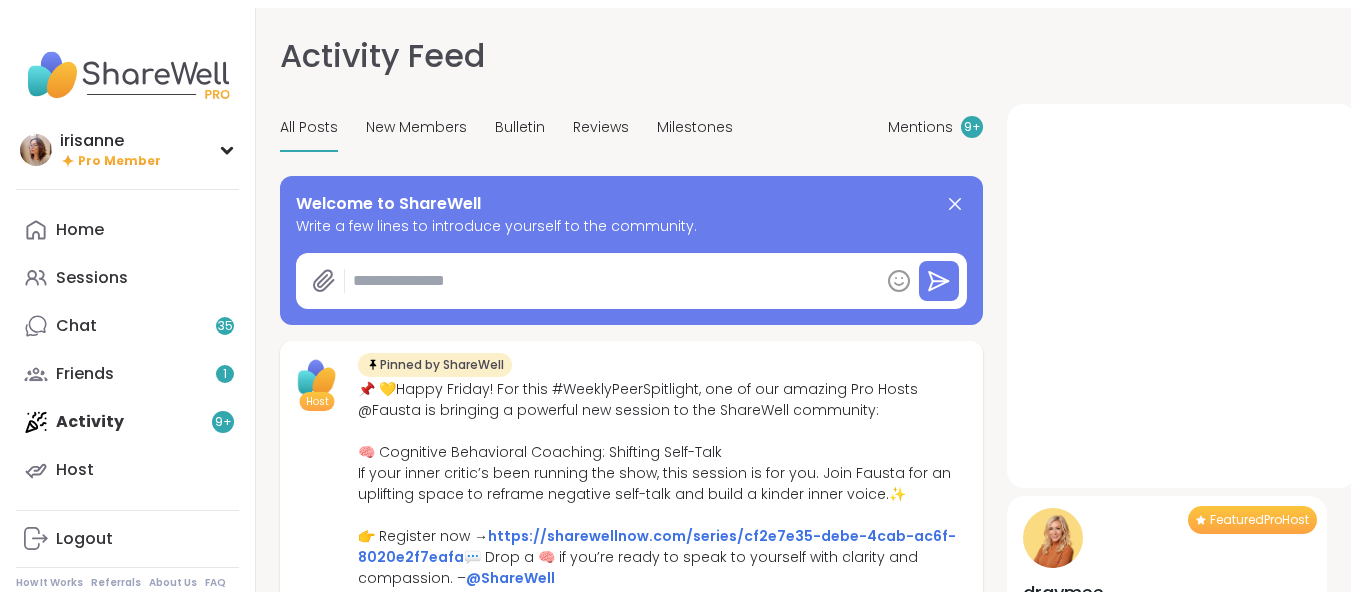 scroll, scrollTop: 0, scrollLeft: 0, axis: both 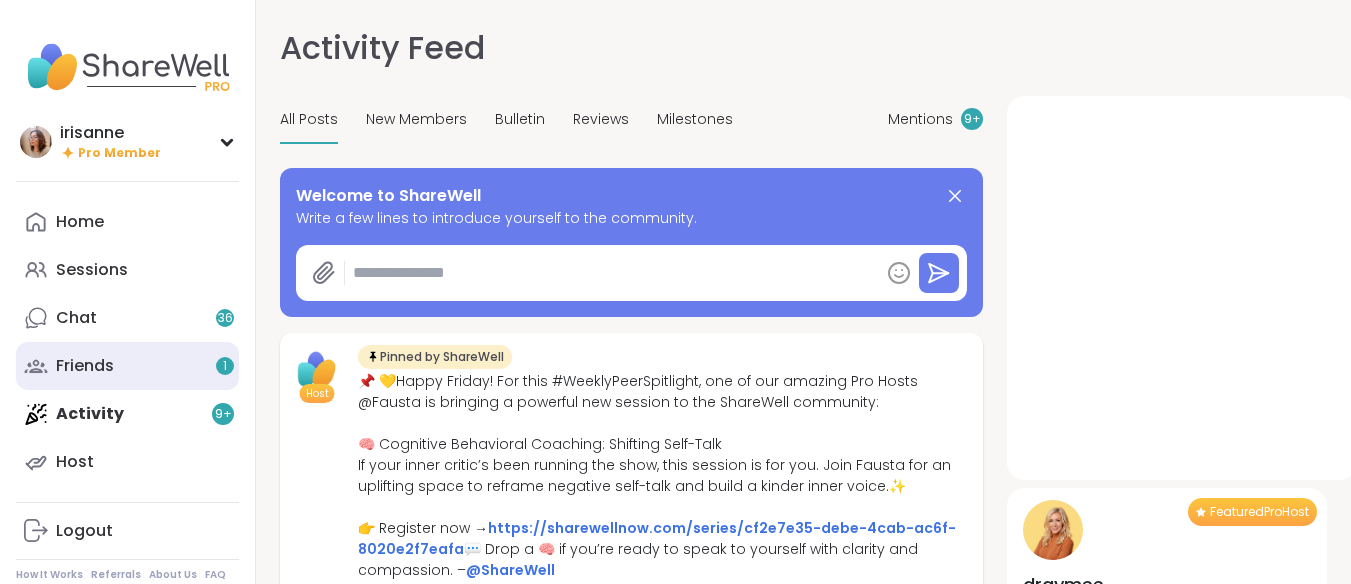 click on "Friends 1" at bounding box center [127, 366] 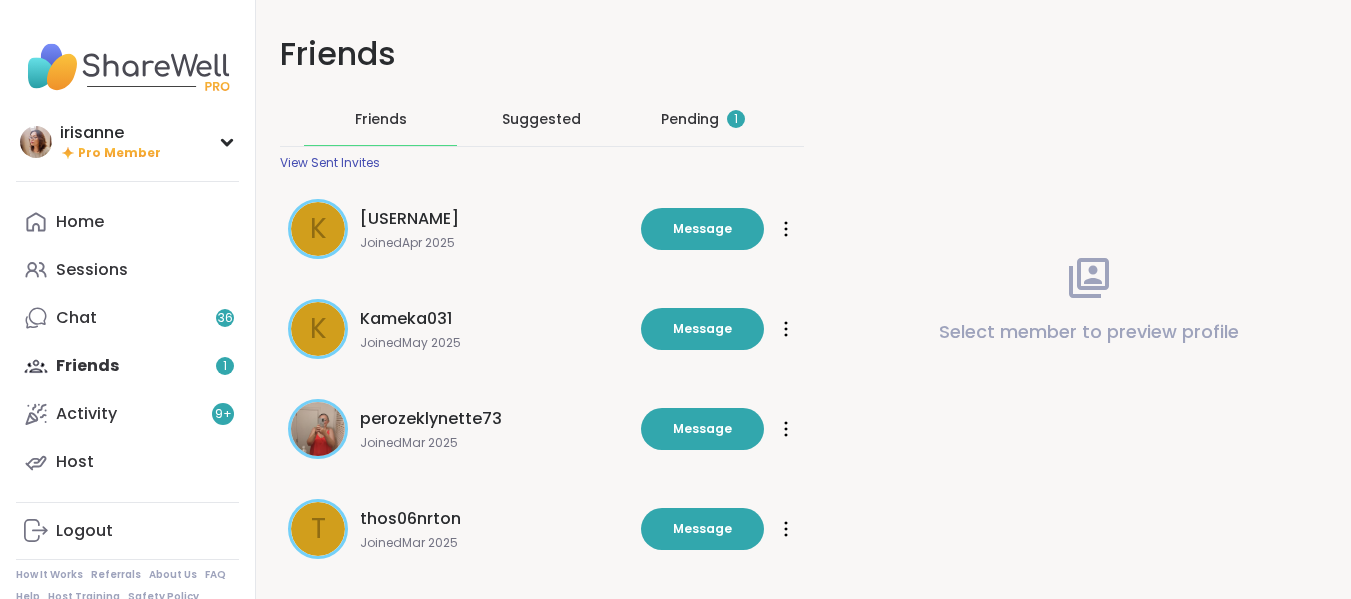 scroll, scrollTop: 0, scrollLeft: 0, axis: both 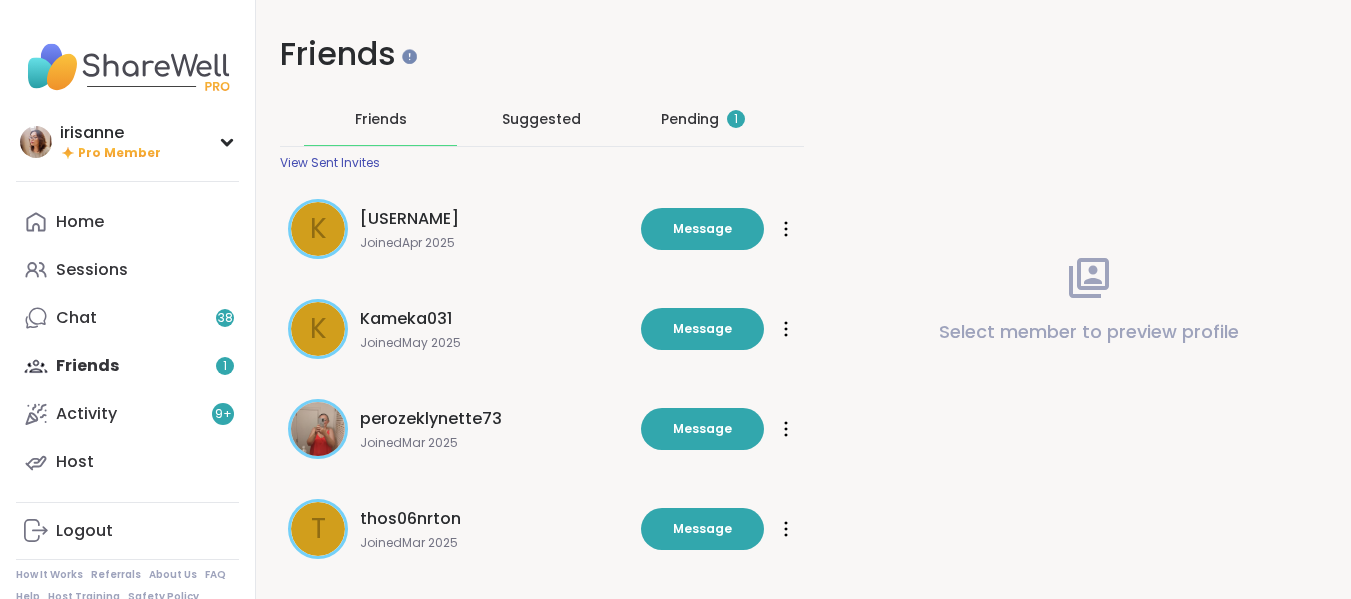 click on "Pending   1" at bounding box center [702, 119] 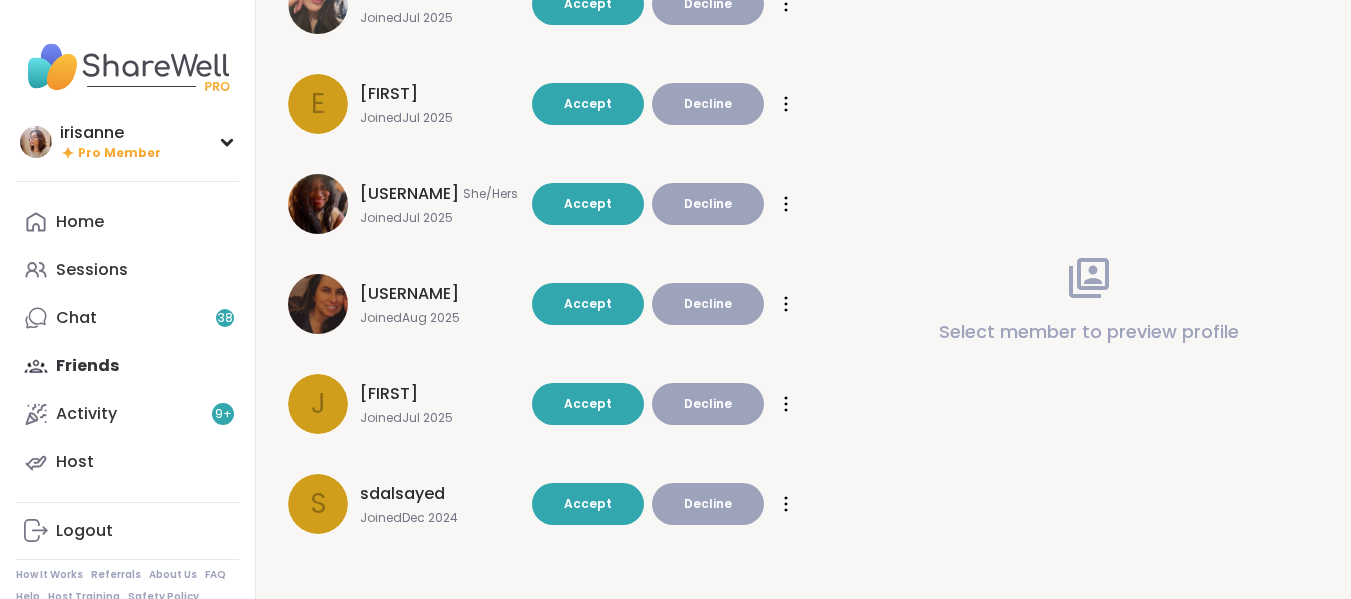 scroll, scrollTop: 428, scrollLeft: 0, axis: vertical 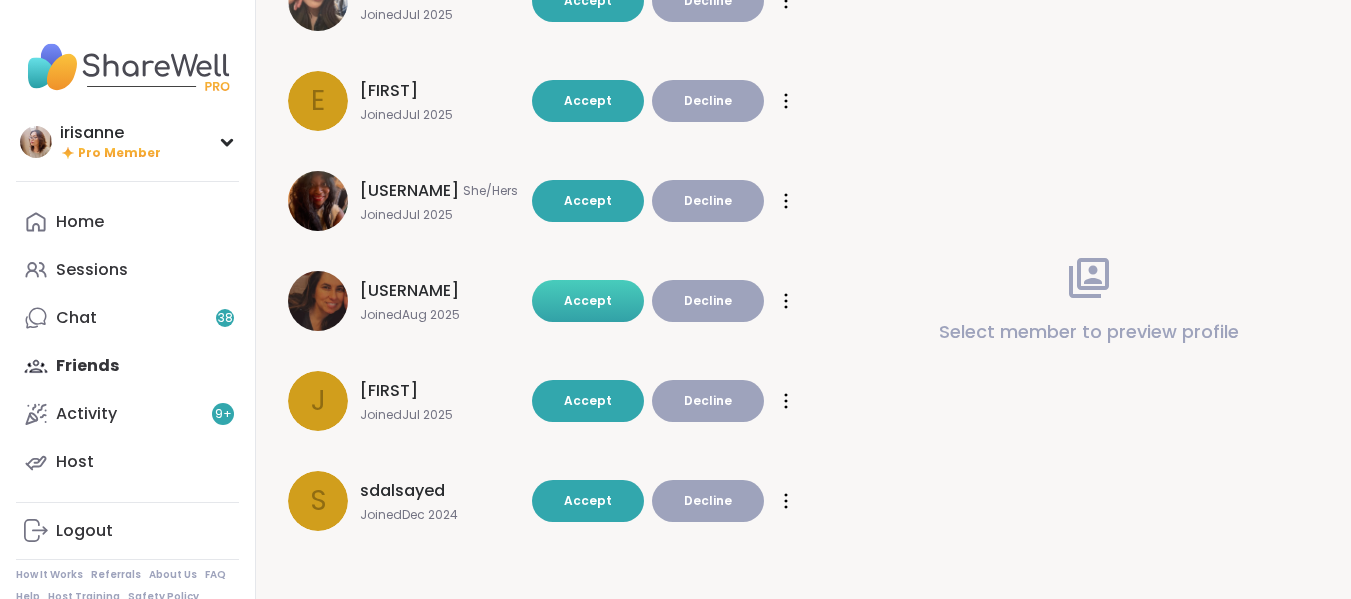 click on "Accept" at bounding box center [588, 300] 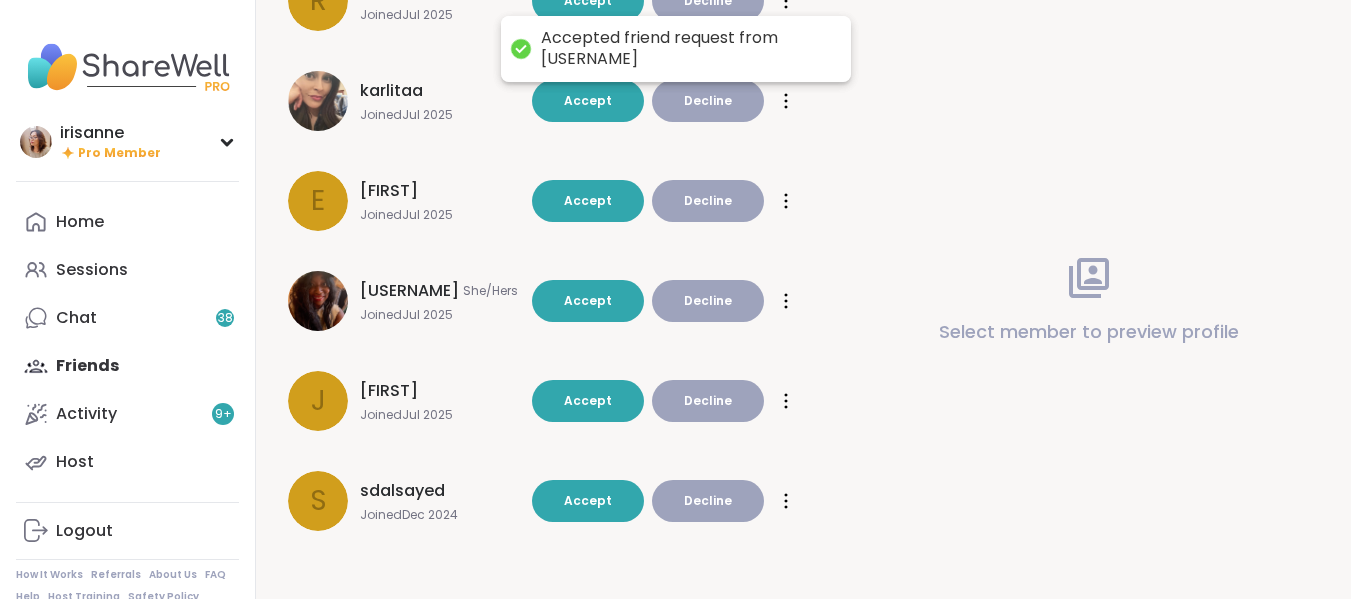 scroll, scrollTop: 328, scrollLeft: 0, axis: vertical 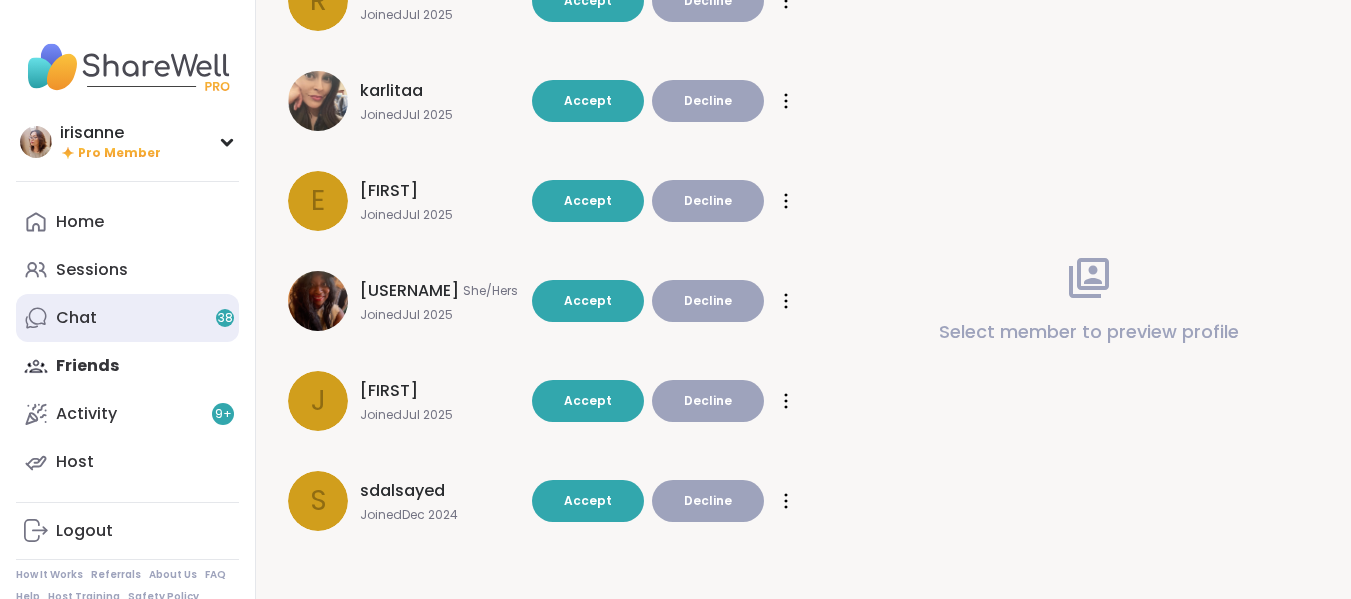 click on "Chat 38" at bounding box center [127, 318] 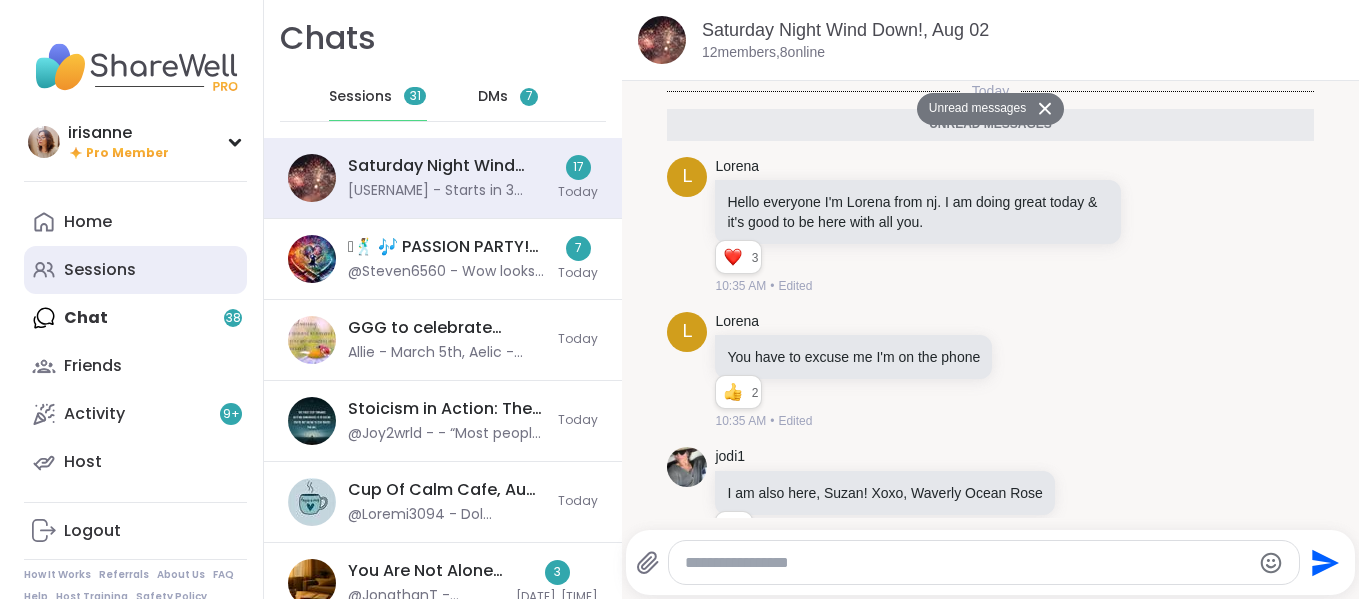 scroll, scrollTop: 0, scrollLeft: 0, axis: both 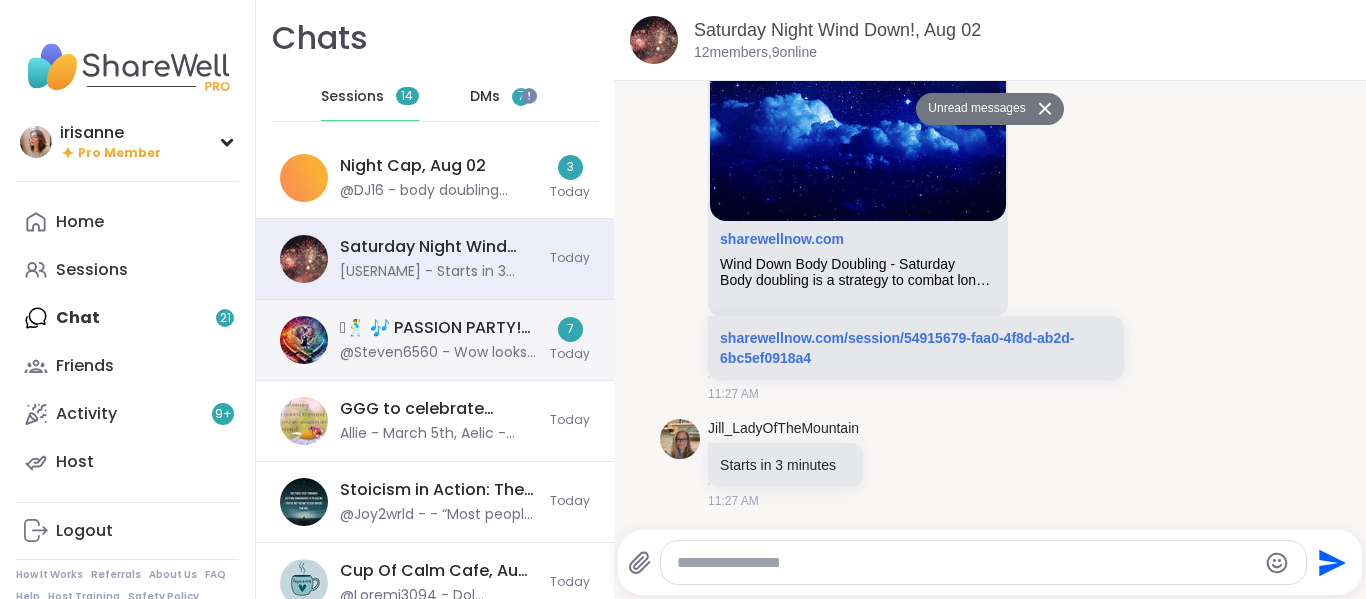 click on "🪩🕺 🎶 PASSION PARTY! 🎶 💃 📖, Aug 02 @Steven6560 - Wow looks delicious! You are a great cook and singer! The singing chef! 7 Today" at bounding box center [435, 340] 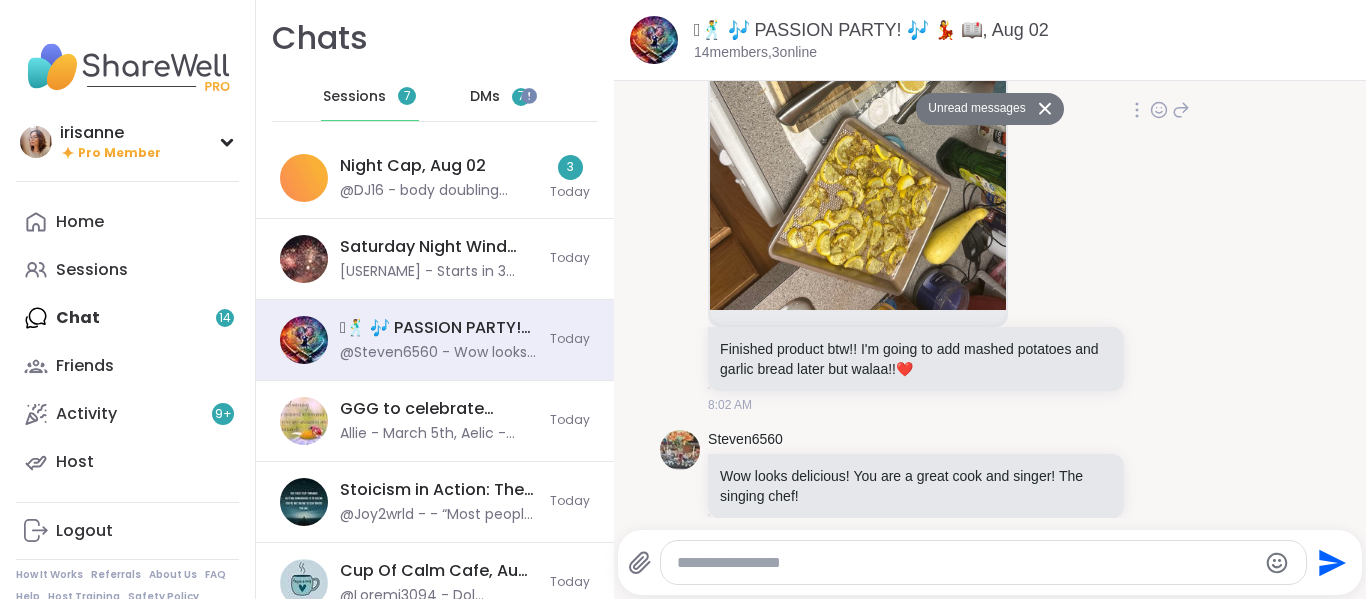 scroll, scrollTop: 4646, scrollLeft: 0, axis: vertical 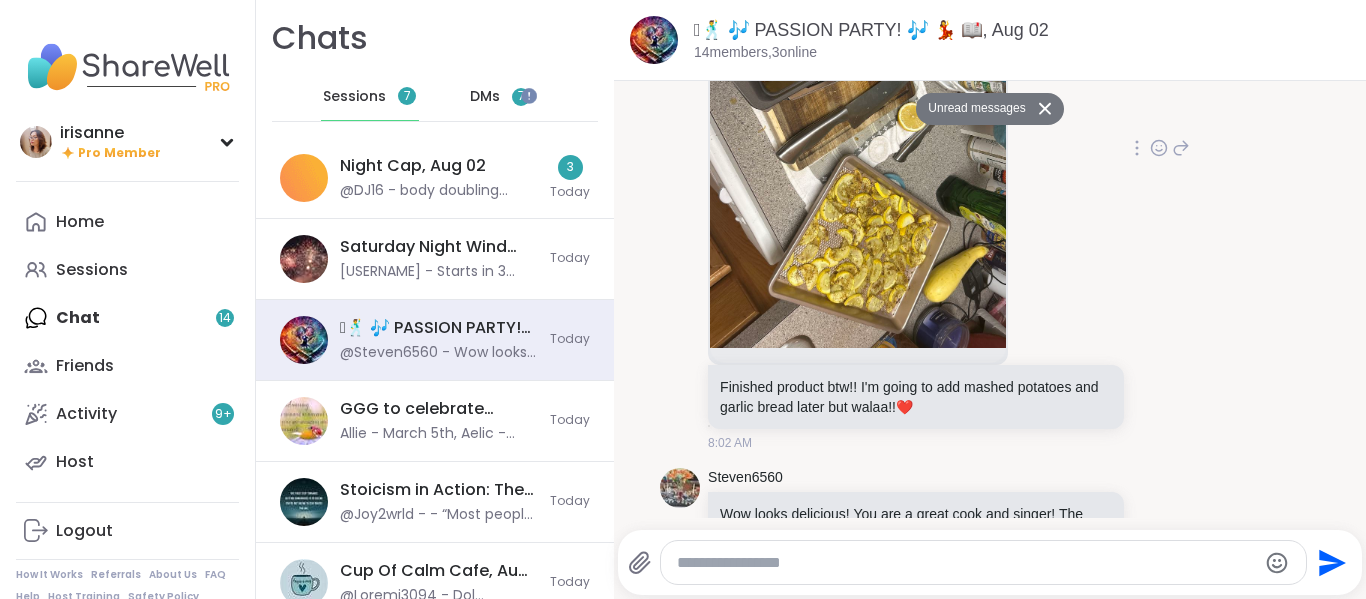 click 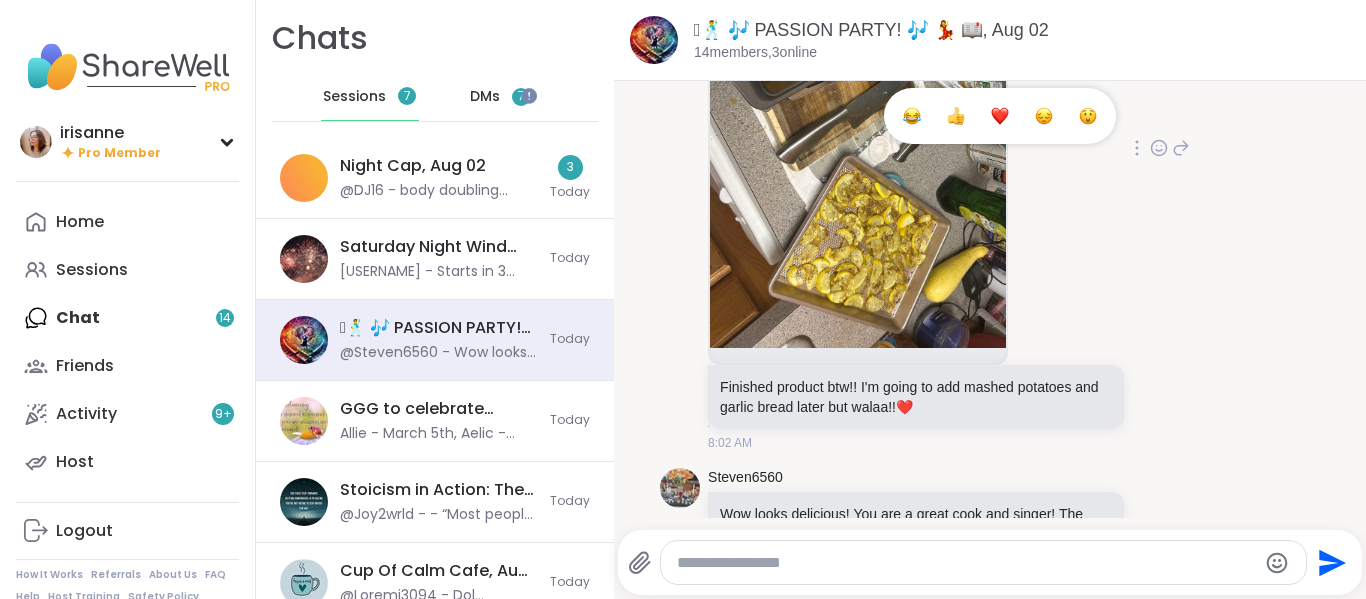 click at bounding box center (1000, 116) 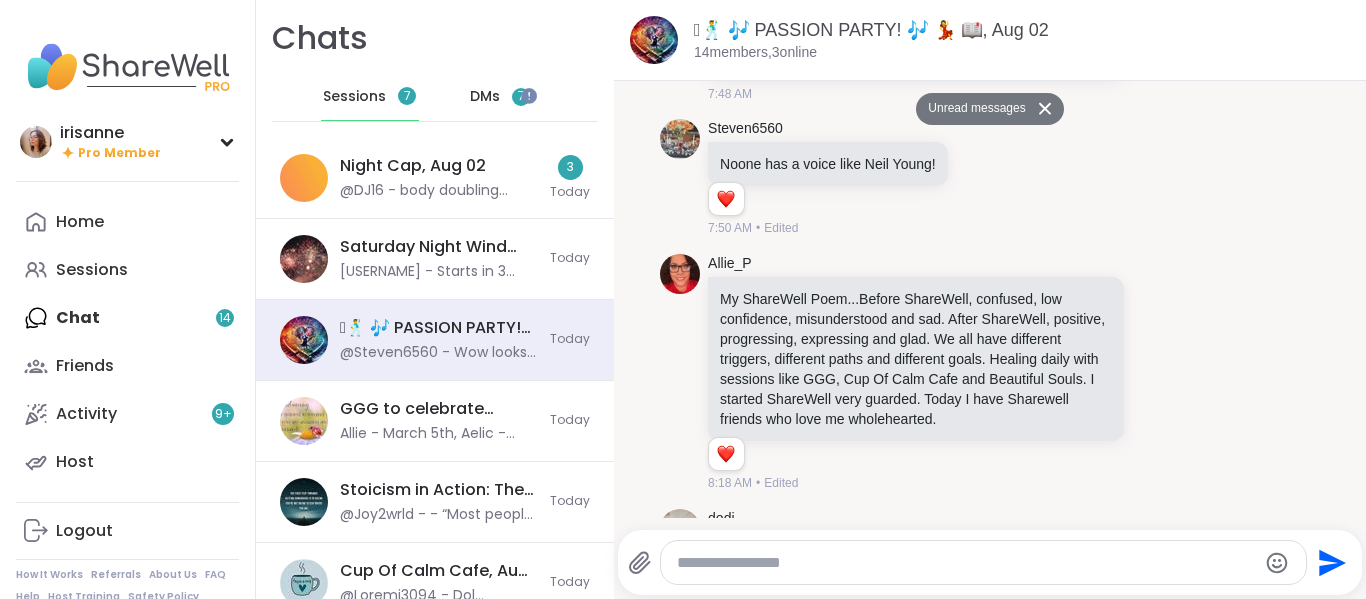 scroll, scrollTop: 3876, scrollLeft: 0, axis: vertical 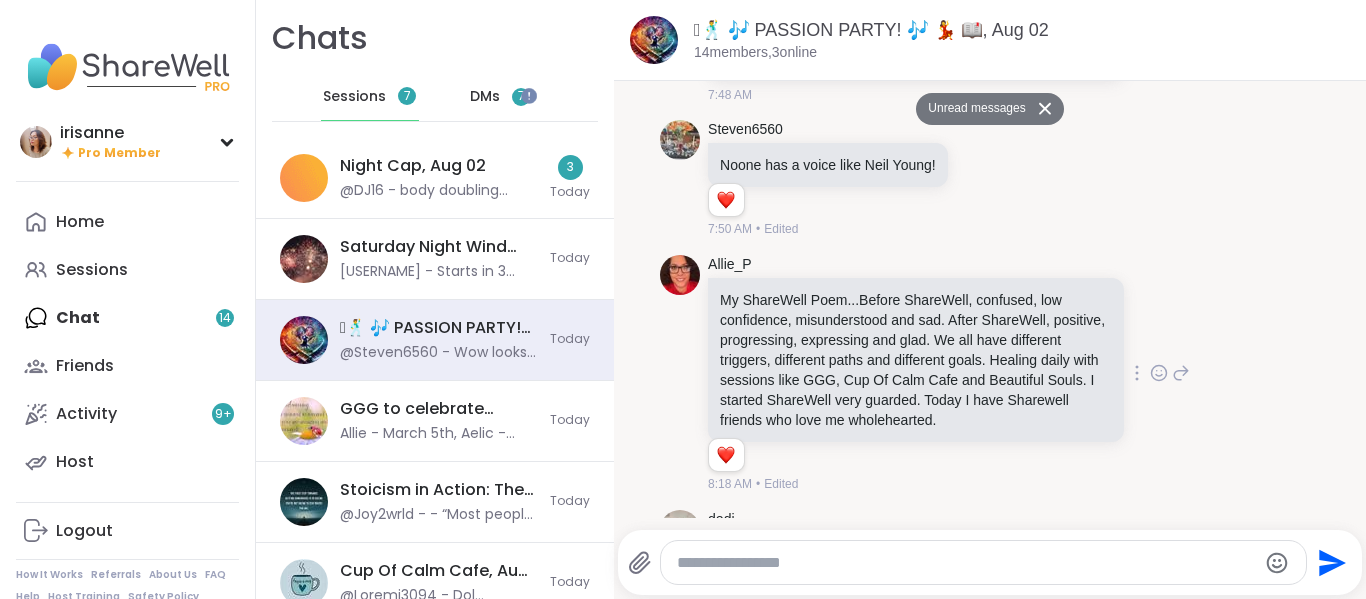 click 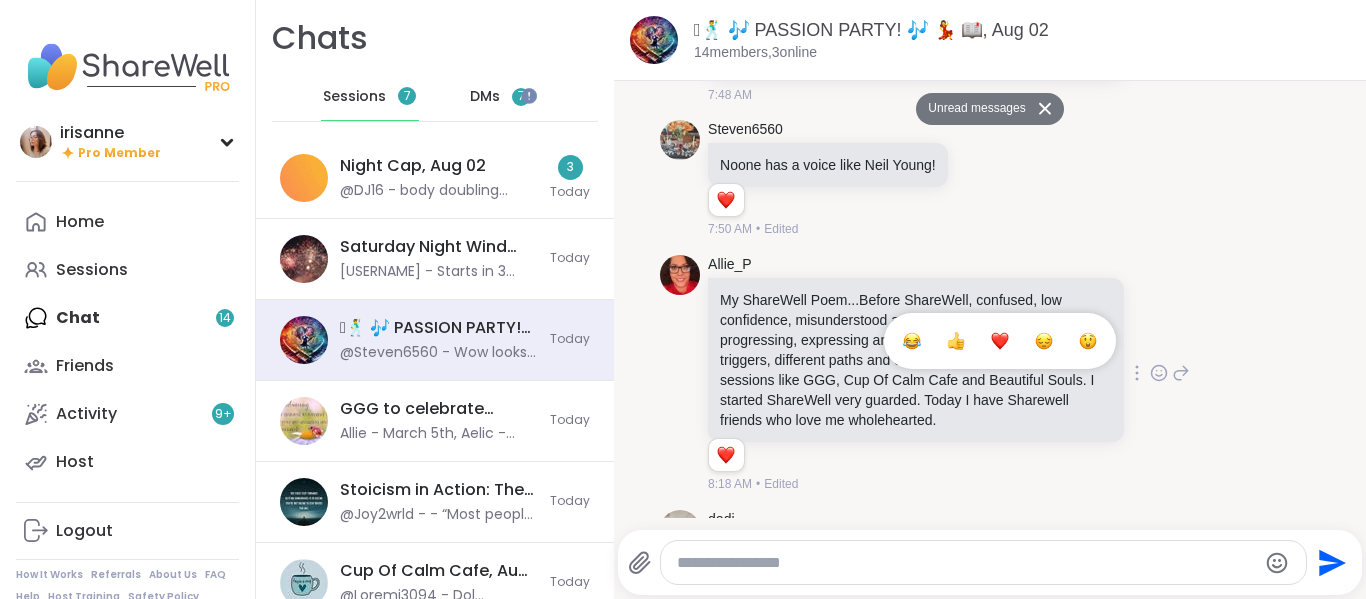click at bounding box center [1000, 341] 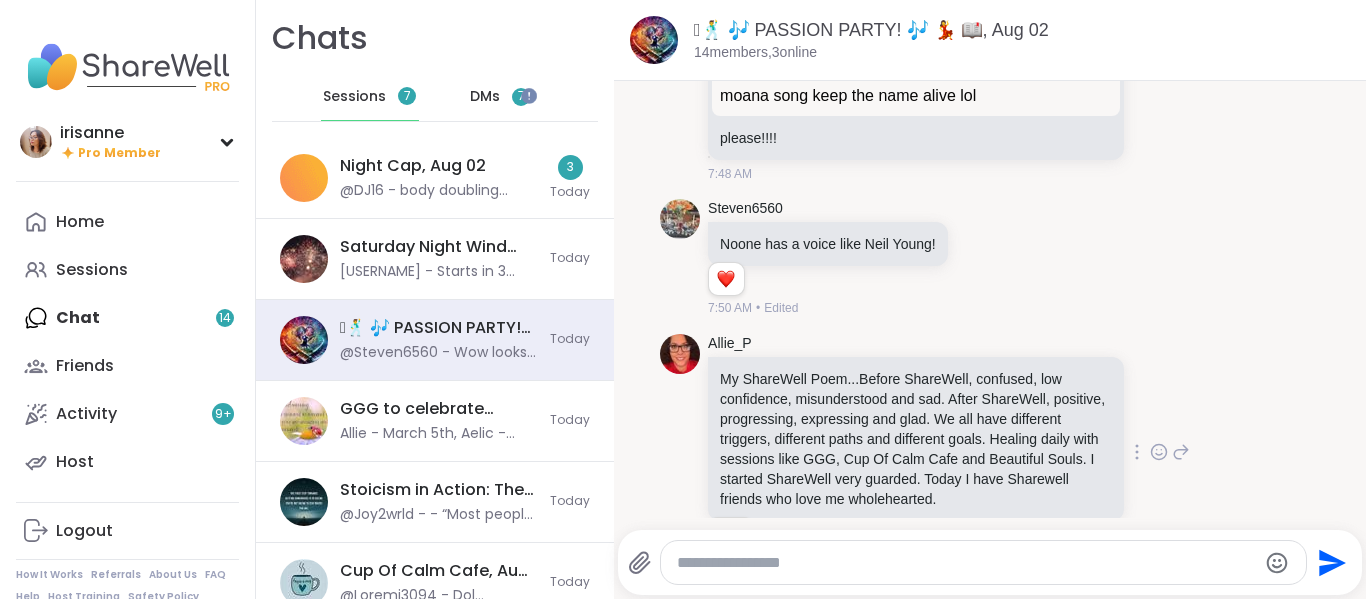 scroll, scrollTop: 3931, scrollLeft: 0, axis: vertical 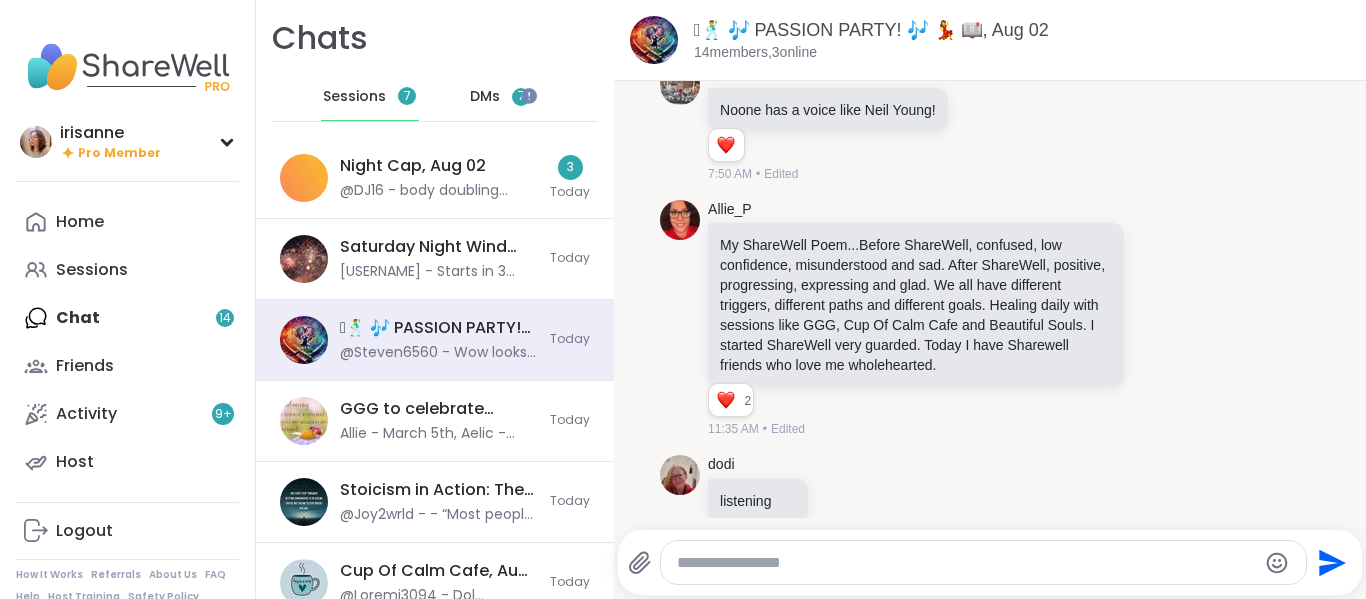 click 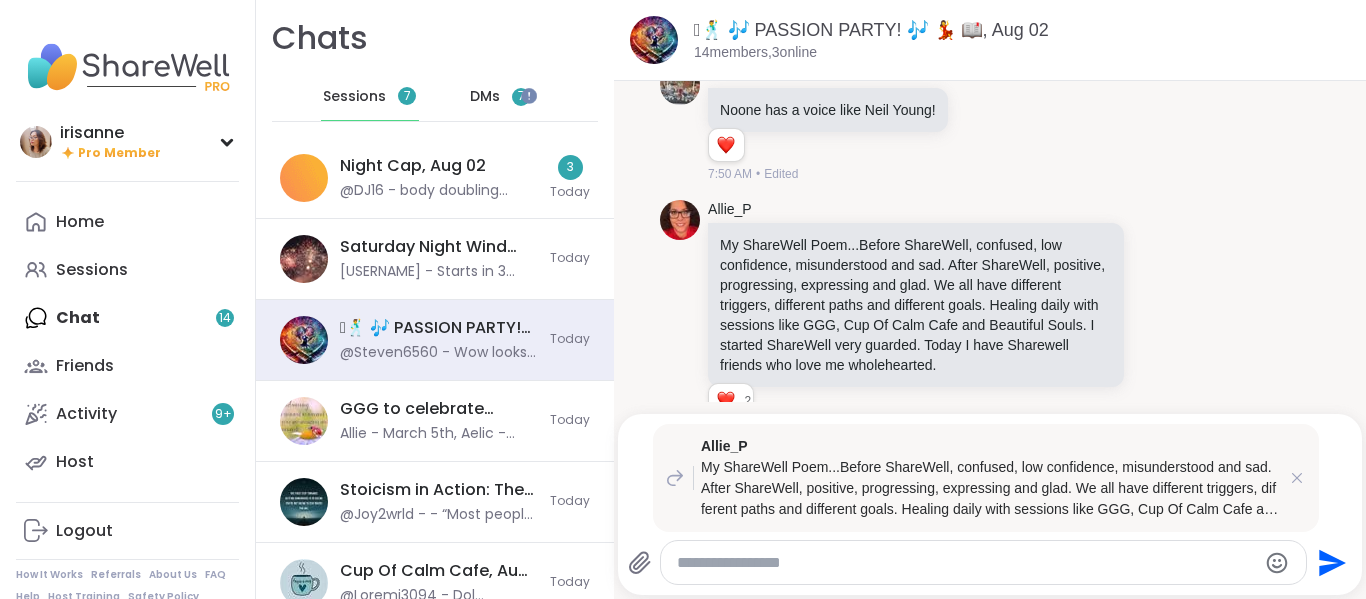 click 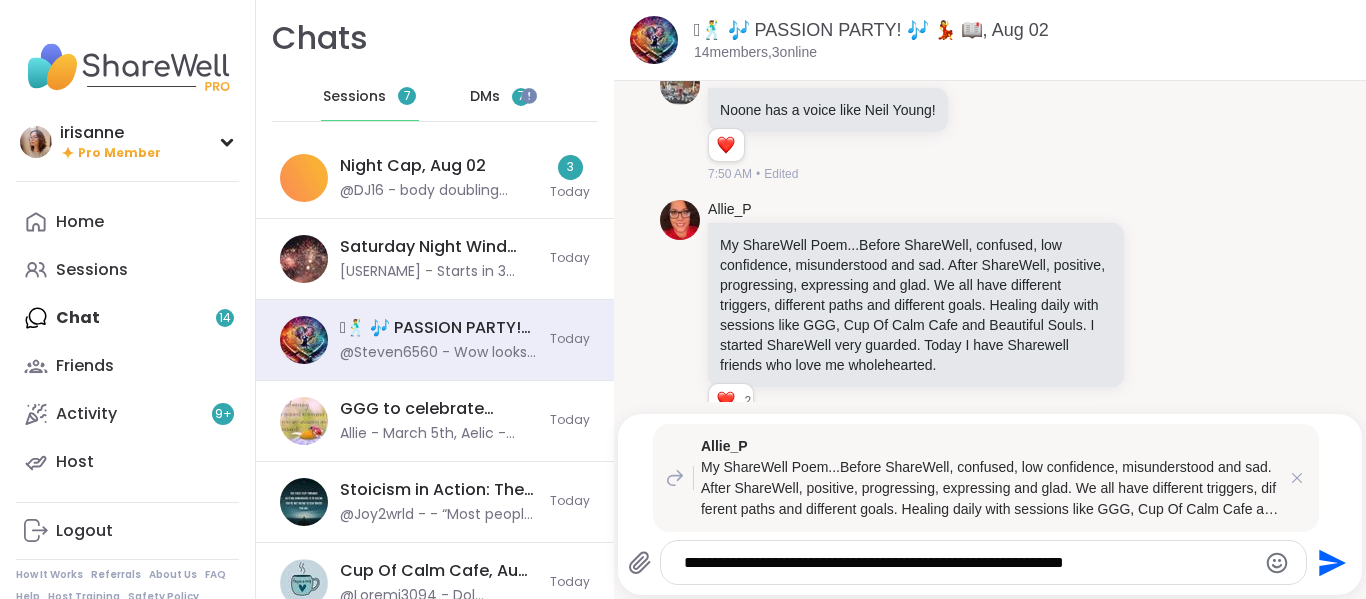 type on "**********" 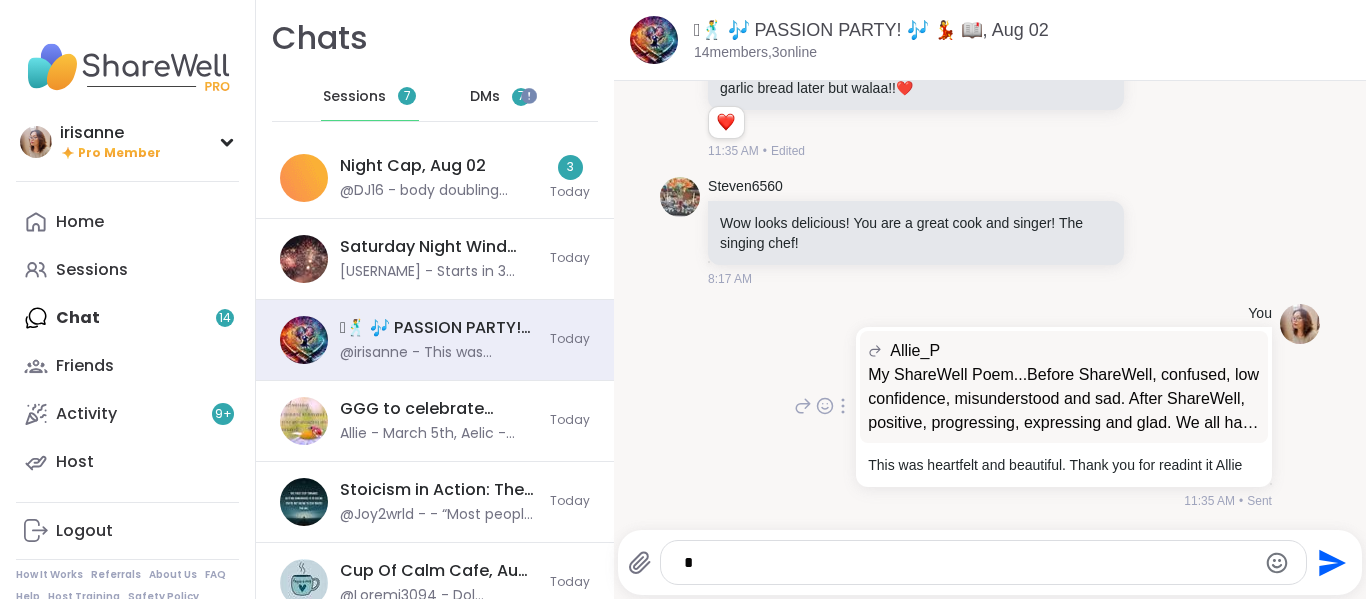 scroll, scrollTop: 4978, scrollLeft: 0, axis: vertical 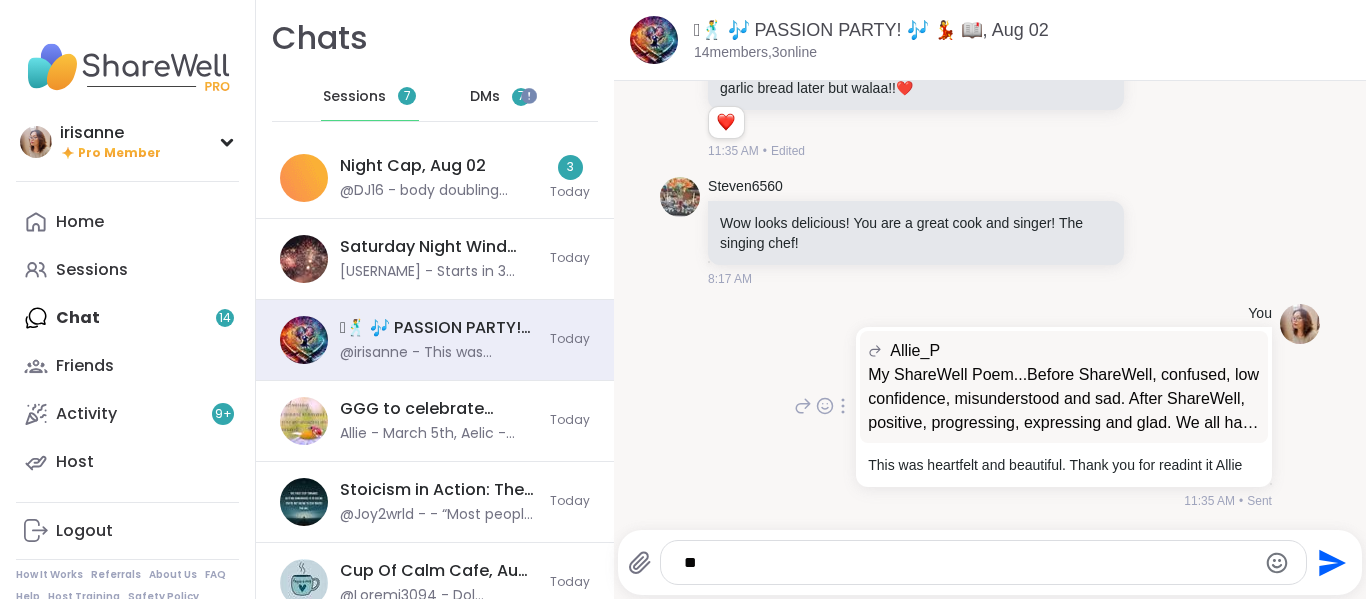 type on "*" 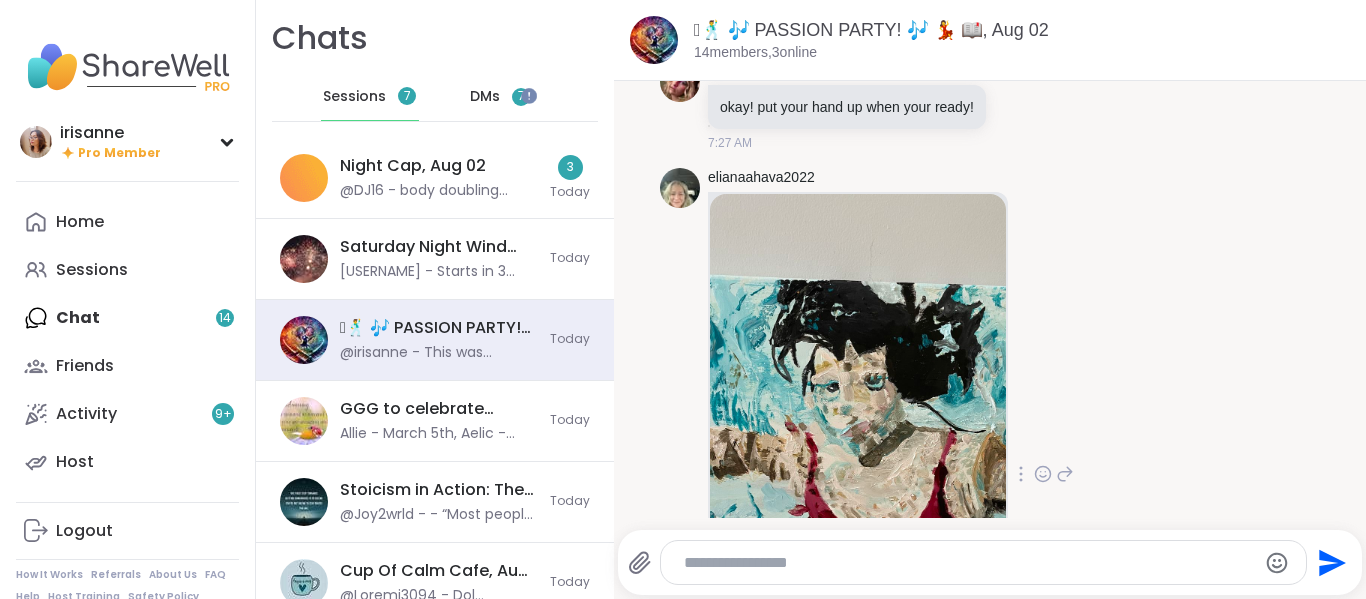scroll, scrollTop: 1732, scrollLeft: 0, axis: vertical 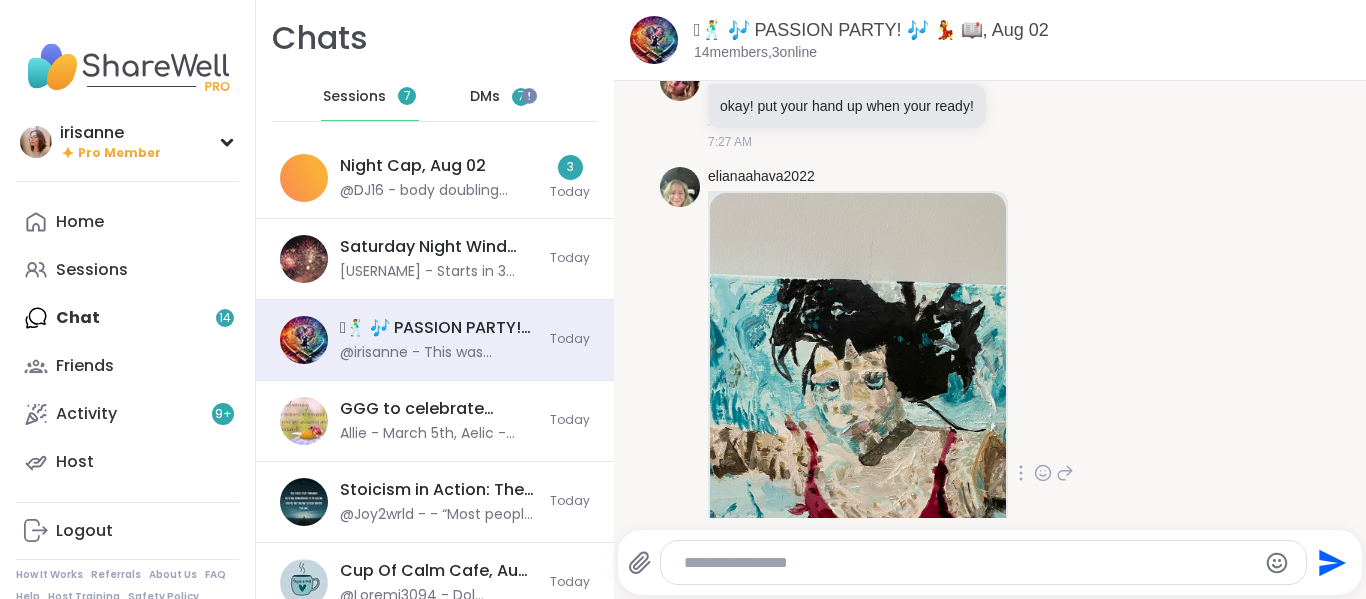 click on "elianaahava2022 Oil painting. Woman swimming   1   1 2 2 7:36 AM • Edited" at bounding box center (891, 474) 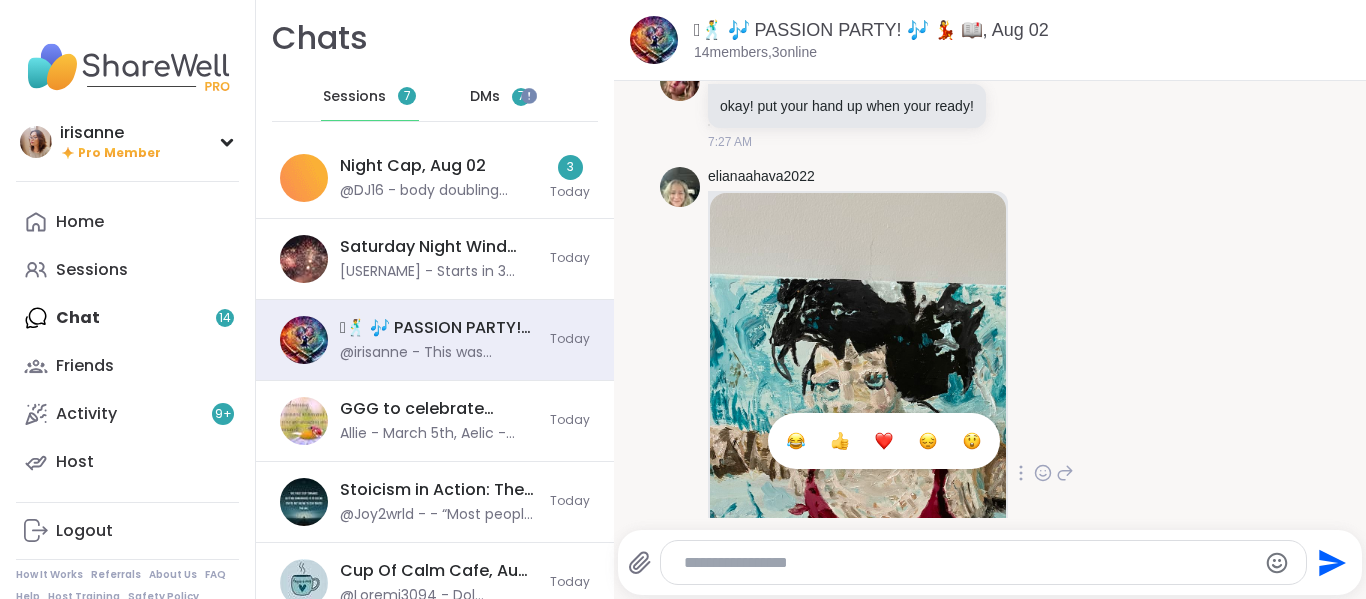 click at bounding box center (972, 441) 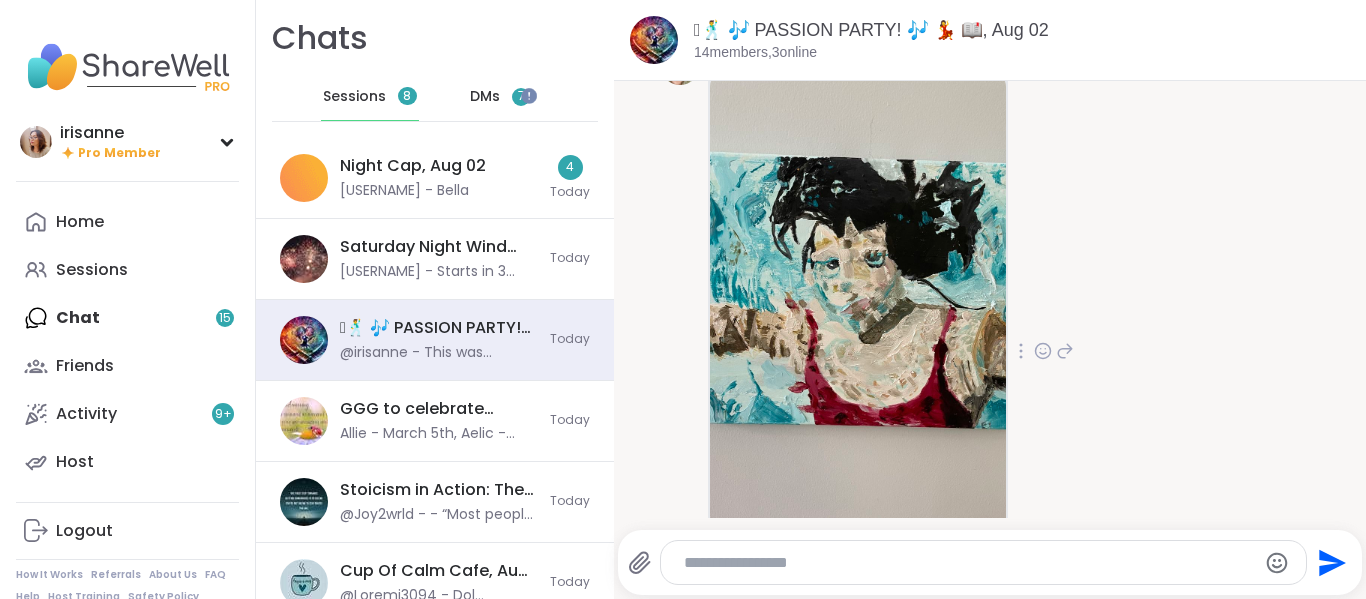 scroll, scrollTop: 1853, scrollLeft: 0, axis: vertical 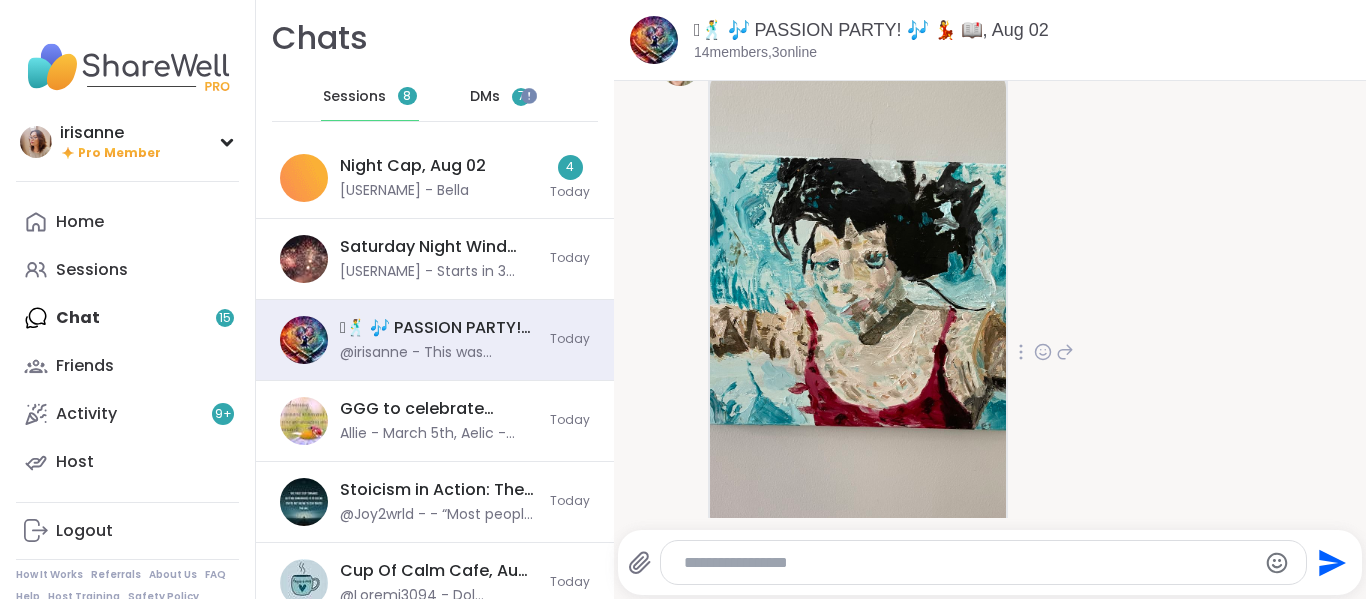 click 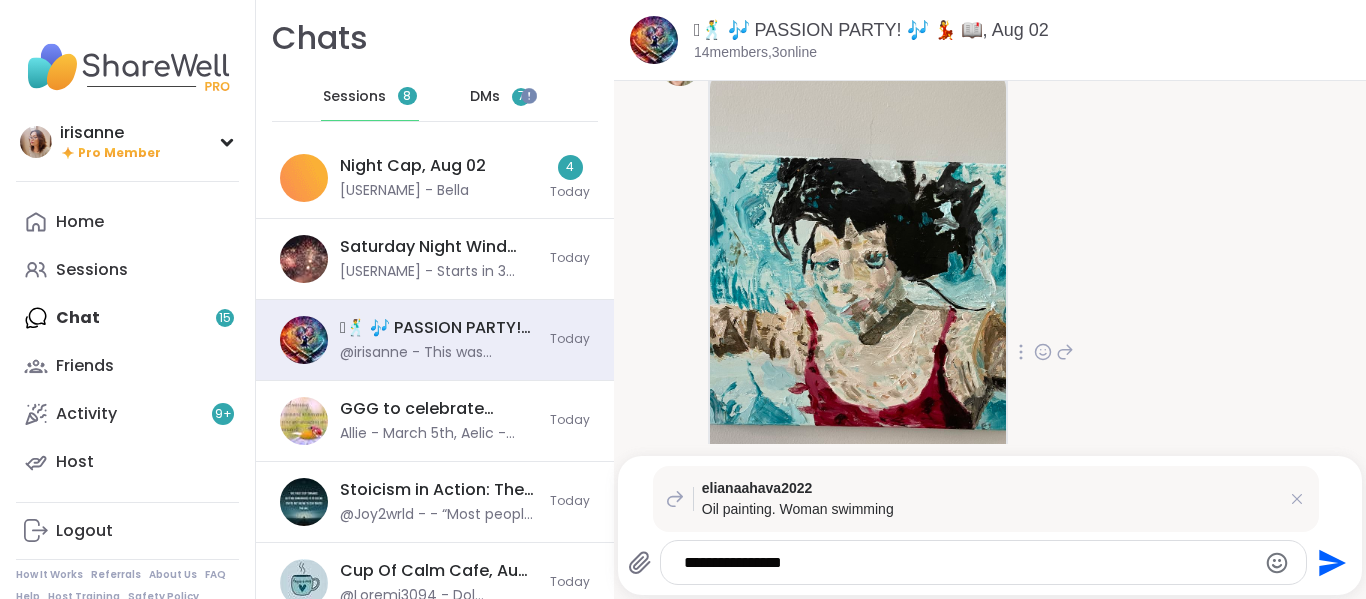 type on "**********" 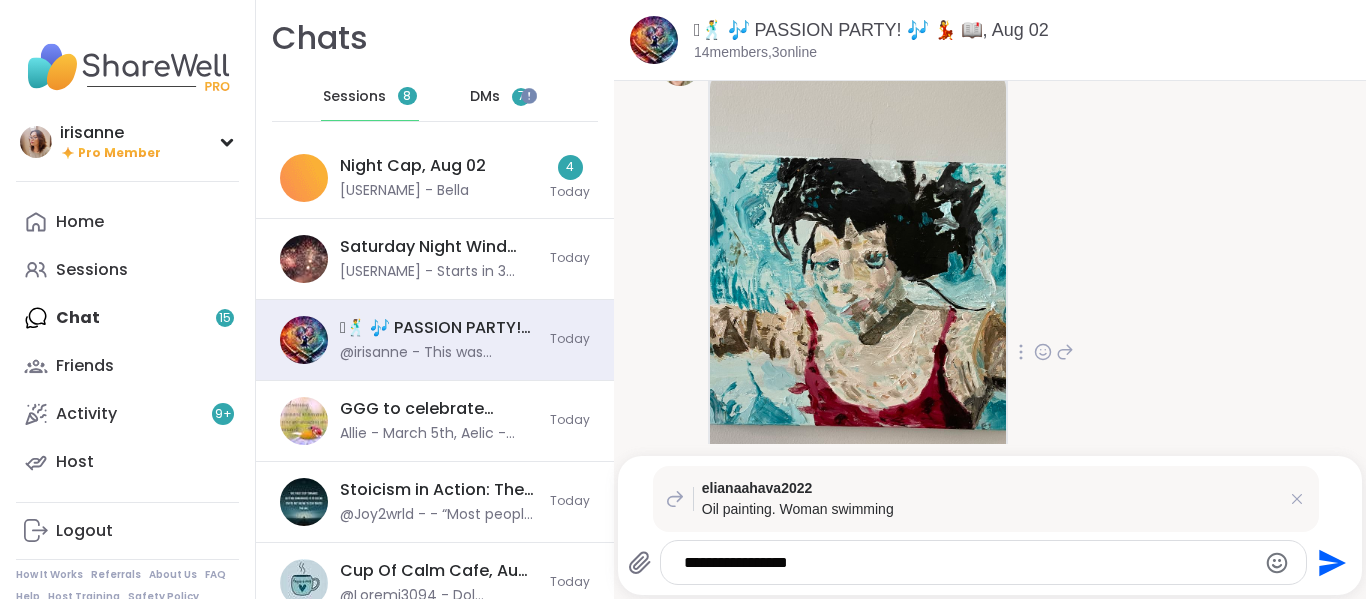 type 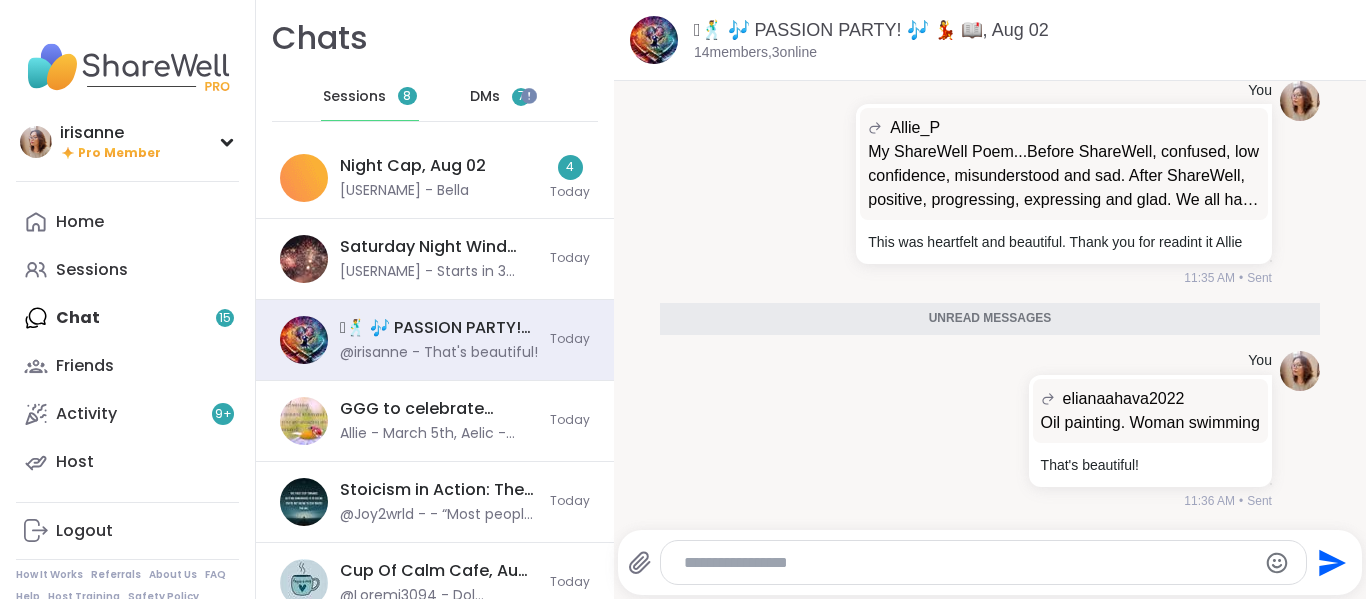 scroll, scrollTop: 5153, scrollLeft: 0, axis: vertical 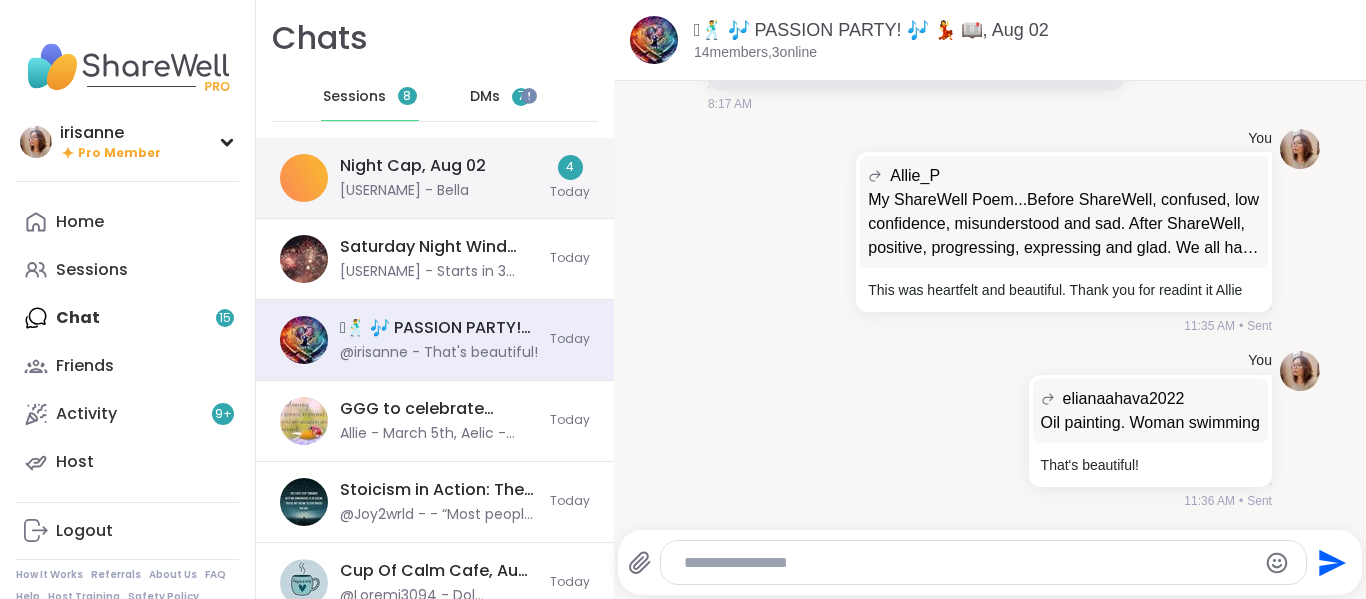 click on "Night Cap, Aug 02" at bounding box center (413, 166) 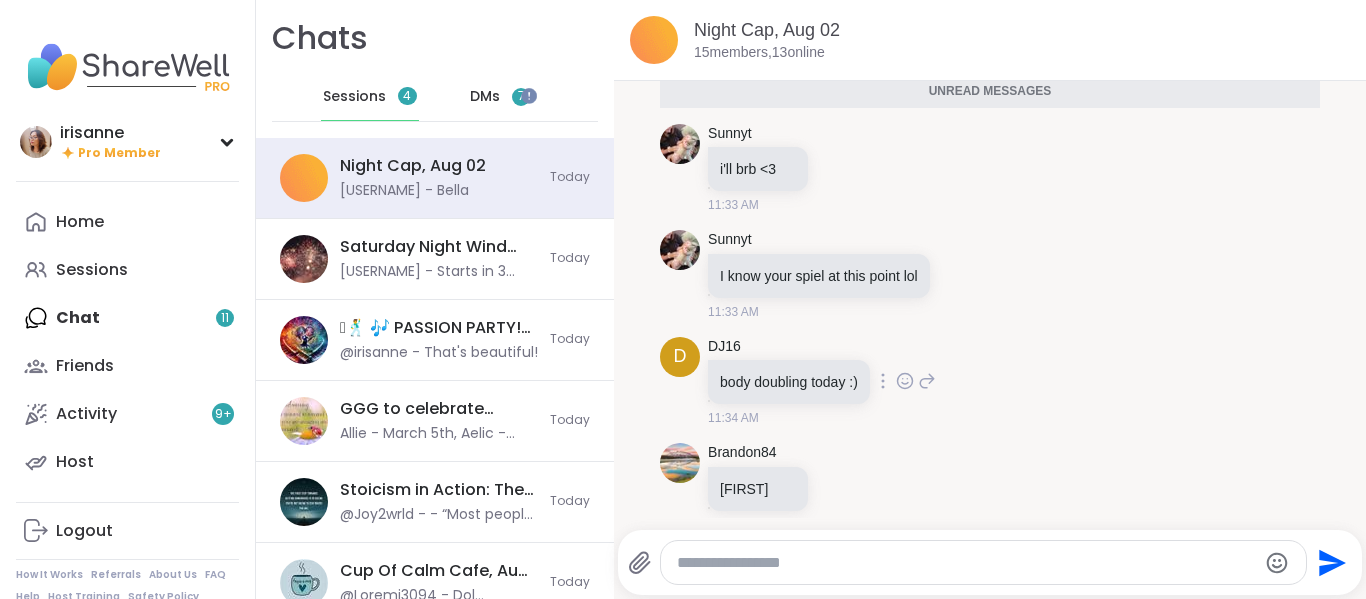scroll, scrollTop: 1, scrollLeft: 0, axis: vertical 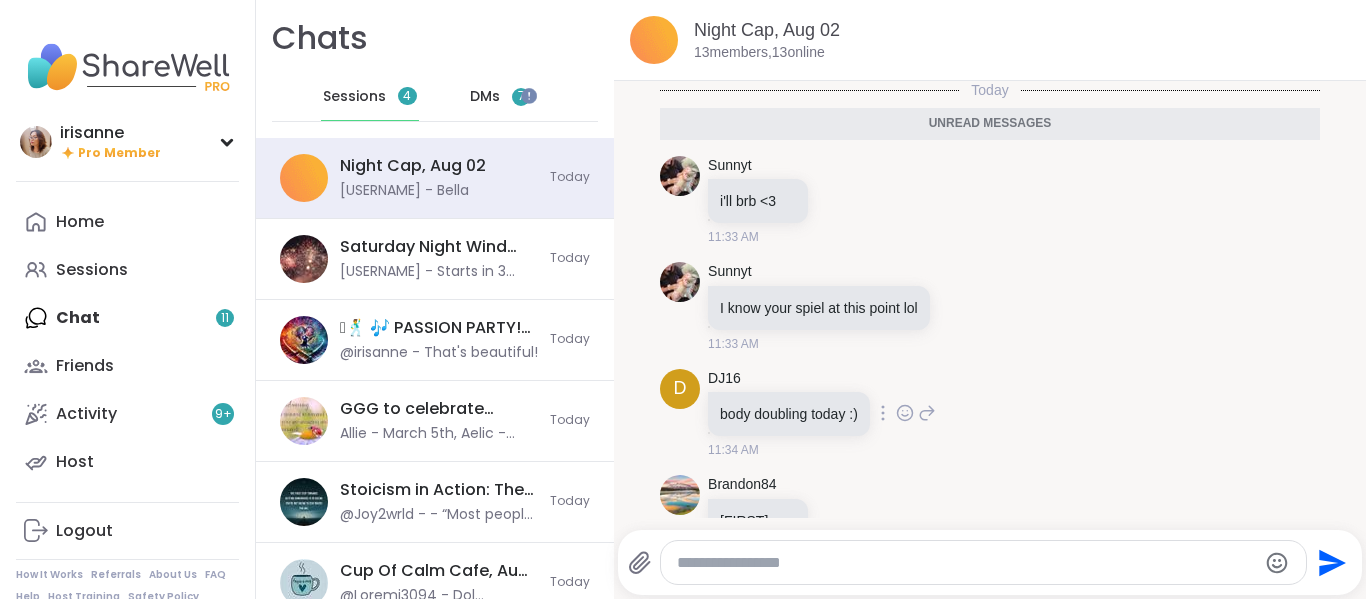 click 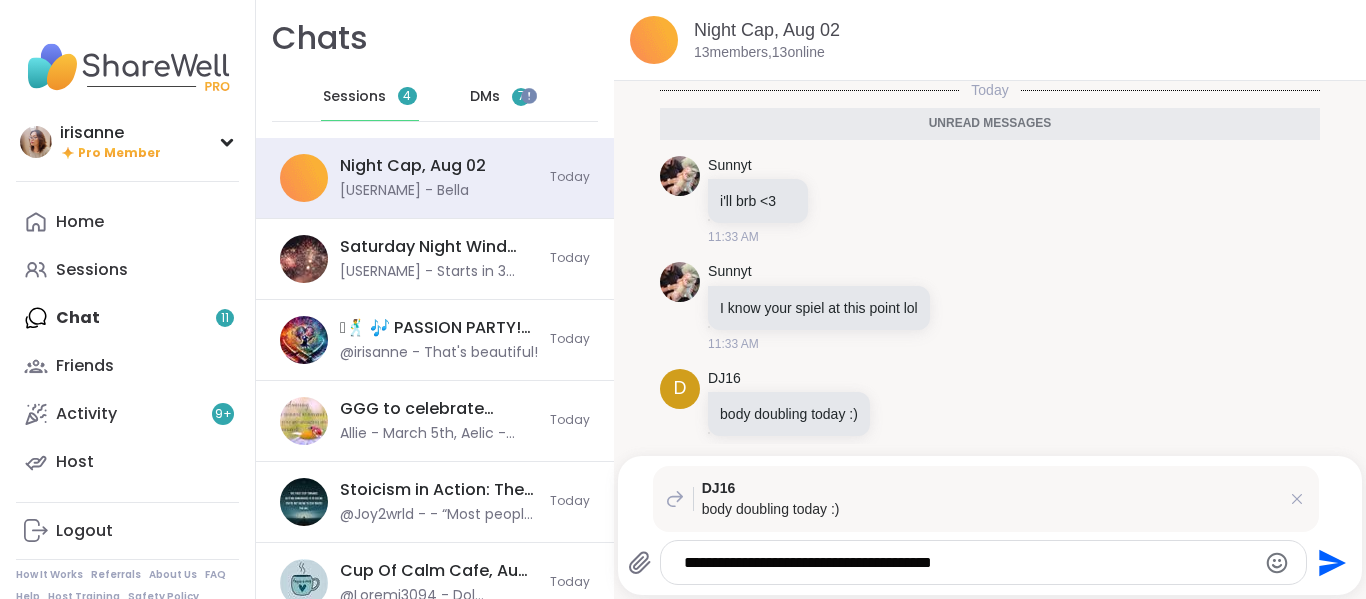 type on "**********" 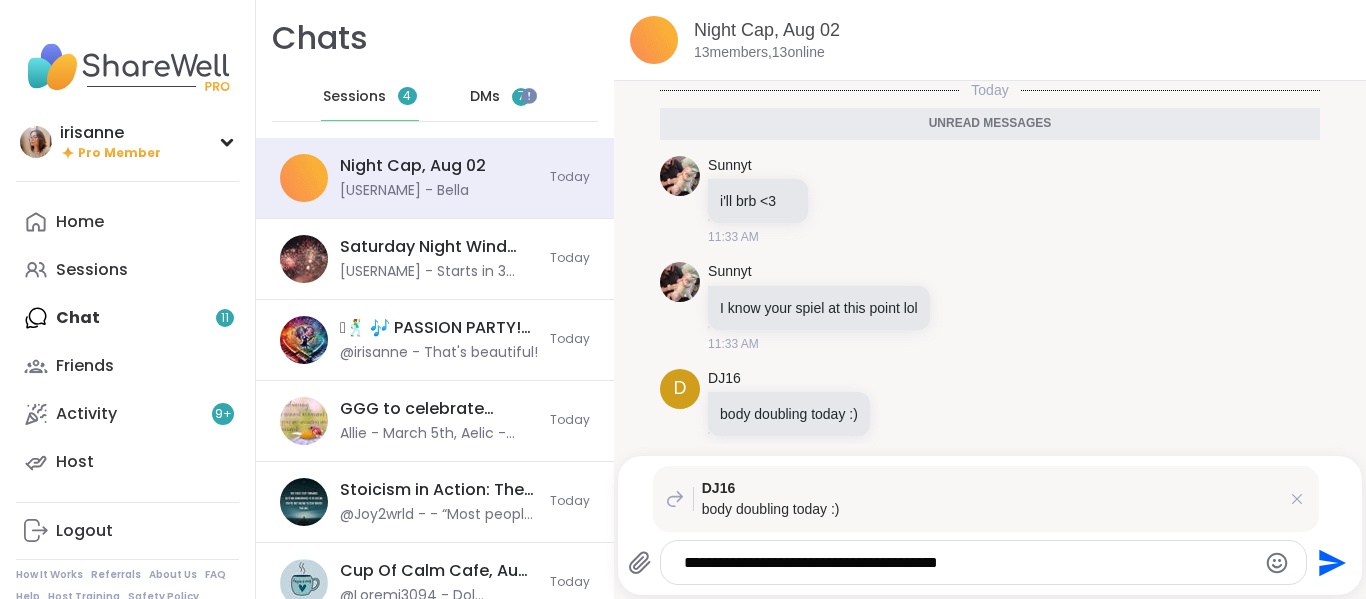 type 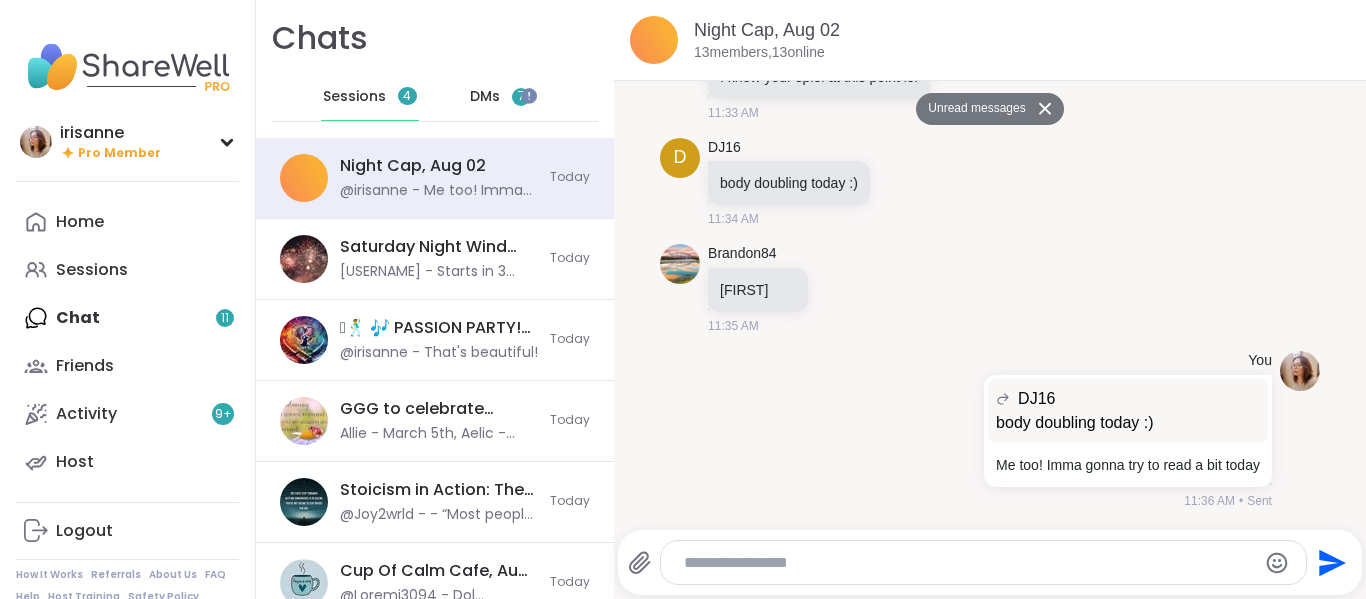 scroll, scrollTop: 184, scrollLeft: 0, axis: vertical 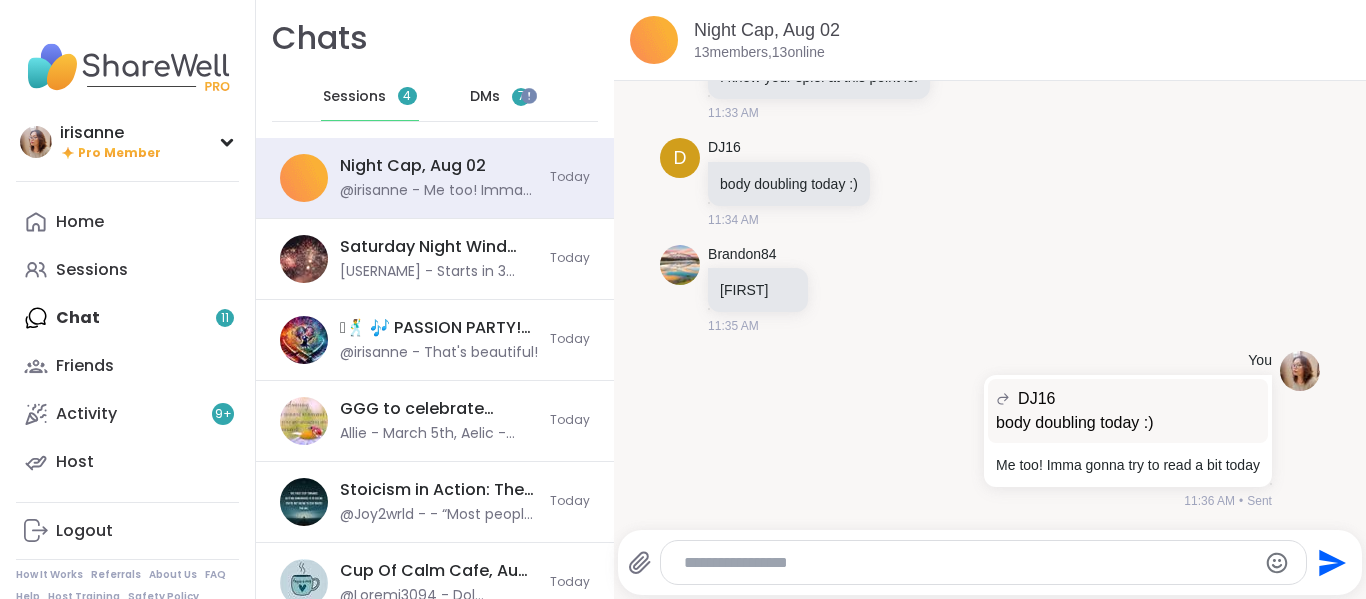 click on "DMs" at bounding box center (485, 97) 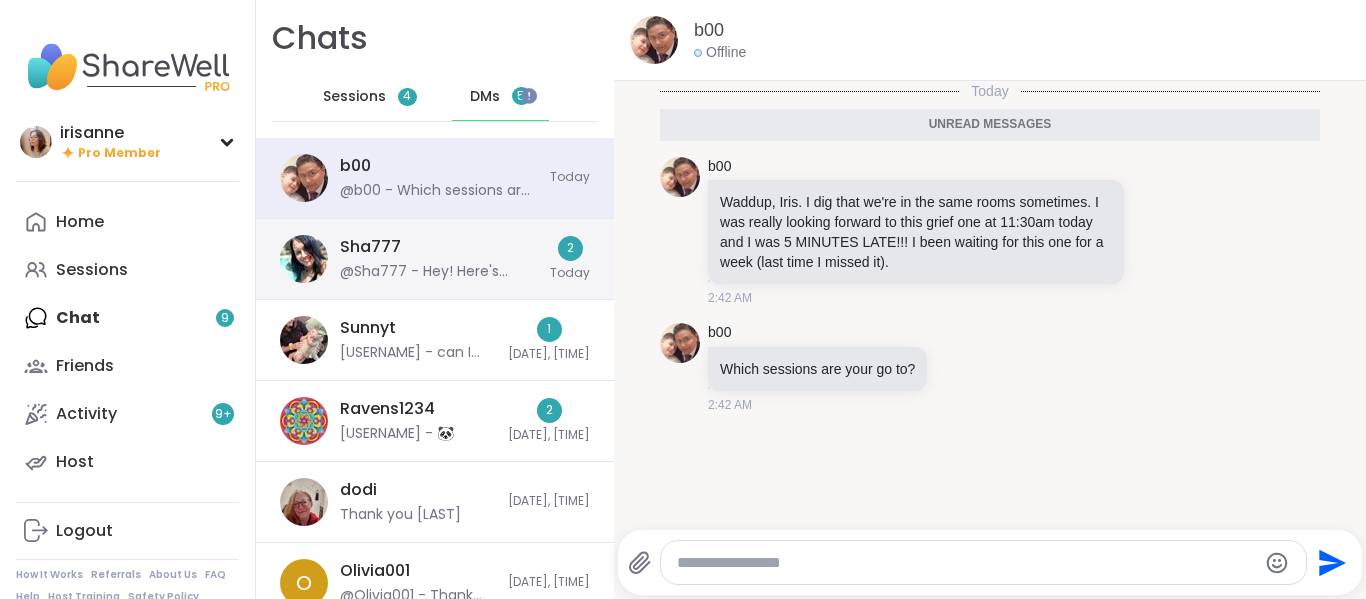 click on "Sha777 @Sha777 - Hey! Here's tonight's session, but I don't think it's visible. The chat doesn't even include ShareWell. If you can make it awesome, but can you just check that it's even visible?
https://sharewellnow.com/session/dc55f875-d358-4135-b187-5057c44f8cd4" at bounding box center (439, 259) 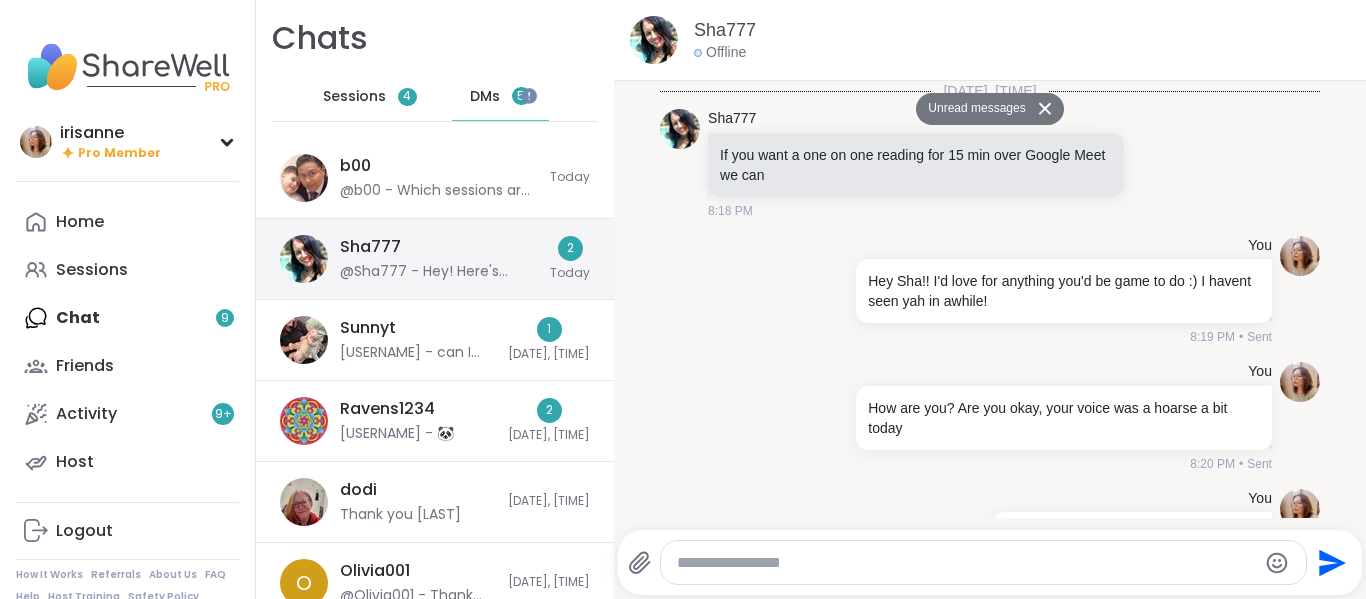 scroll, scrollTop: 3344, scrollLeft: 0, axis: vertical 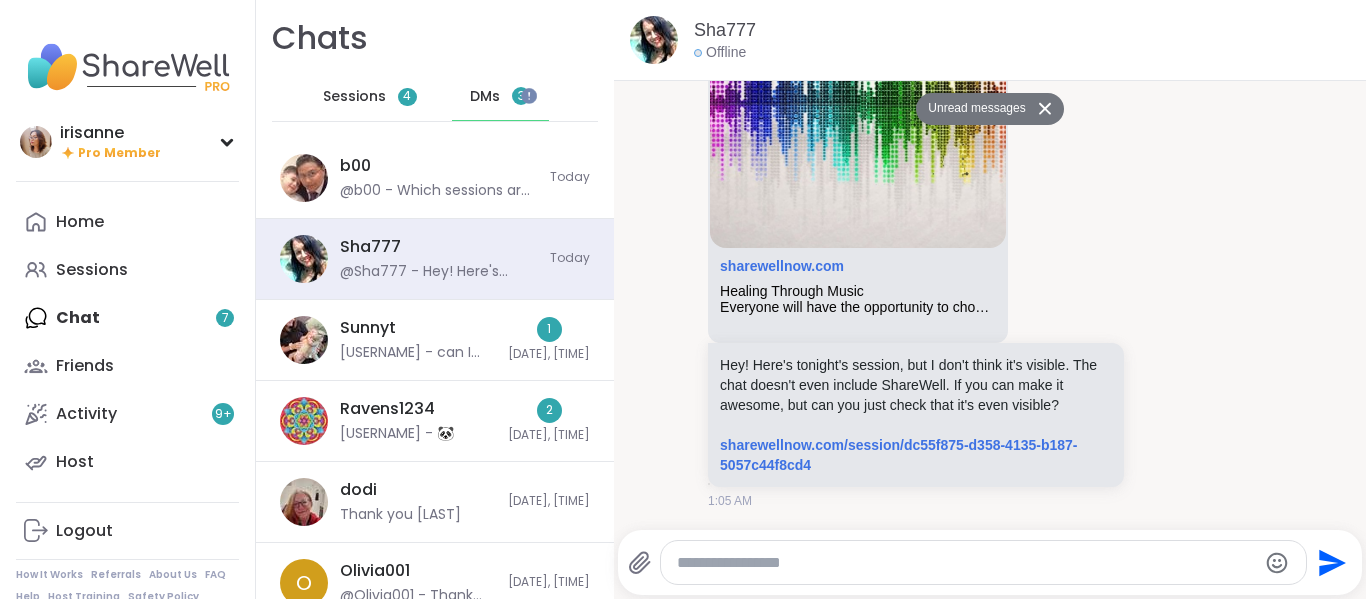click at bounding box center [967, 563] 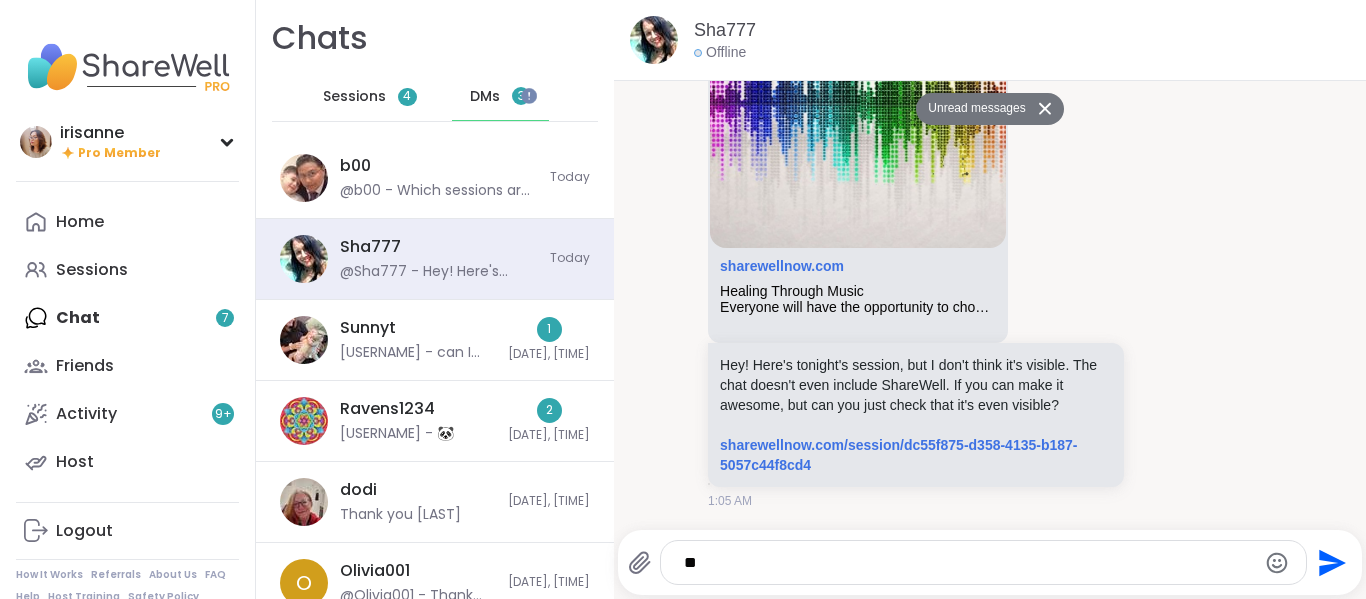 type on "*" 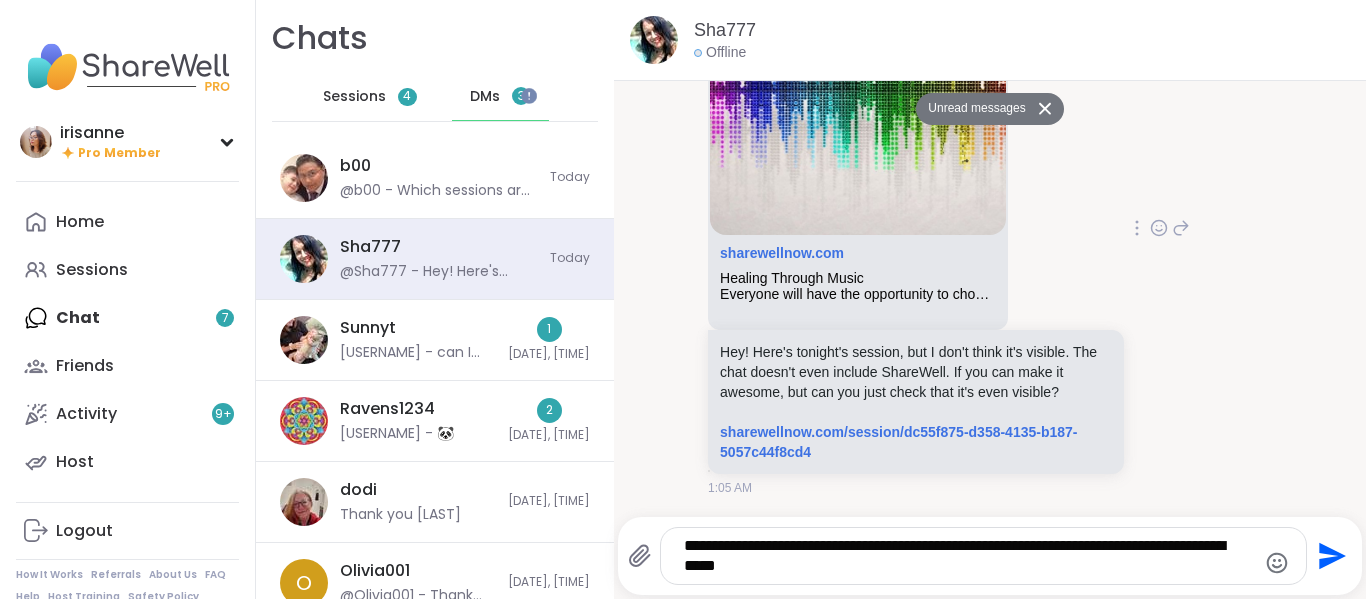type on "**********" 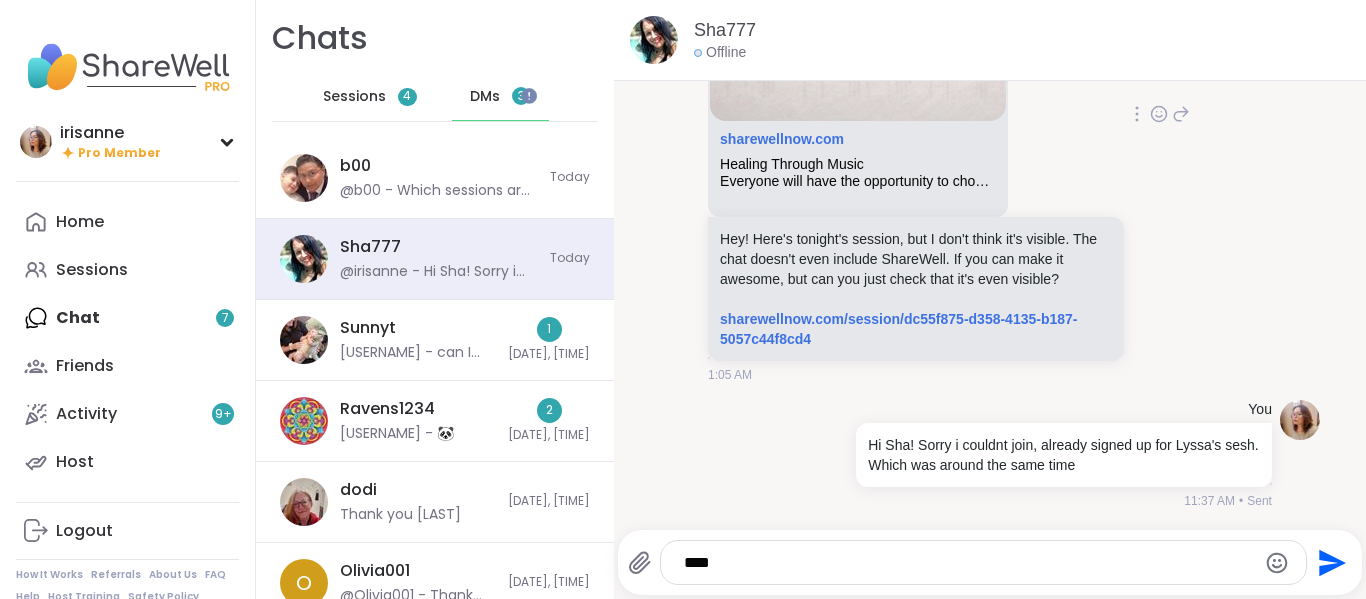 scroll, scrollTop: 3423, scrollLeft: 0, axis: vertical 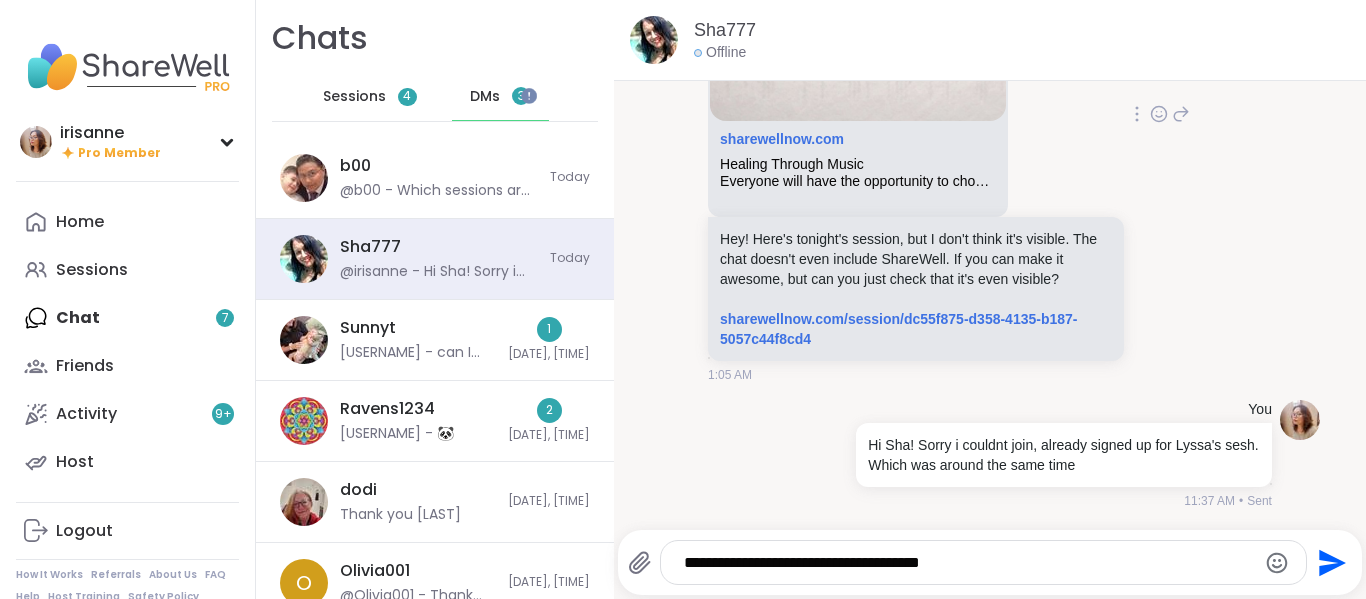 type on "**********" 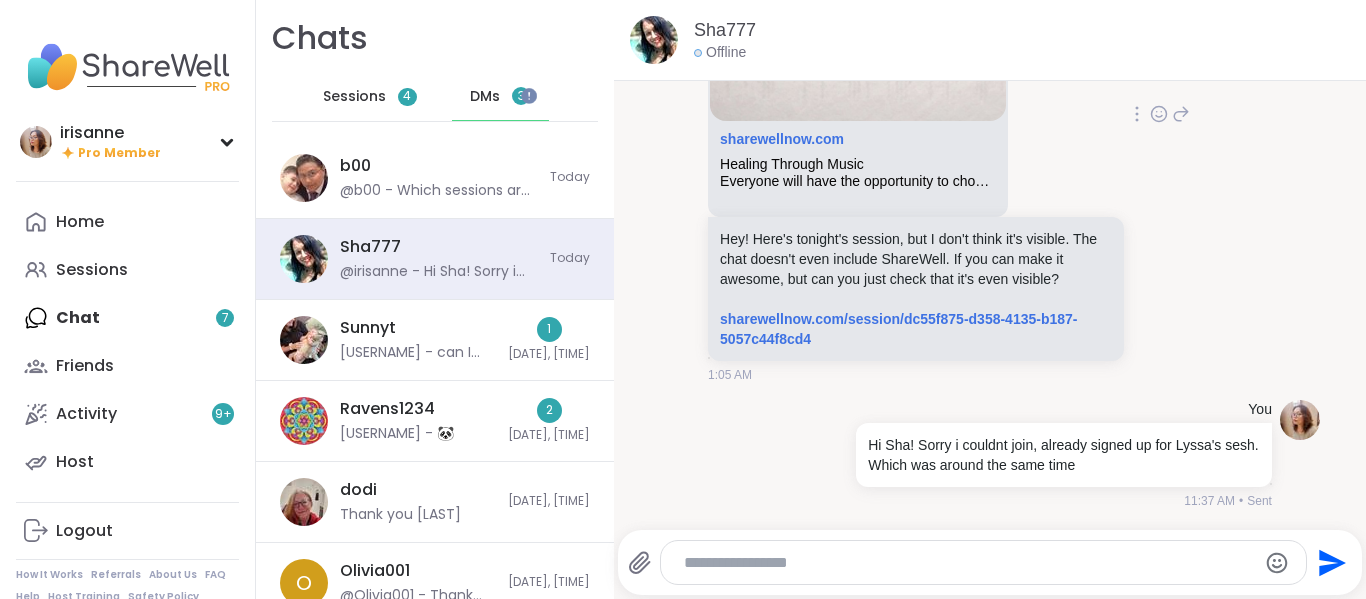 scroll, scrollTop: 3530, scrollLeft: 0, axis: vertical 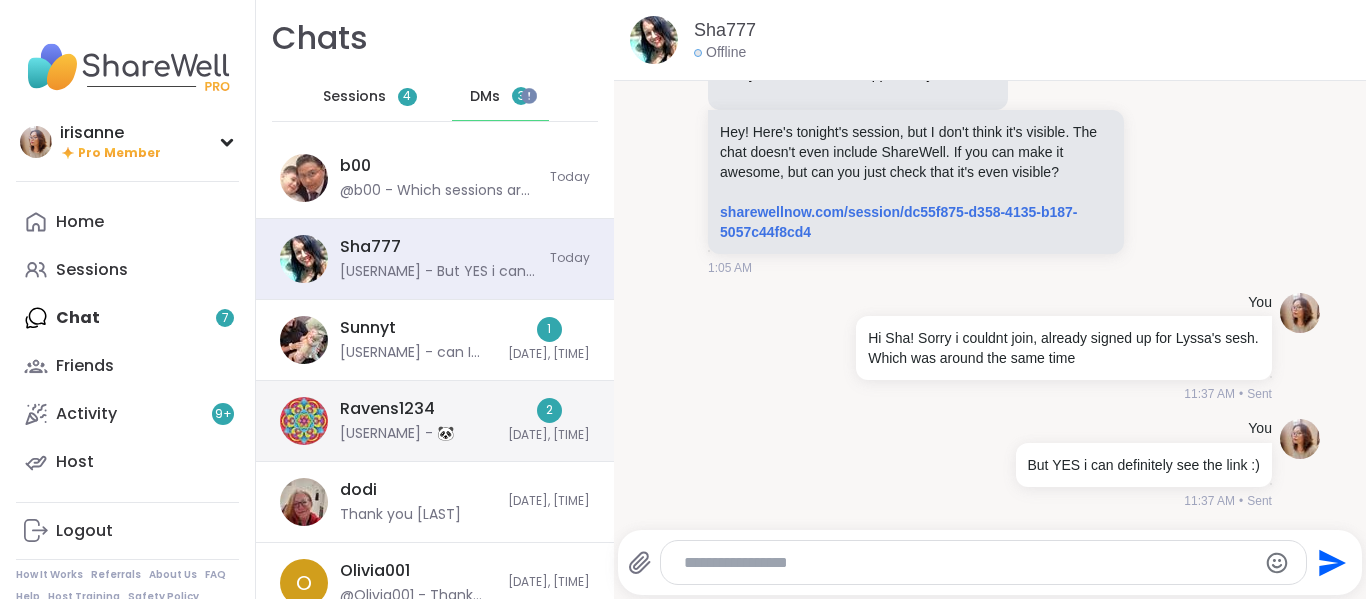 type 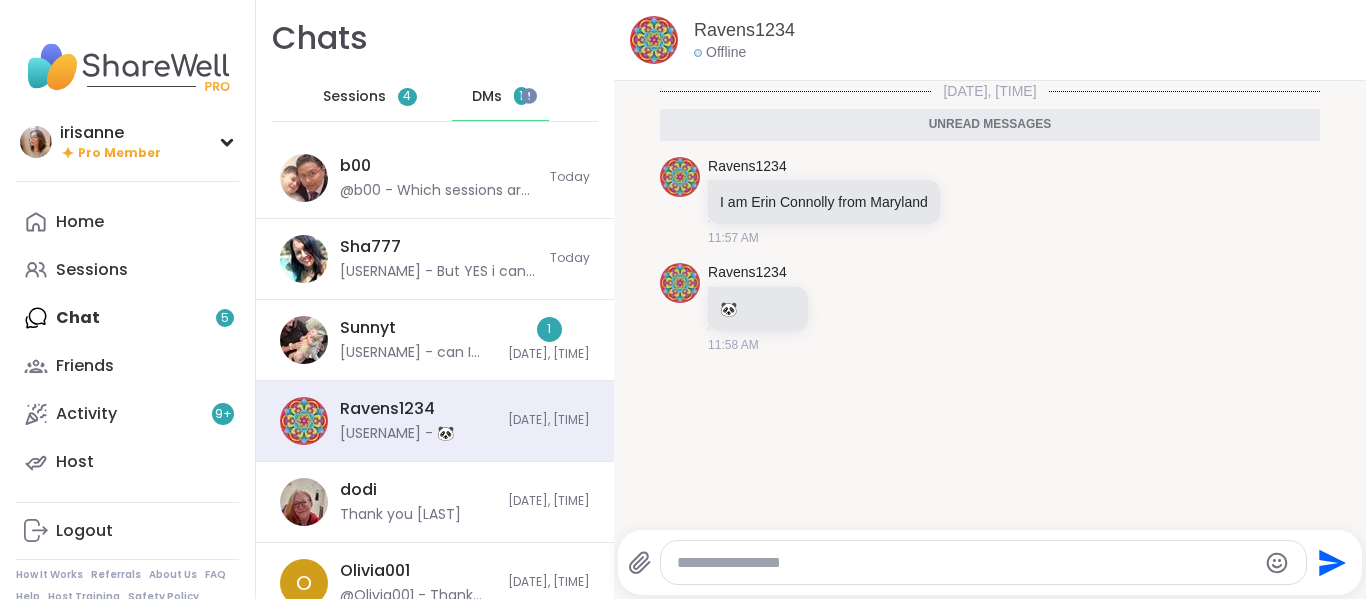 click at bounding box center [967, 563] 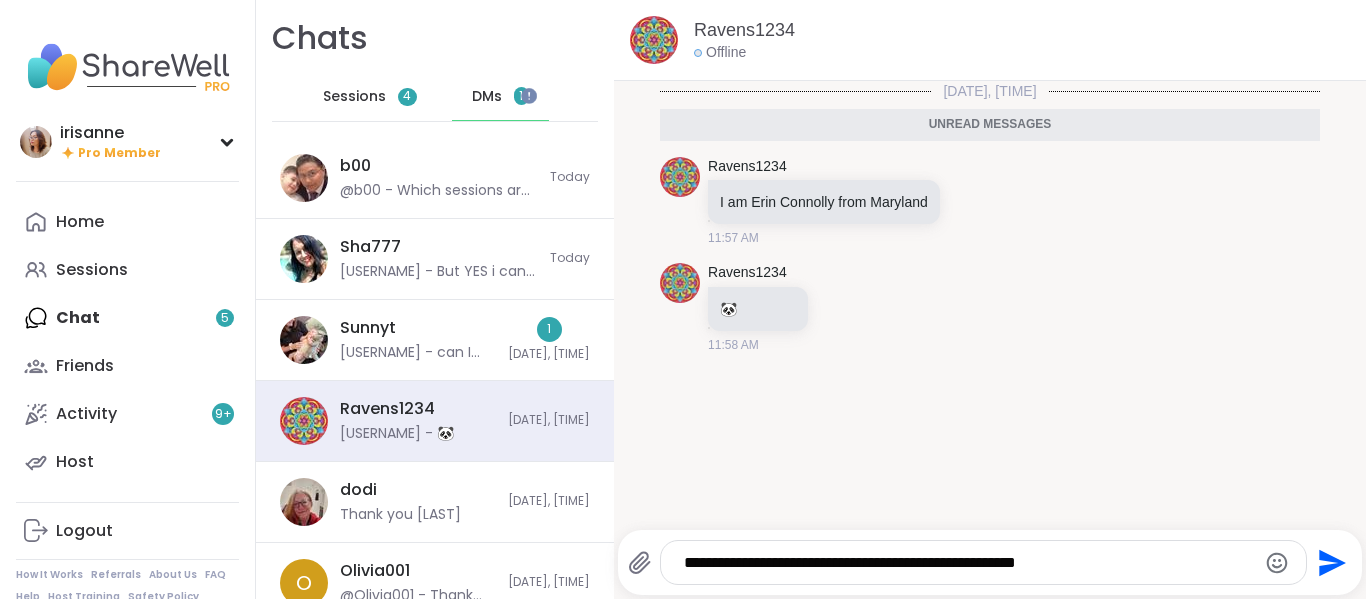 type on "**********" 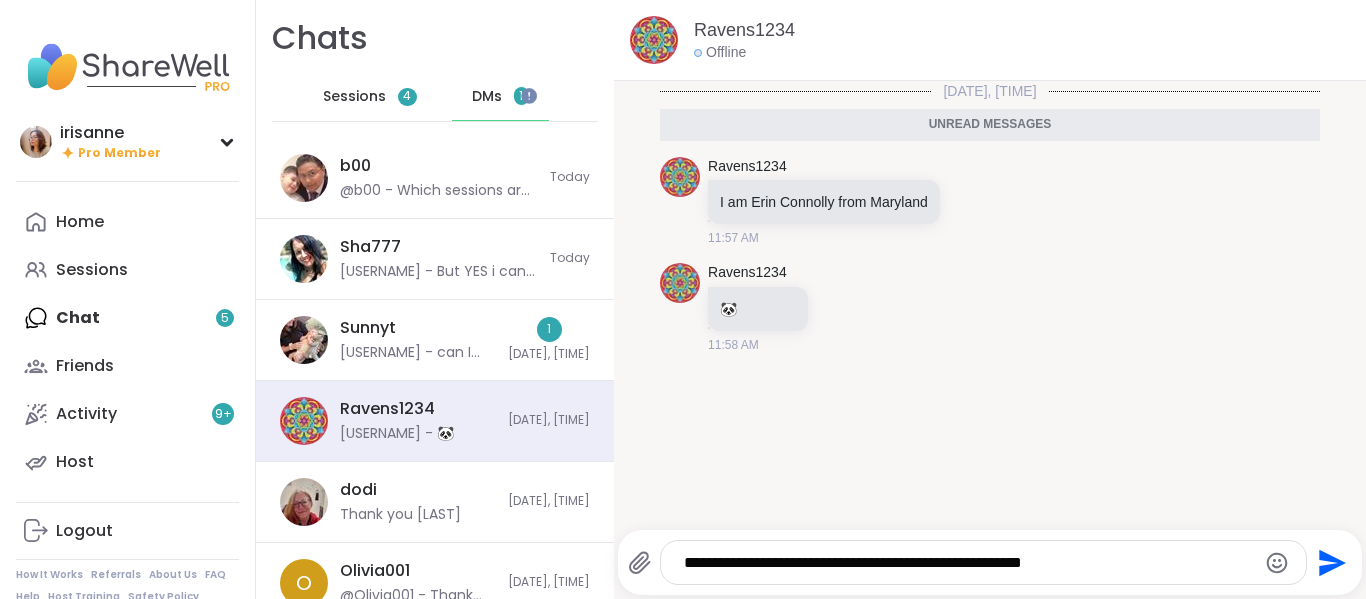type 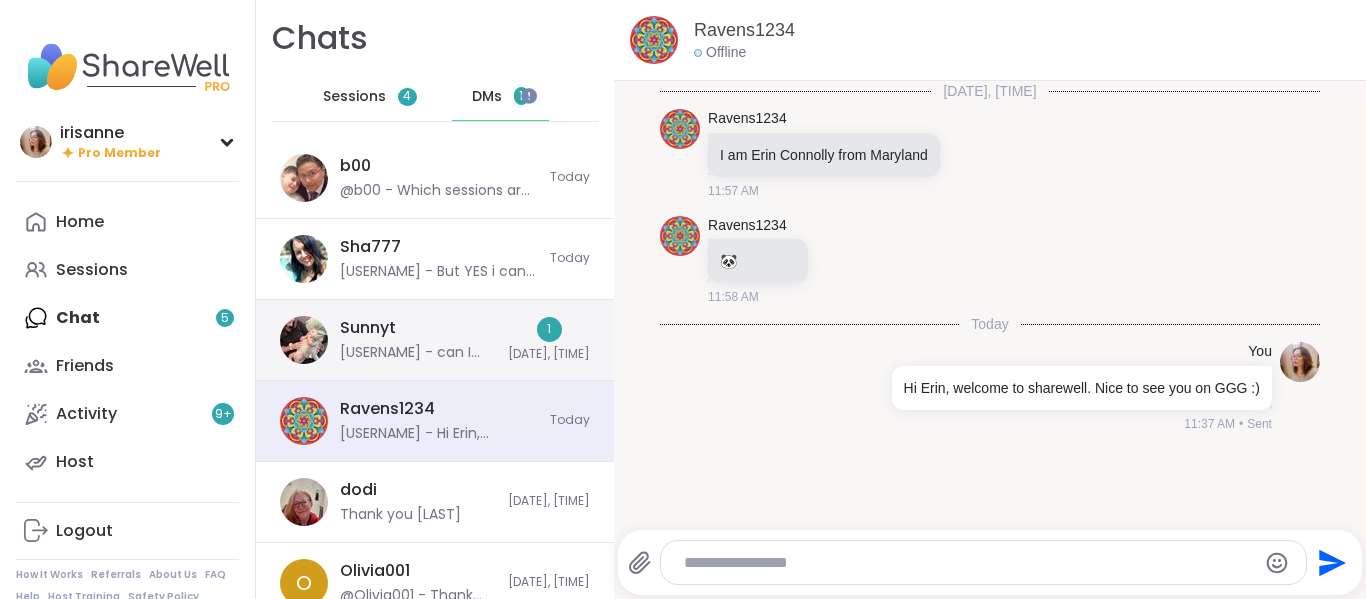 click on "Sunnyt @Sunnyt - can I ask you how long you and your husband knew eachother/were together? I feel like I've been building this image of you and hearing bits of you and it's kind of like putting a puzzle together without the box haha but I'd love to hear any more of your story you want to share. I feel really drawn to your energy and encouraged by your resilience. 1 8/2/2025, 3:26 PM" at bounding box center (435, 340) 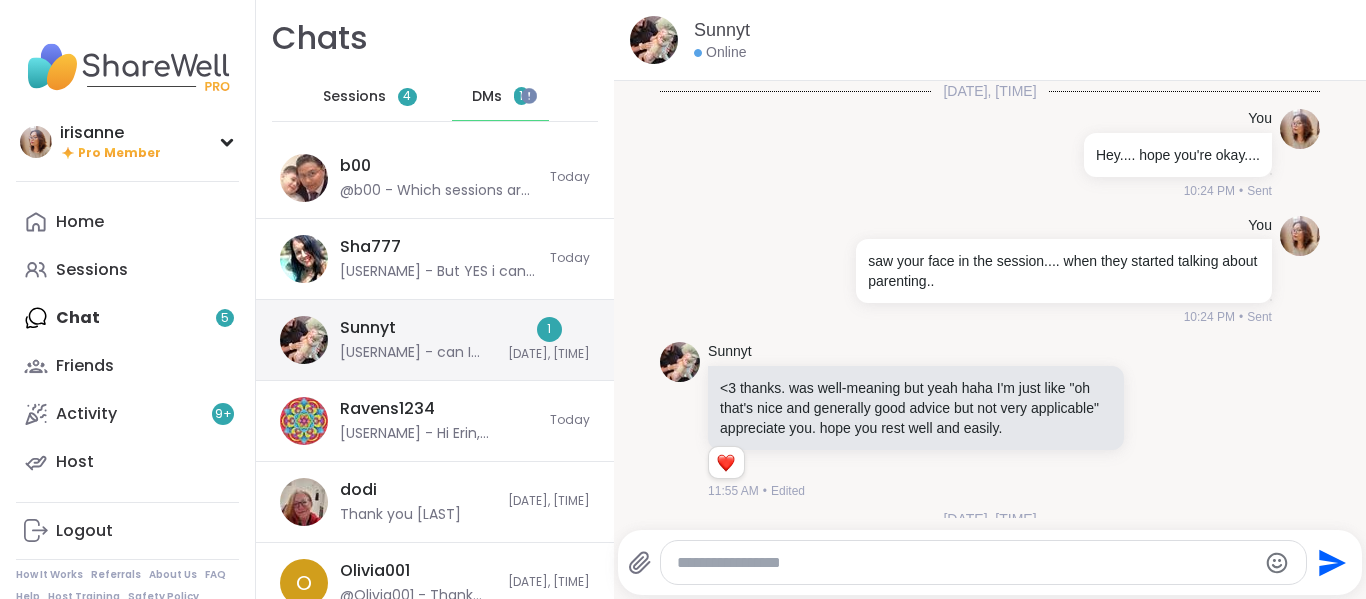 scroll, scrollTop: 2841, scrollLeft: 0, axis: vertical 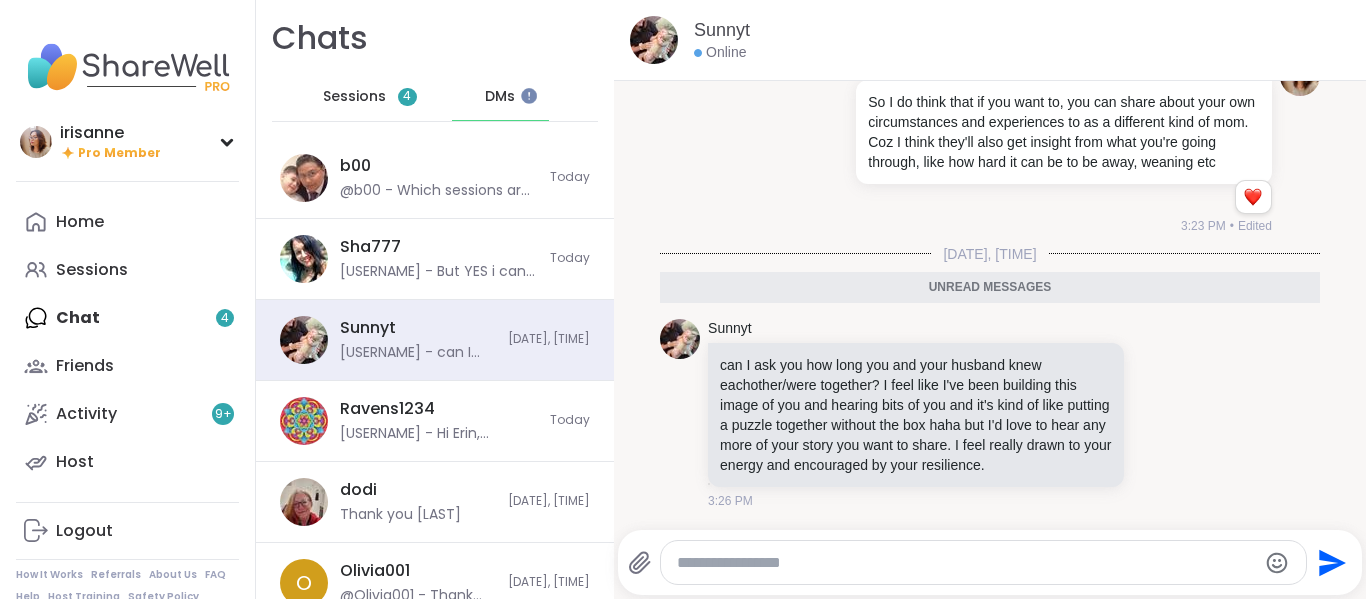 click at bounding box center (967, 563) 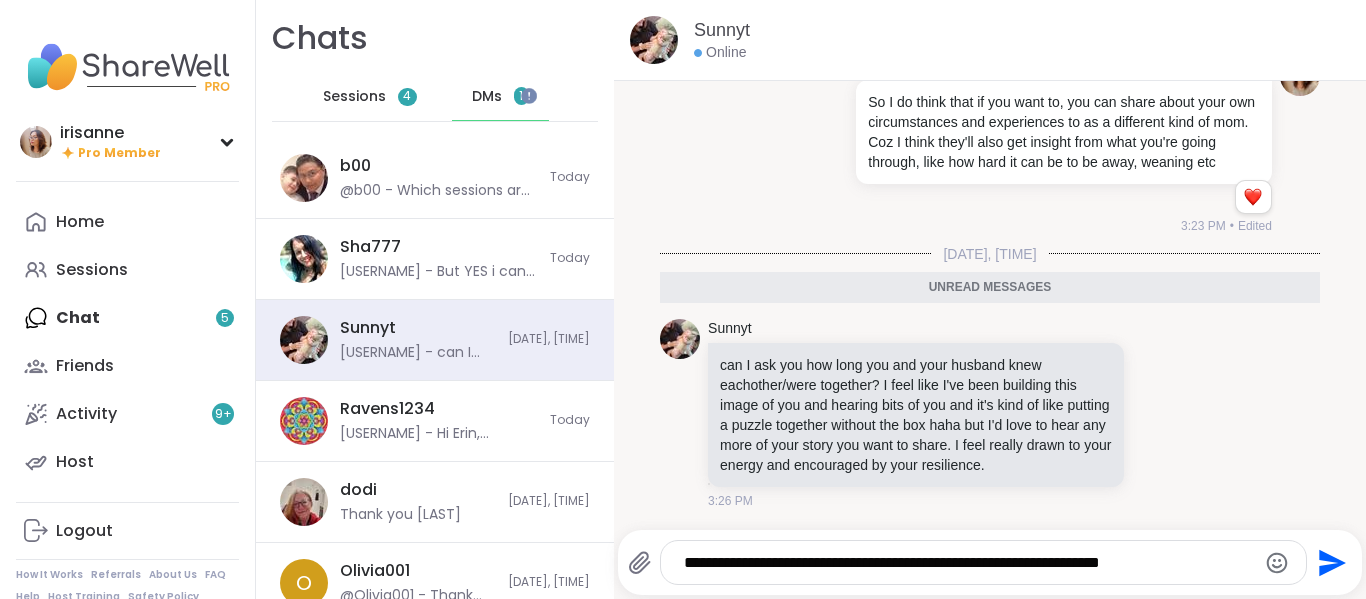 click on "**********" at bounding box center (966, 563) 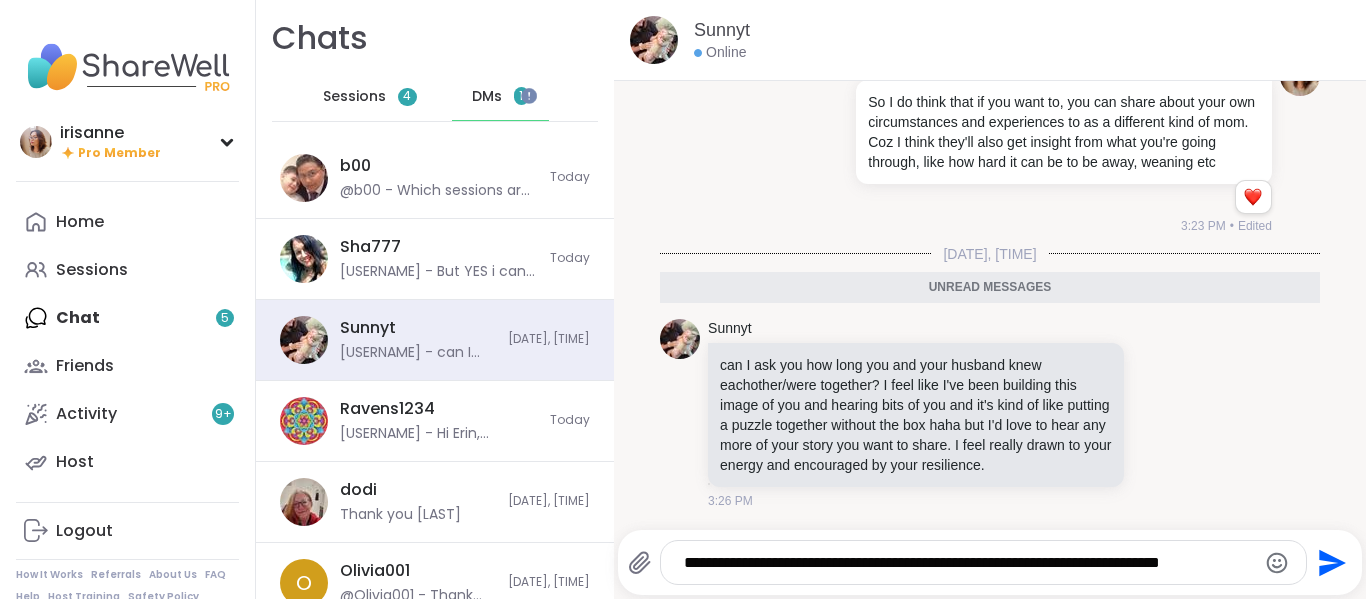 click on "**********" at bounding box center [966, 563] 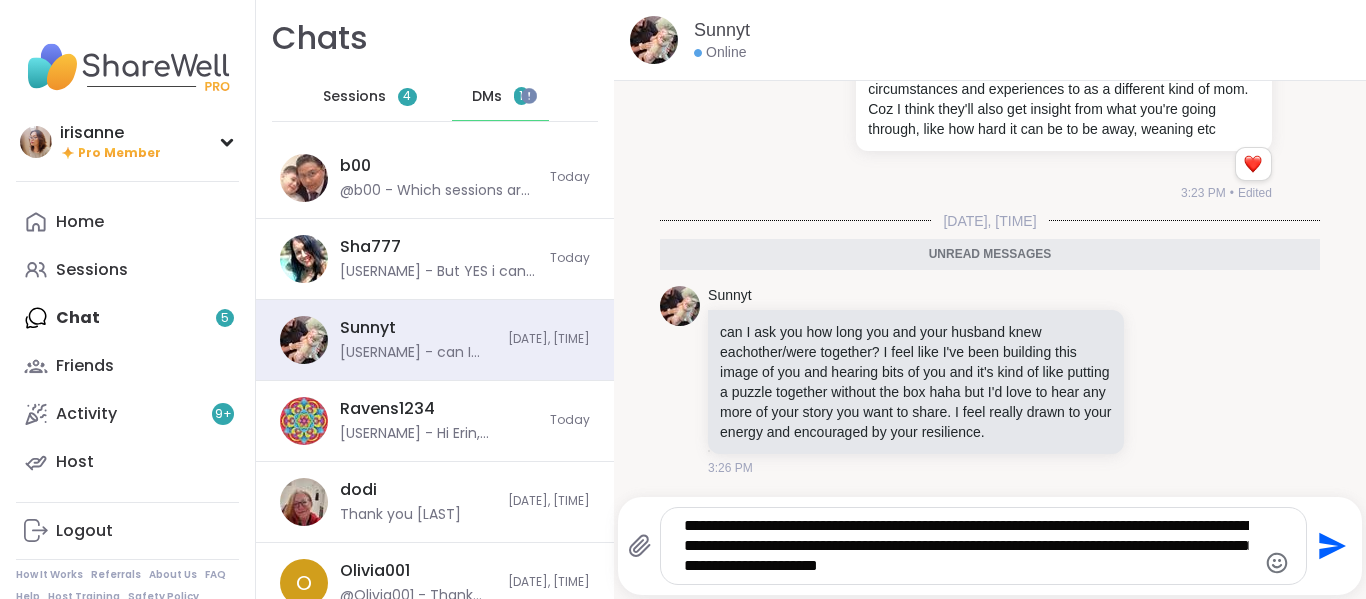 type on "**********" 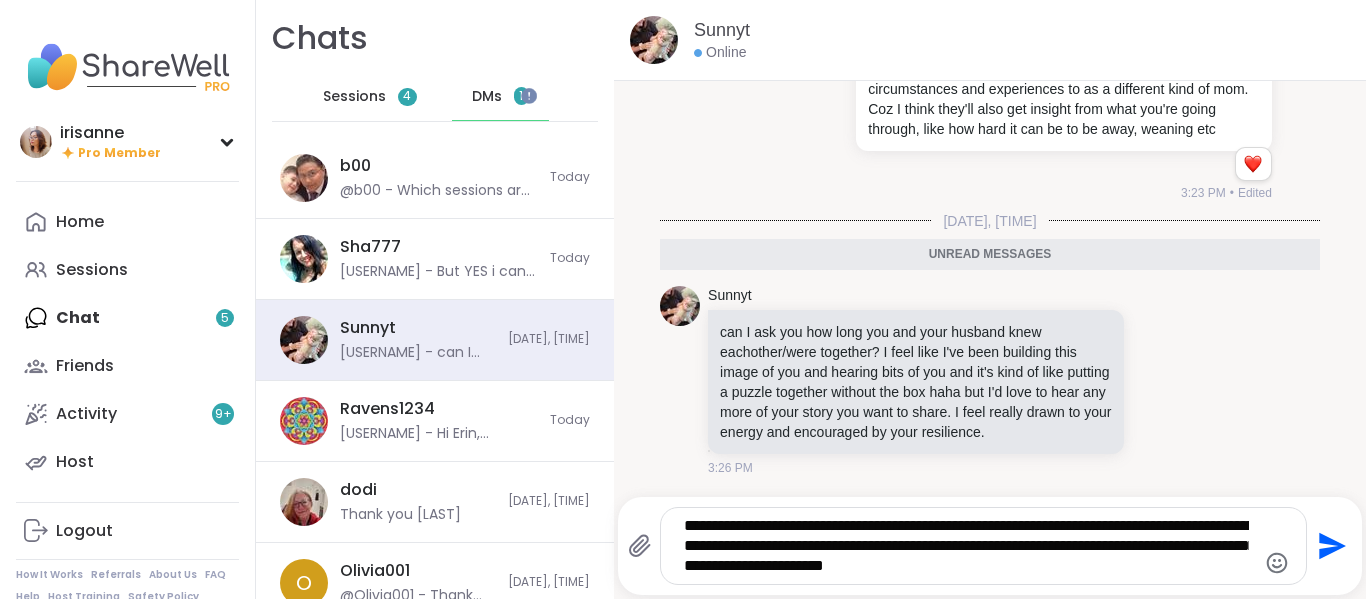 click on "**********" at bounding box center [966, 546] 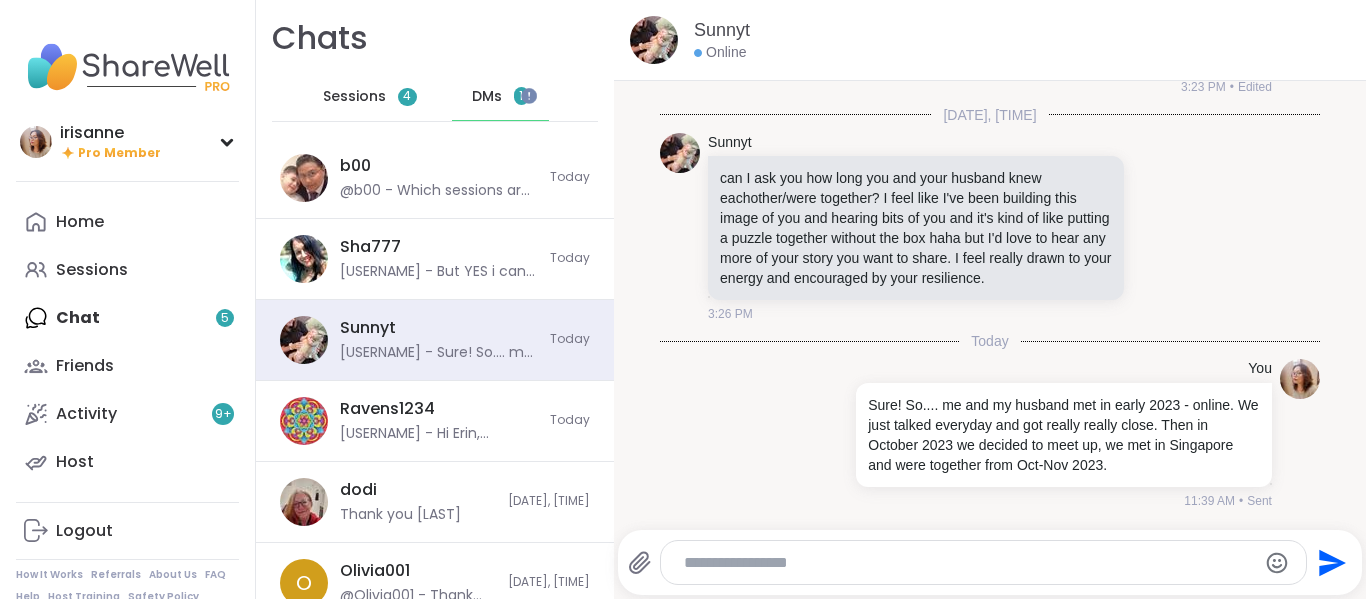 scroll, scrollTop: 2980, scrollLeft: 0, axis: vertical 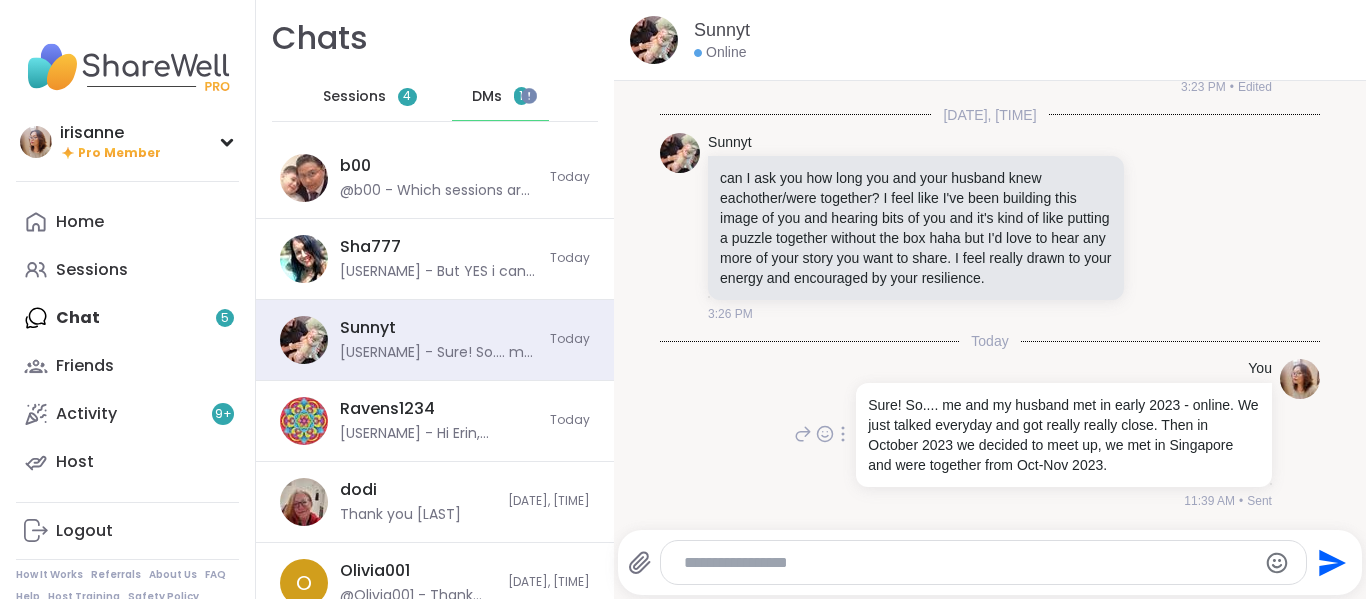 click at bounding box center [843, 434] 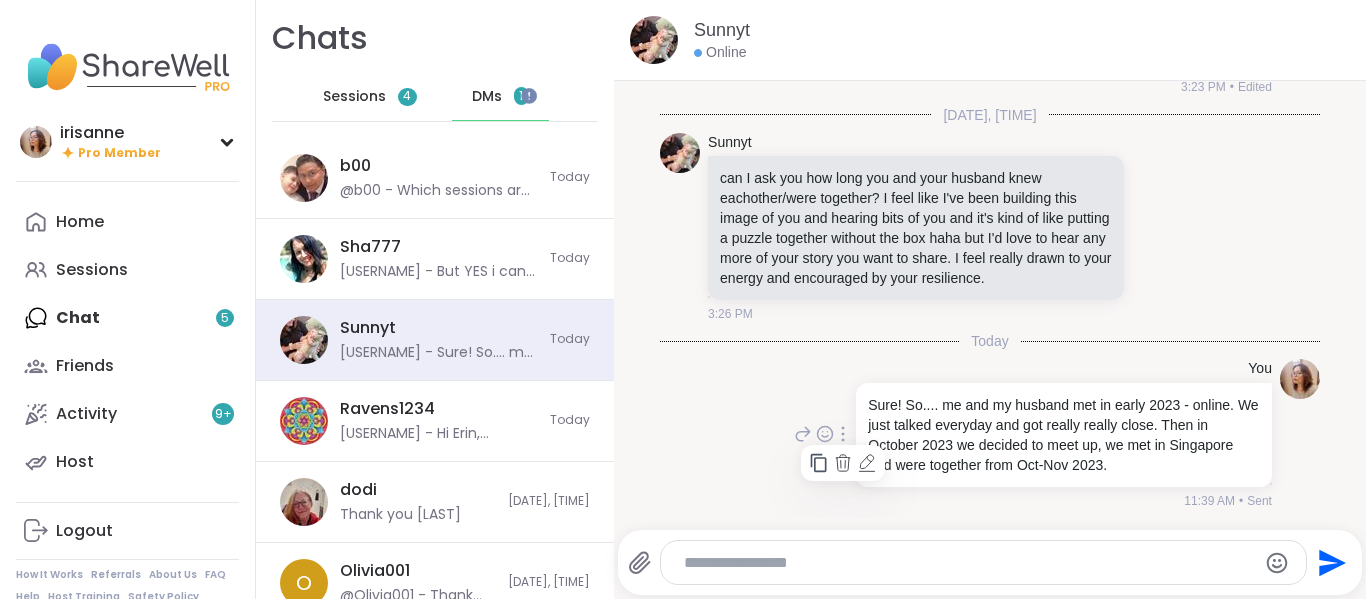 click 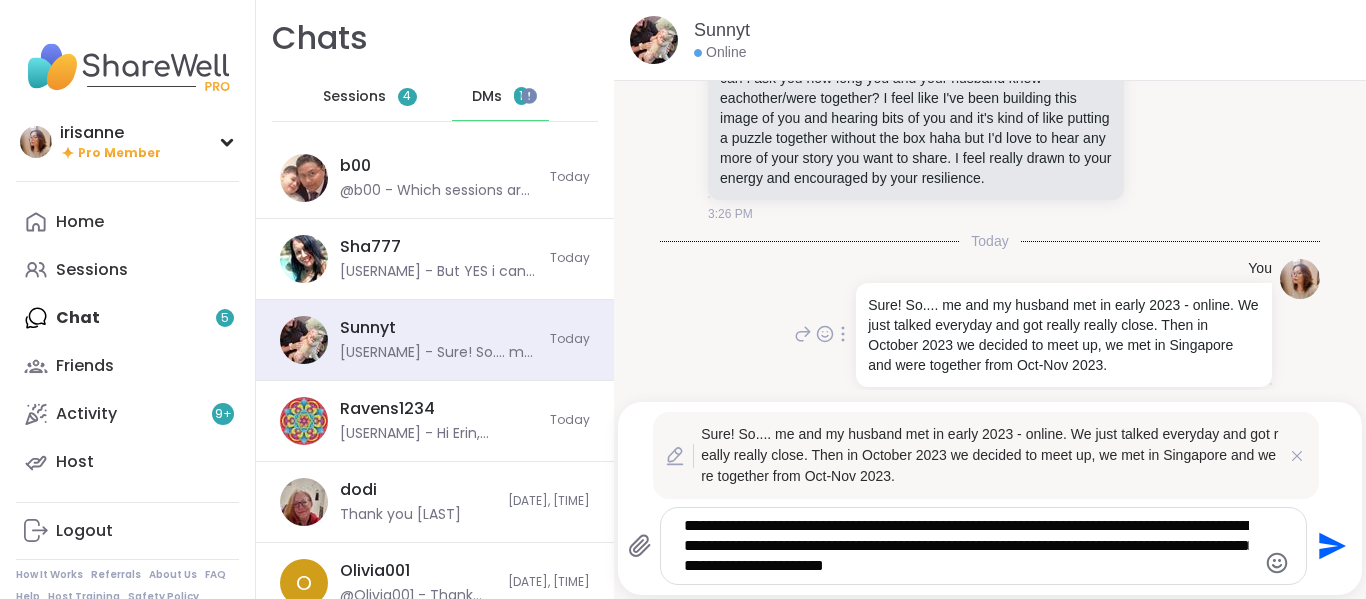 click on "**********" at bounding box center (966, 546) 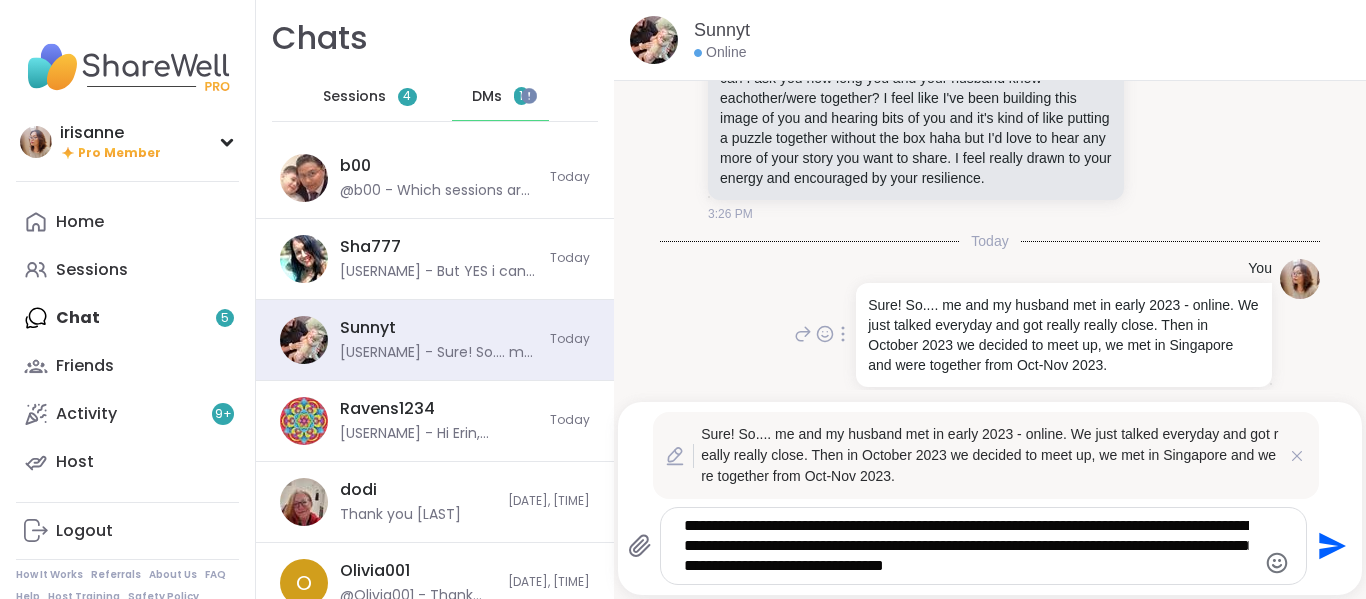 type on "**********" 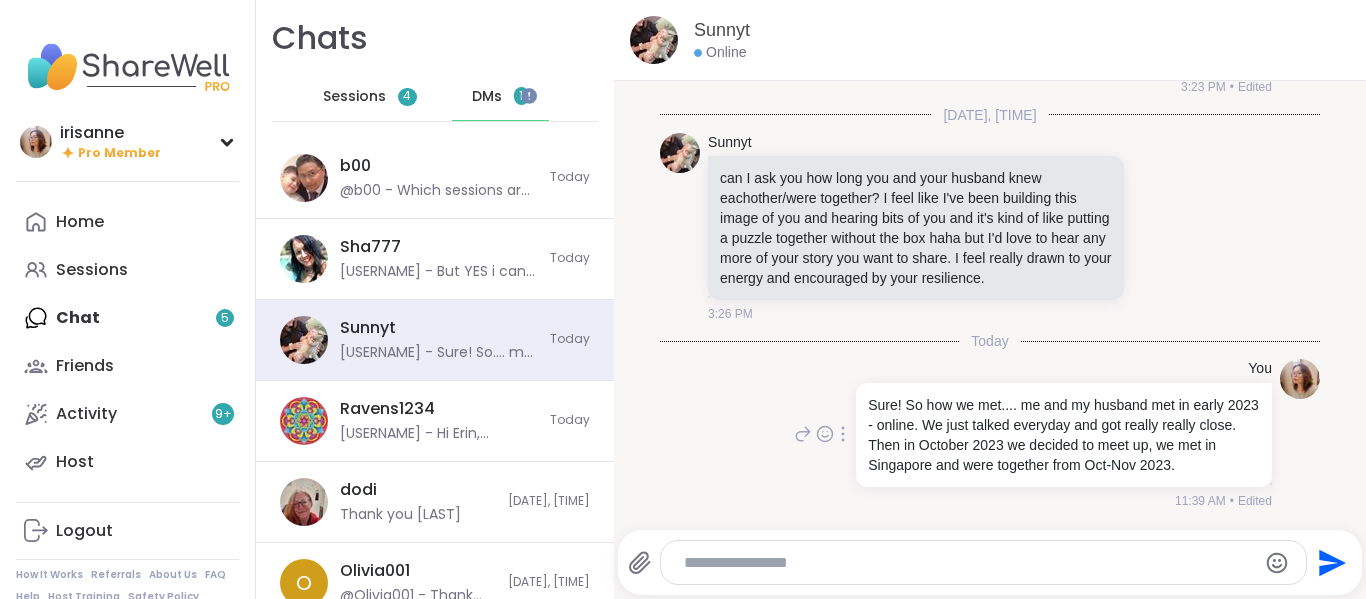 click at bounding box center (983, 562) 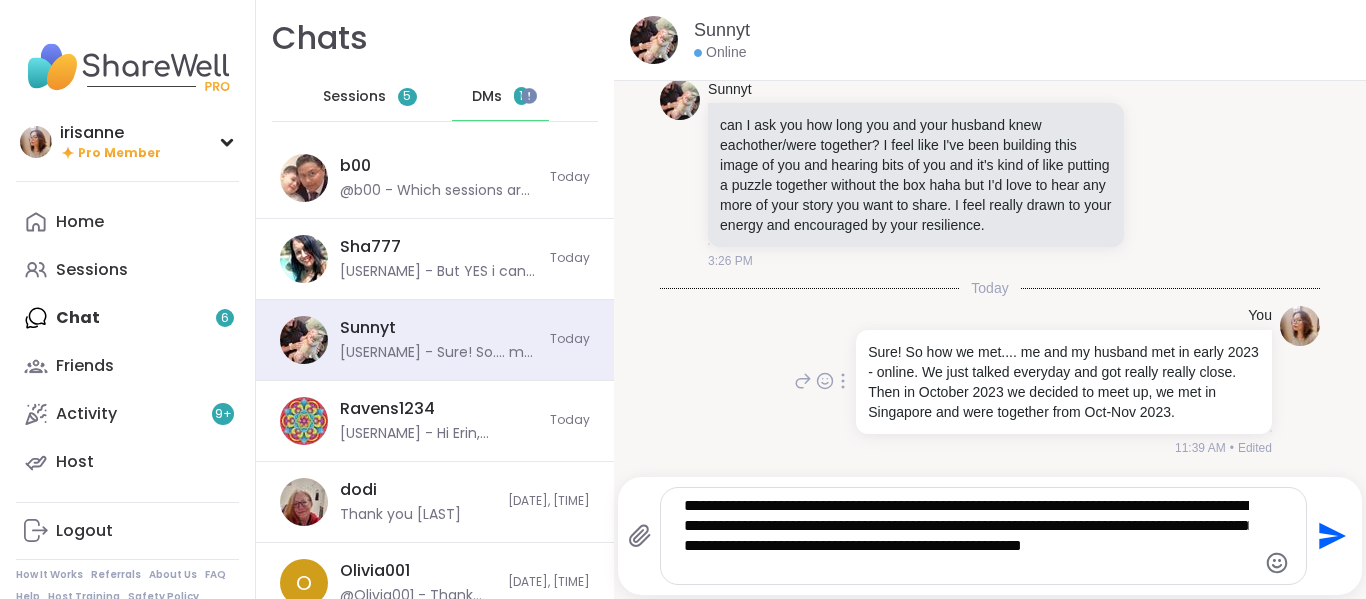 type on "**********" 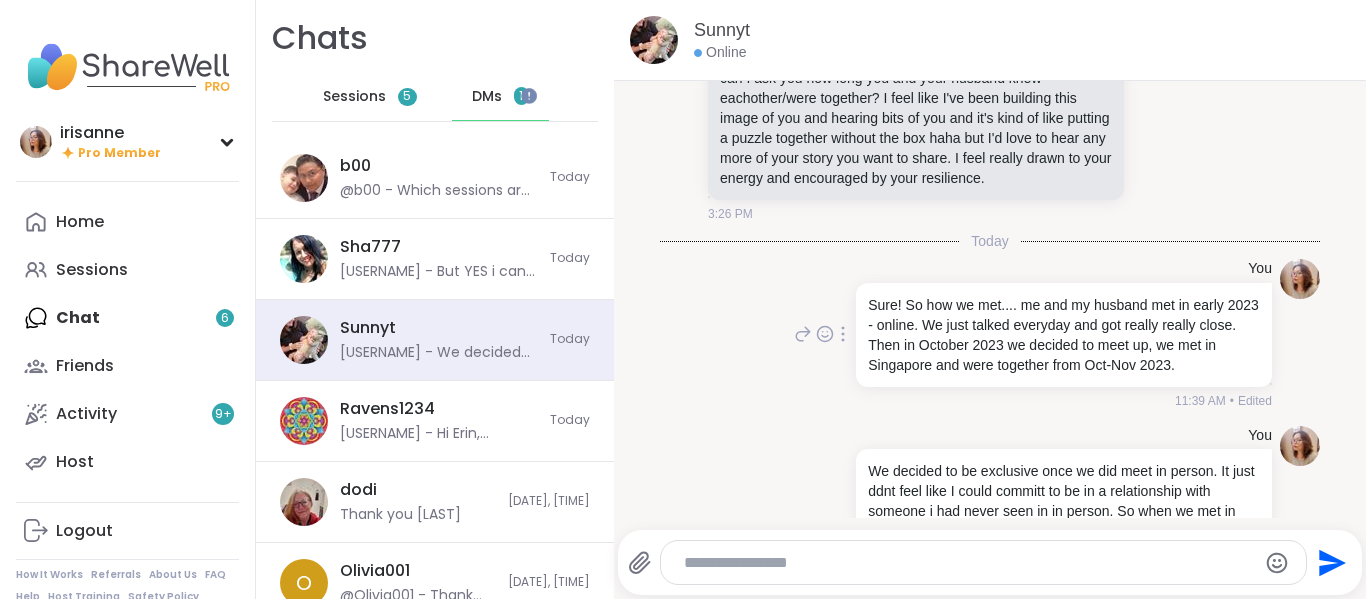 scroll, scrollTop: 3166, scrollLeft: 0, axis: vertical 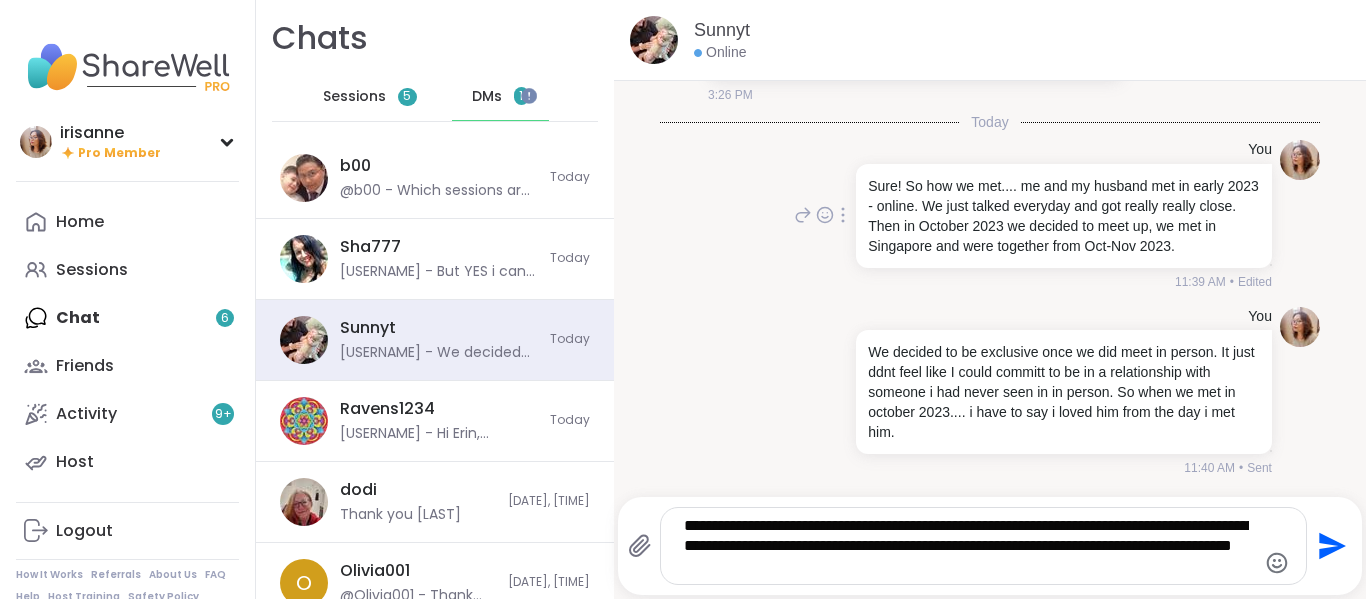 type on "**********" 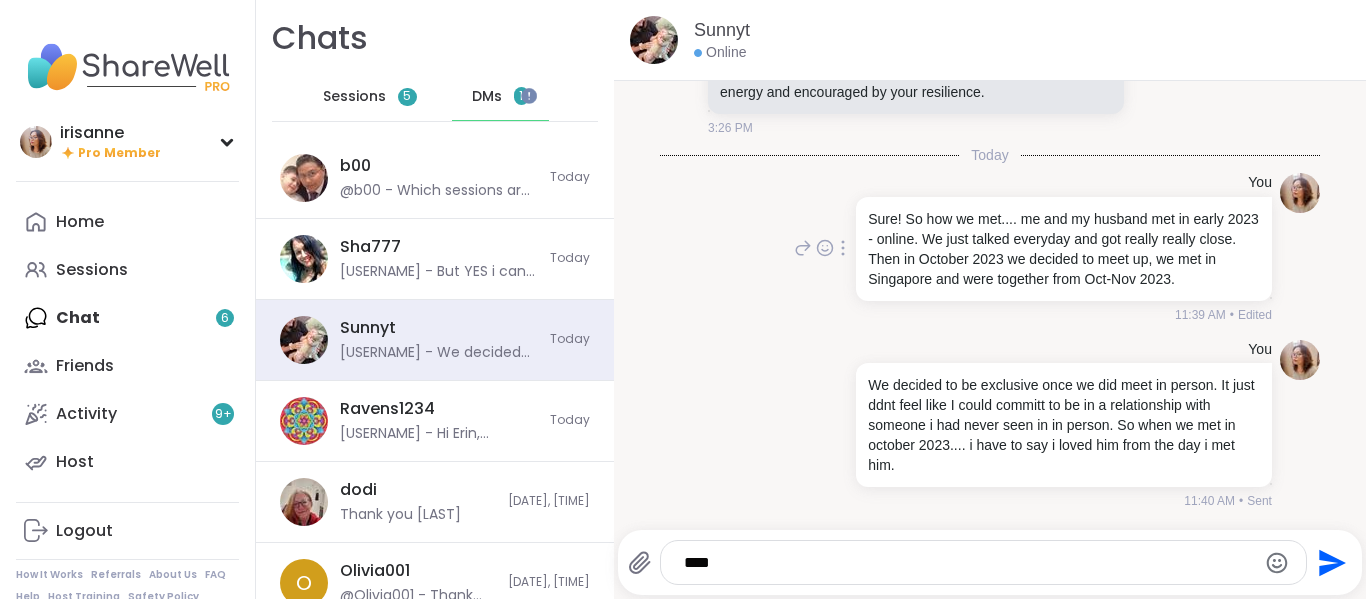 scroll, scrollTop: 3333, scrollLeft: 0, axis: vertical 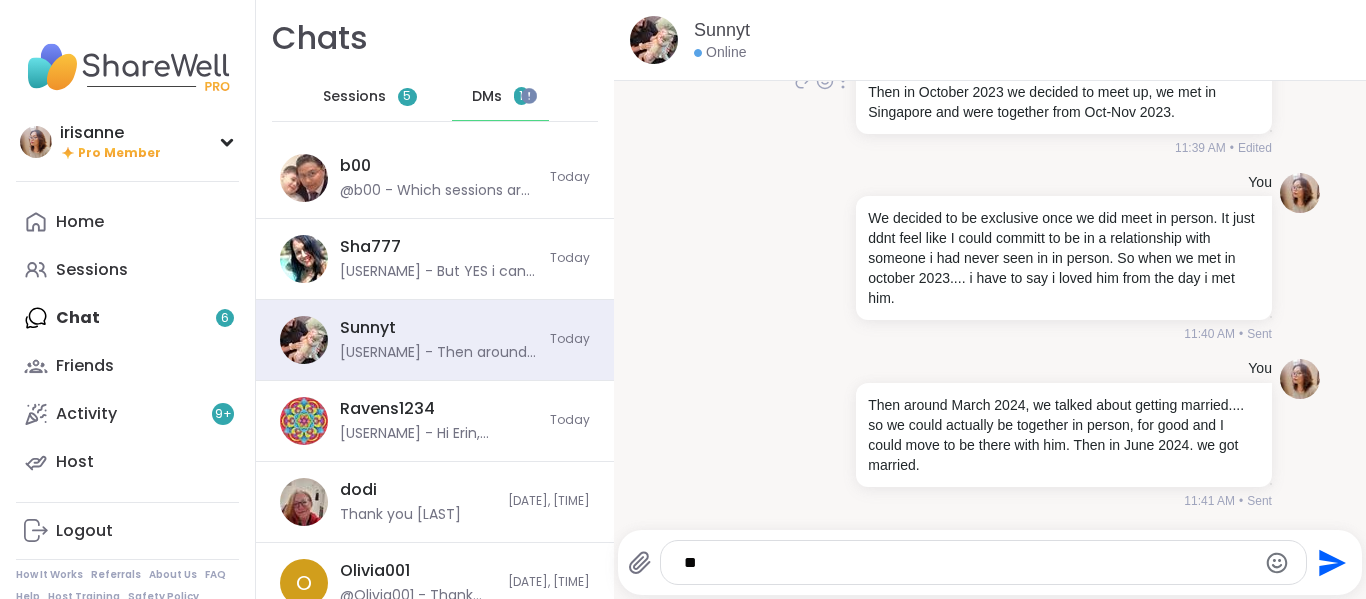 type on "*" 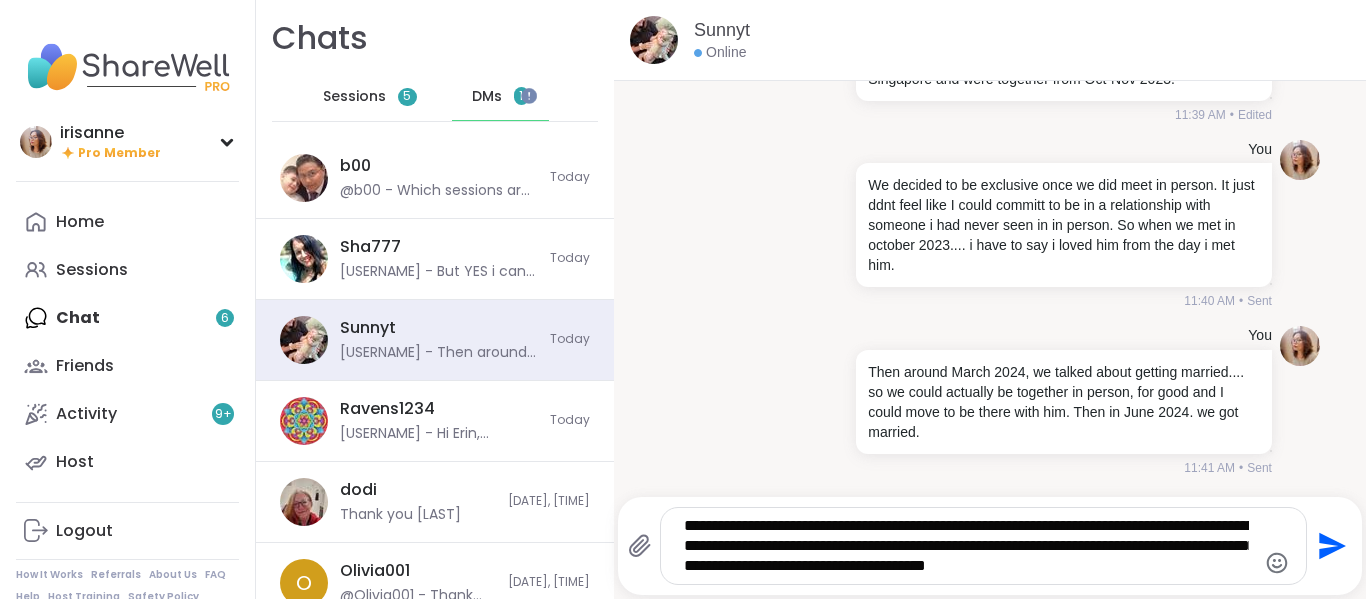 click on "**********" at bounding box center [966, 546] 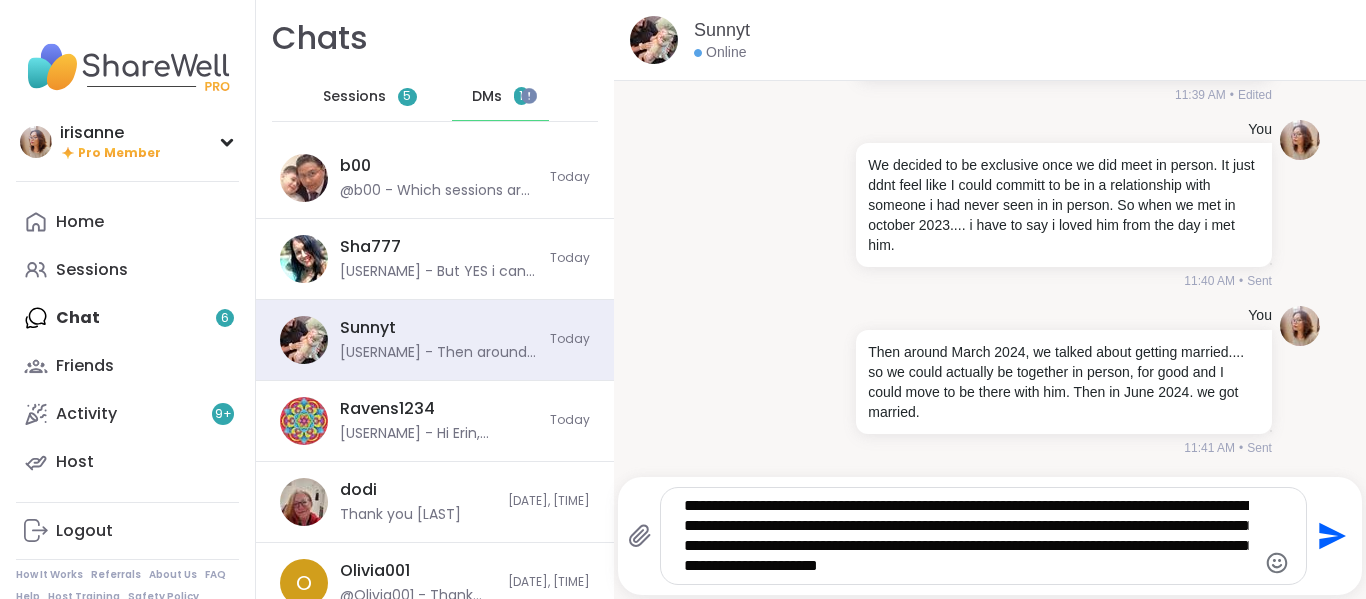 click on "**********" at bounding box center (966, 536) 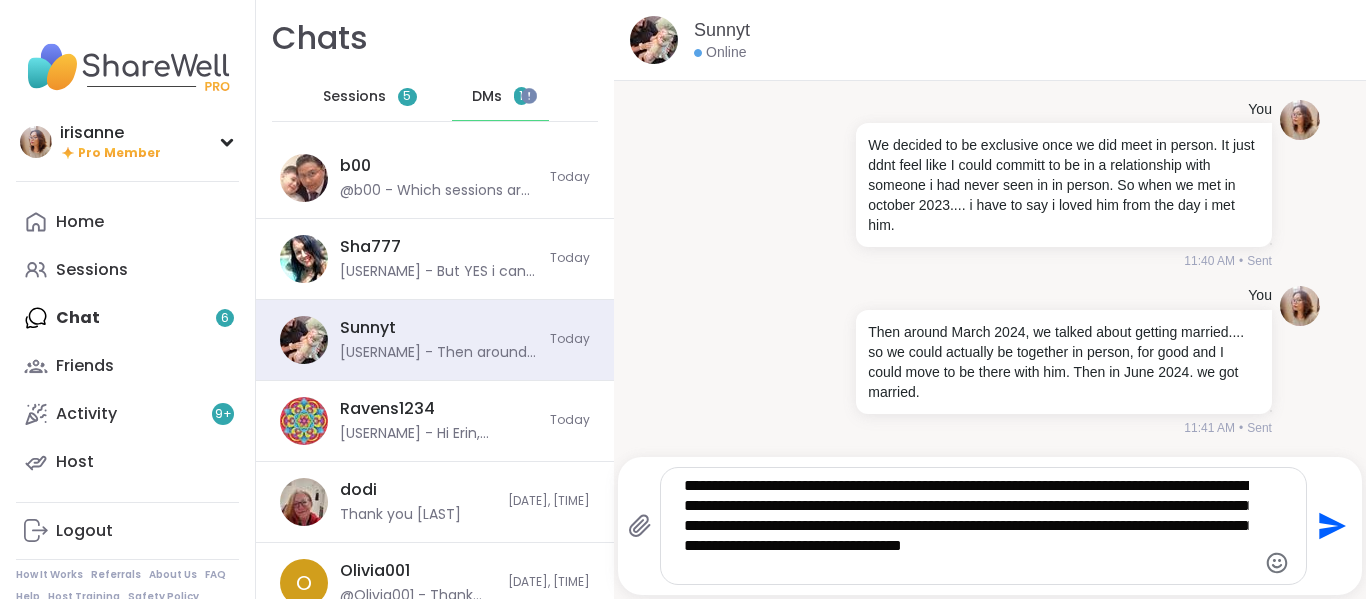 click on "irisanne Pro Member irisanne Pro Member Profile Membership Settings Help Home Sessions Chat 6 Friends Activity 9 + Host Logout How It Works Referrals About Us FAQ Help Host Training Safety Policy Safety Resources Redeem Code Blog Chats Sessions 5 DMs 1 b00 @b00 - Which sessions are your go to? Today Sha777 @irisanne - But YES i can definitely see the link :) Today Sunnyt @irisanne - Then around March 2024, we talked about getting married.... so we could actually be together in person, for good and I could move to be there with him. Then in June 2024. we got married.  Today Ravens1234 @irisanne - Hi Erin, welcome to sharewell. Nice to see you on GGG :) Today dodi @irisanne - Thank you Dodi, goodnight to you too! 8/1/2025, 9:56 AM O Olivia001 @Olivia001 - Thank you! 8/1/2025, 1:03 AM Brandon84 @irisanne - Goodnight Brandon Baker :) Hope you have a lovely day as always  7/31/2025, 11:22 PM Steven6560 @Steven6560 - Thank you so much Iris! I hope you have a very good day! 7/31/2025, 11:03 PM JonathanT Kevin2025 d" at bounding box center [683, 299] 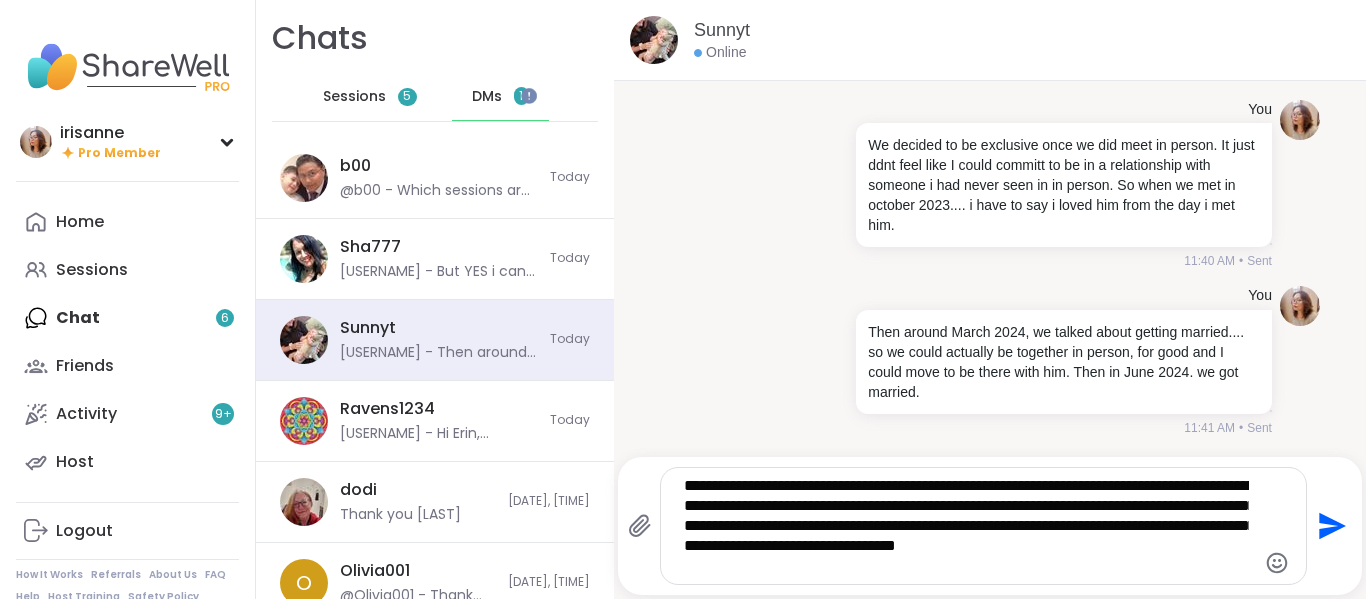 click on "**********" at bounding box center (966, 526) 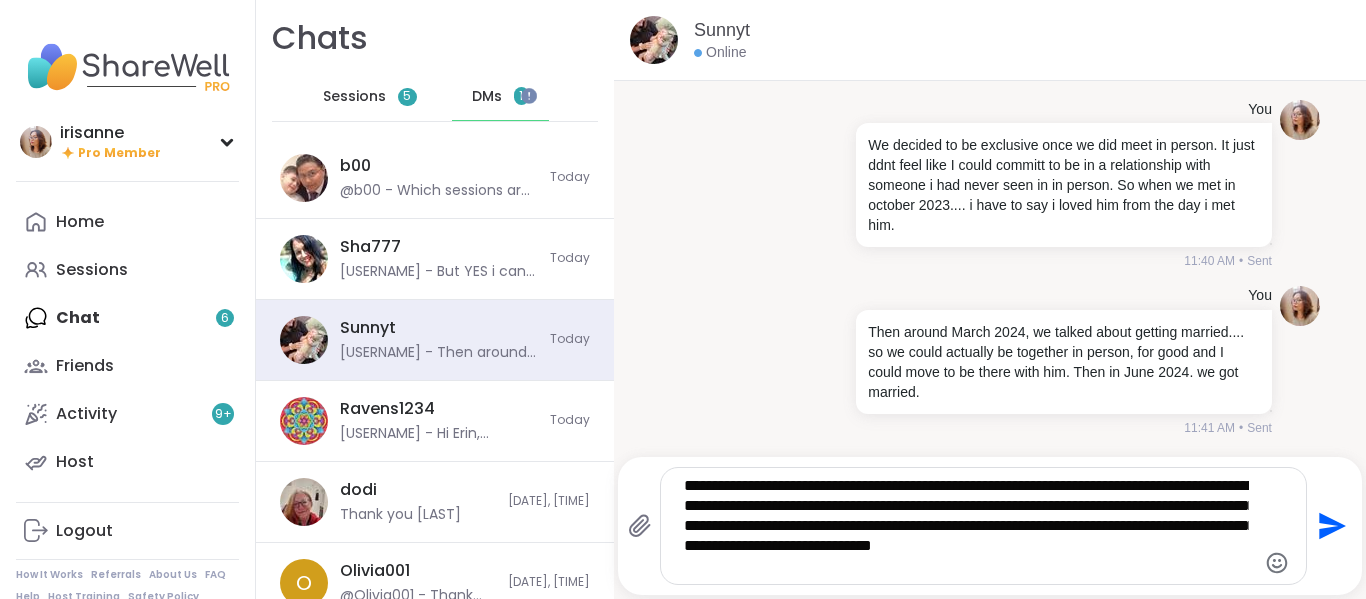 click on "**********" at bounding box center (966, 526) 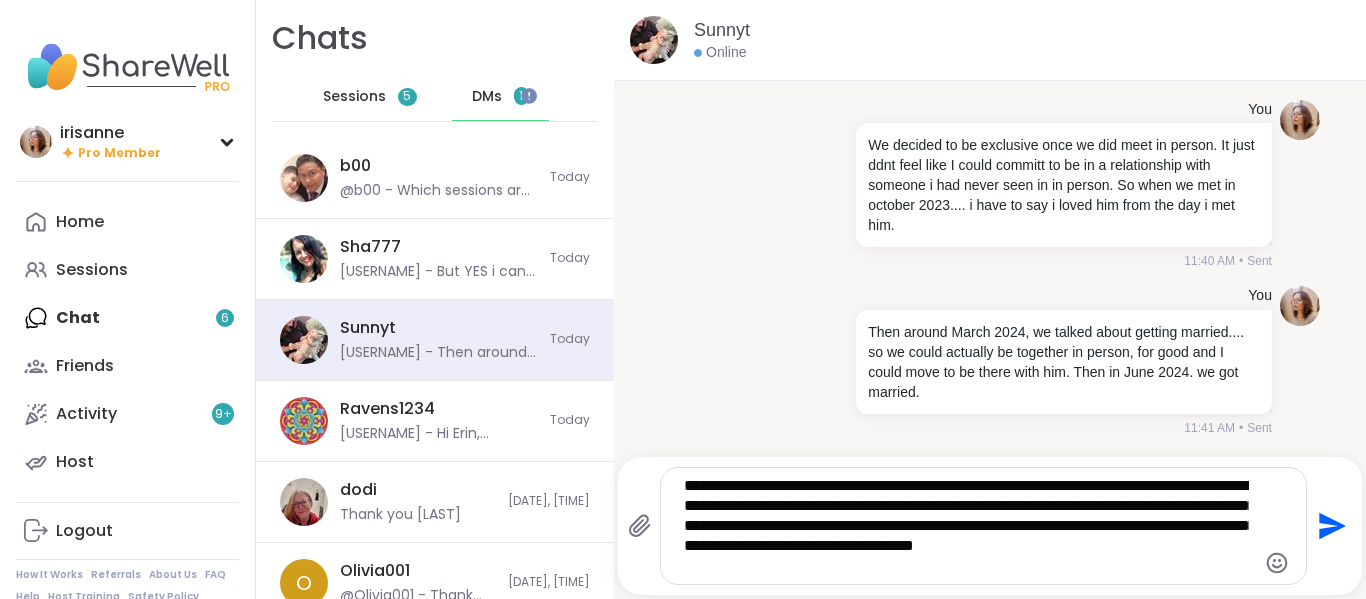 click on "**********" at bounding box center [966, 526] 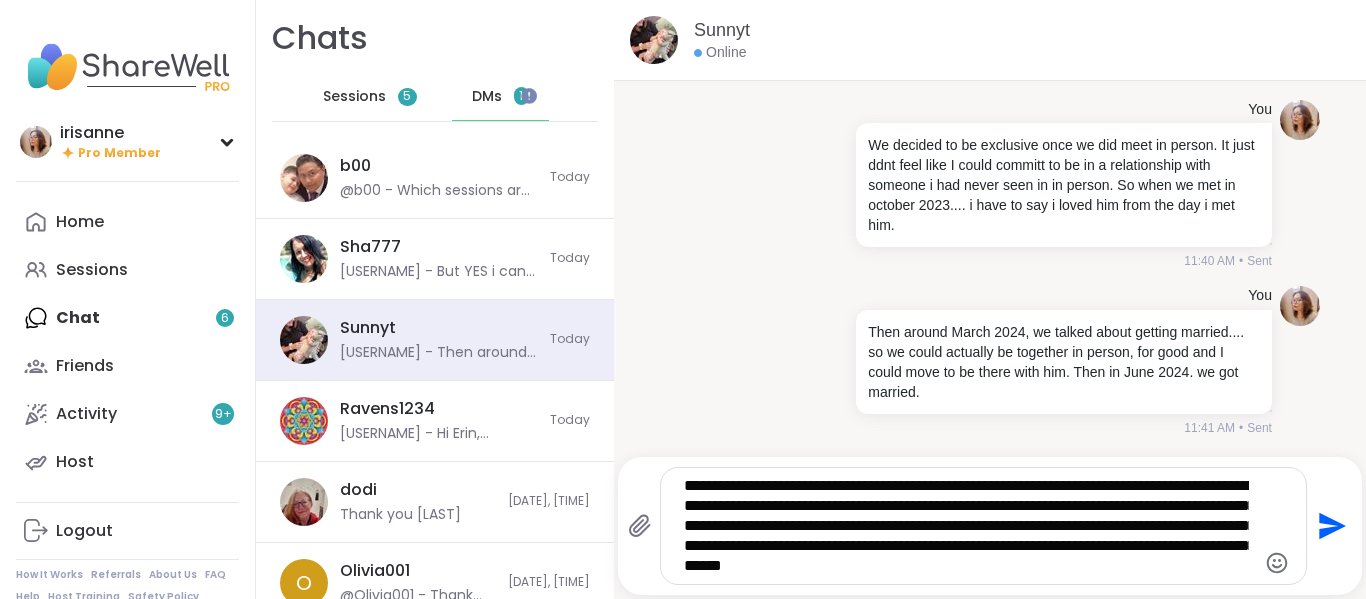 click on "**********" at bounding box center [966, 526] 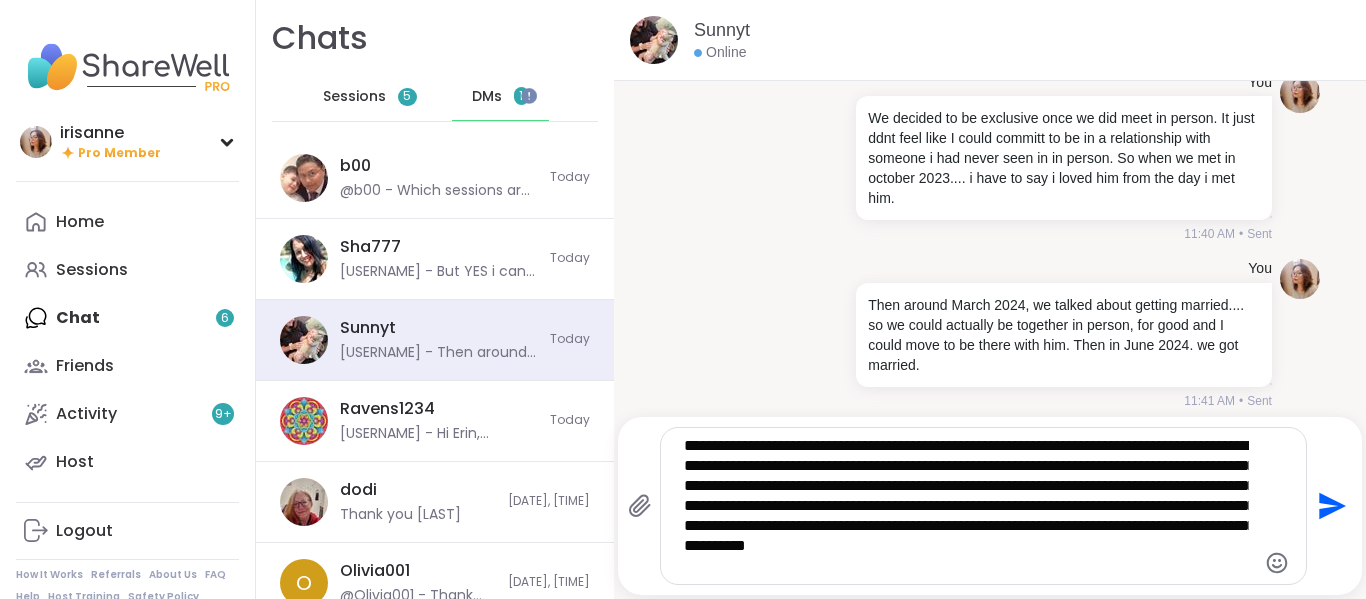 type on "**********" 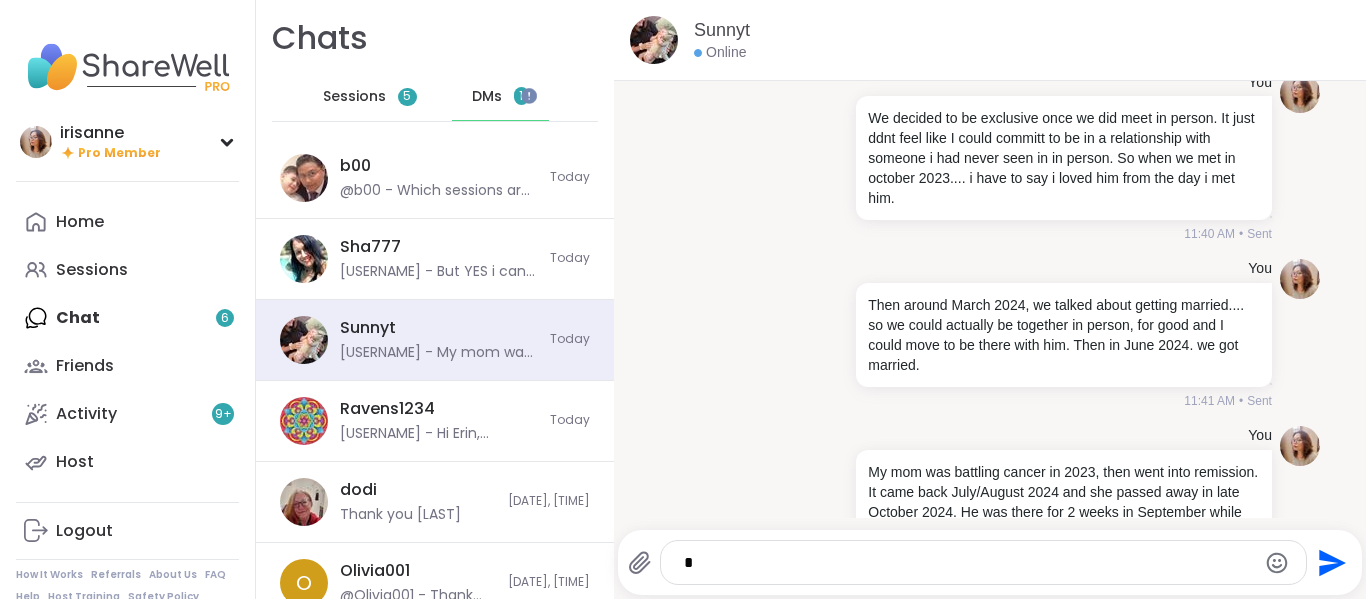 scroll, scrollTop: 3600, scrollLeft: 0, axis: vertical 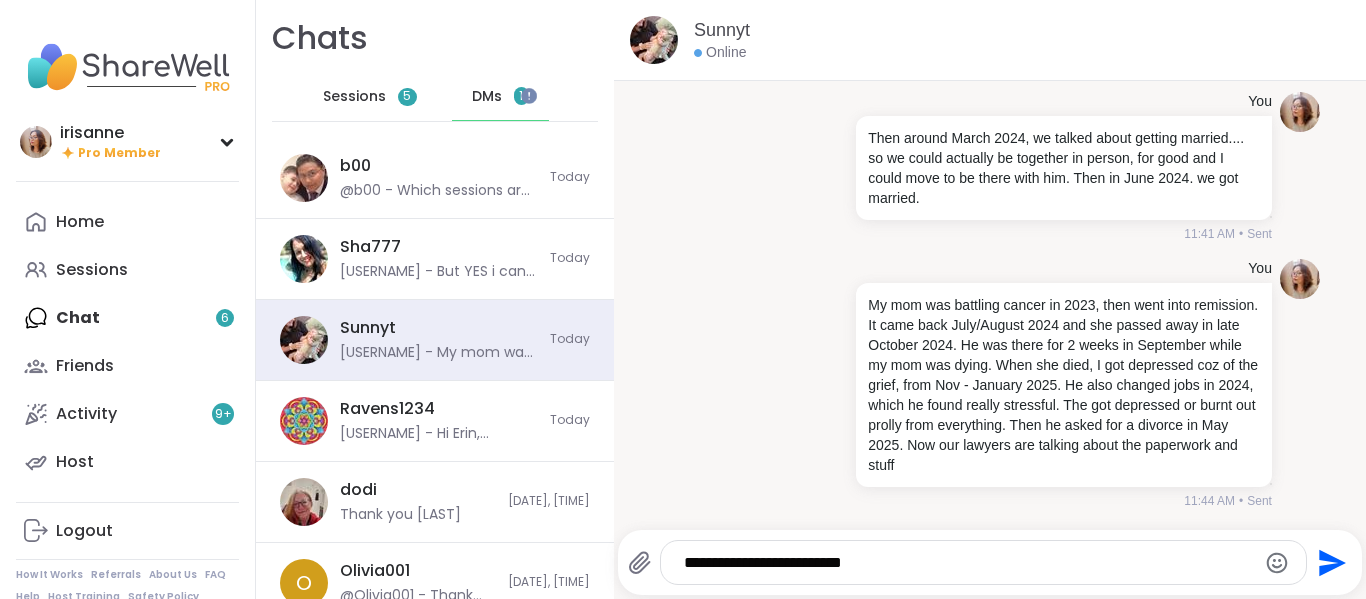 type on "**********" 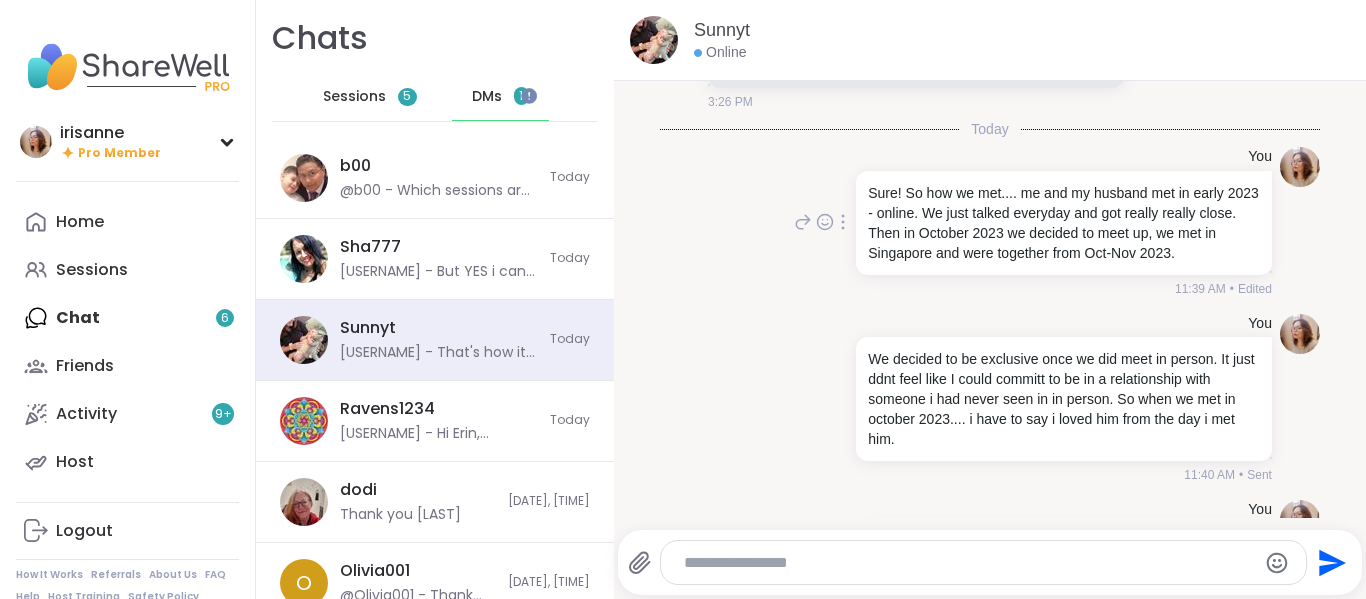 scroll, scrollTop: 3706, scrollLeft: 0, axis: vertical 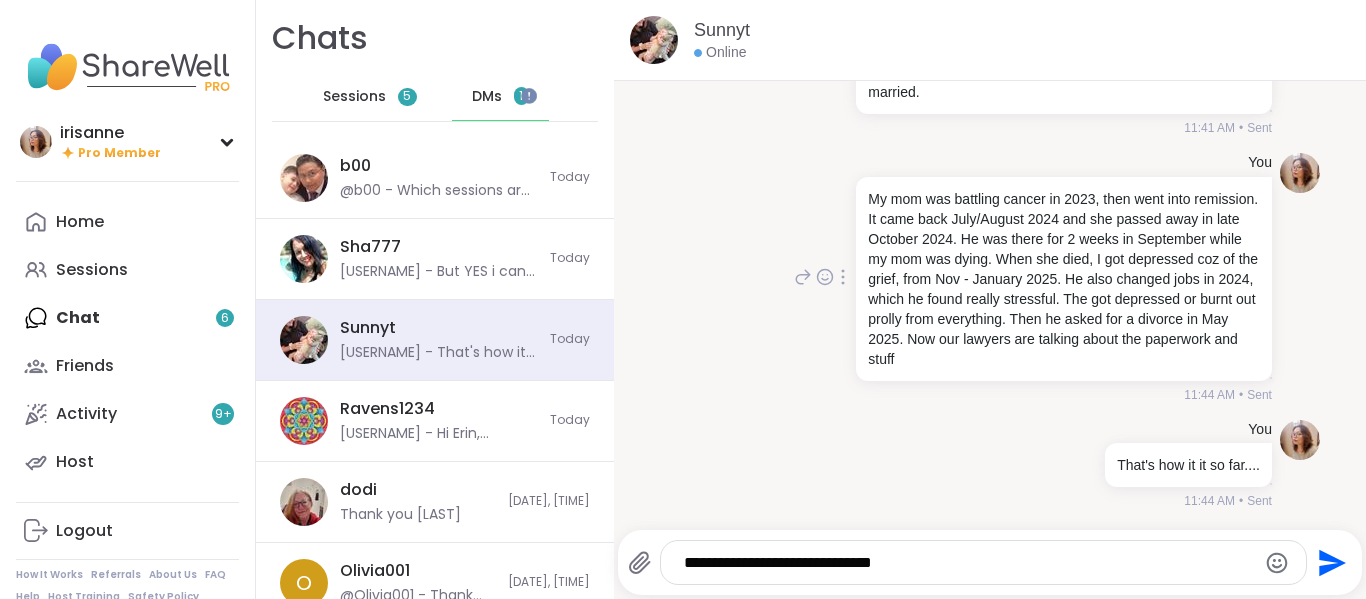 type on "**********" 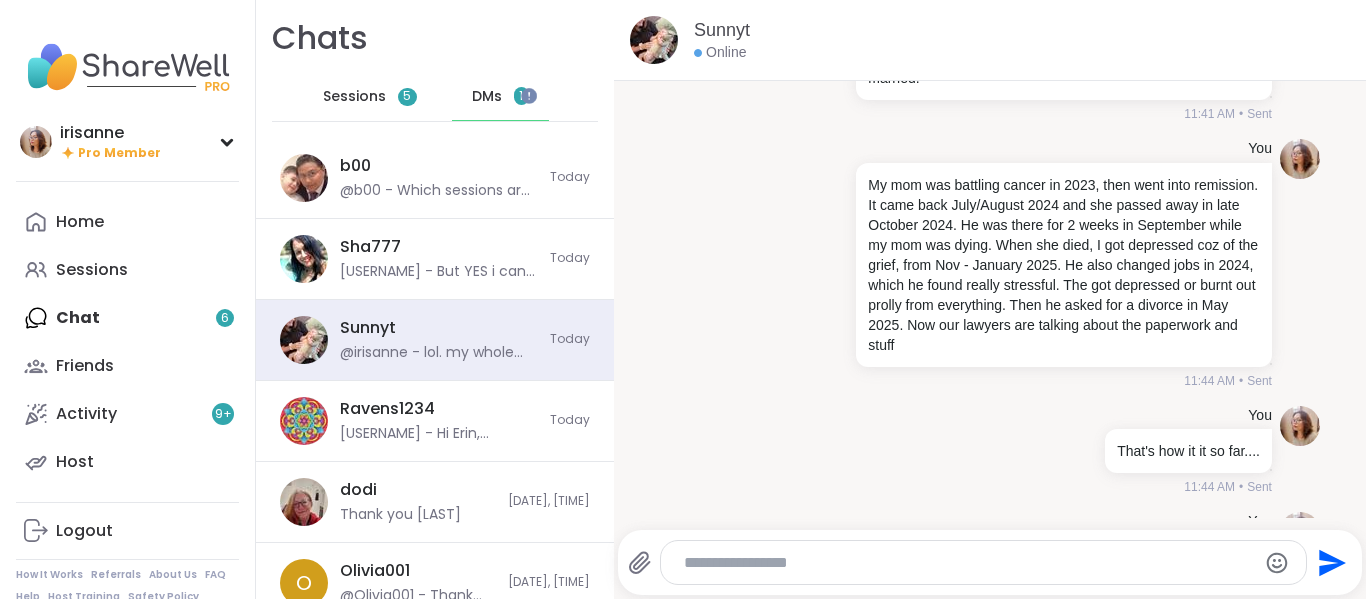 scroll, scrollTop: 3813, scrollLeft: 0, axis: vertical 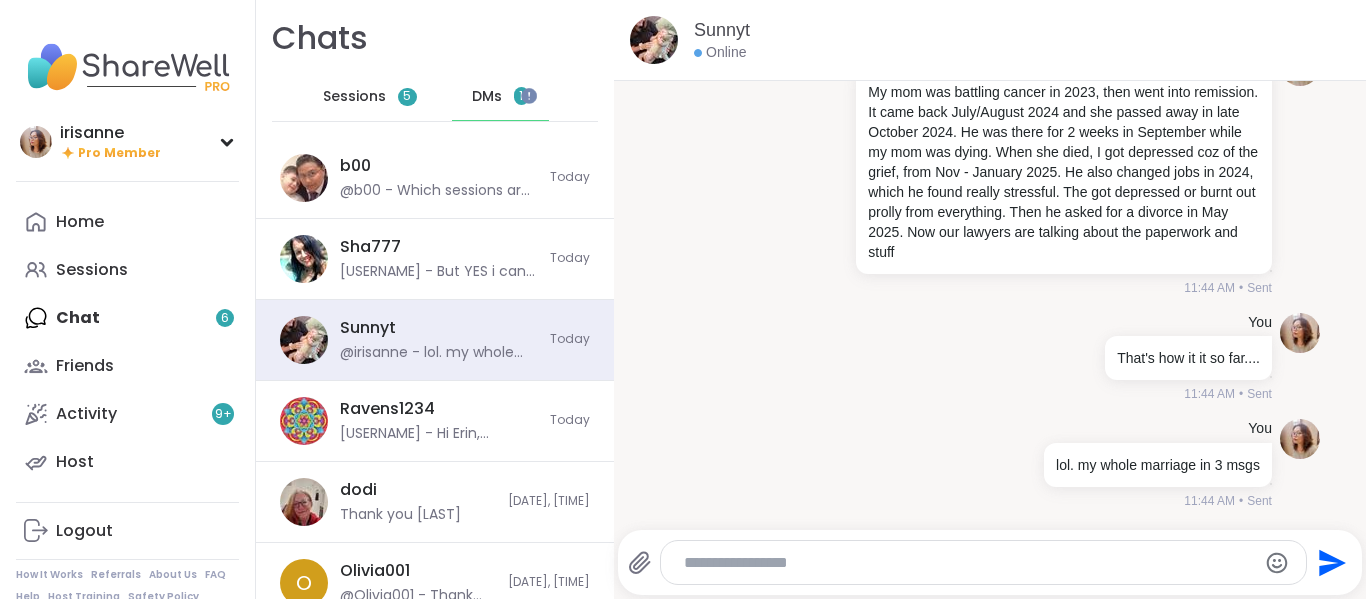 type 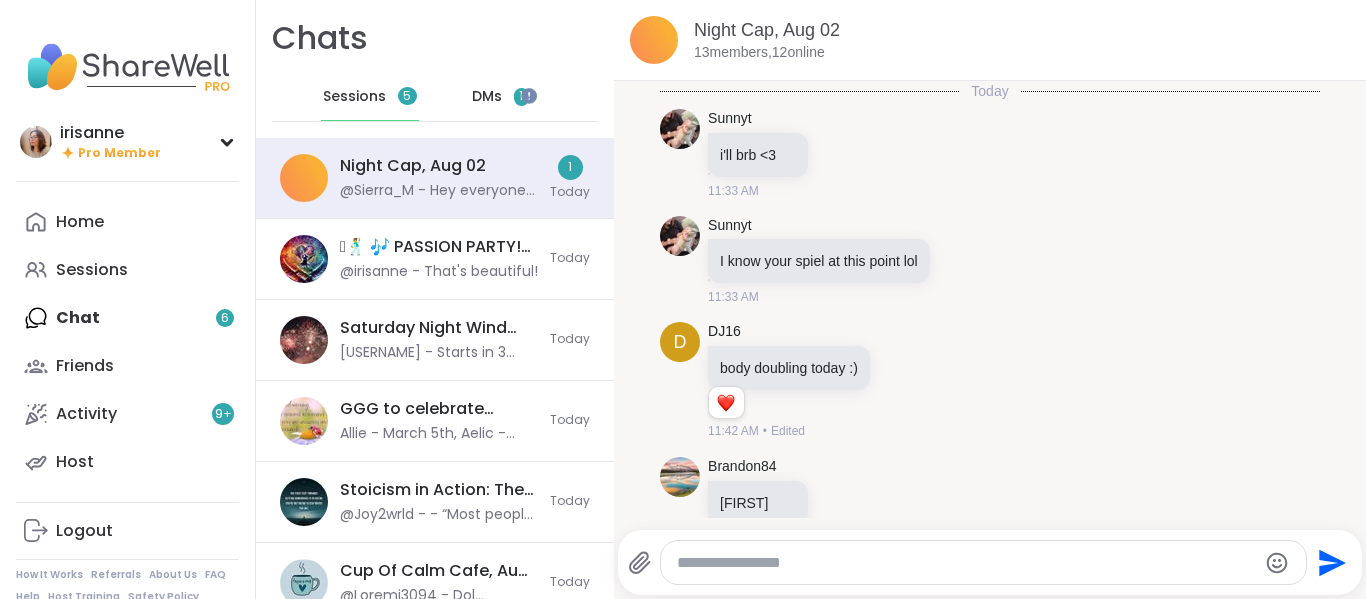 click on "DMs 1" at bounding box center [501, 97] 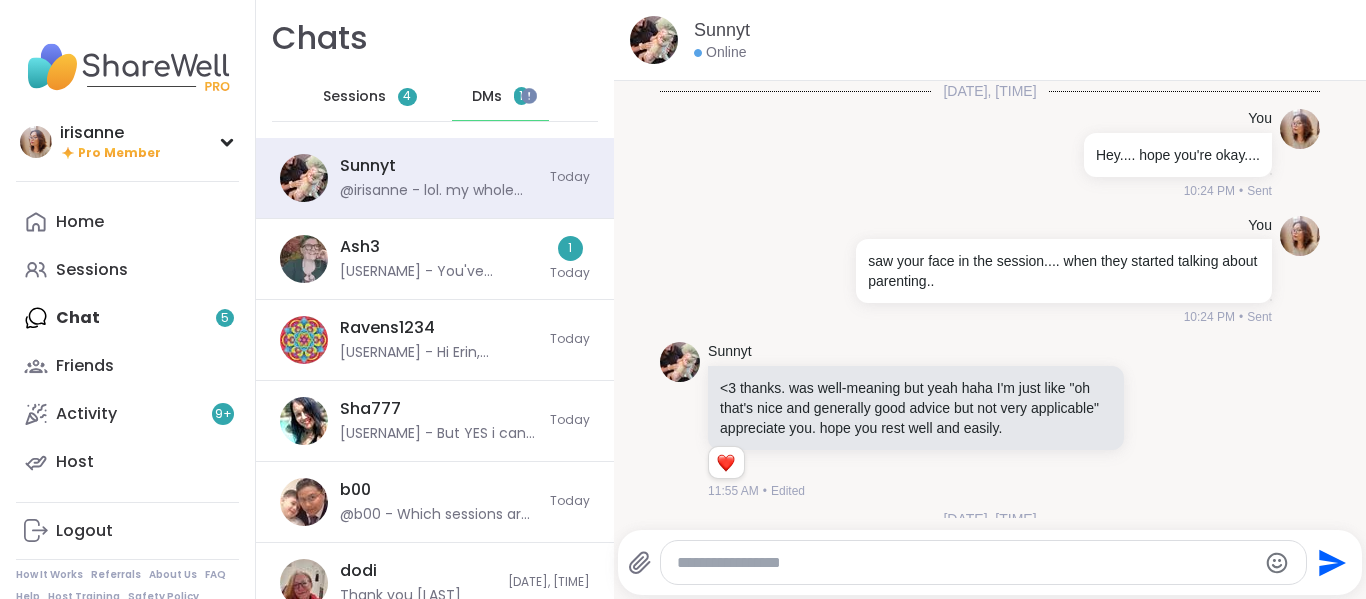 scroll, scrollTop: 3793, scrollLeft: 0, axis: vertical 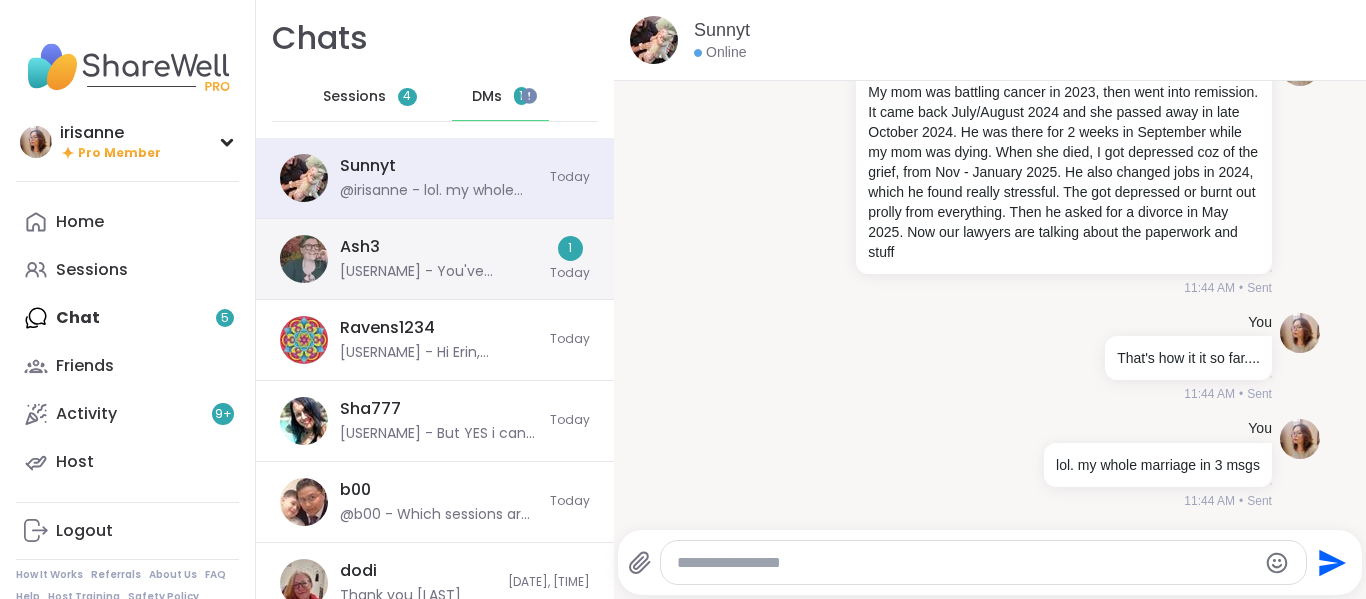 click on "Ash3 @Ash3 - You've become someone I've grown close to - people I care for I'm actually quite protective of, so I just wanted to make sure everything was okay and he wasn't being a creep. He sometimes gives me those creepy vibes and I just don't like it... as long as you're good then I'm good 💚" at bounding box center [439, 259] 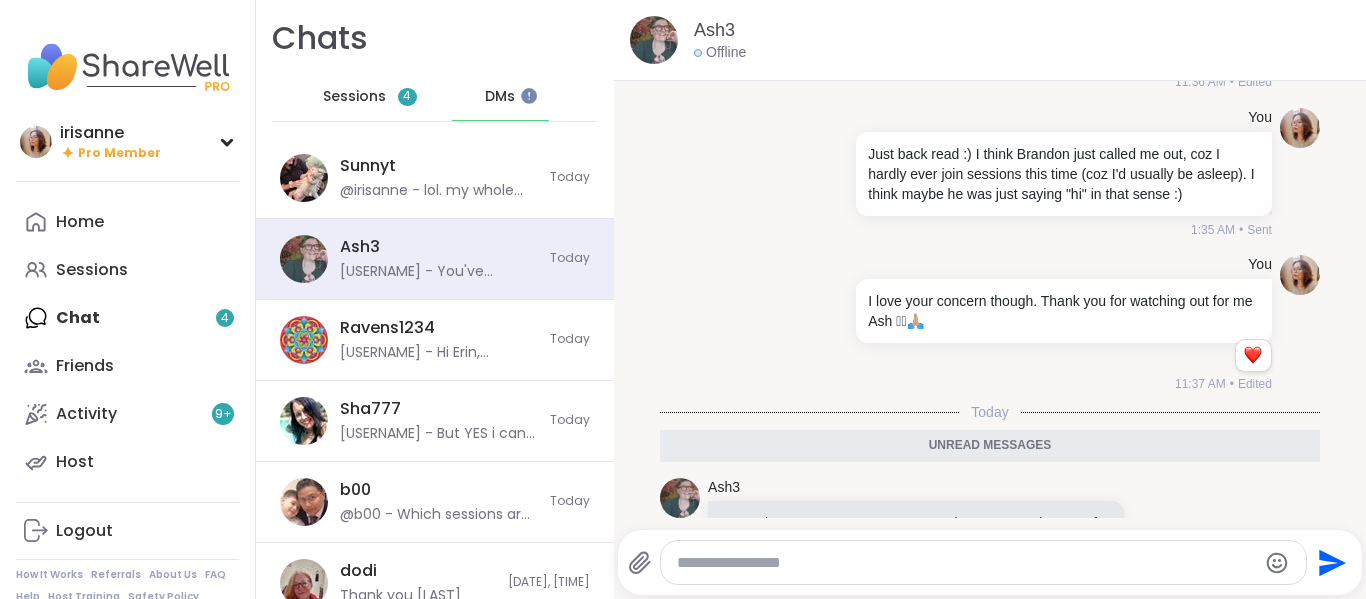 scroll, scrollTop: 8669, scrollLeft: 0, axis: vertical 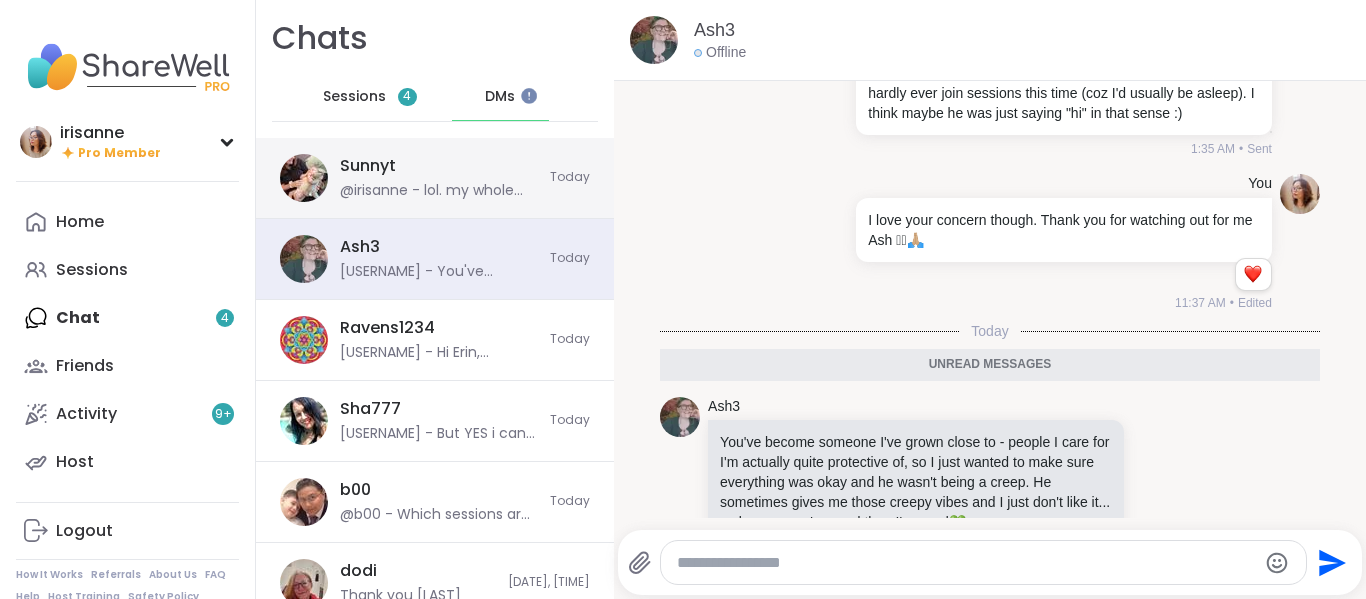 click on "Sunnyt @irisanne - lol. my whole marriage in 3 msgs" at bounding box center (439, 178) 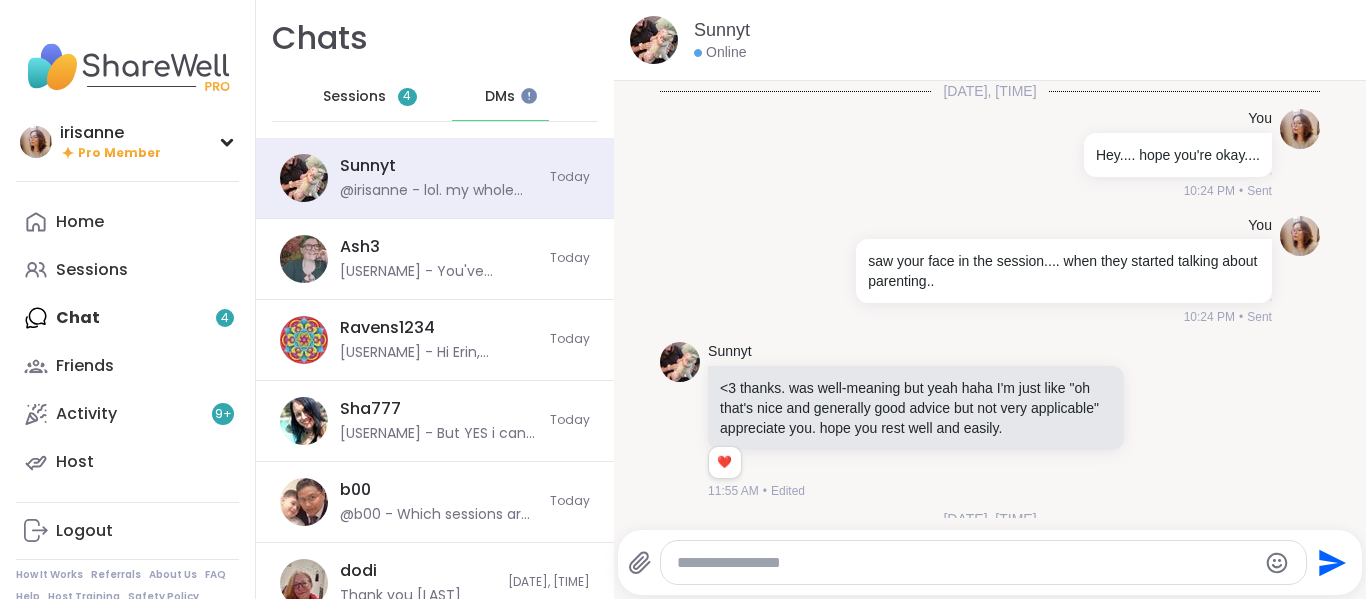 scroll, scrollTop: 3793, scrollLeft: 0, axis: vertical 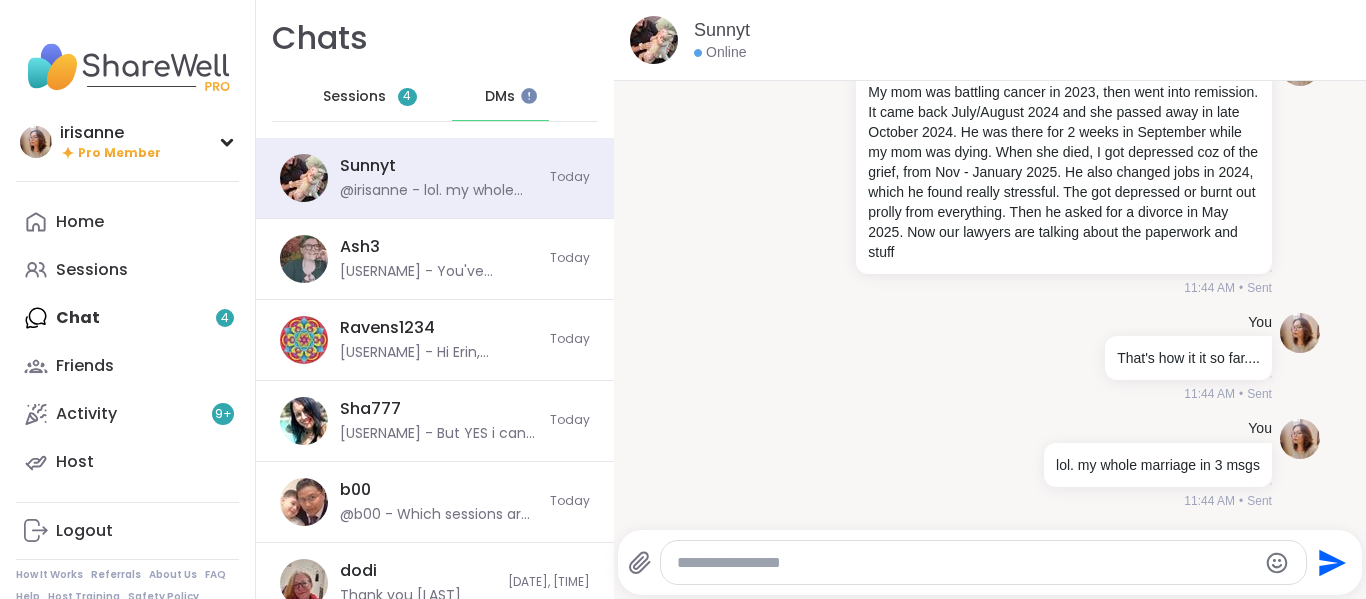 click on "Sessions 4" at bounding box center [370, 97] 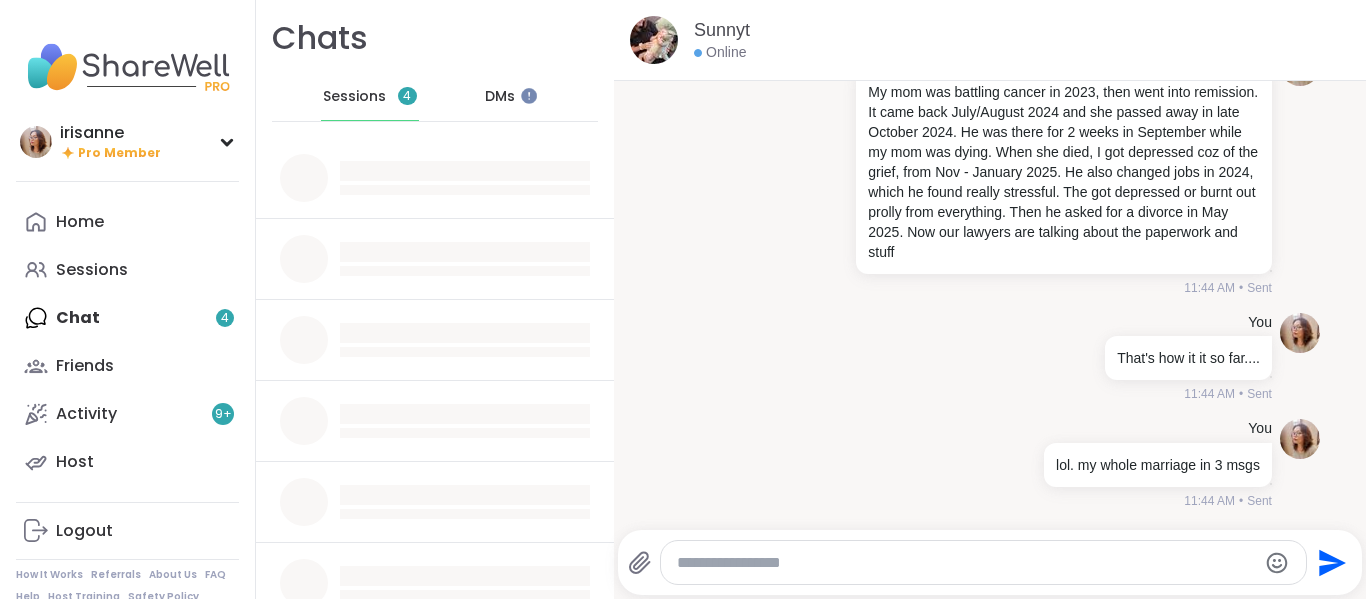click on "DMs" at bounding box center [501, 97] 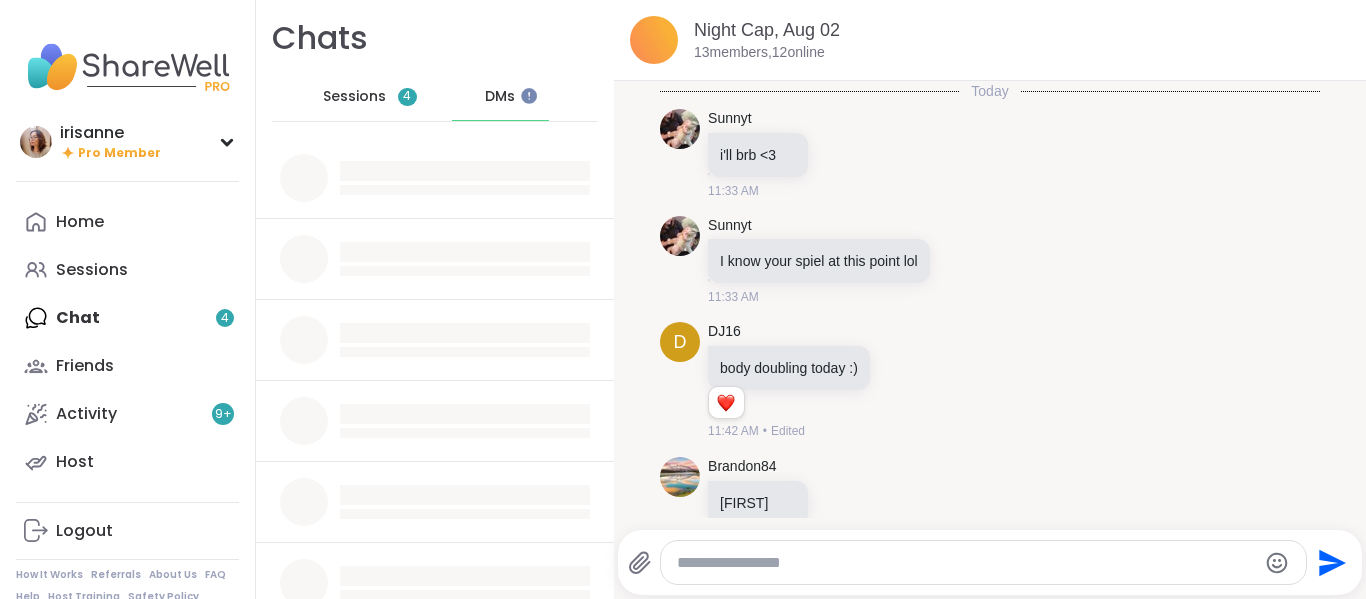 scroll, scrollTop: 436, scrollLeft: 0, axis: vertical 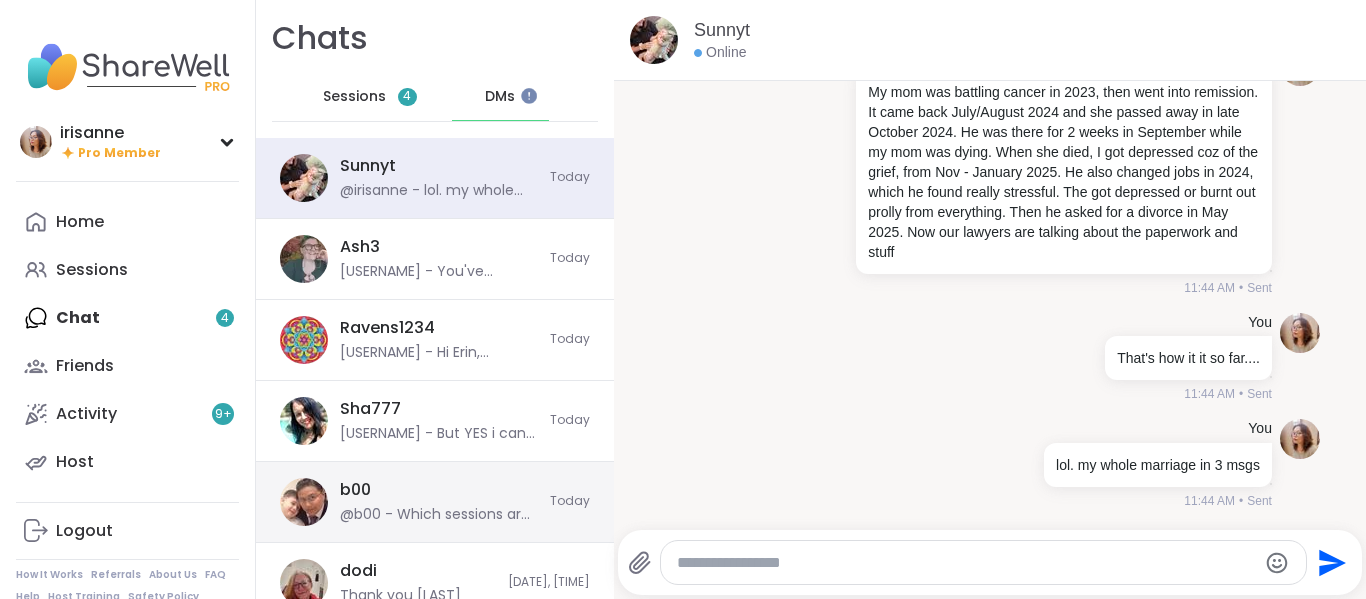 click on "b00 @b00 - Which sessions are your go to?" at bounding box center [439, 502] 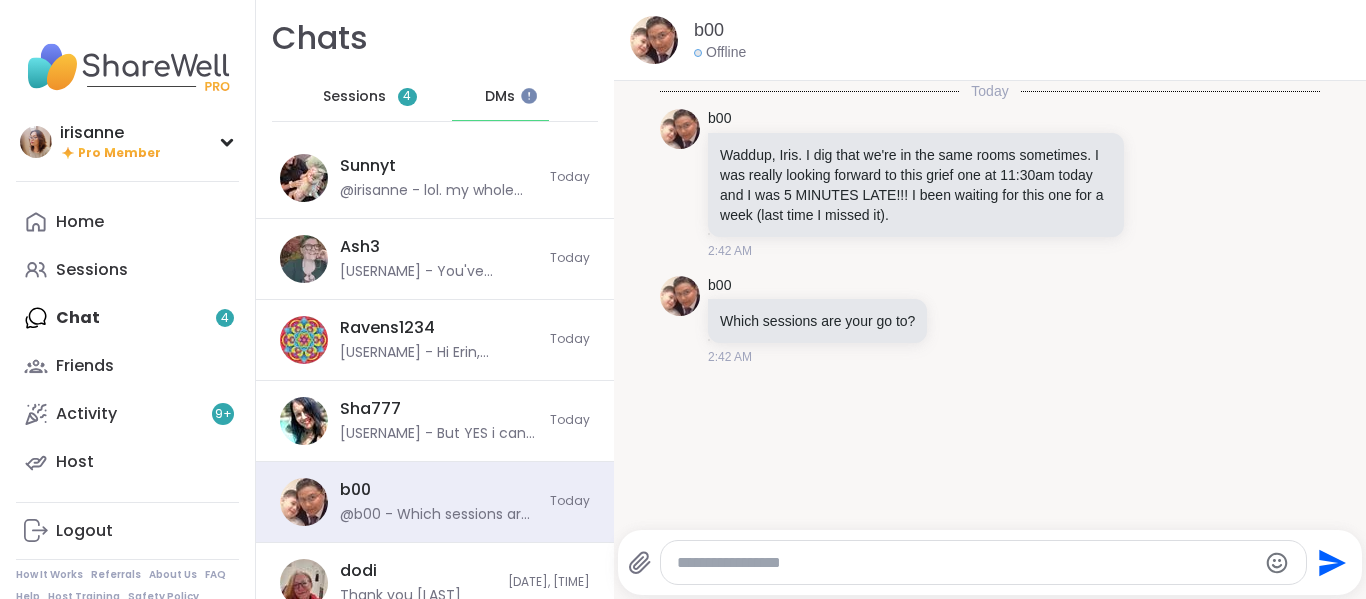 click at bounding box center (967, 563) 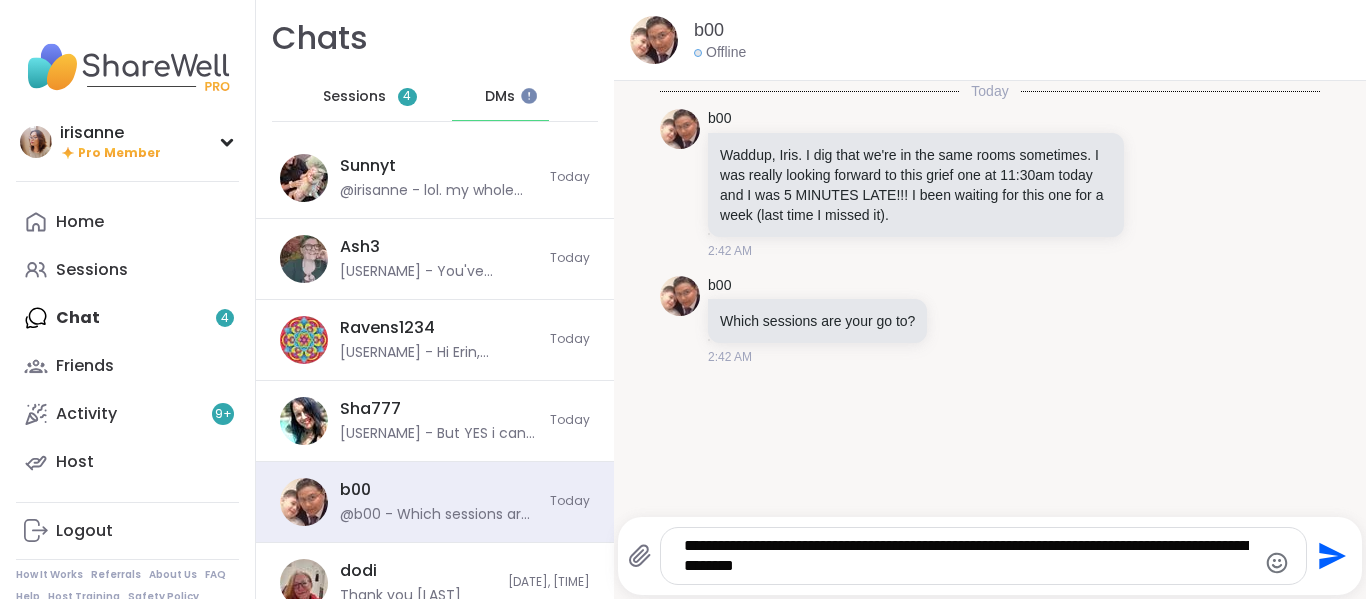 type on "**********" 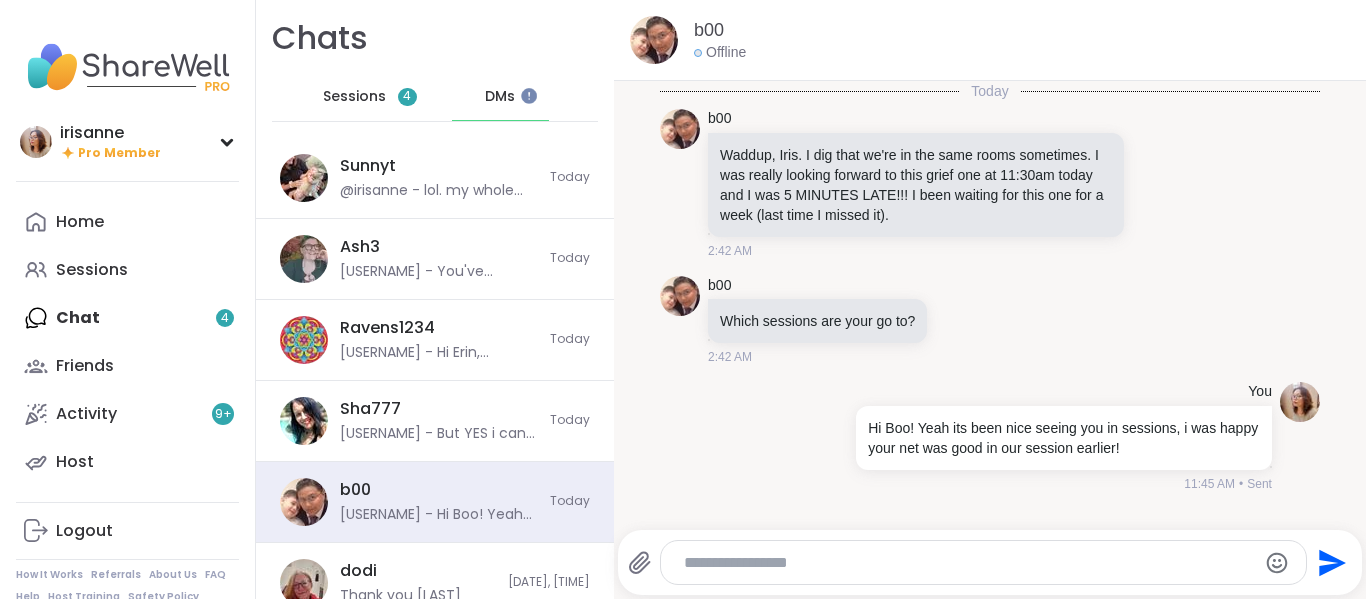click at bounding box center [966, 563] 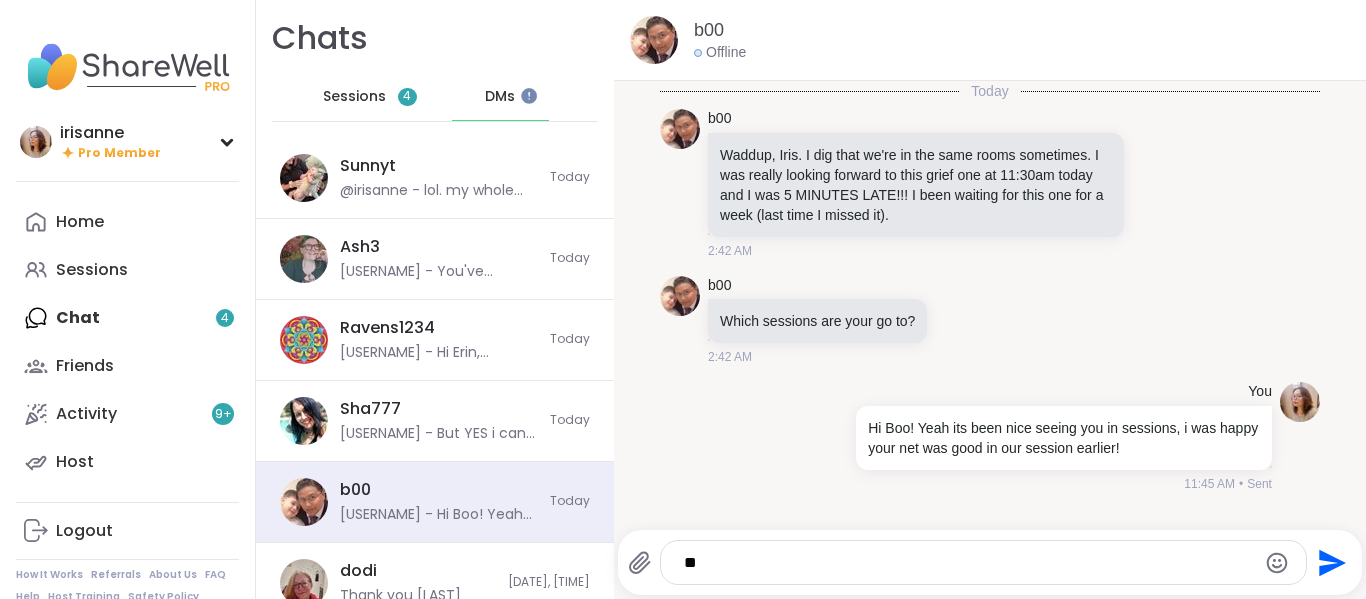 type on "*" 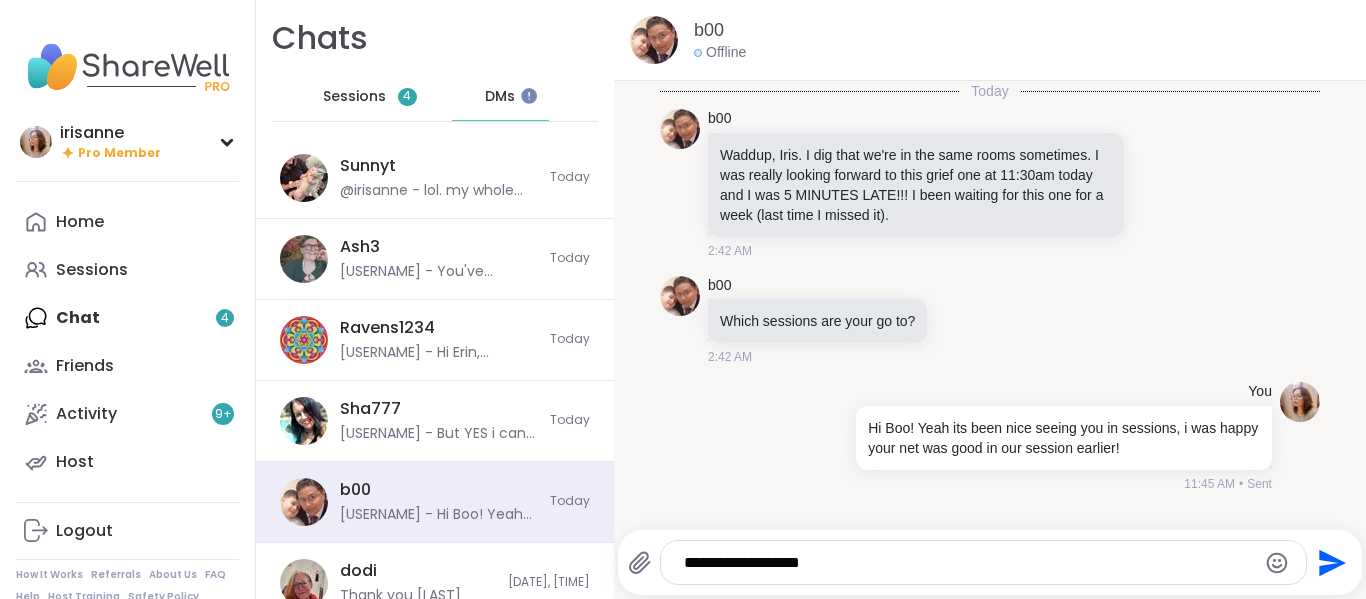 type on "**********" 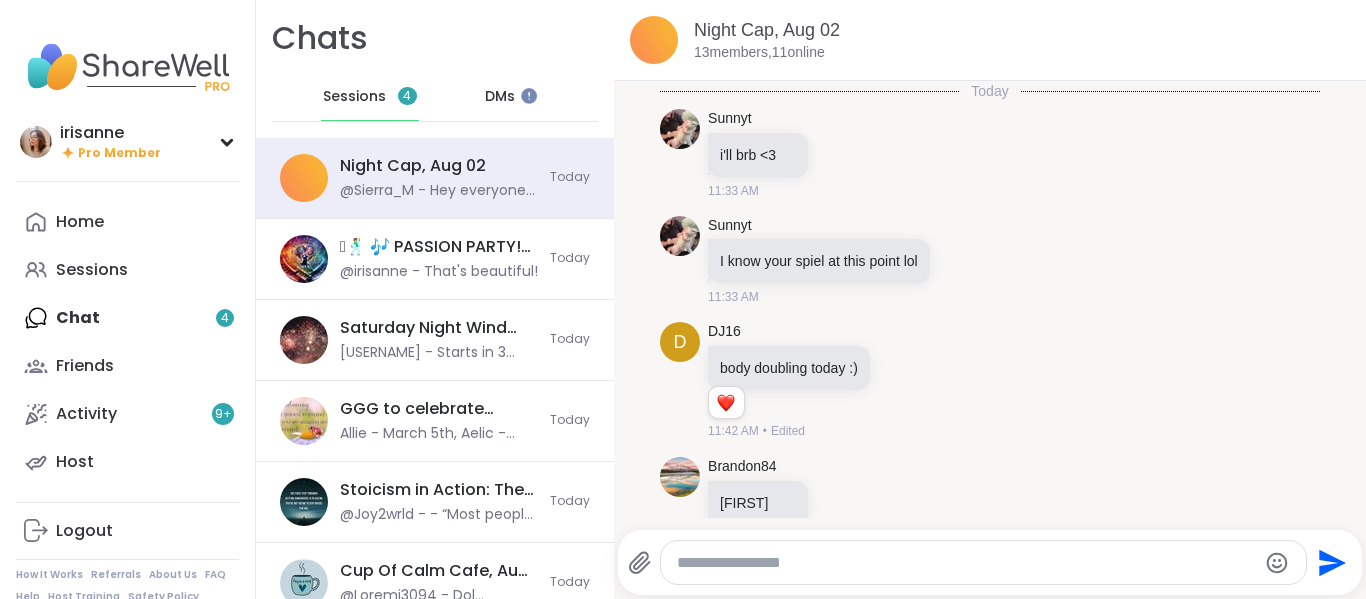 scroll, scrollTop: 436, scrollLeft: 0, axis: vertical 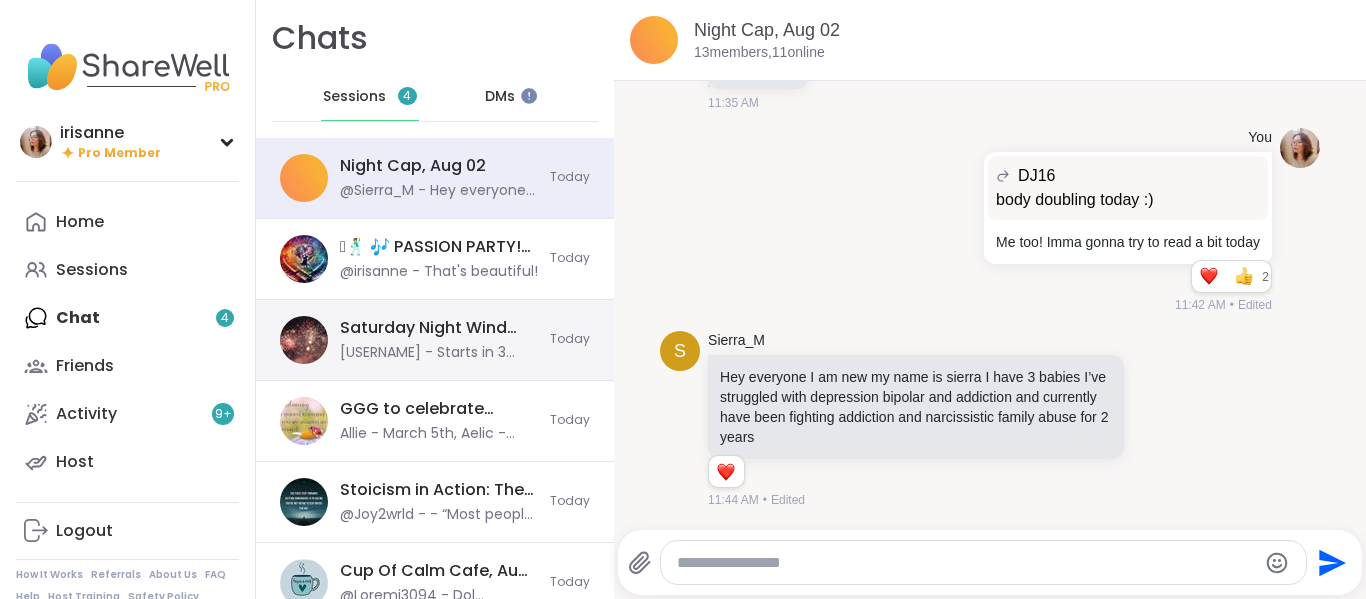 click on "Saturday Night Wind Down!, Aug 02 @Jill_LadyOfTheMountain - Starts in 3 minutes  Today" at bounding box center (435, 340) 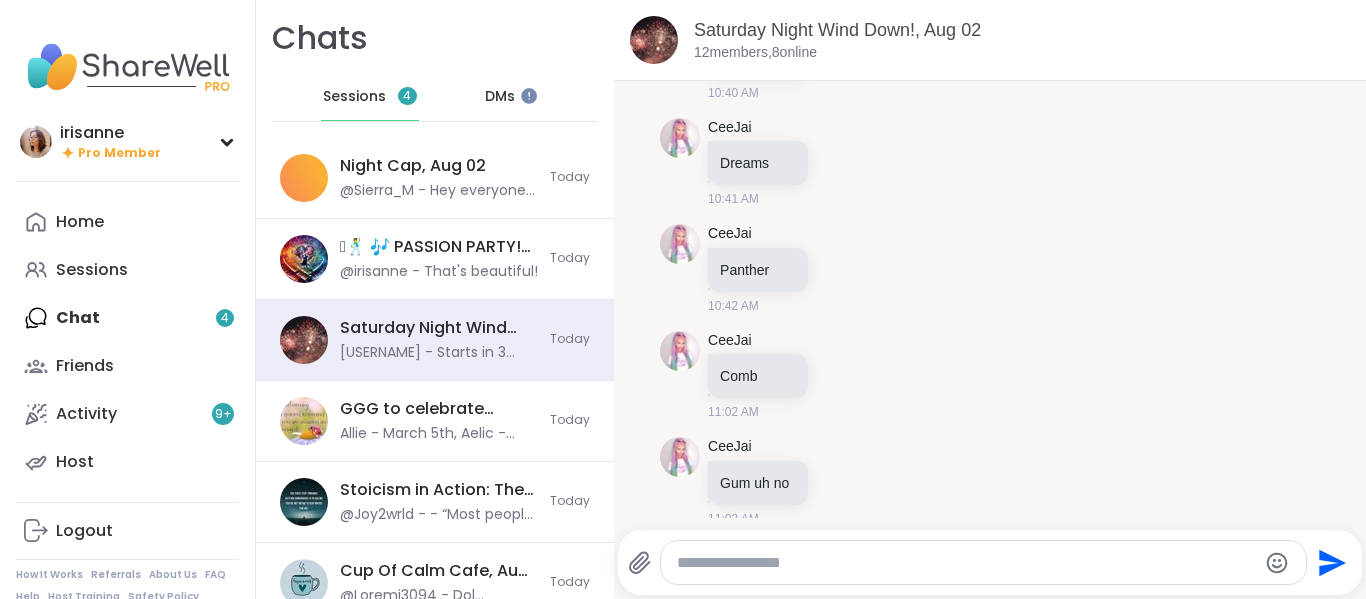 scroll, scrollTop: 1993, scrollLeft: 0, axis: vertical 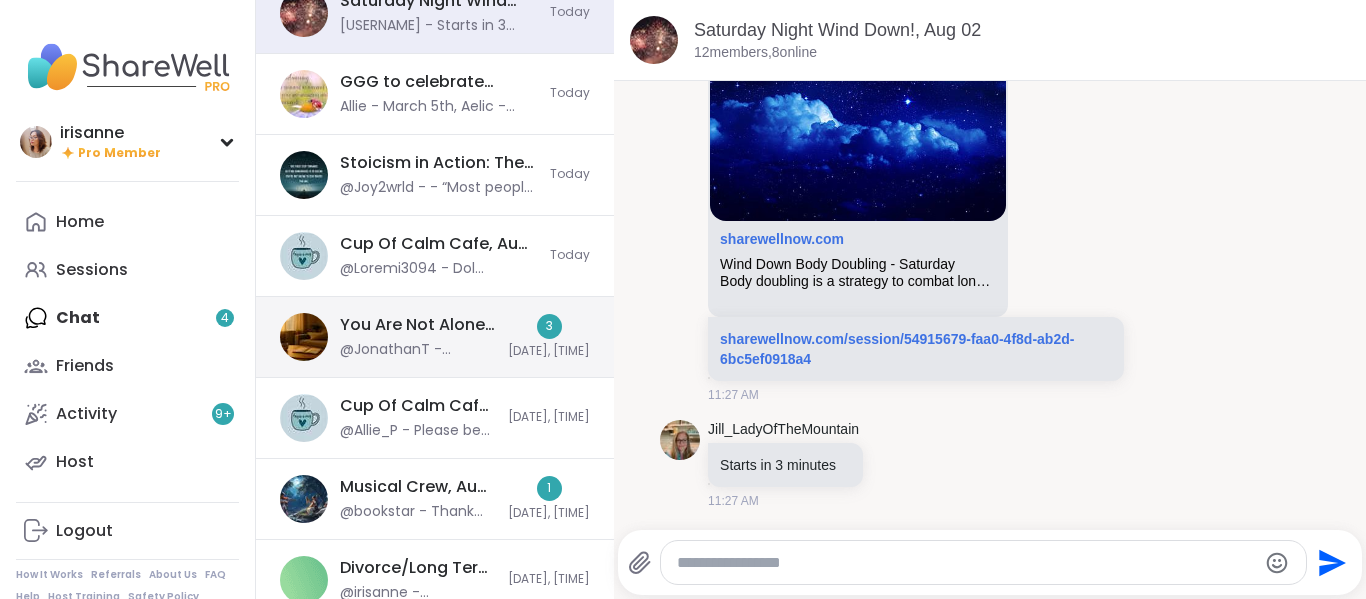 click on "You Are Not Alone With This, Aug 01" at bounding box center (418, 325) 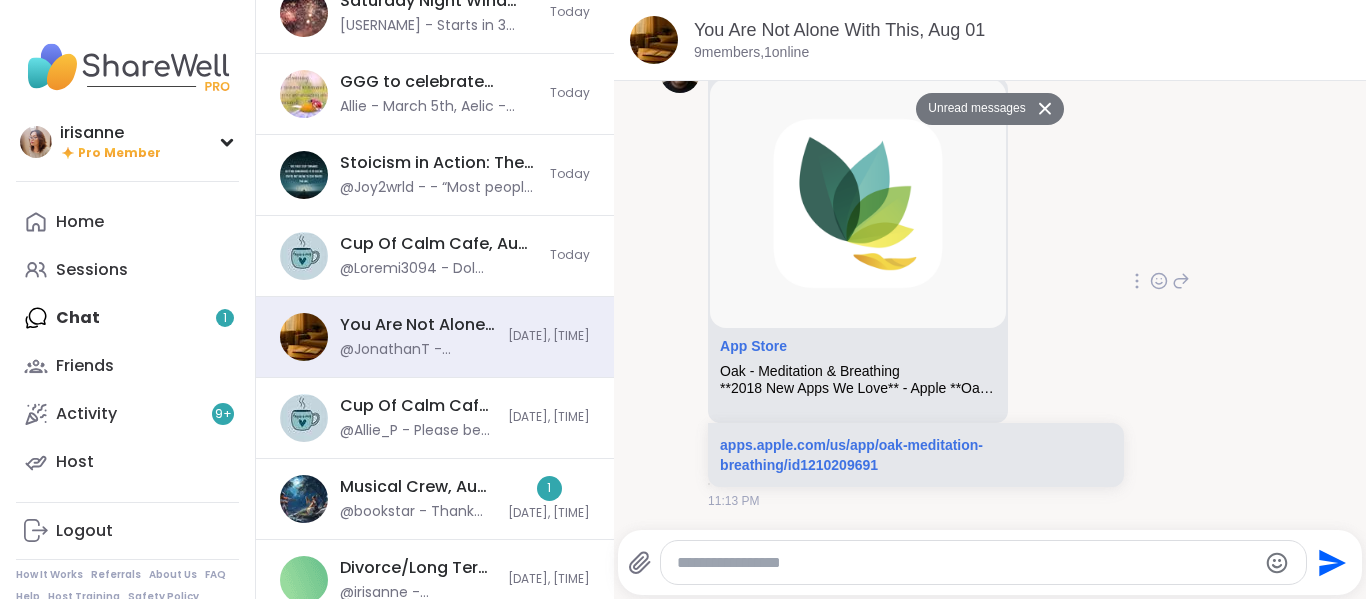 scroll, scrollTop: 8966, scrollLeft: 0, axis: vertical 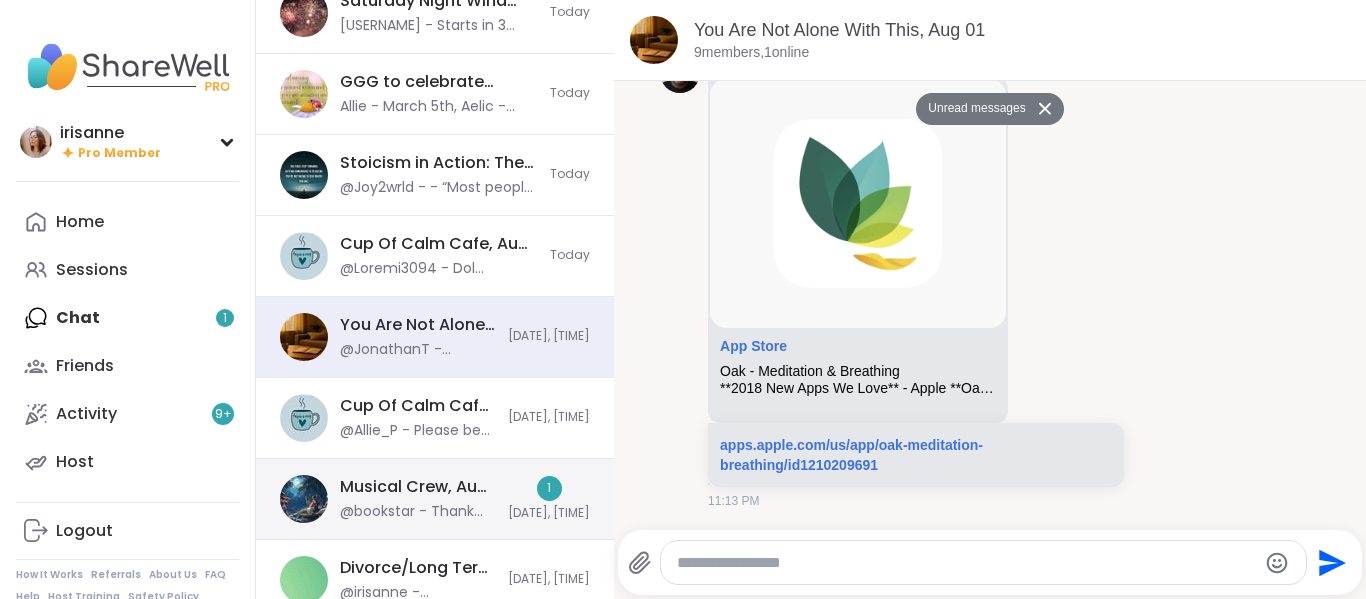 click on "Musical Crew, Aug 01 @bookstar - Thank you all so much! Really needed that time with amazing peeps like you :)" at bounding box center [418, 499] 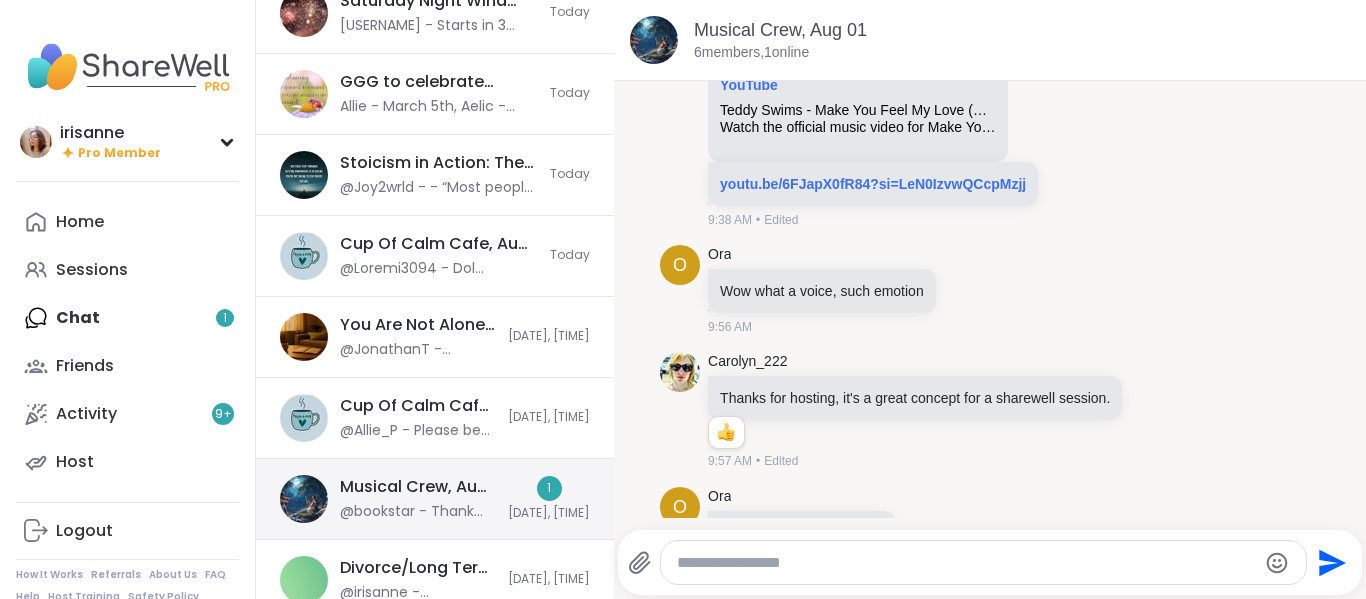 scroll, scrollTop: 5935, scrollLeft: 0, axis: vertical 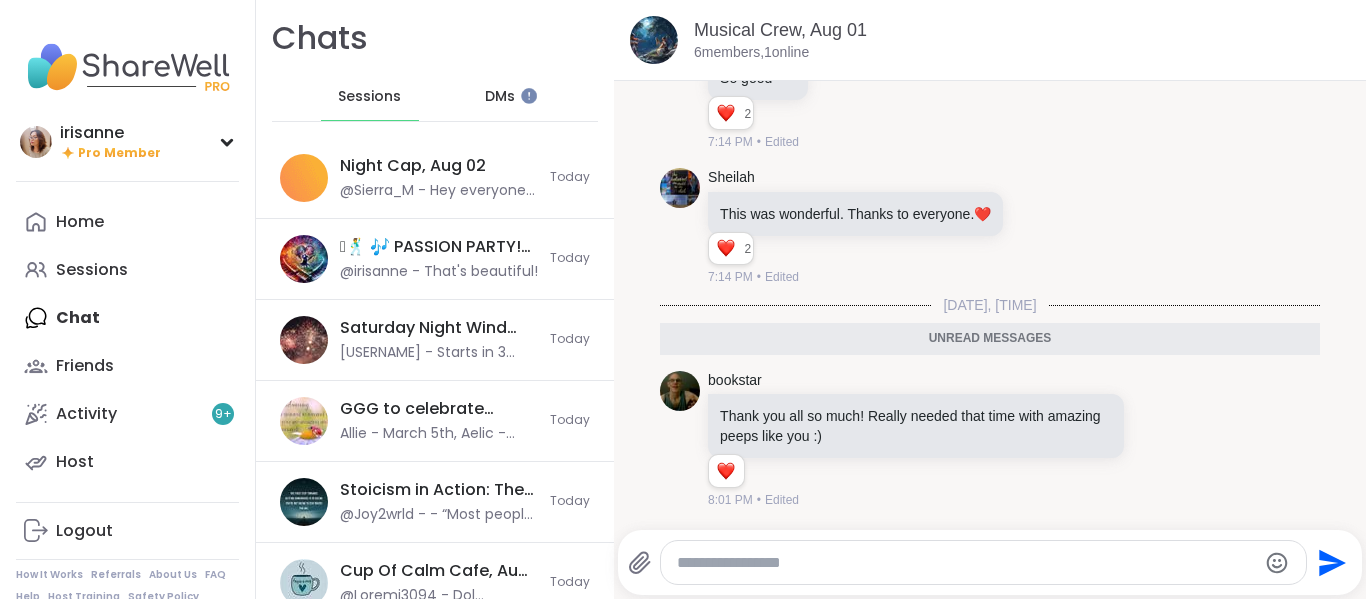 click on "DMs" at bounding box center (501, 97) 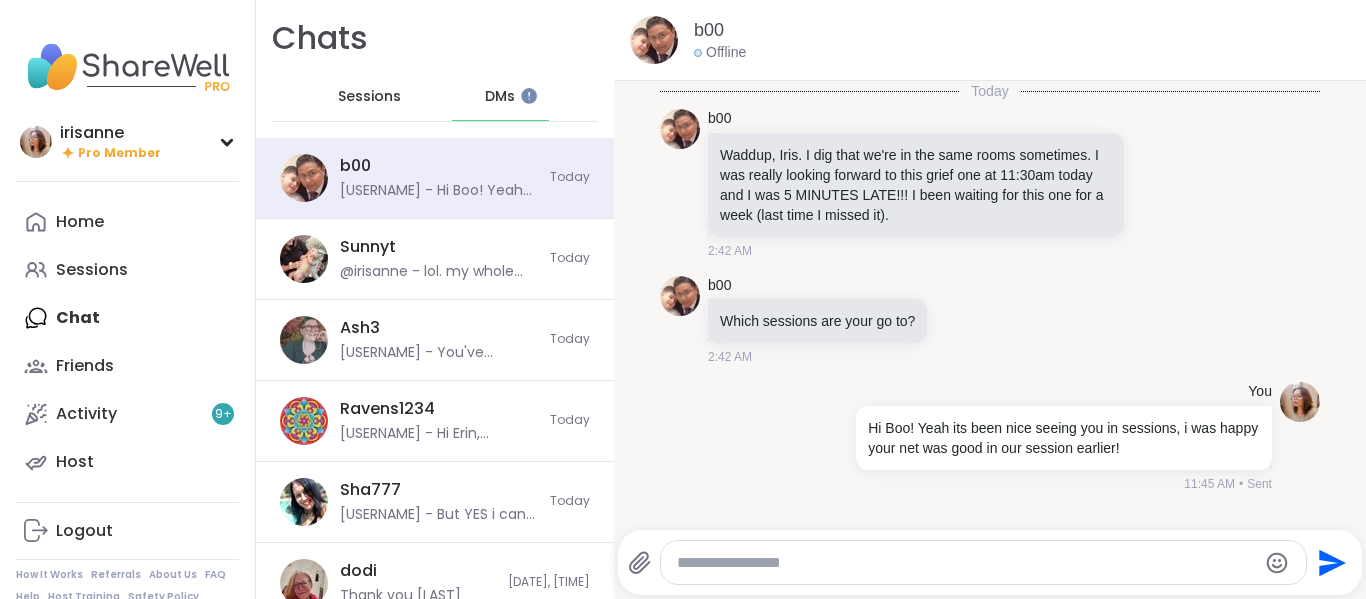 click at bounding box center (983, 562) 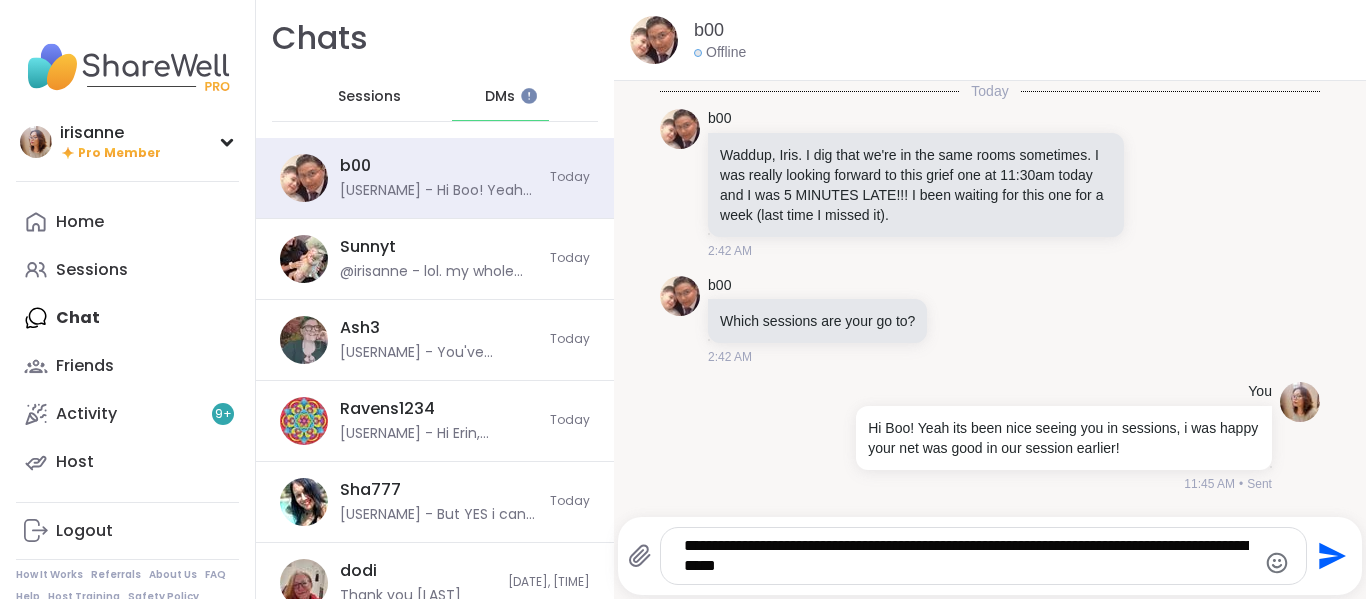 type on "**********" 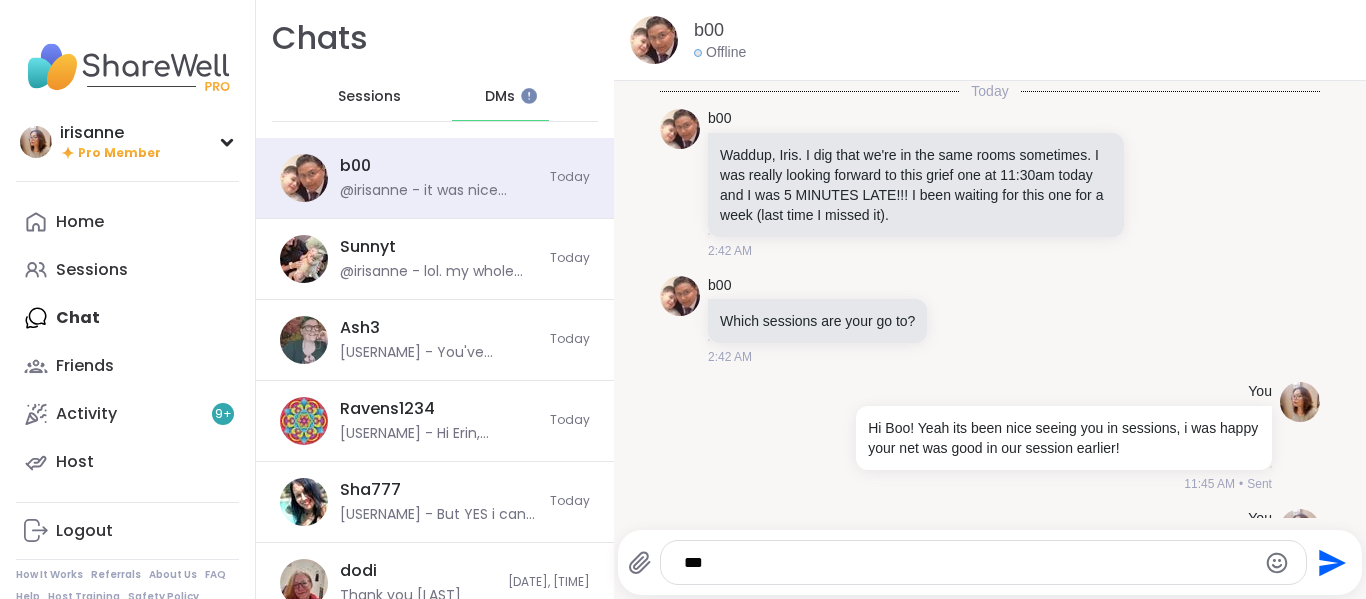 scroll, scrollTop: 109, scrollLeft: 0, axis: vertical 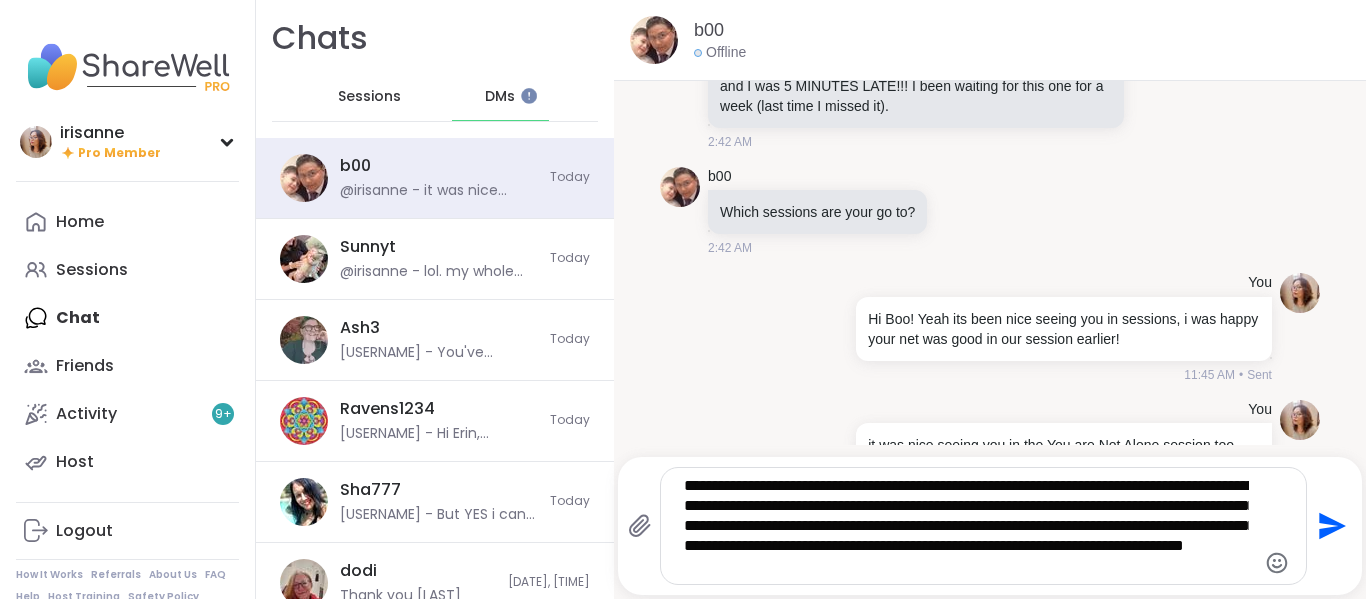 type on "**********" 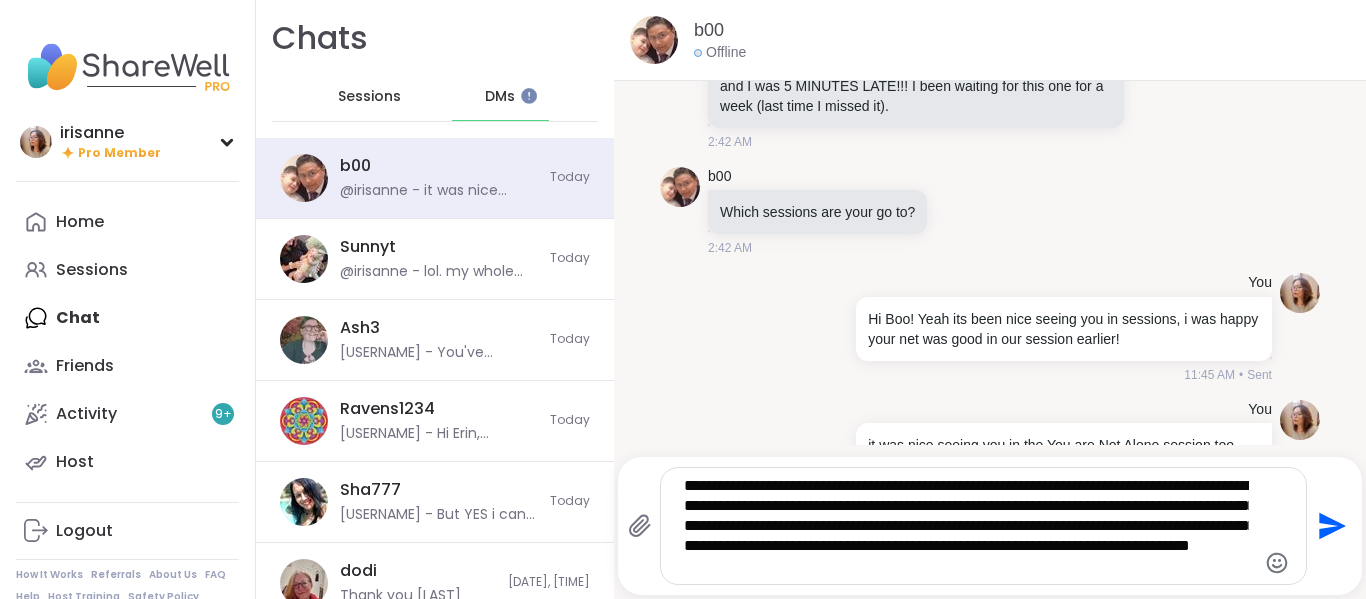 type 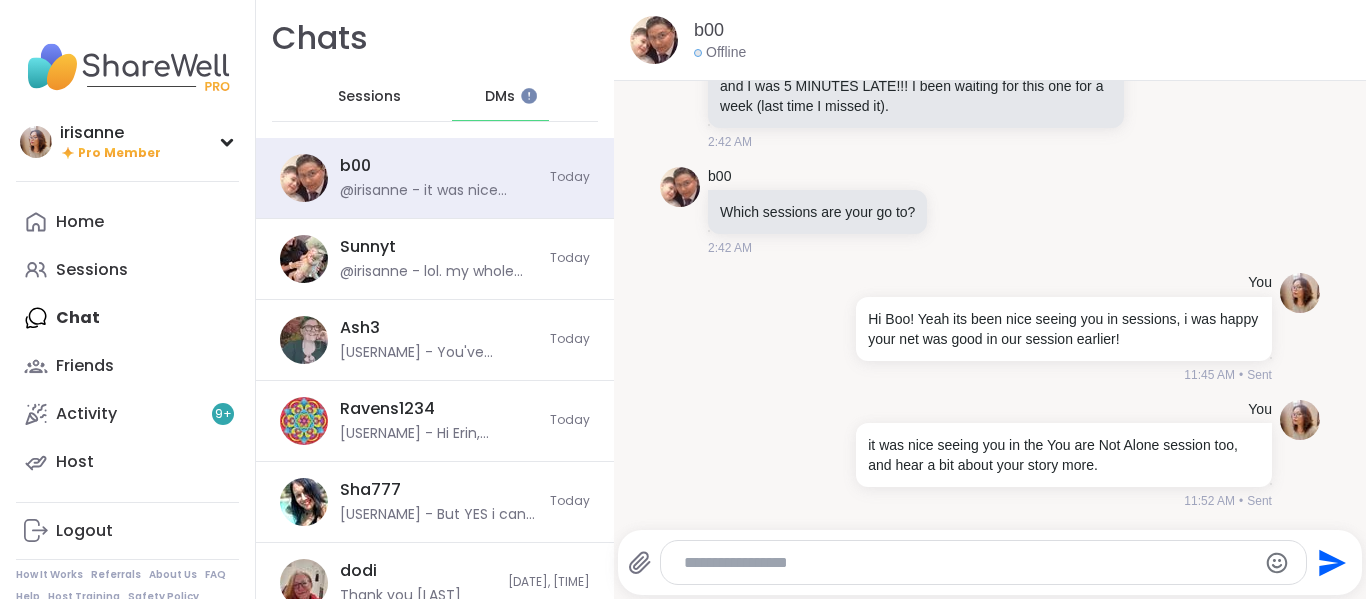 scroll, scrollTop: 336, scrollLeft: 0, axis: vertical 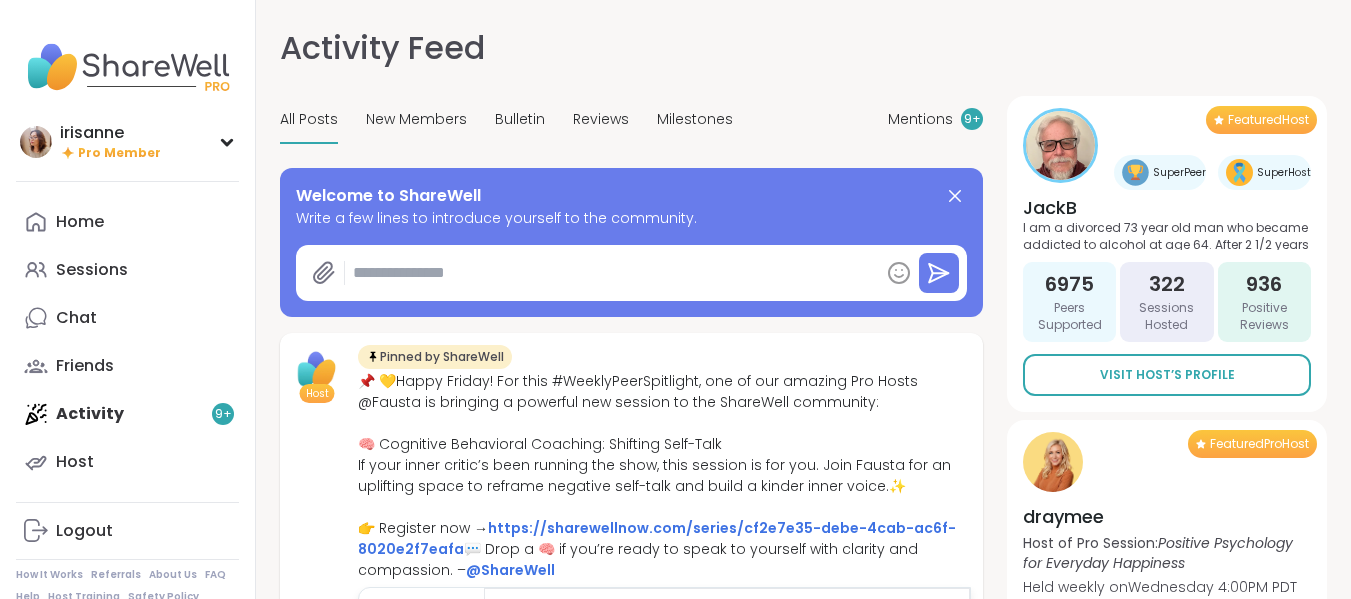 type on "*" 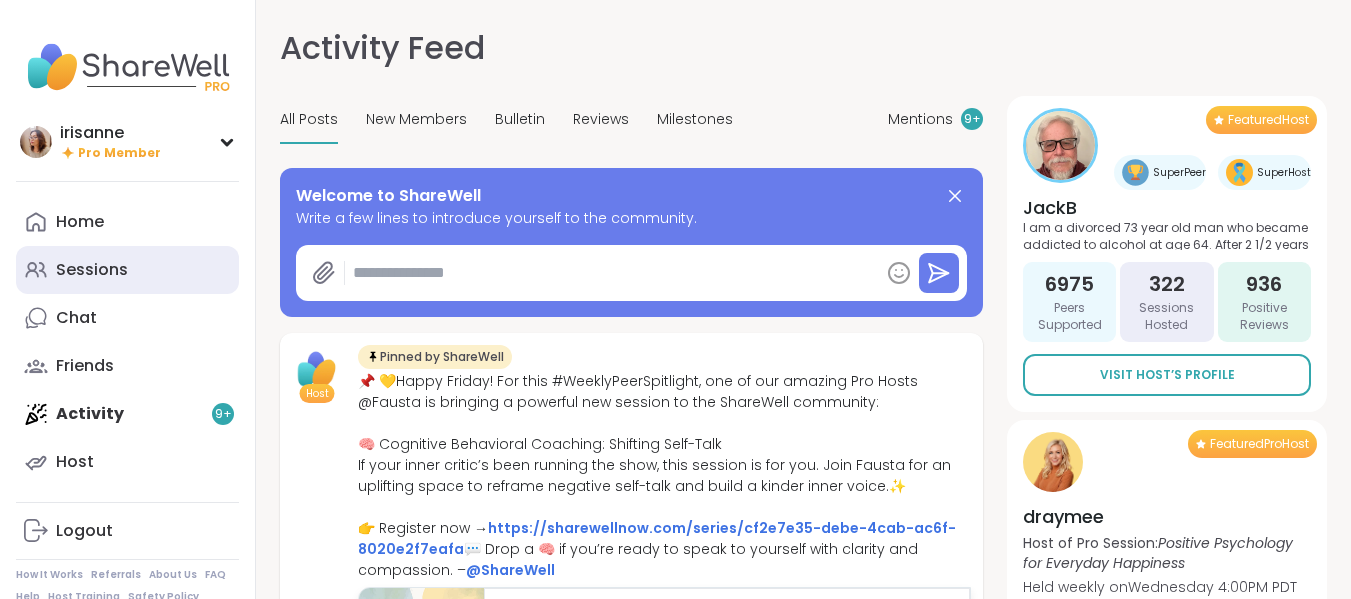 click on "Sessions" at bounding box center [127, 270] 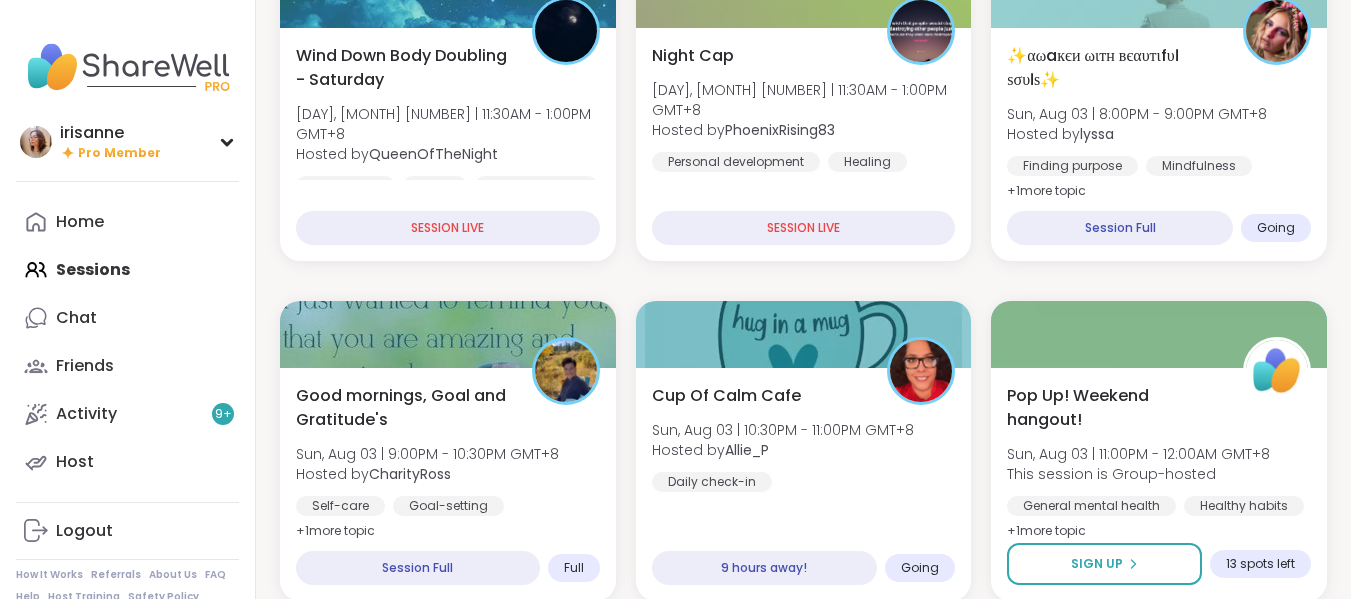 scroll, scrollTop: 350, scrollLeft: 0, axis: vertical 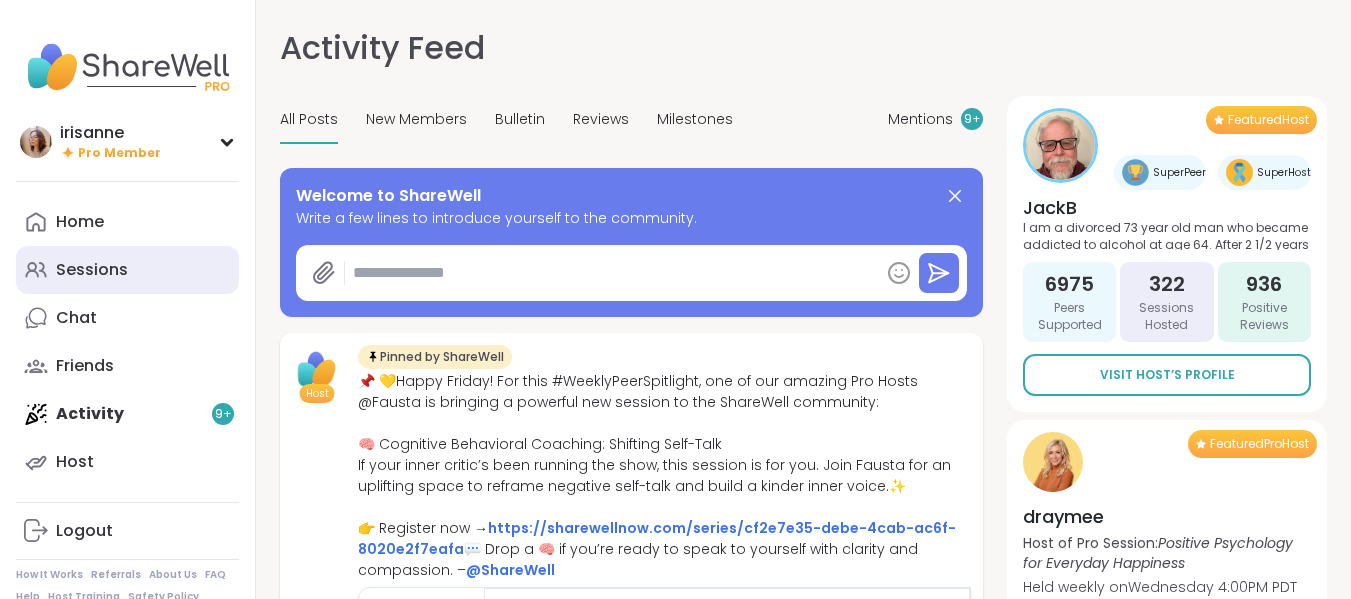 click on "Sessions" at bounding box center (127, 270) 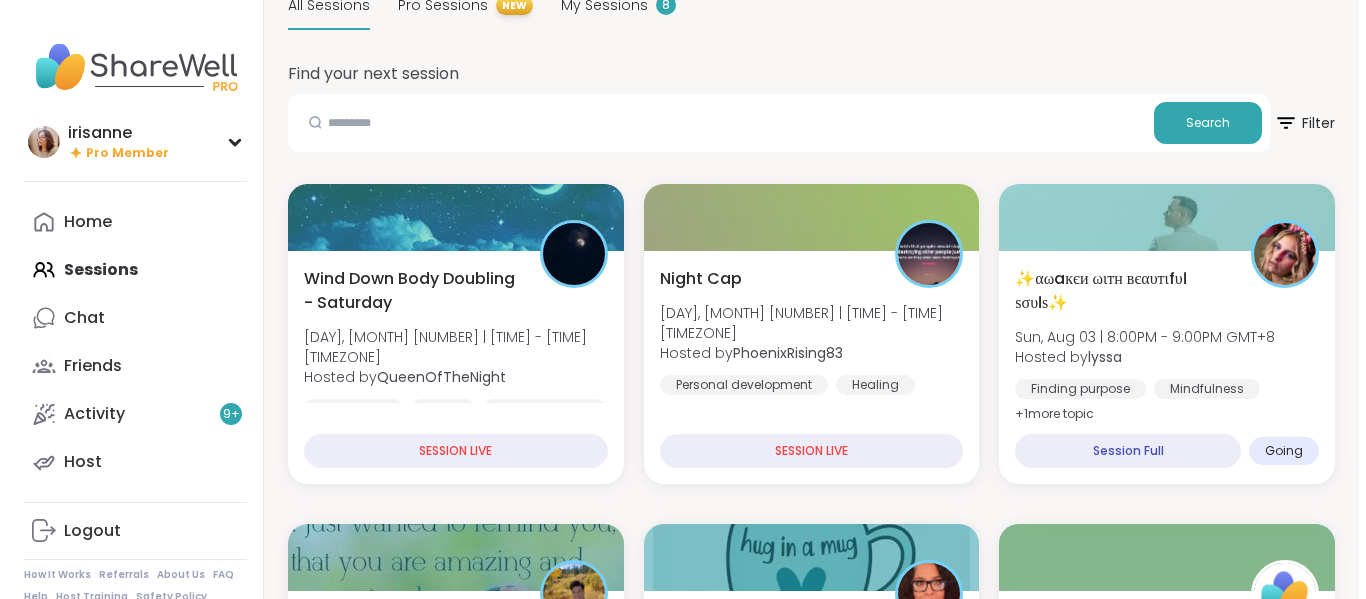 scroll, scrollTop: 127, scrollLeft: 0, axis: vertical 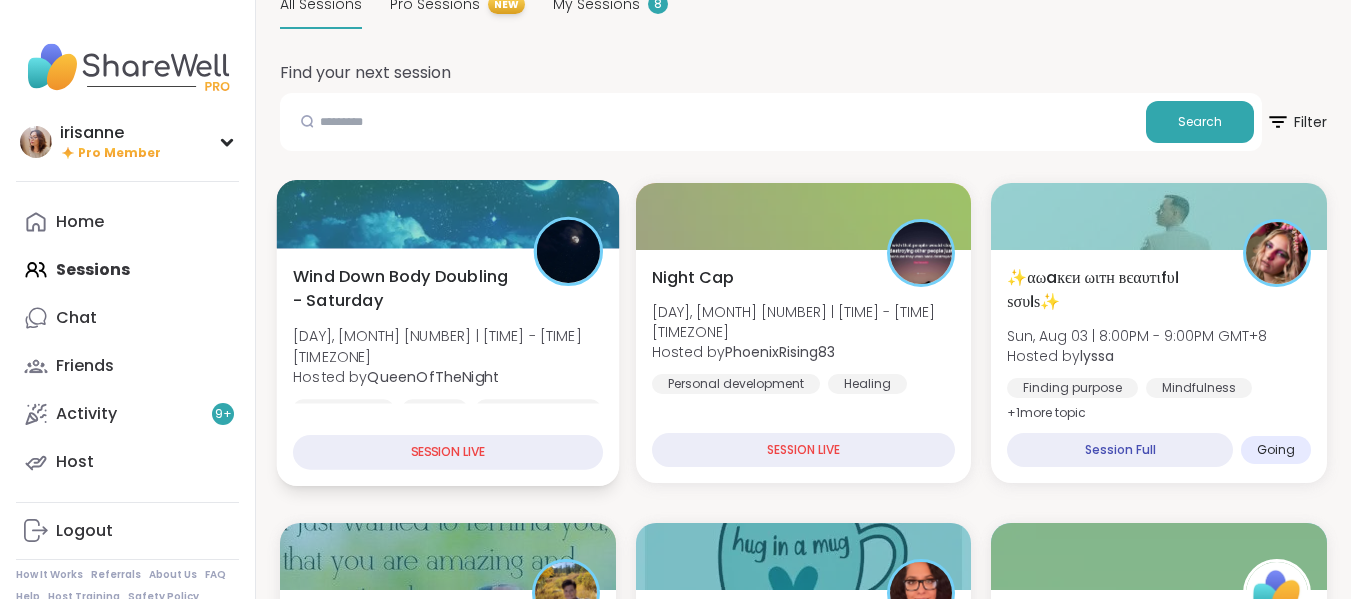 click on "Wind Down Body Doubling - Saturday" at bounding box center (402, 288) 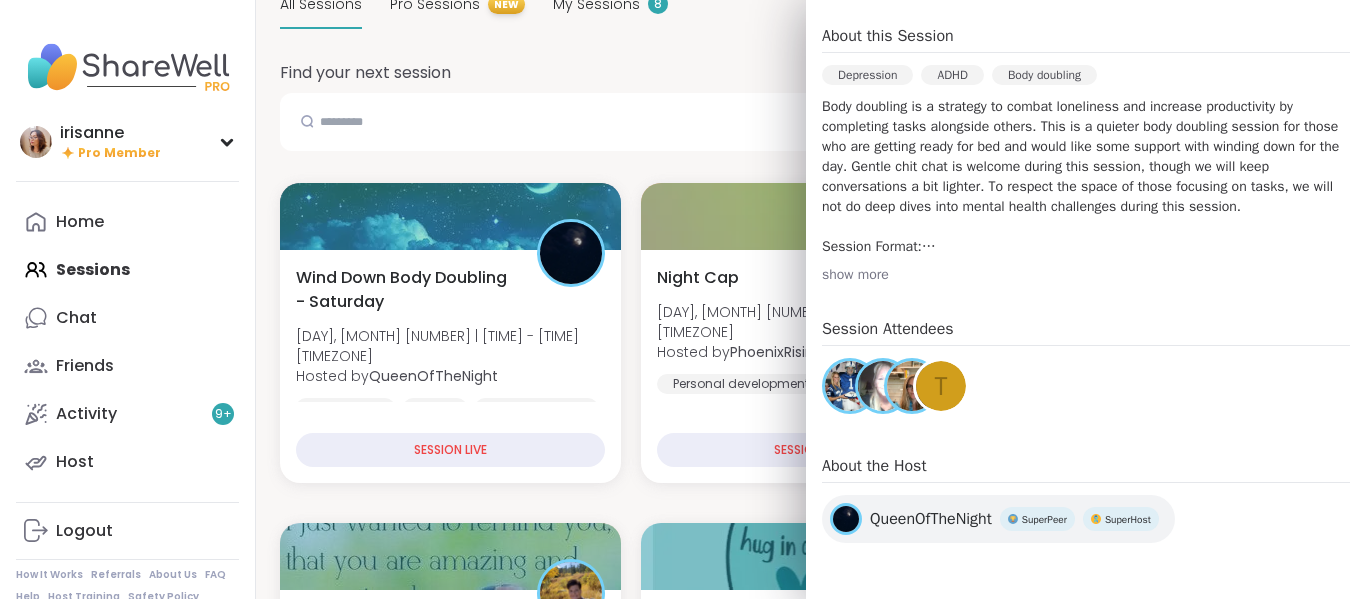 scroll, scrollTop: 433, scrollLeft: 0, axis: vertical 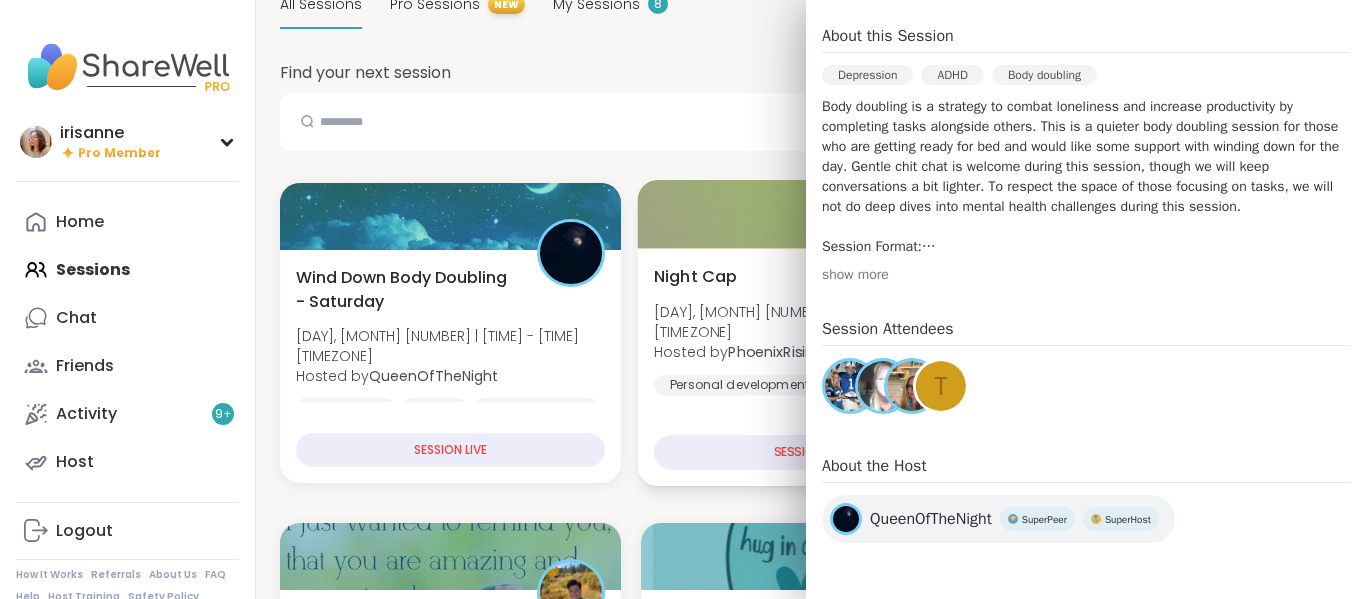 click on "[DAY], [MONTH] [NUMBER] | 11:30AM - 1:00PM GMT+8" at bounding box center [811, 321] 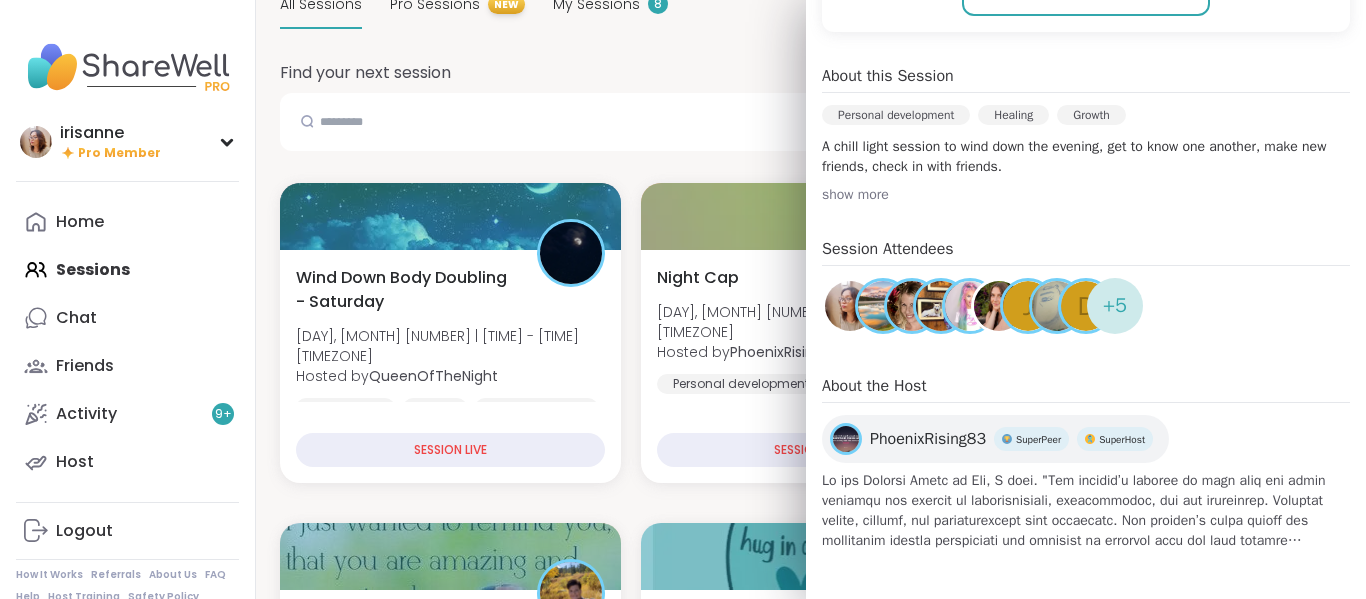 click at bounding box center [1057, 306] 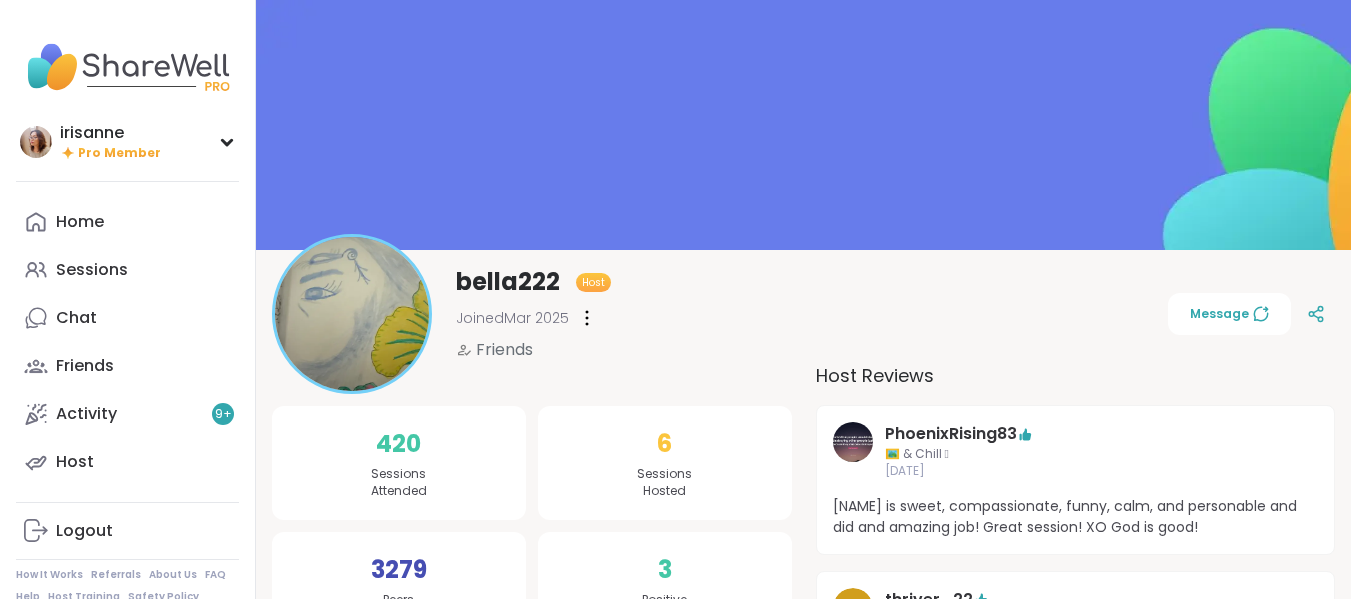 scroll, scrollTop: 0, scrollLeft: 0, axis: both 